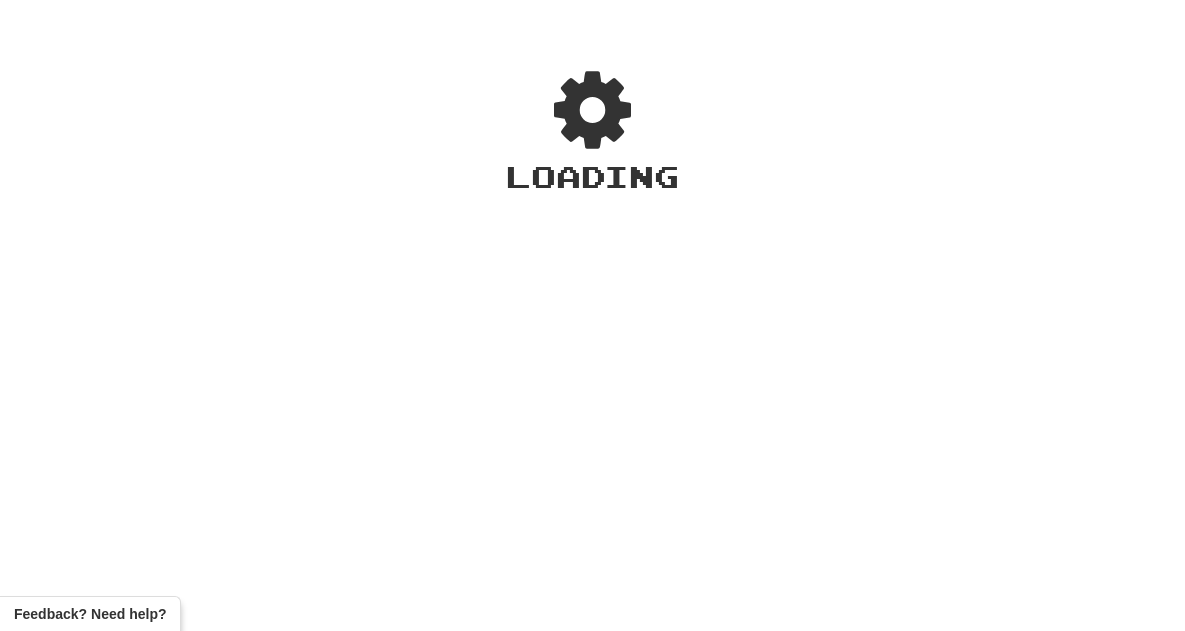 scroll, scrollTop: 0, scrollLeft: 0, axis: both 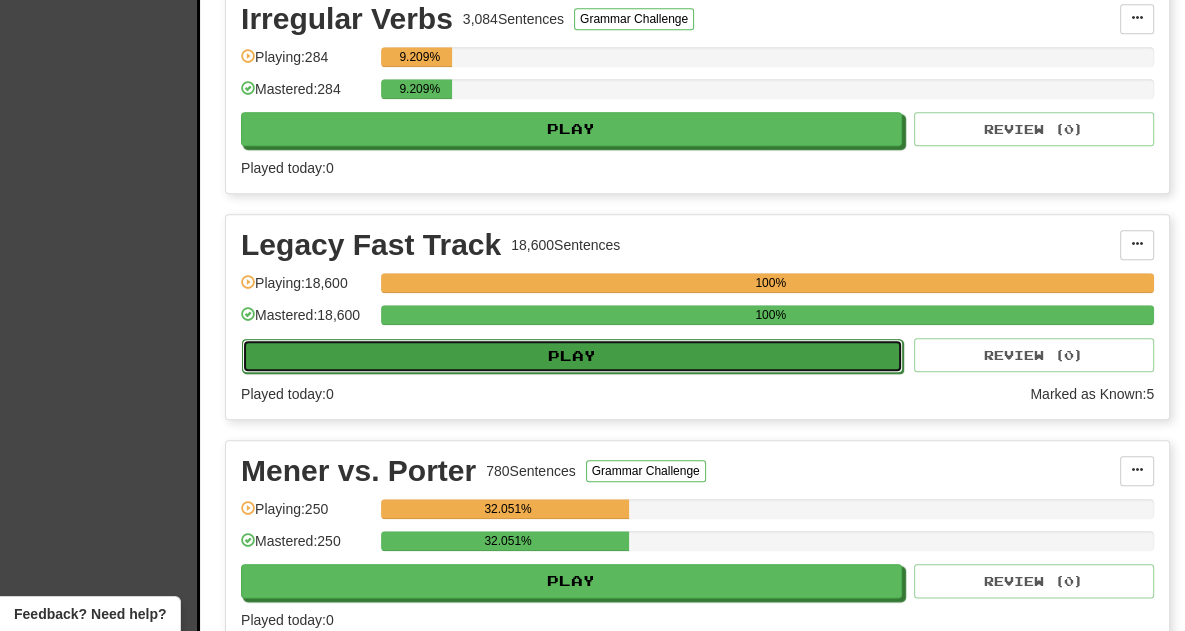 click on "Play" at bounding box center [572, 356] 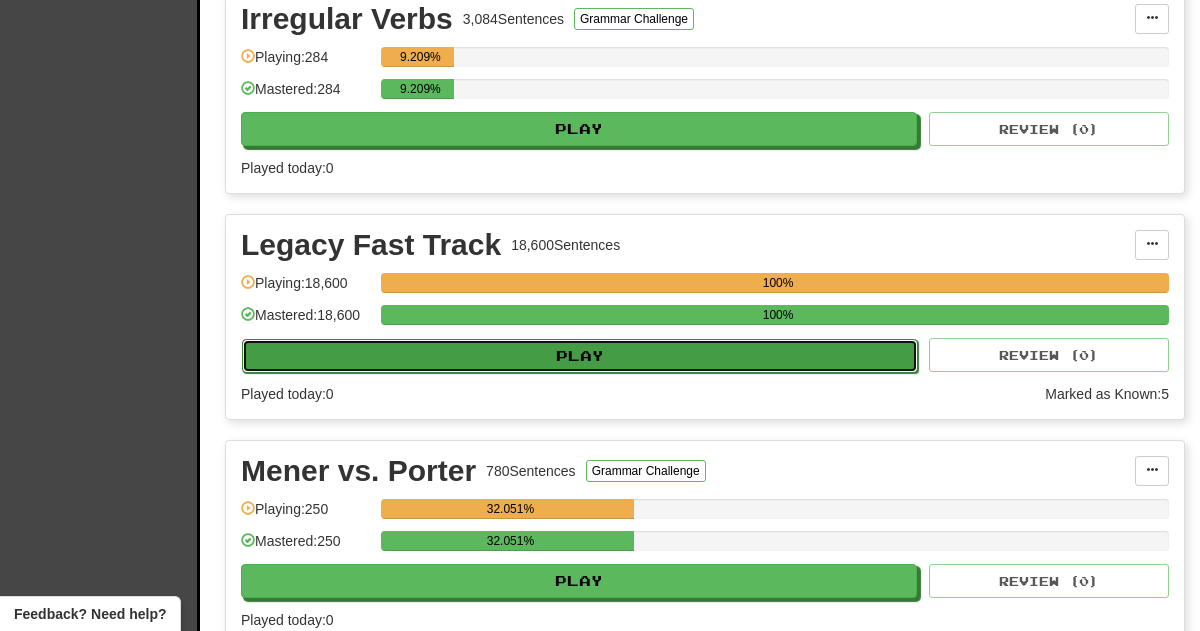 select on "**" 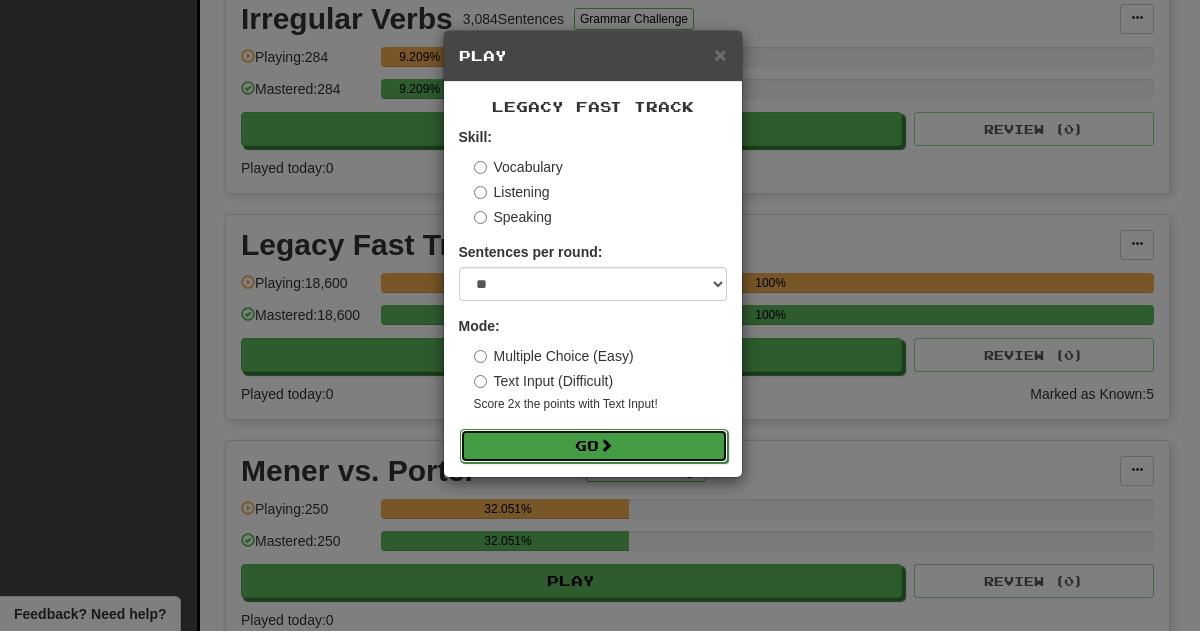 click on "Go" at bounding box center (594, 446) 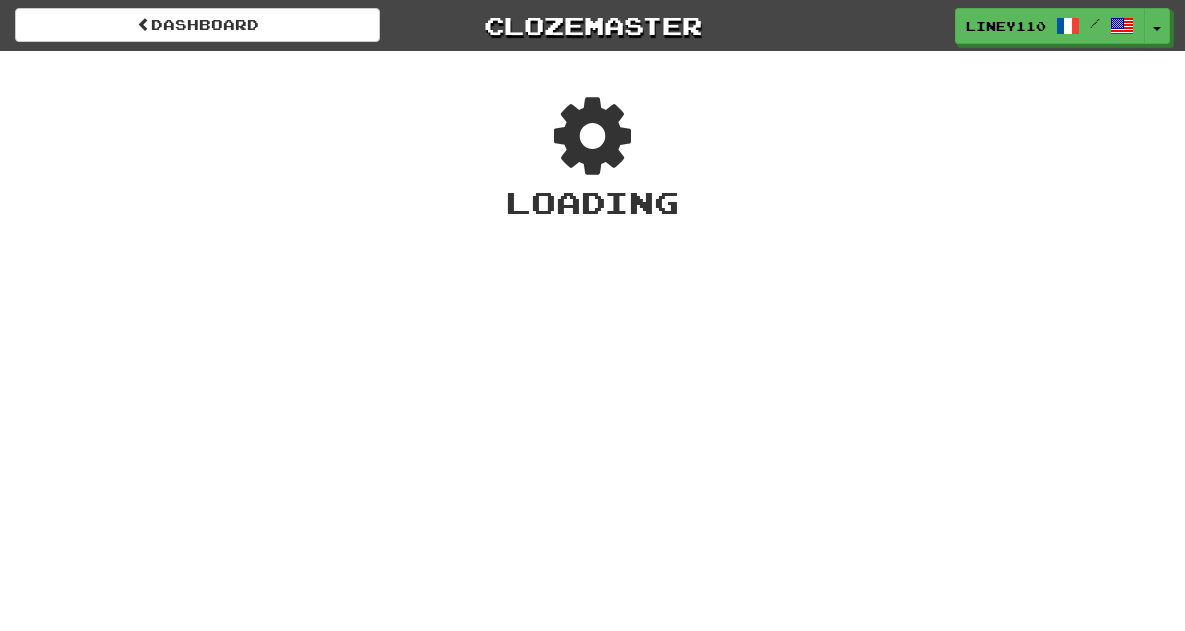 scroll, scrollTop: 0, scrollLeft: 0, axis: both 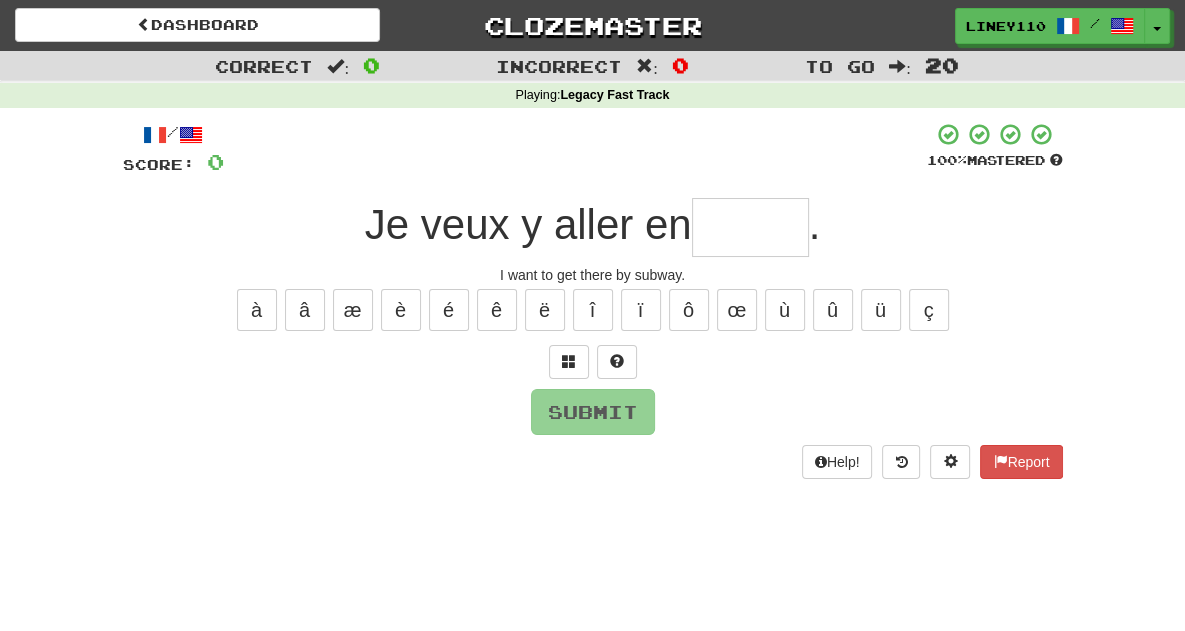 click at bounding box center [750, 227] 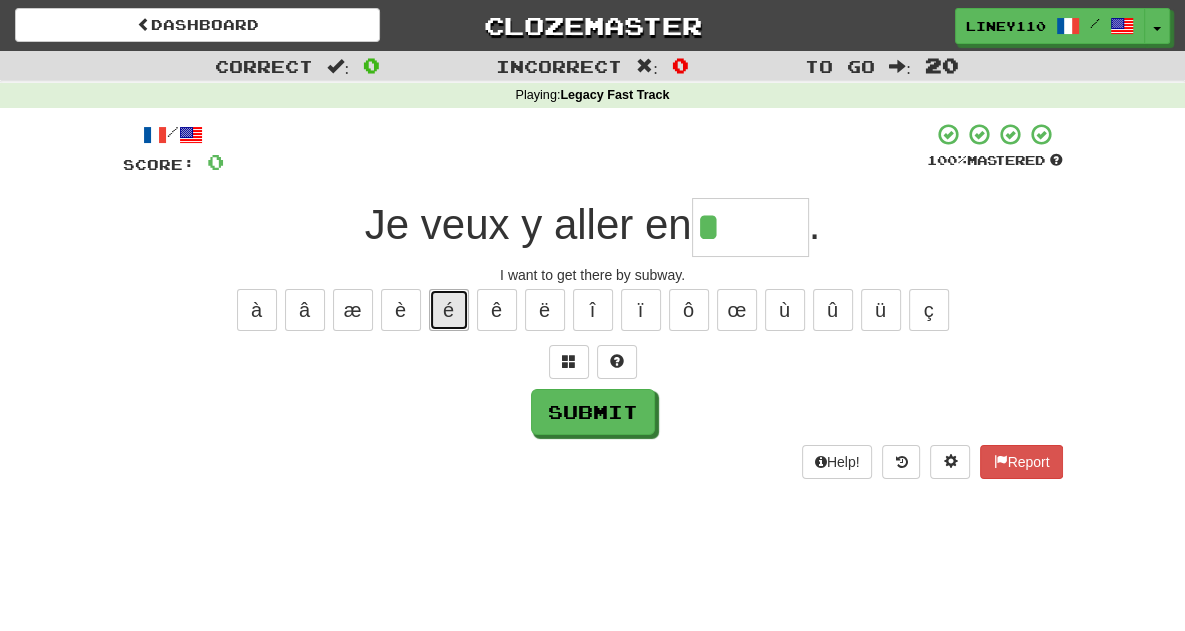 click on "é" at bounding box center [449, 310] 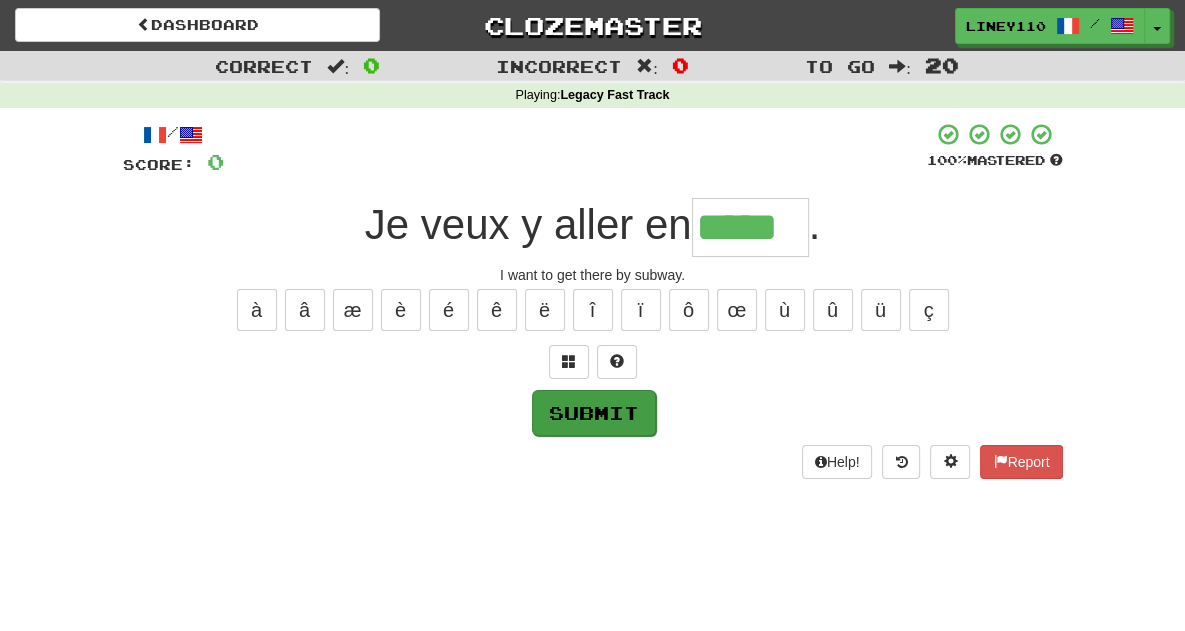 type on "*****" 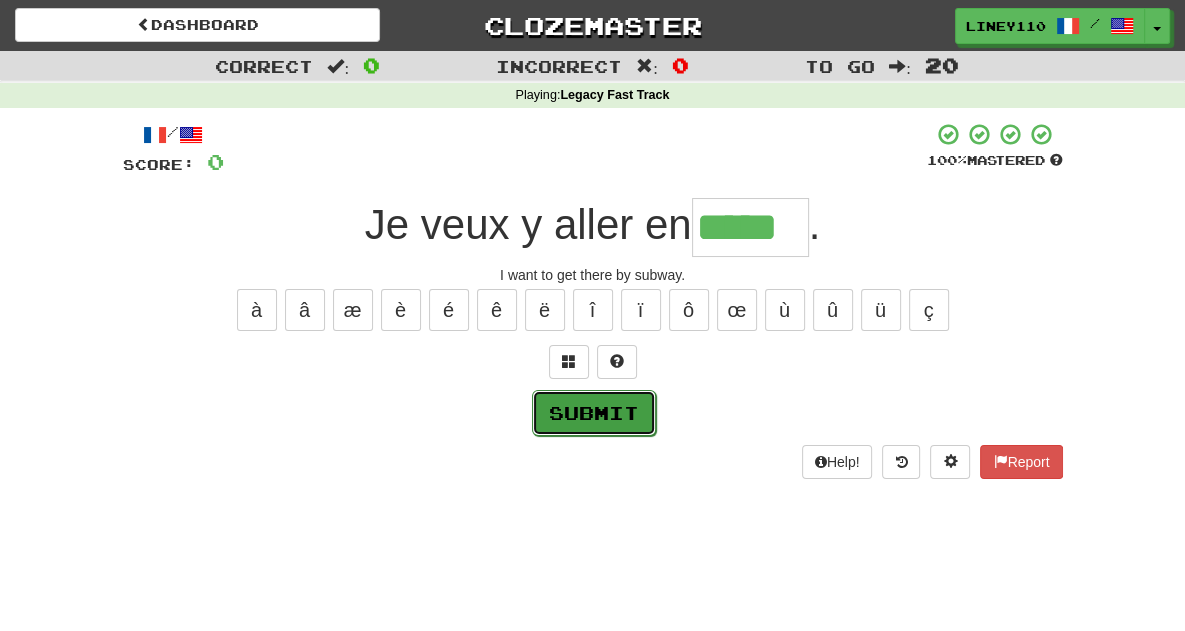 click on "Submit" at bounding box center [594, 413] 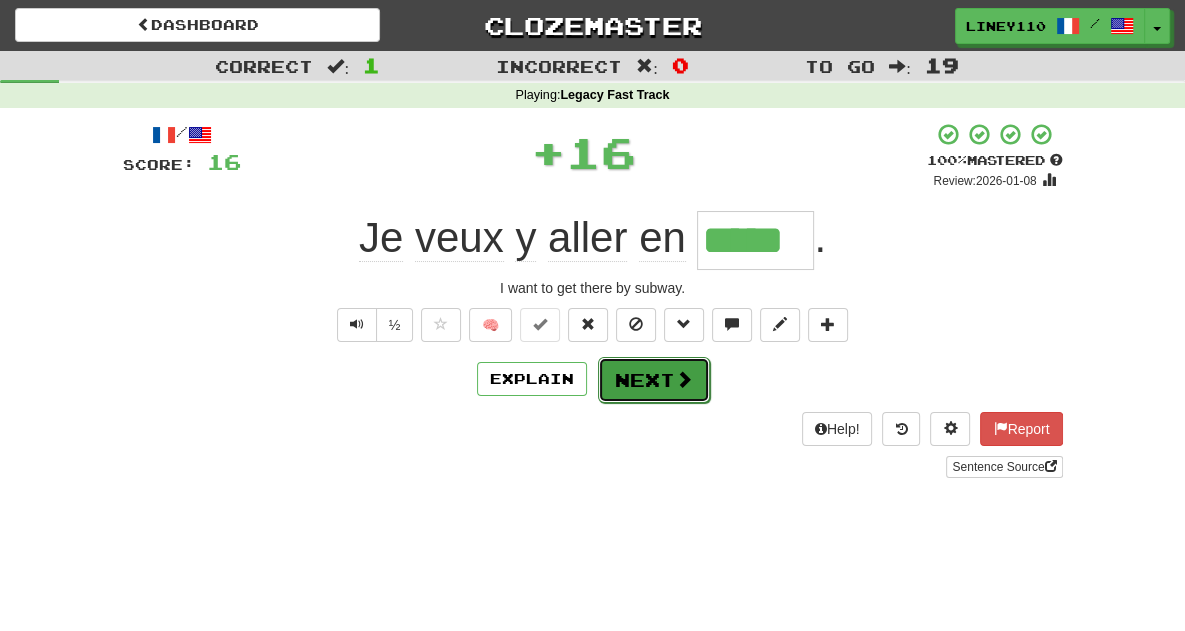 click on "Next" at bounding box center (654, 380) 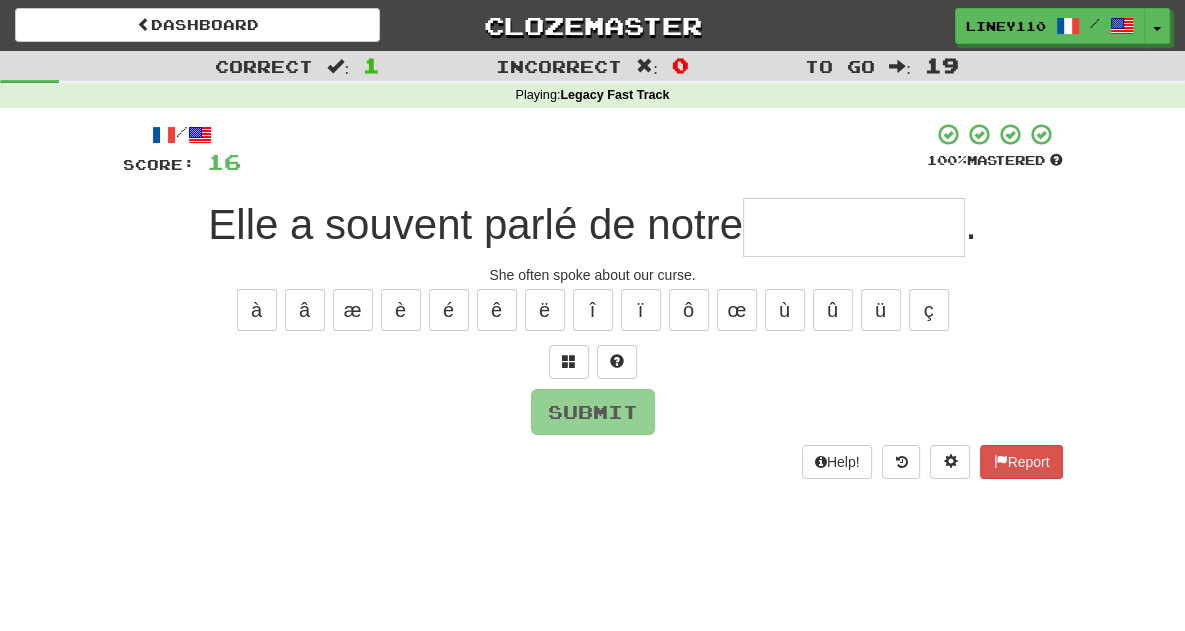click at bounding box center (854, 227) 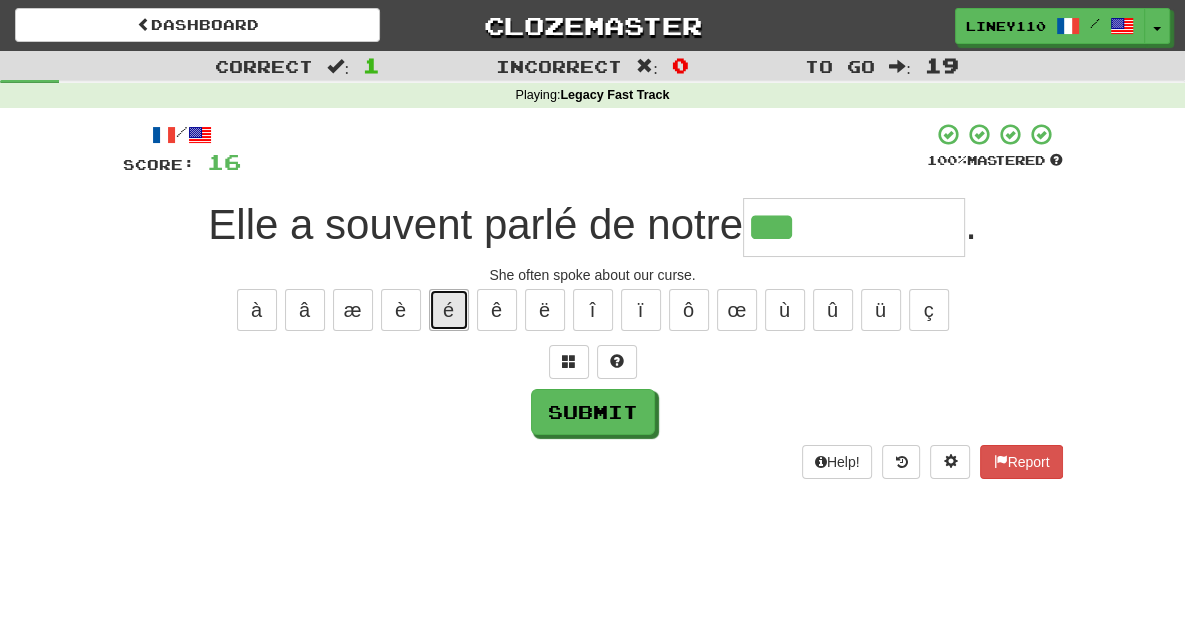 click on "é" at bounding box center (449, 310) 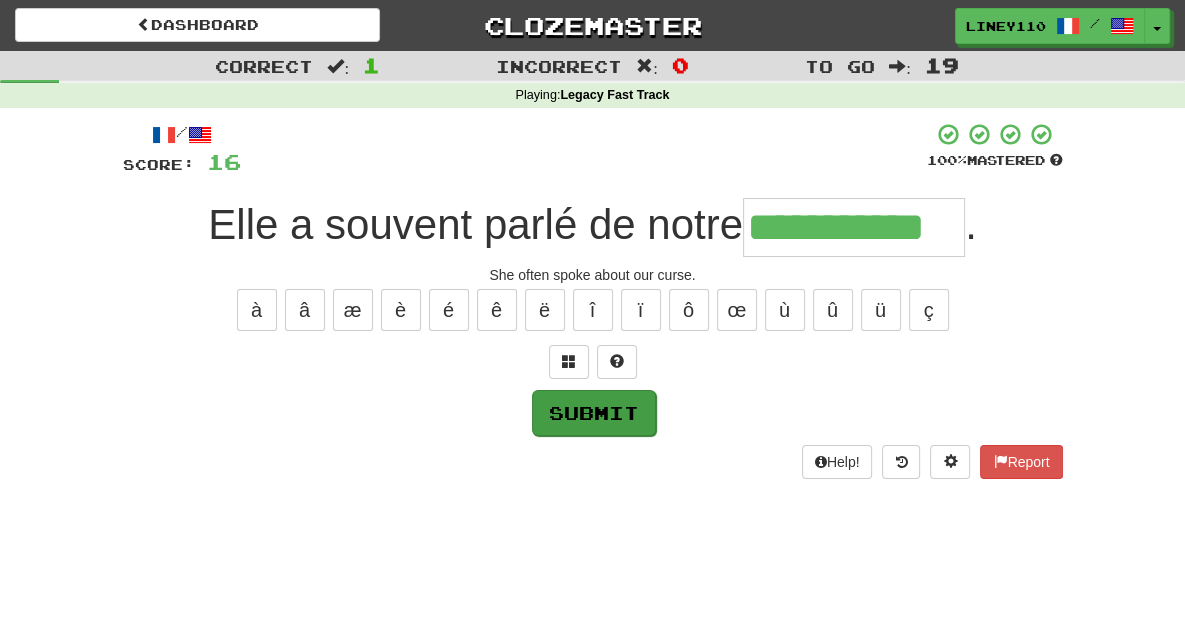 type on "**********" 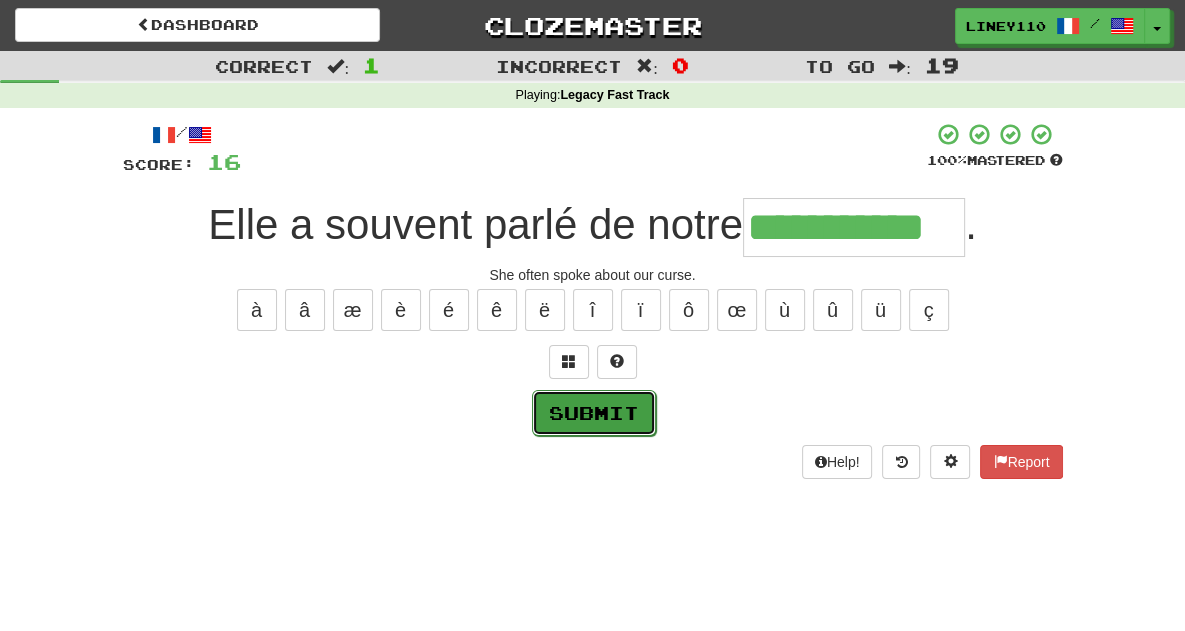 click on "Submit" at bounding box center (594, 413) 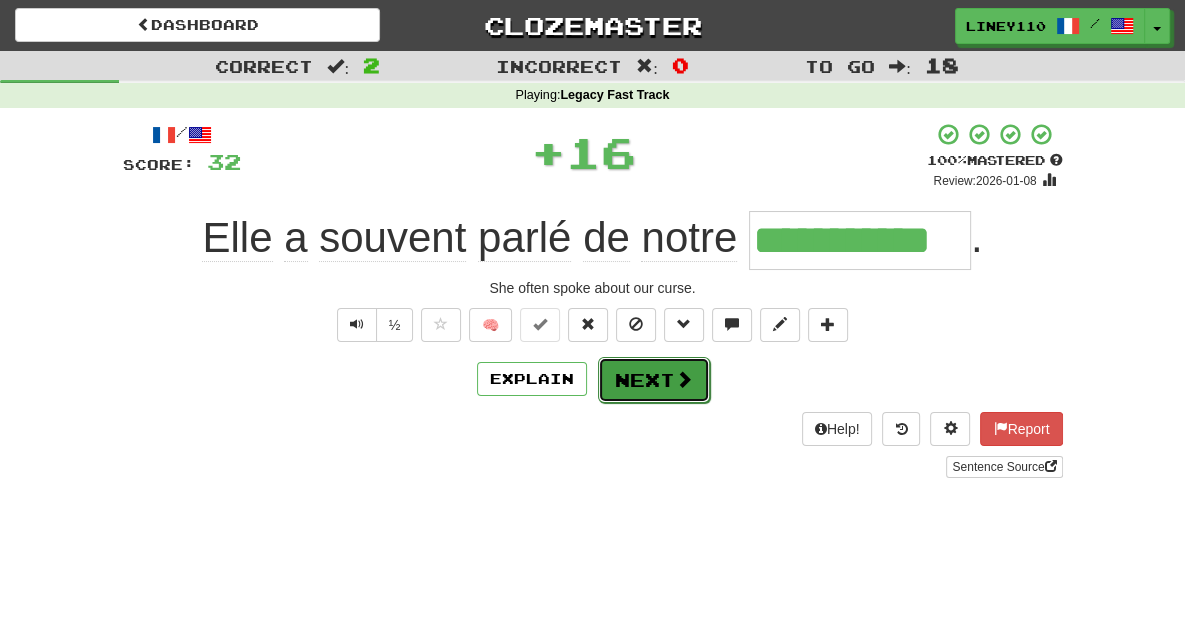 click on "Next" at bounding box center (654, 380) 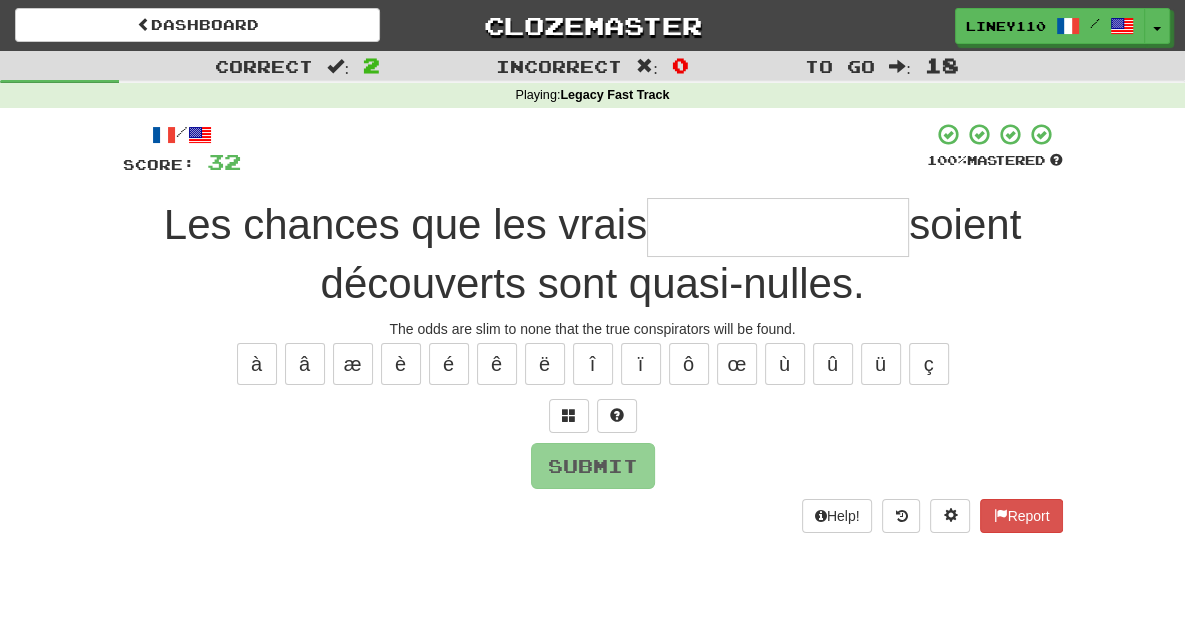 click at bounding box center (778, 227) 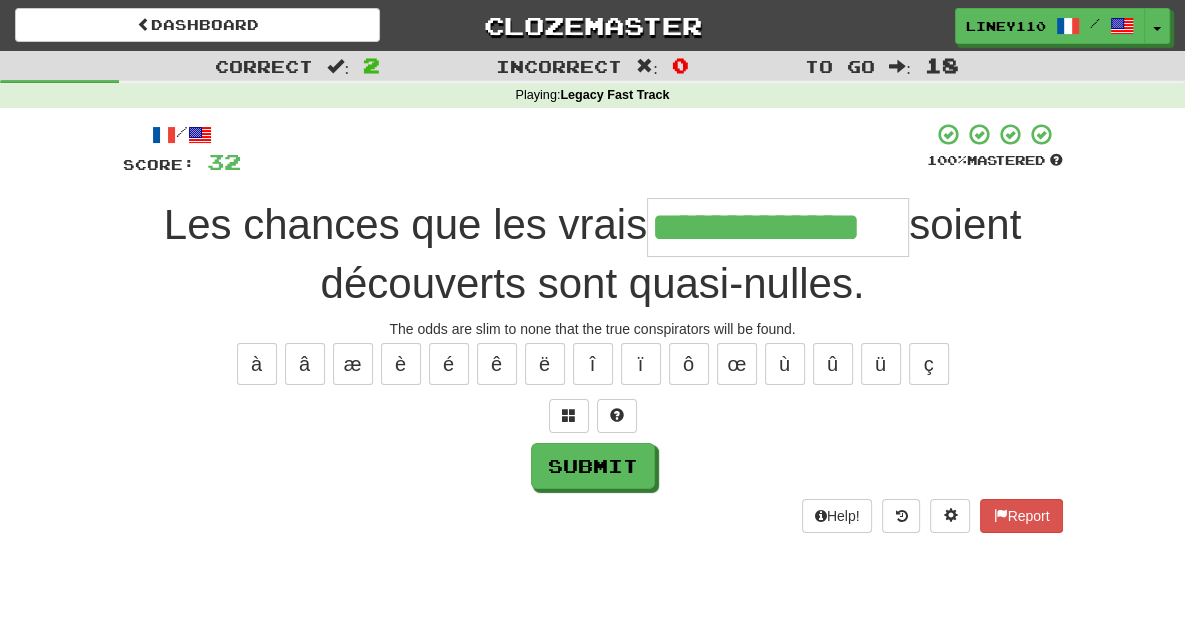 type on "**********" 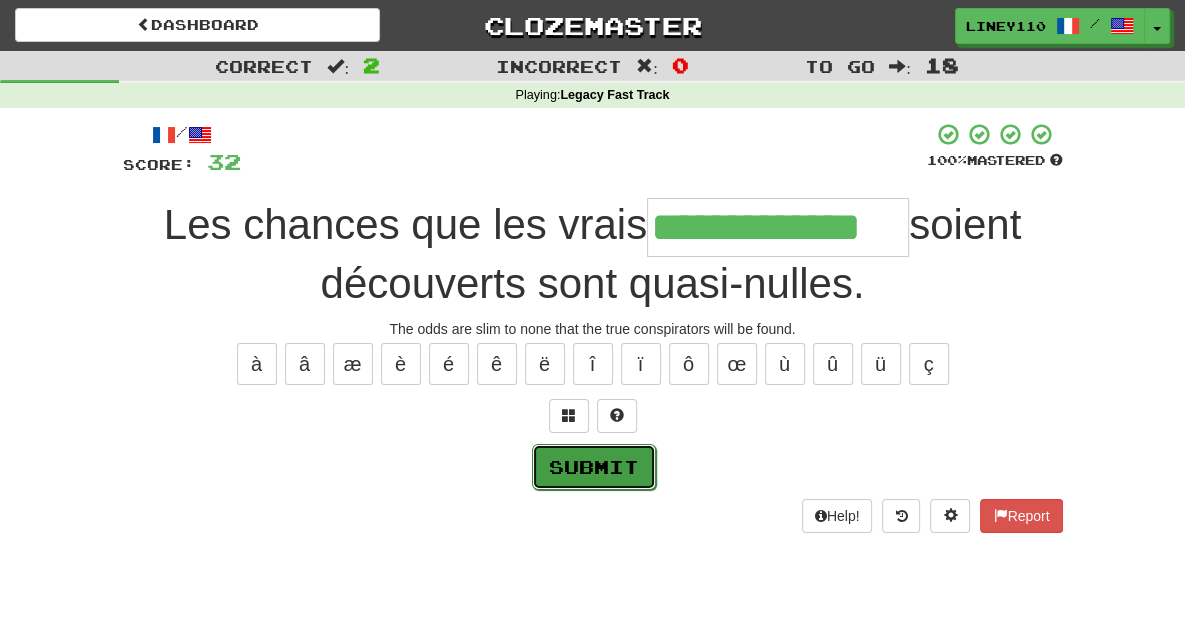 click on "Submit" at bounding box center (594, 467) 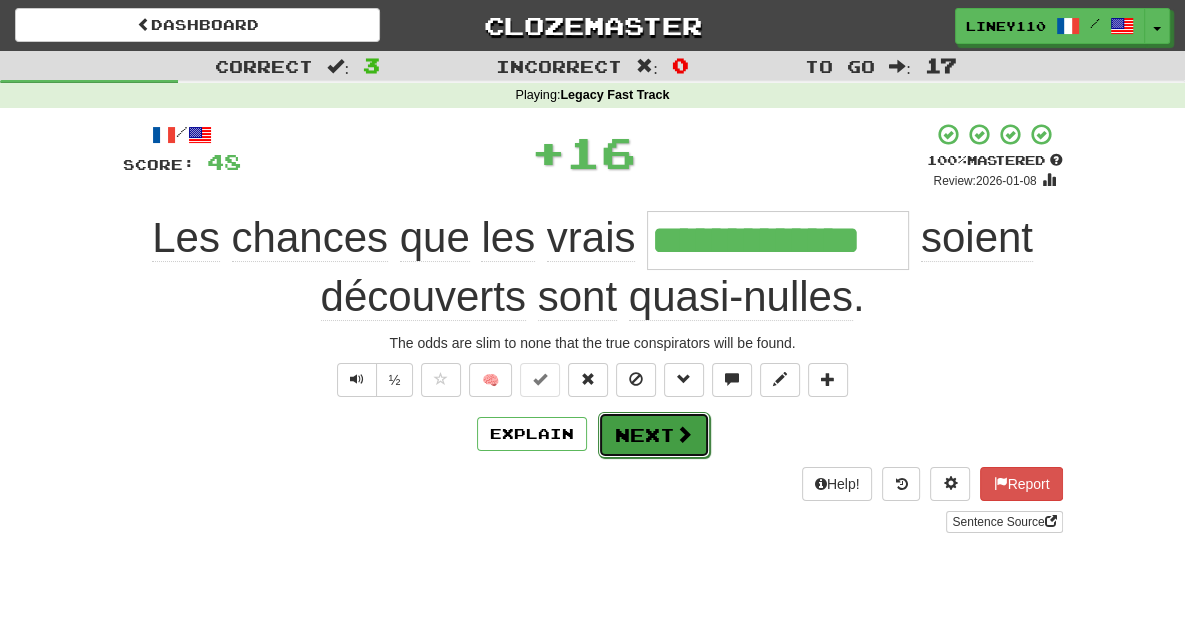 click on "Next" at bounding box center (654, 435) 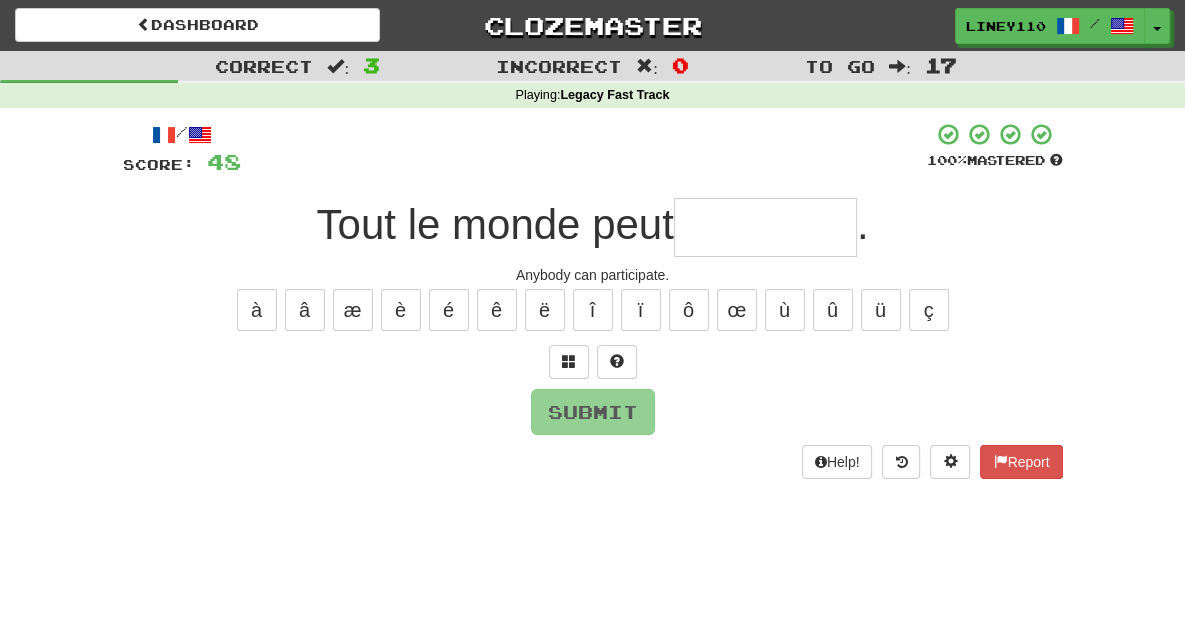 click at bounding box center [765, 227] 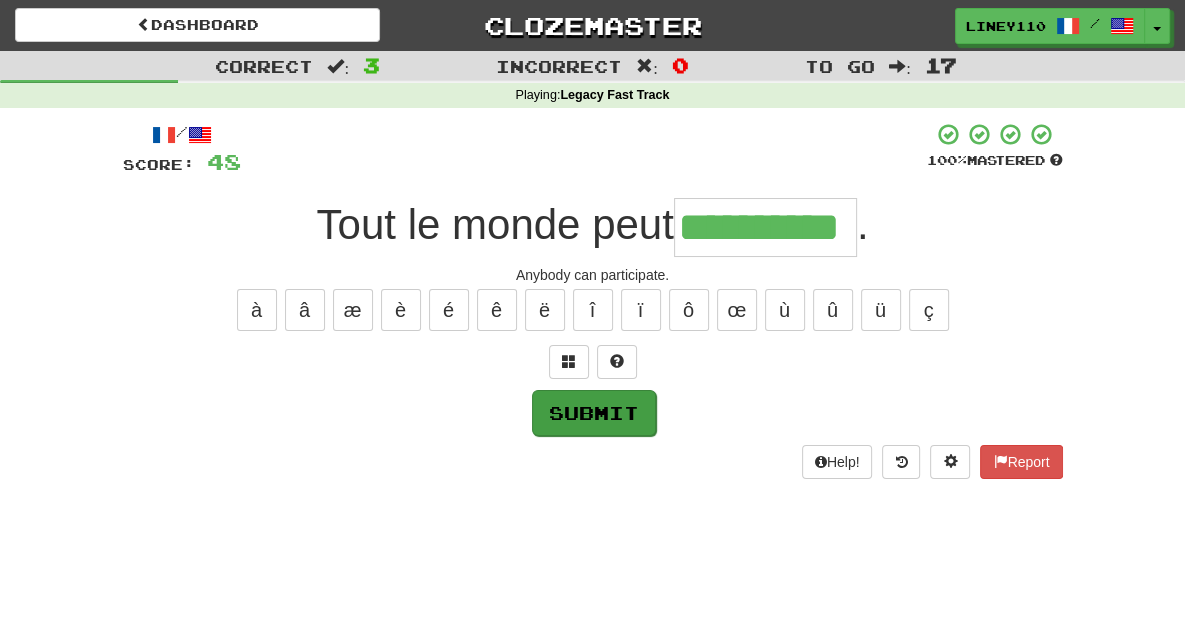 type on "**********" 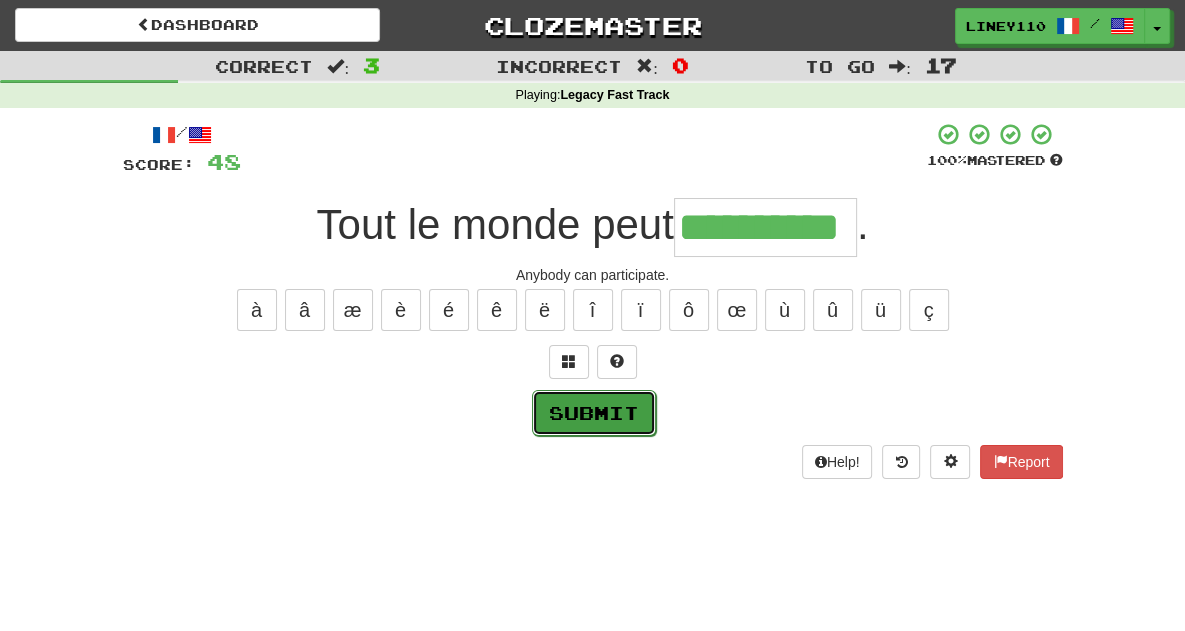 click on "Submit" at bounding box center [594, 413] 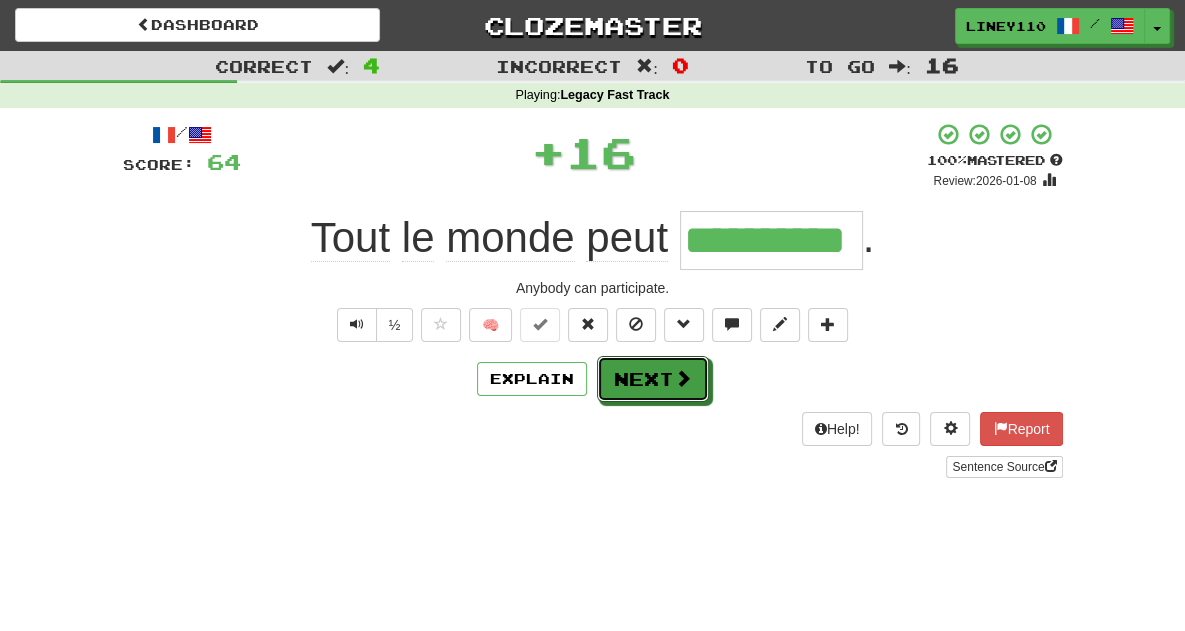 click on "Next" at bounding box center [653, 379] 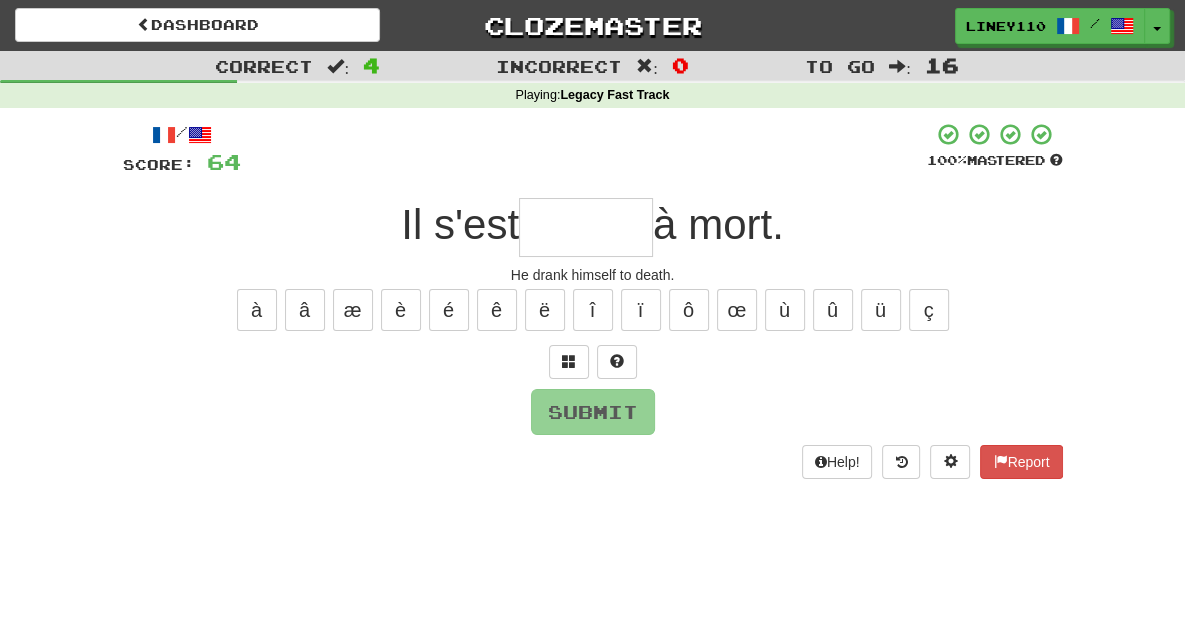 click at bounding box center (586, 227) 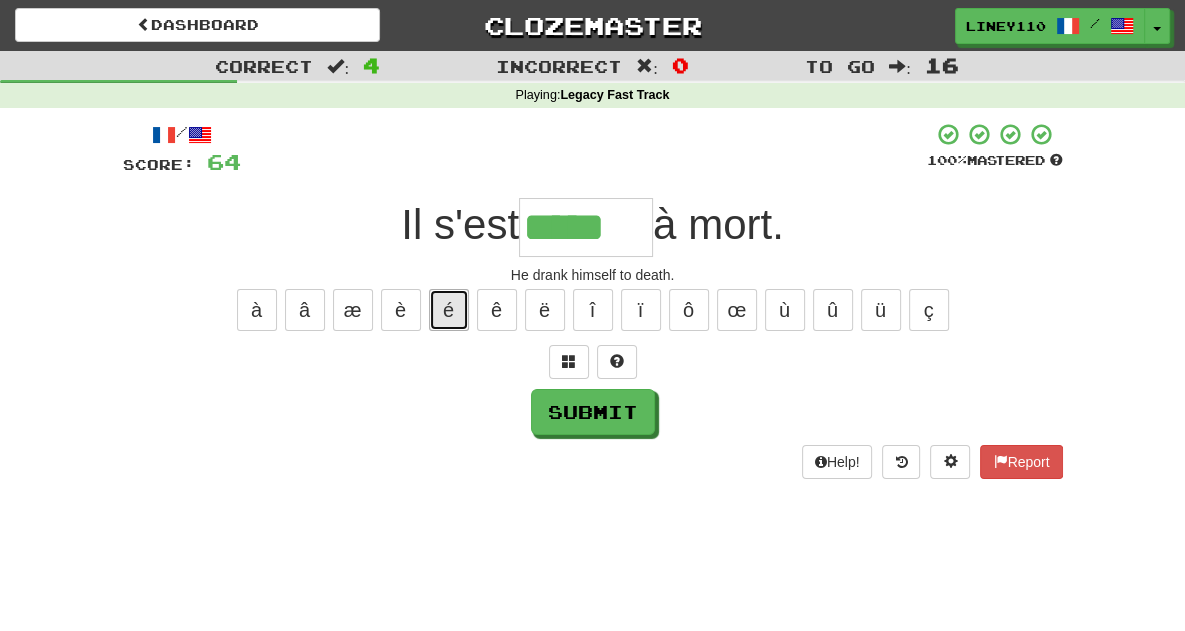 click on "é" at bounding box center [449, 310] 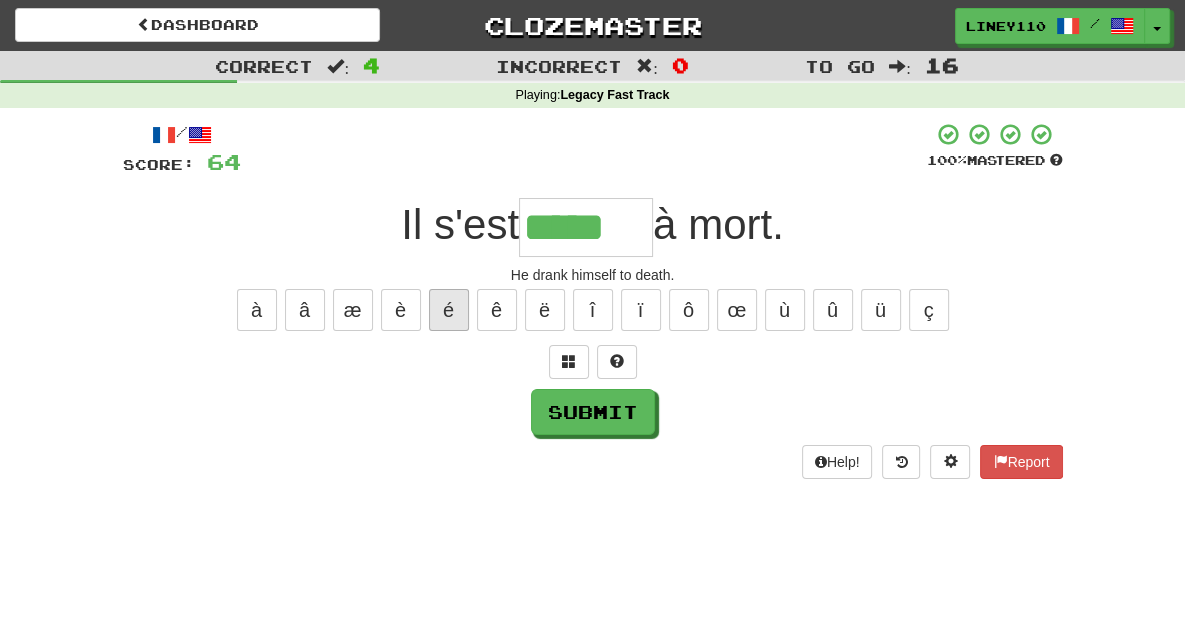 type on "******" 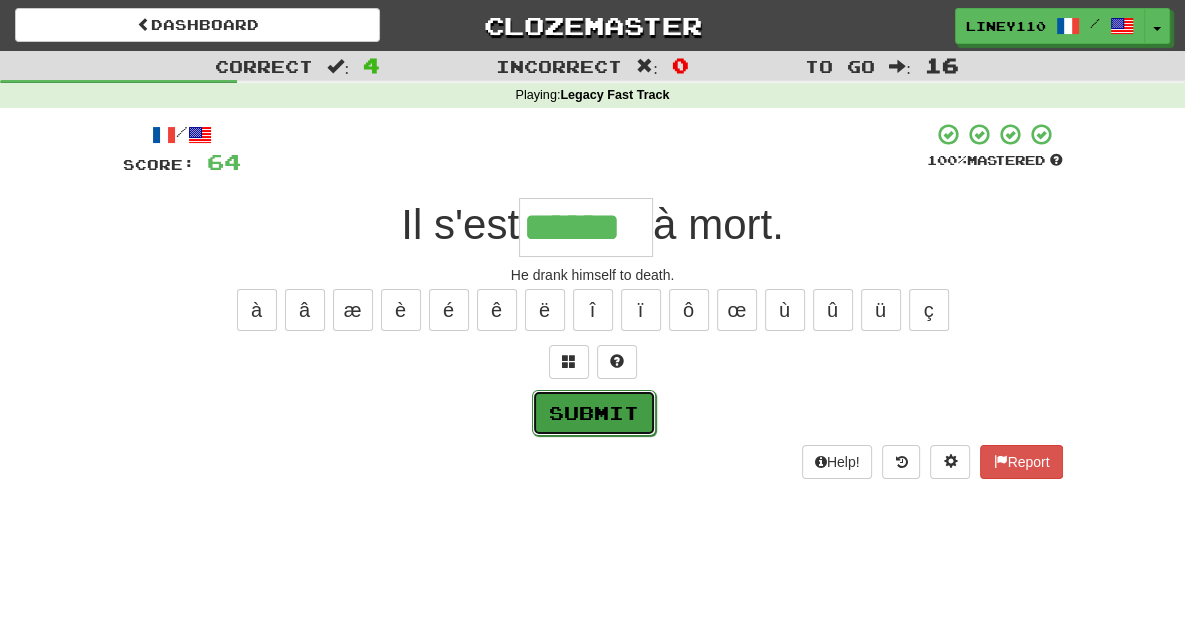 click on "Submit" at bounding box center (594, 413) 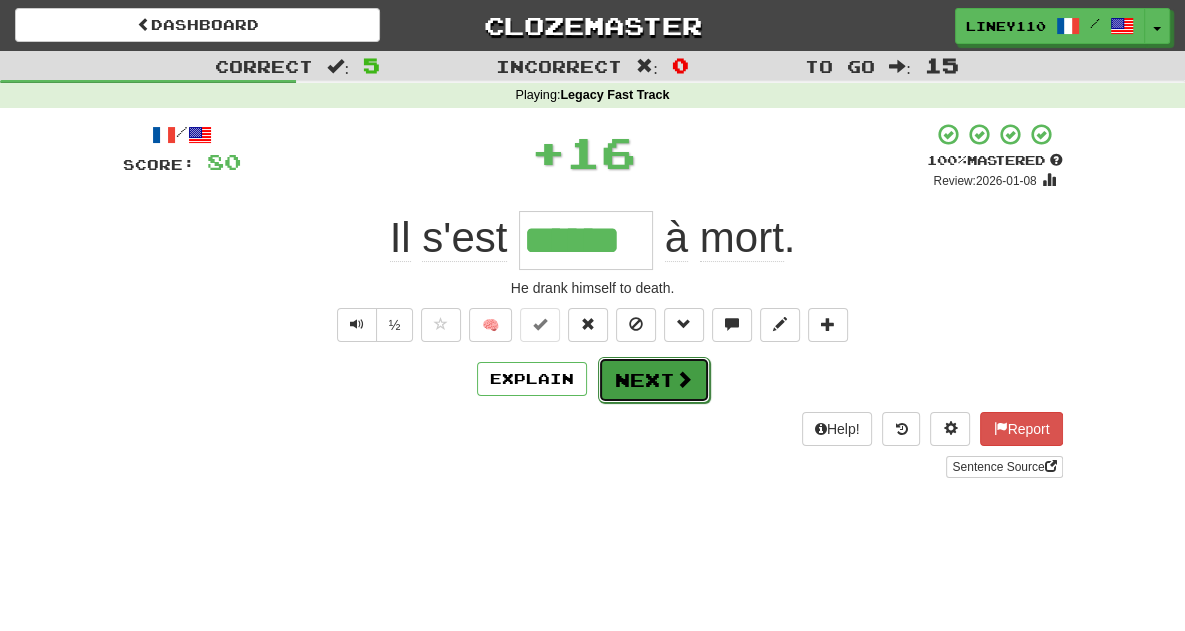 click on "Next" at bounding box center [654, 380] 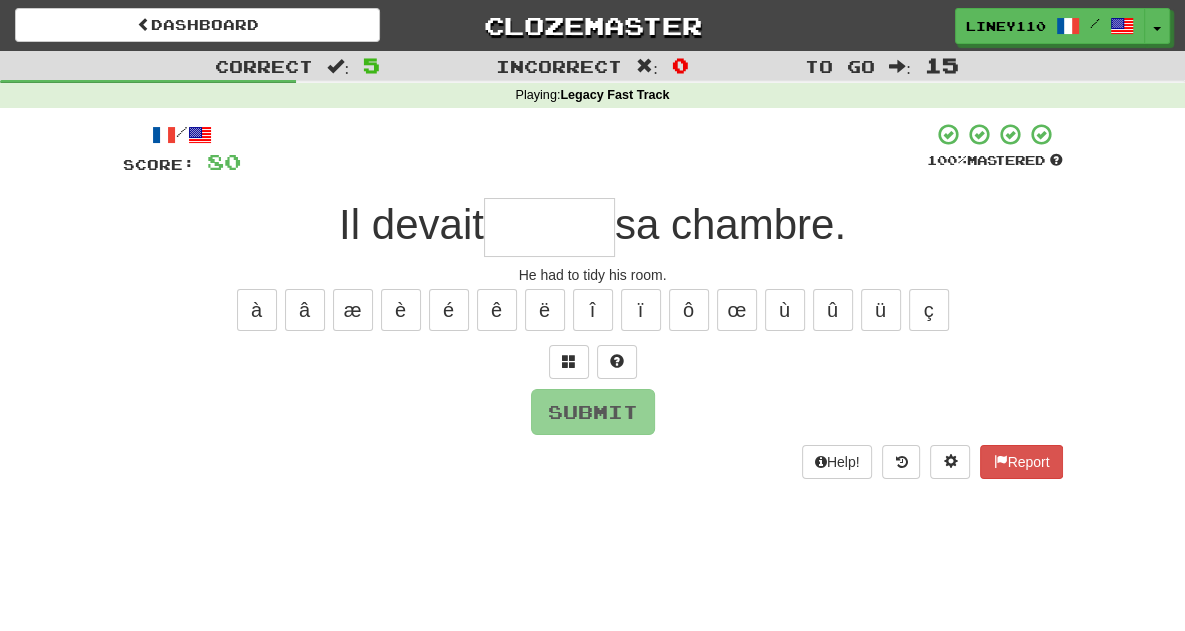 click at bounding box center [549, 227] 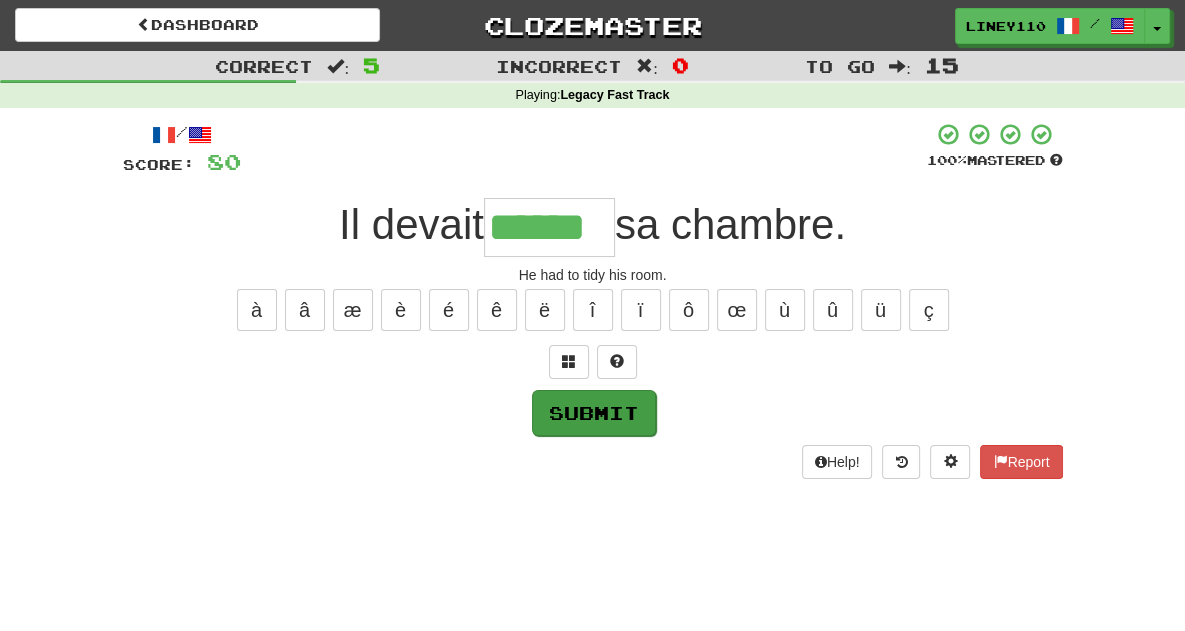type on "******" 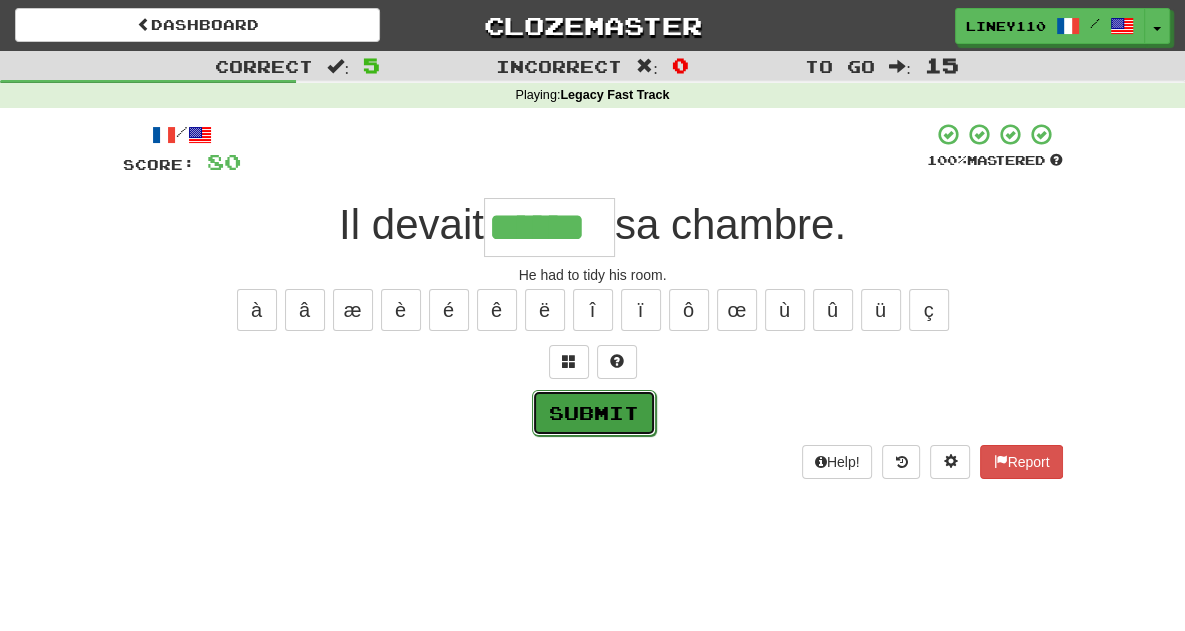 click on "Submit" at bounding box center [594, 413] 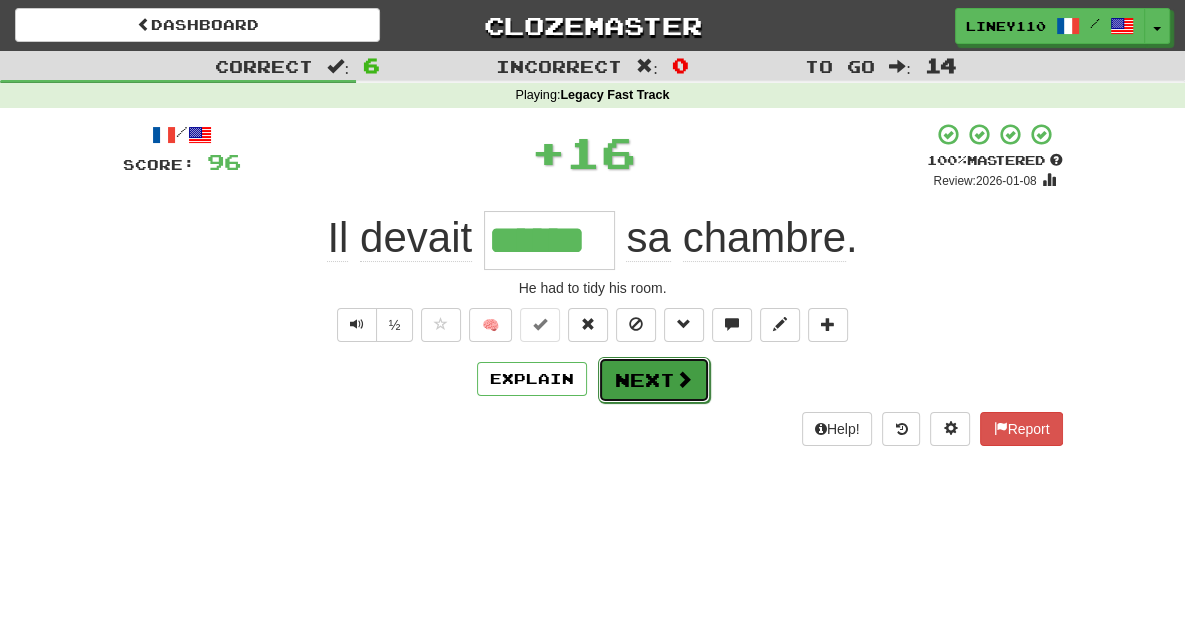 click on "Next" at bounding box center (654, 380) 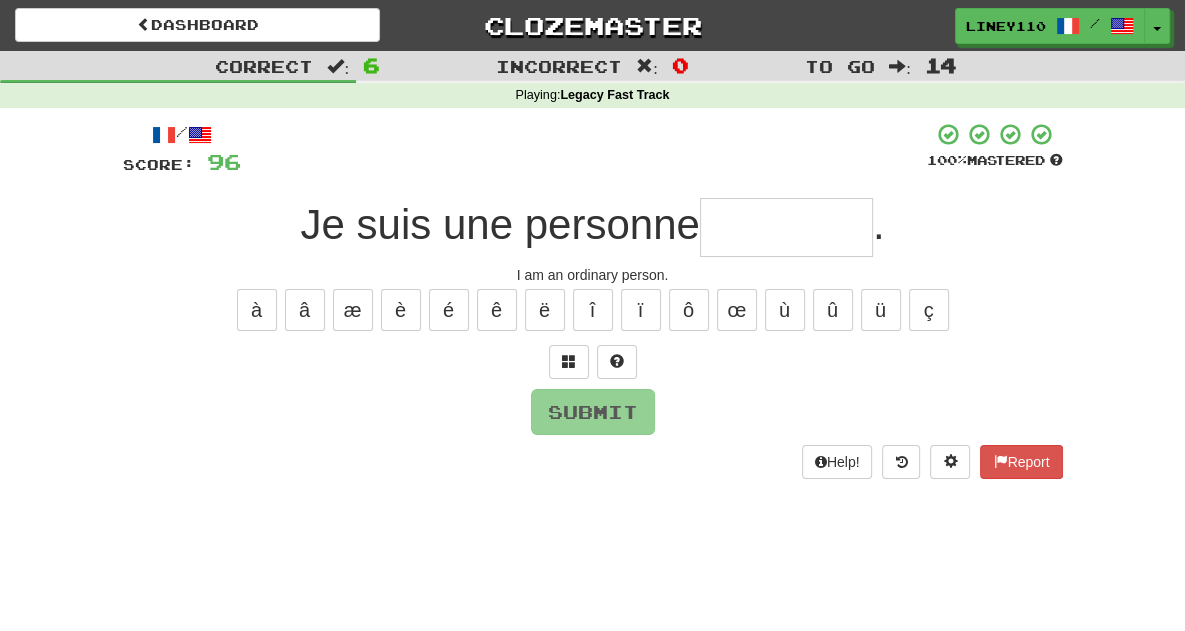 click at bounding box center (786, 227) 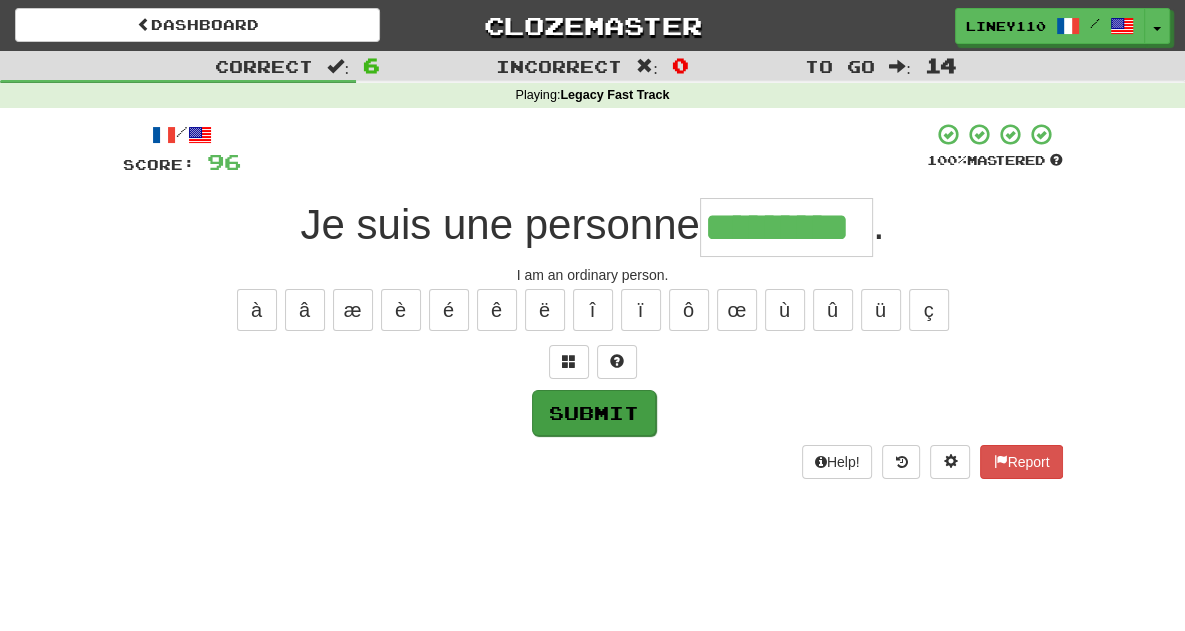type on "*********" 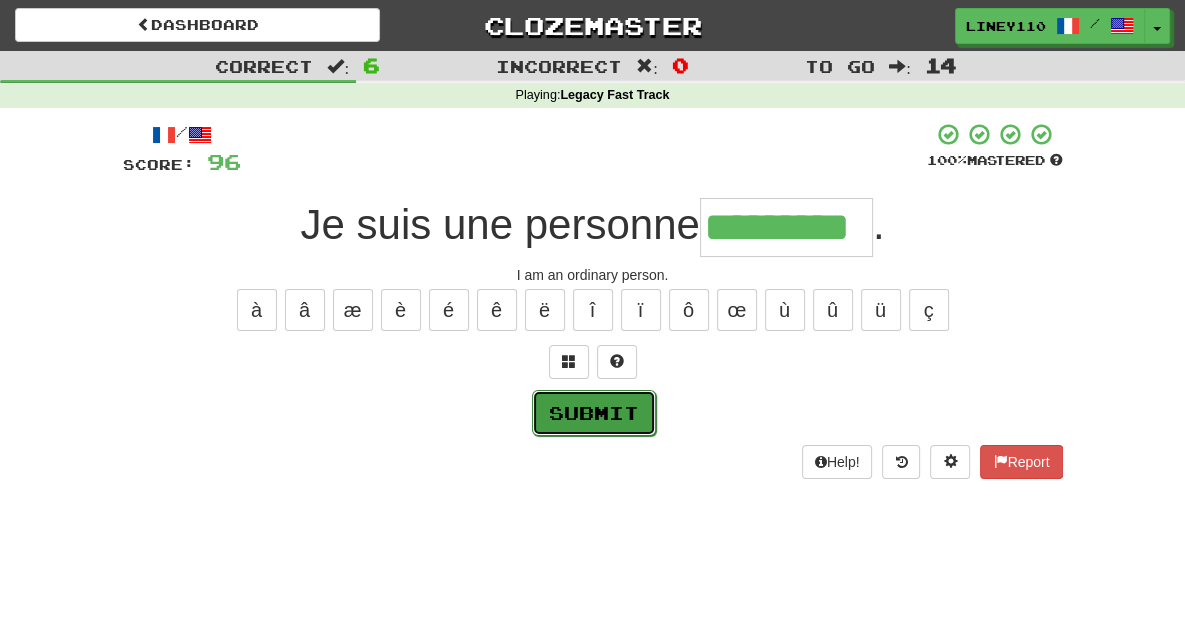 click on "Submit" at bounding box center [594, 413] 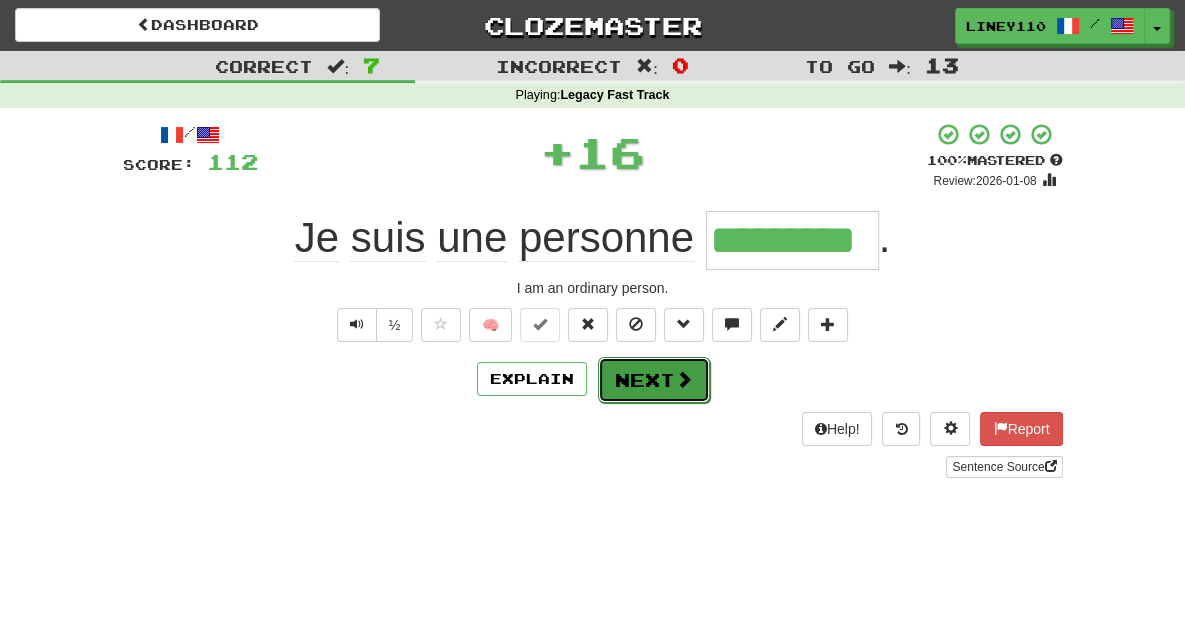 click on "Next" at bounding box center (654, 380) 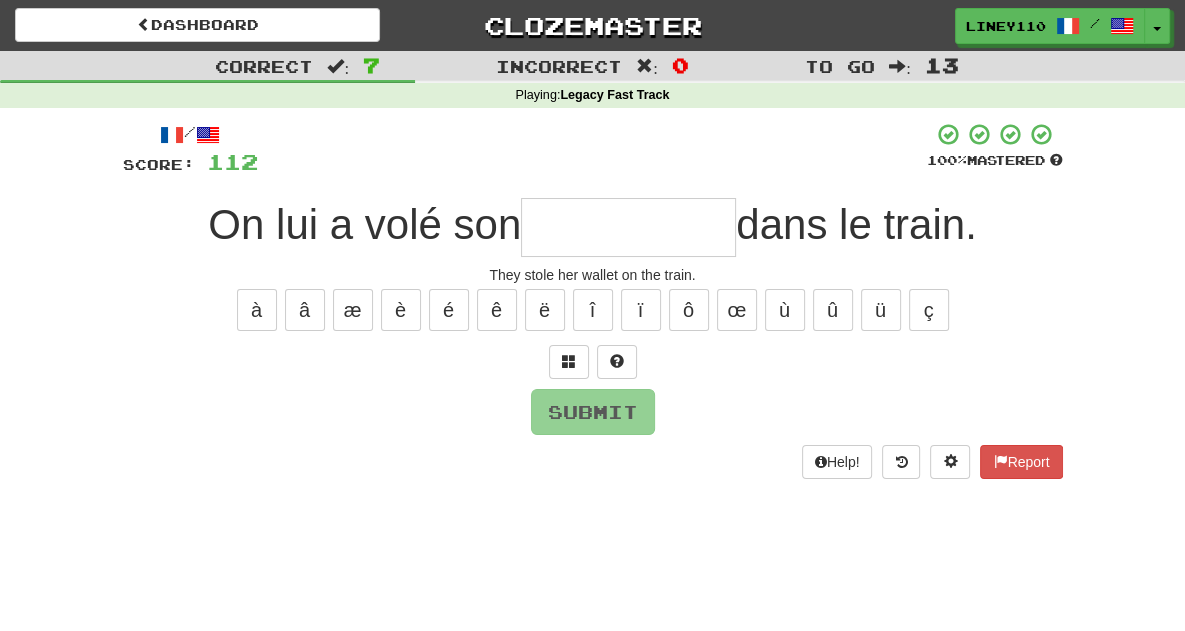 click at bounding box center (628, 227) 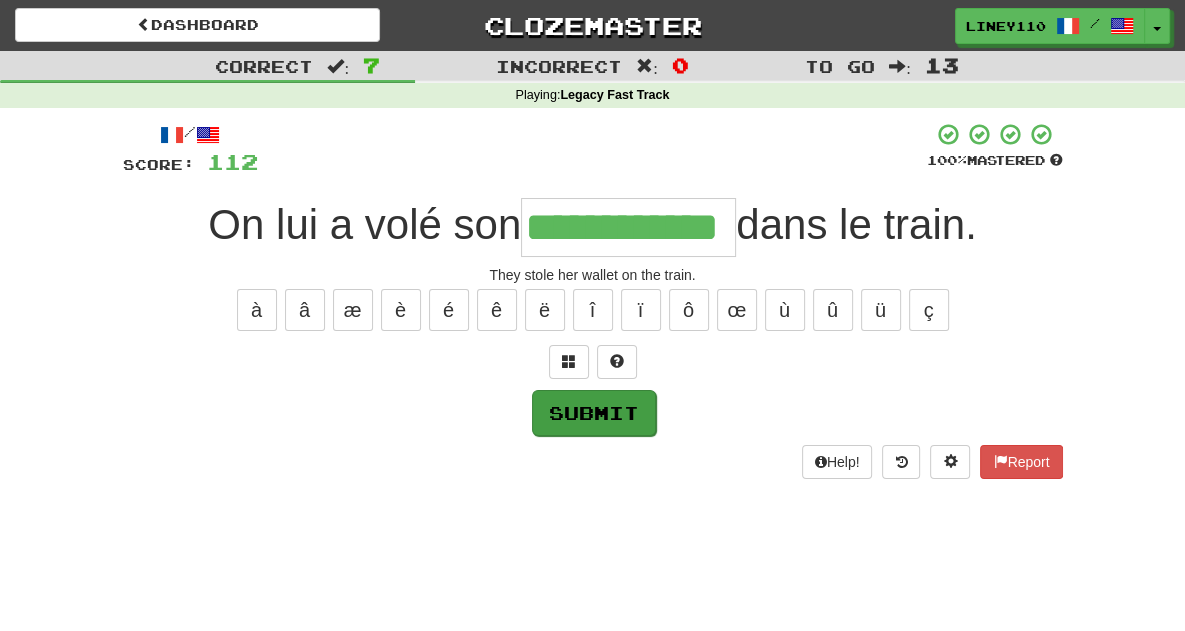 type on "**********" 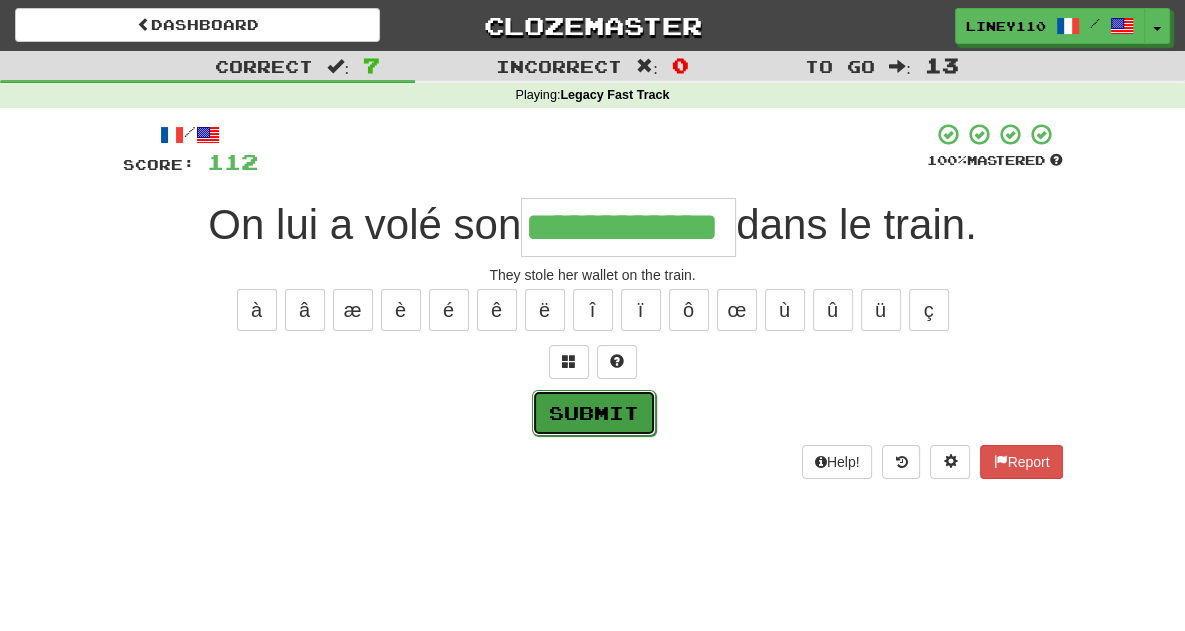 click on "Submit" at bounding box center (594, 413) 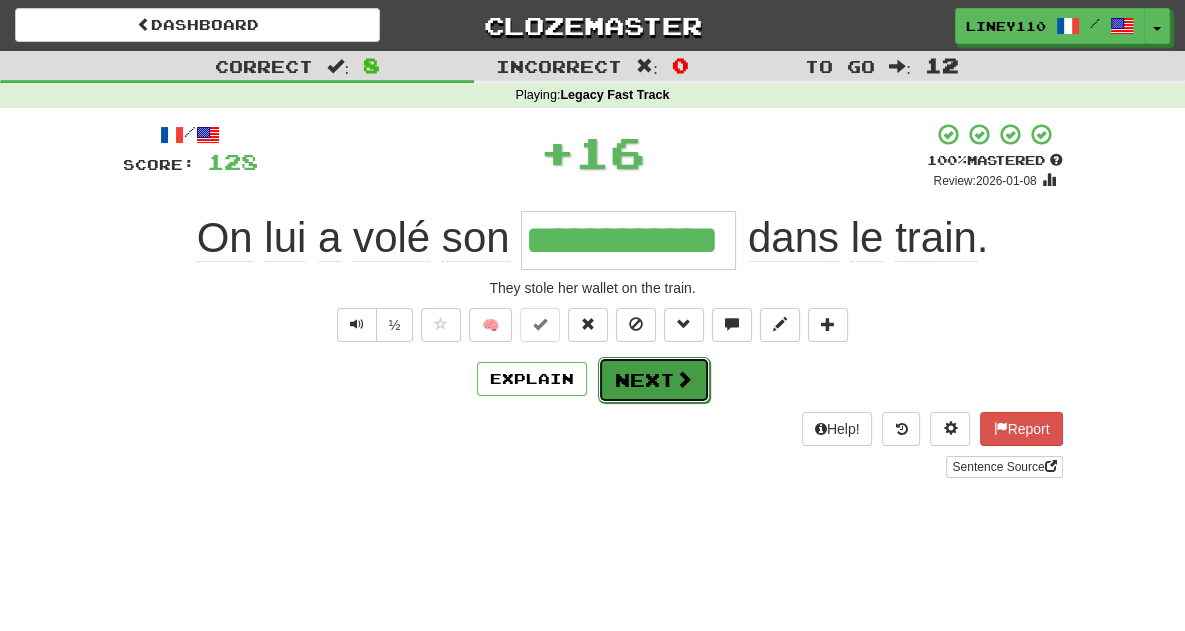 click on "Next" at bounding box center [654, 380] 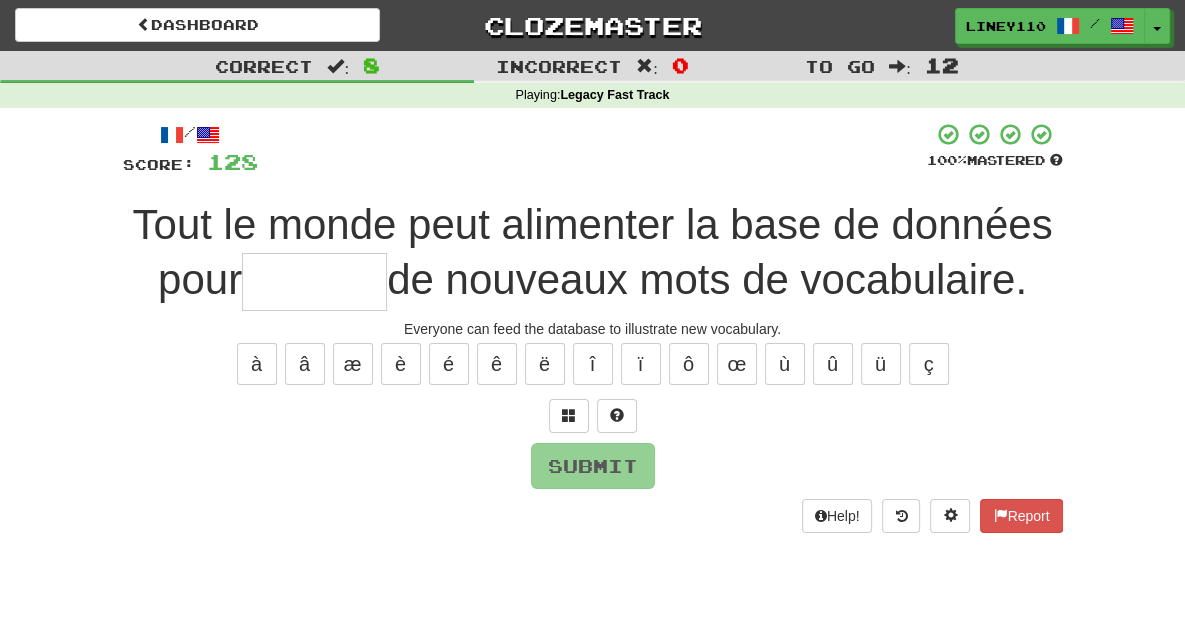 click at bounding box center [314, 282] 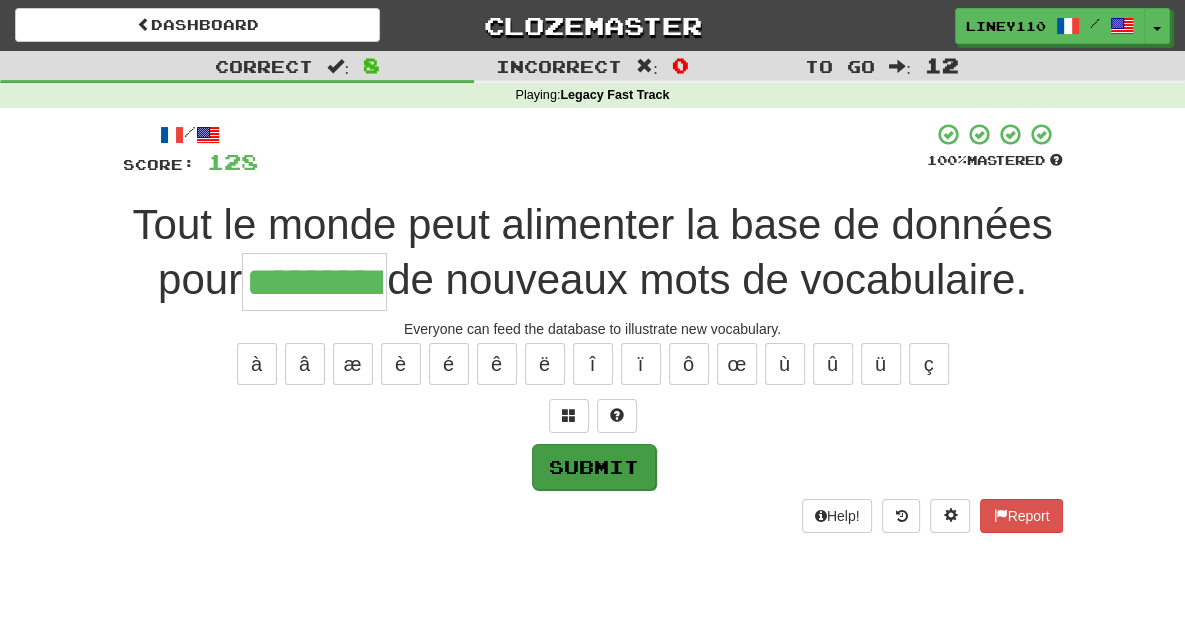 type on "*********" 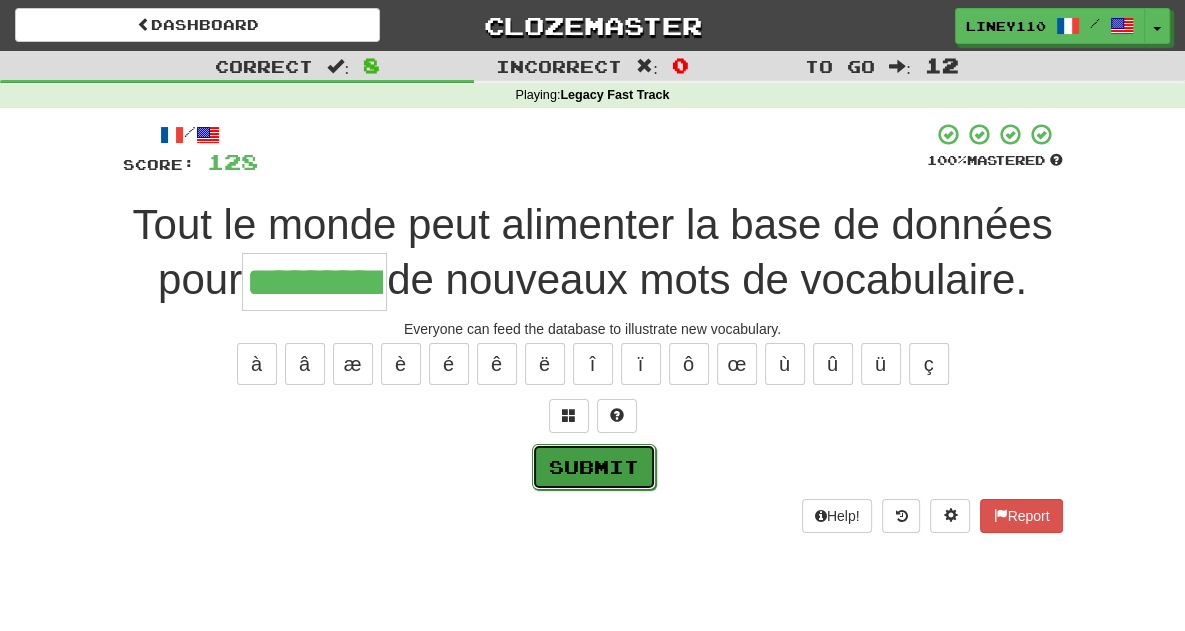click on "Submit" at bounding box center (594, 467) 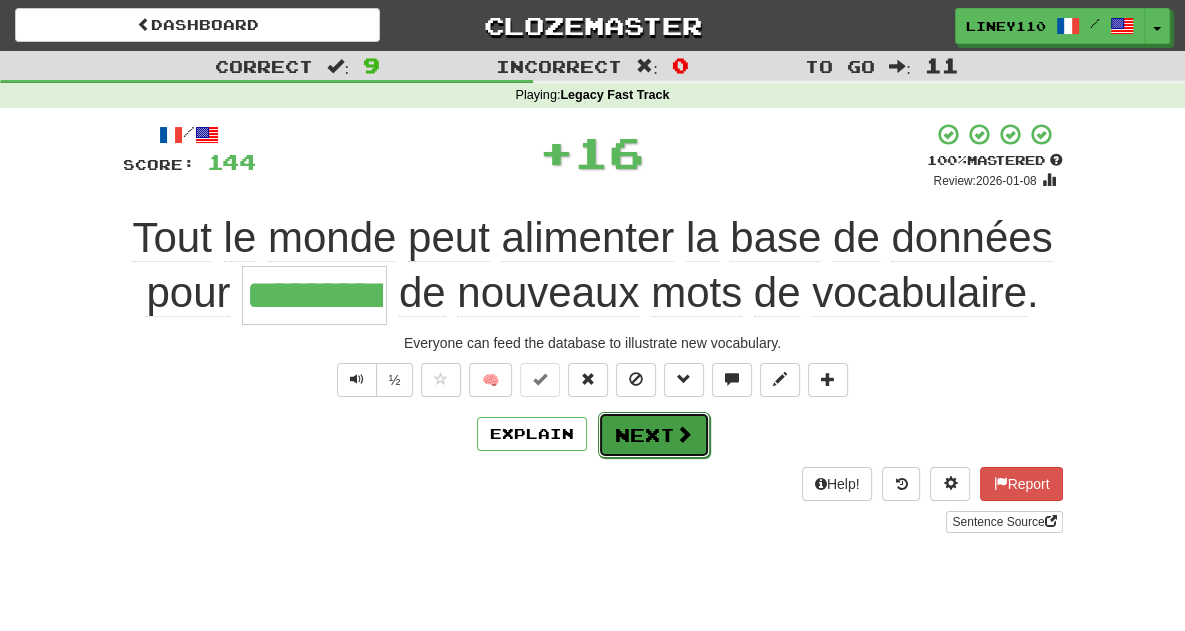 click on "Next" at bounding box center [654, 435] 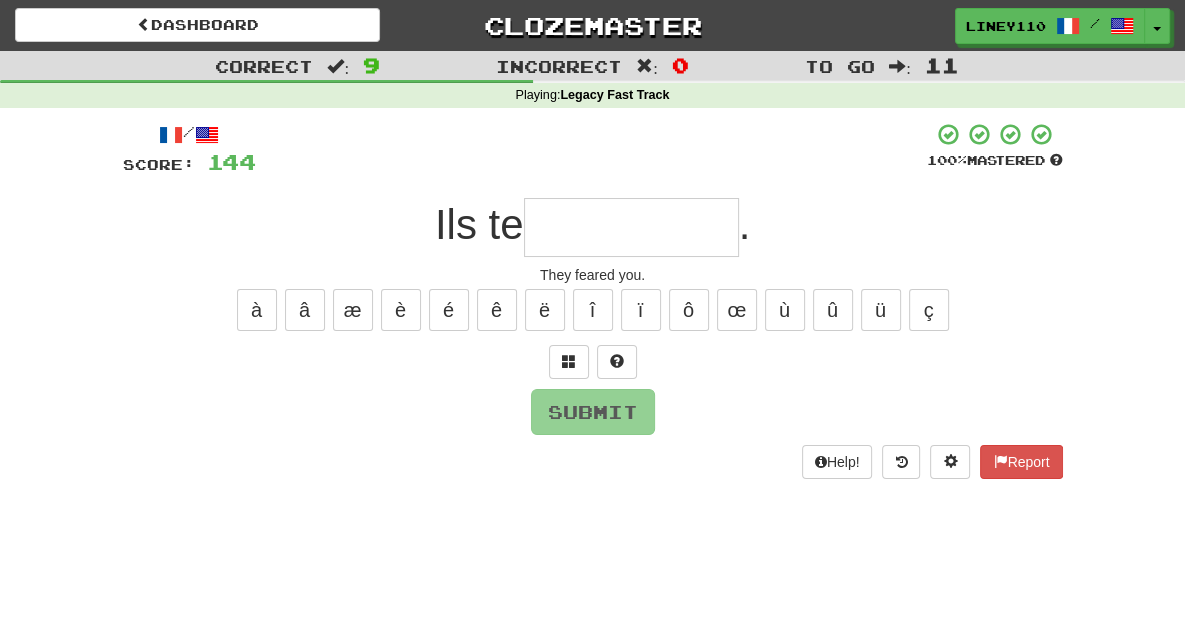 click at bounding box center (631, 227) 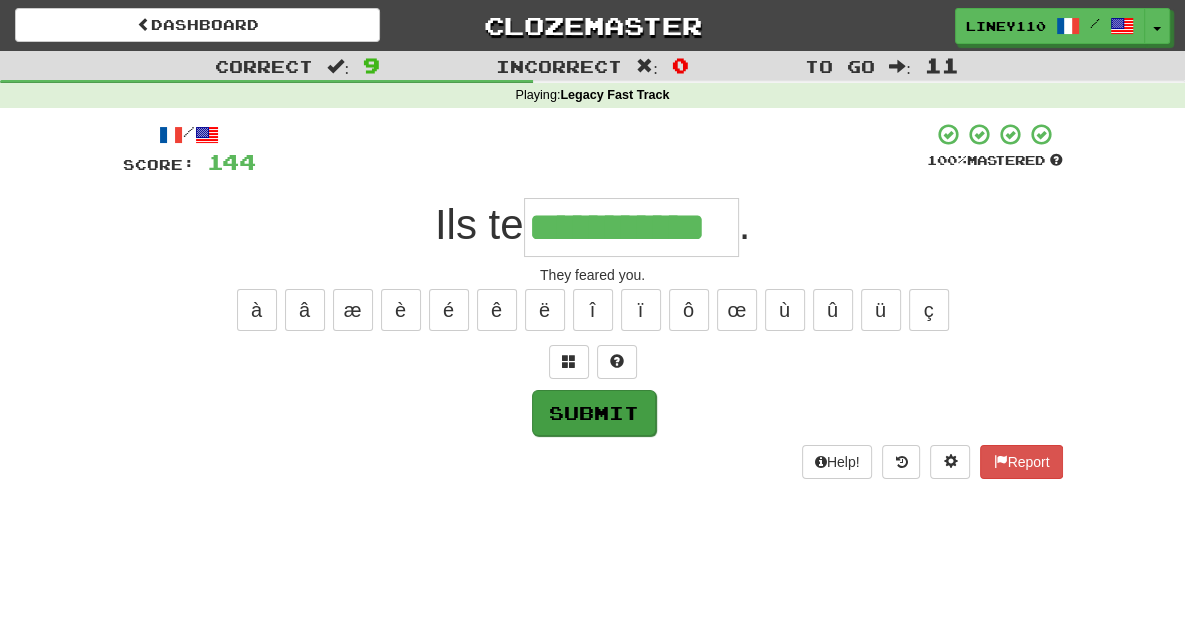 type on "**********" 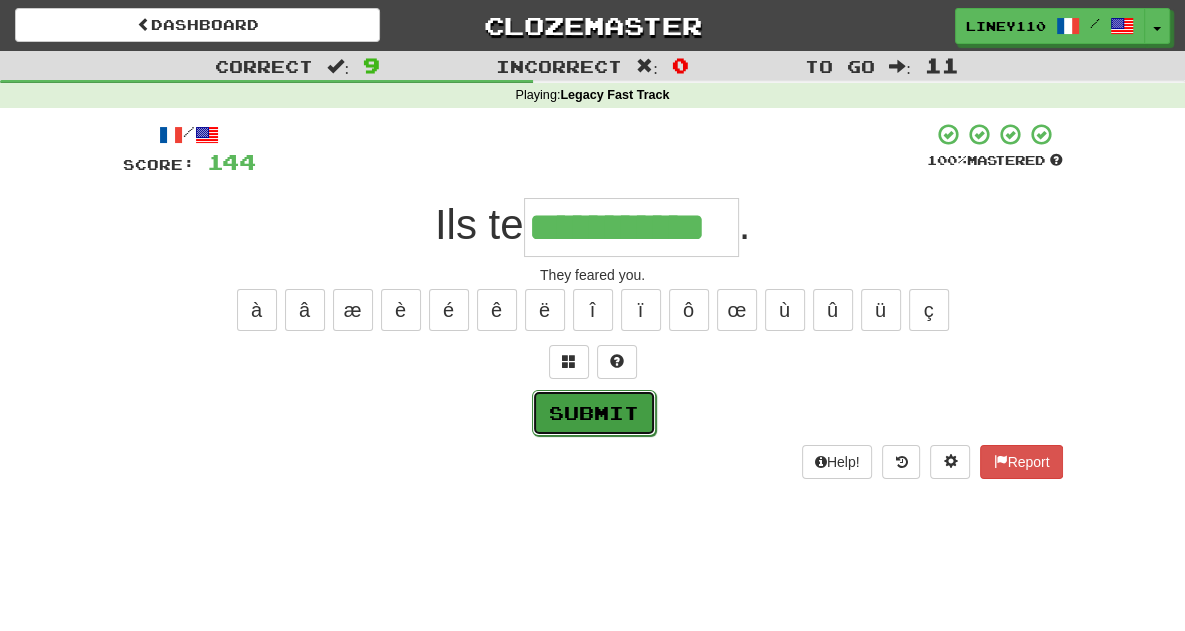 click on "Submit" at bounding box center [594, 413] 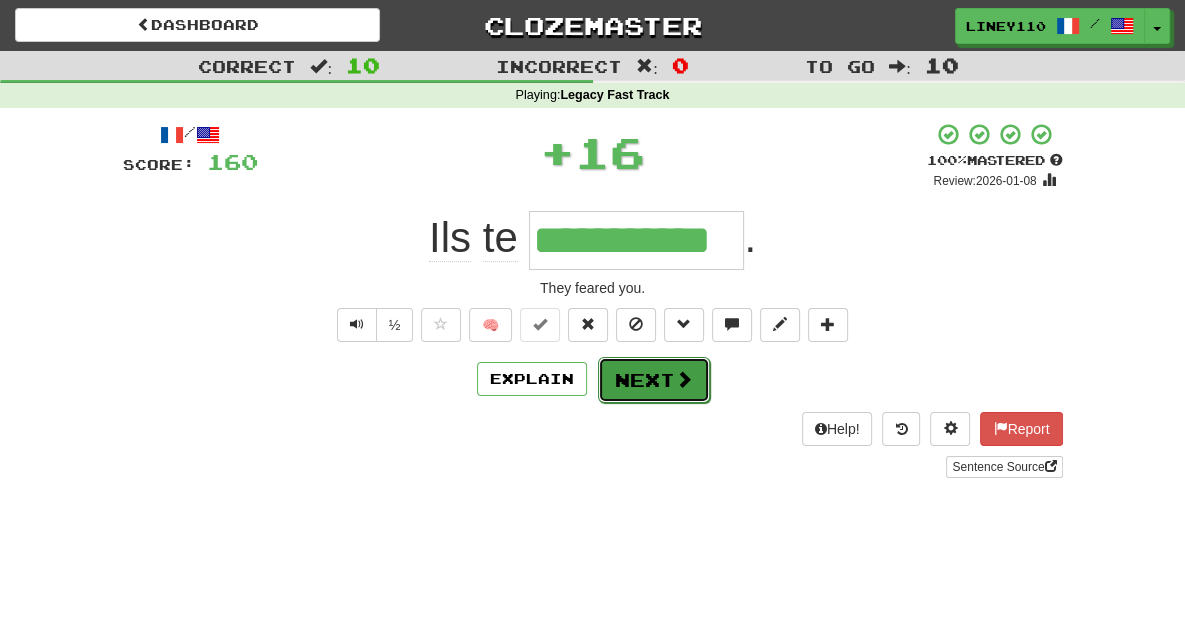 click on "Next" at bounding box center (654, 380) 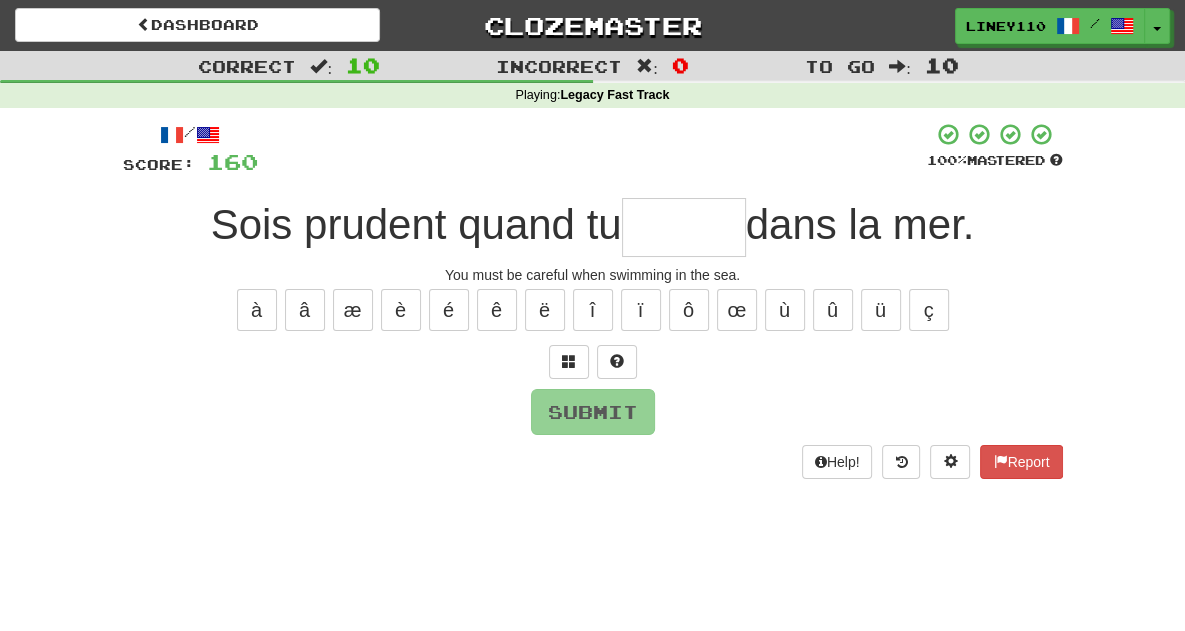 click at bounding box center [684, 227] 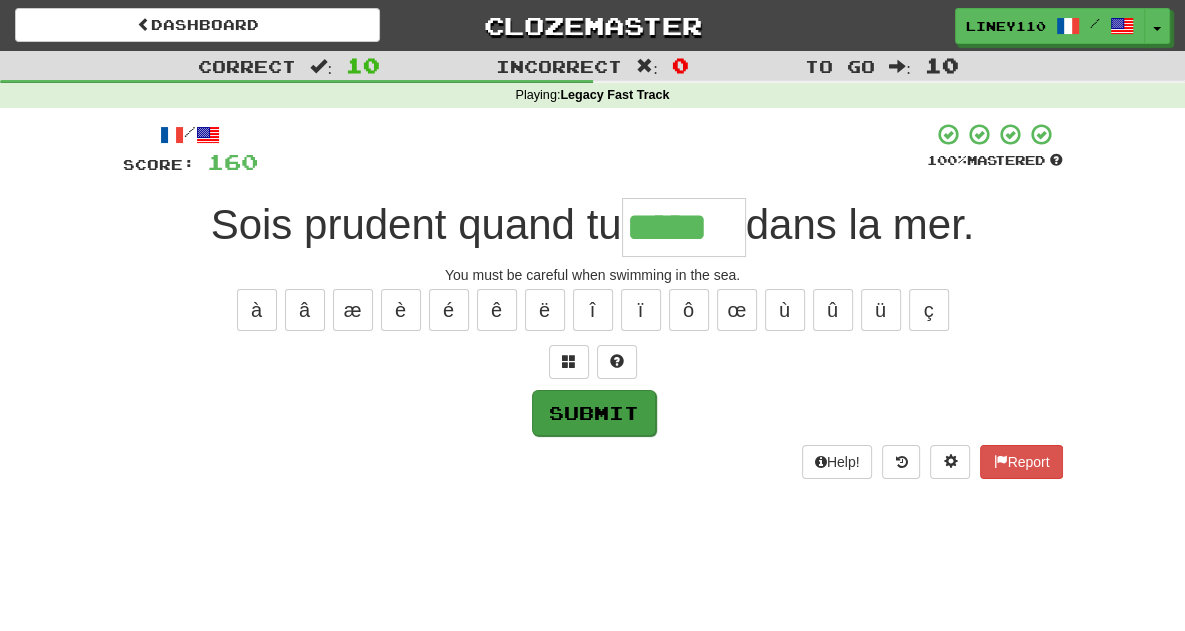 type on "*****" 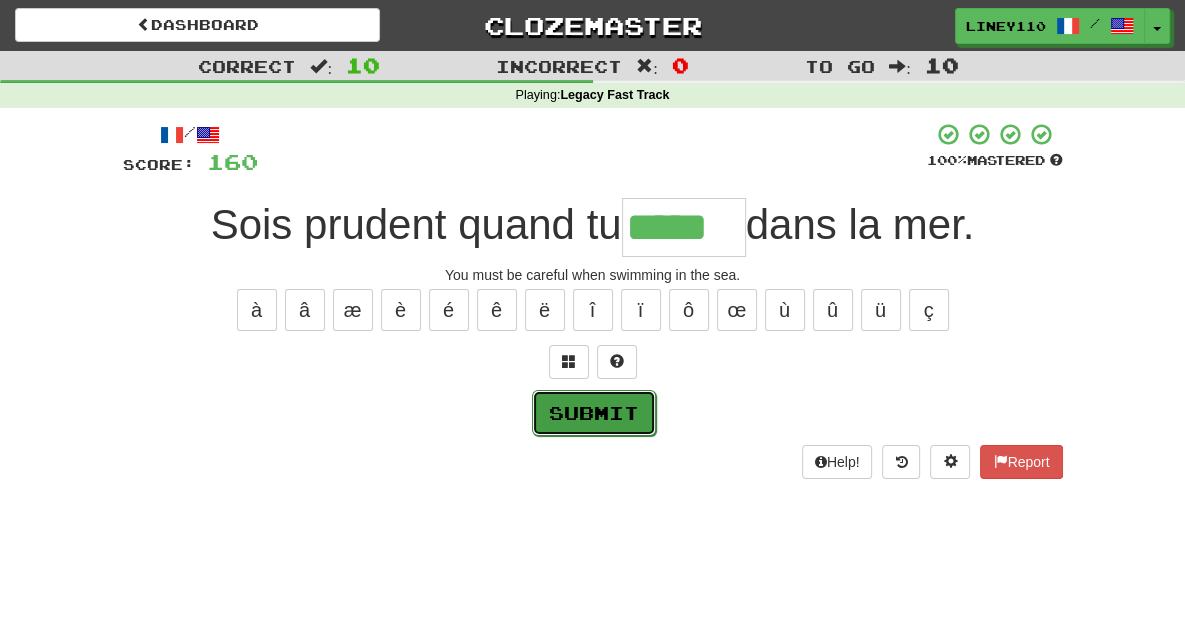 click on "Submit" at bounding box center [594, 413] 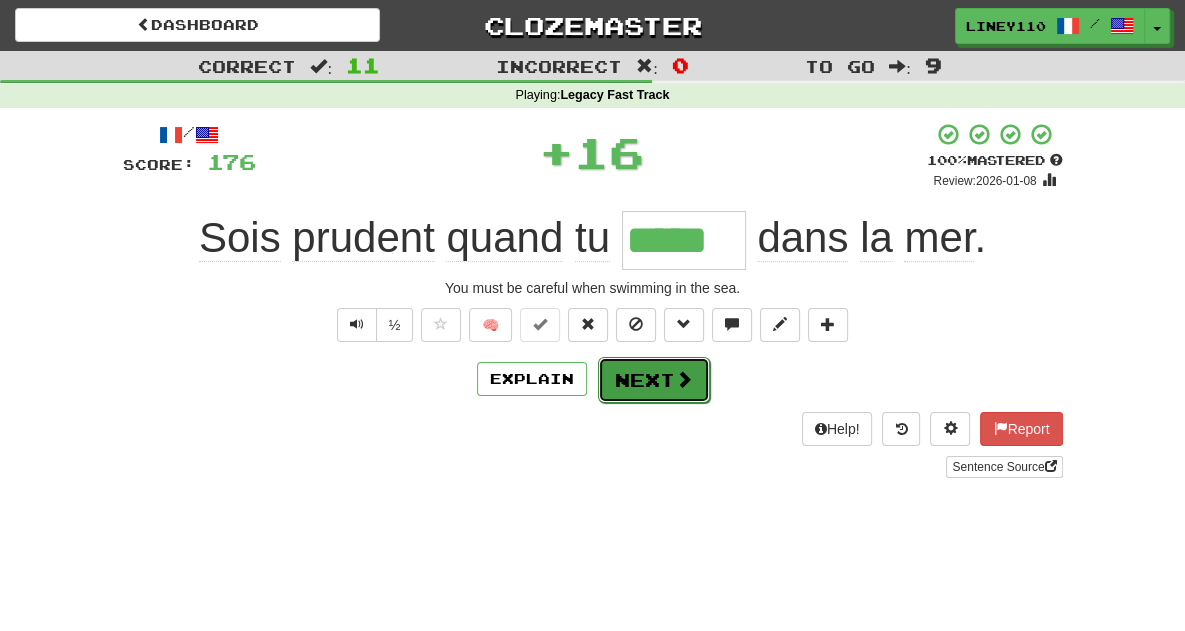 click on "Next" at bounding box center [654, 380] 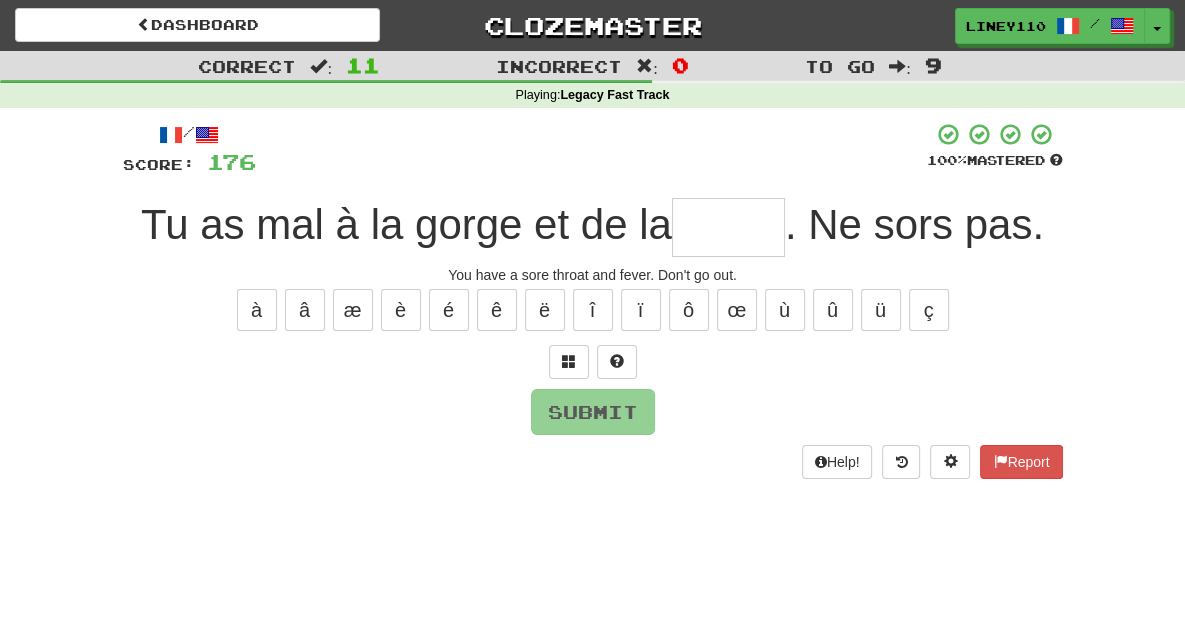 click at bounding box center (728, 227) 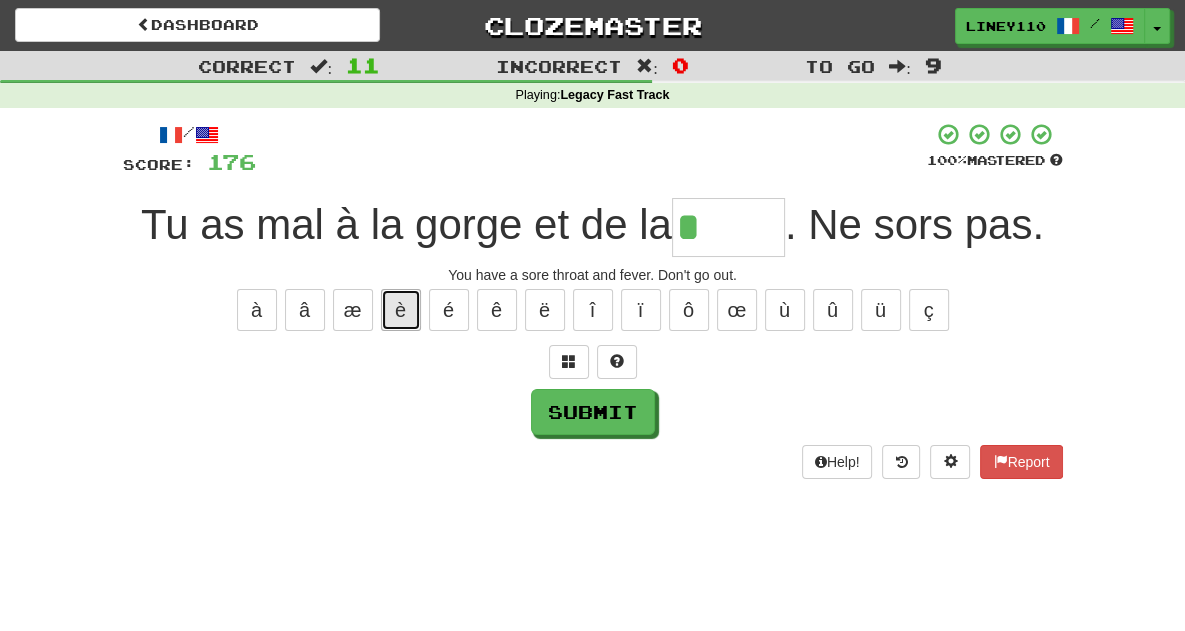 click on "è" at bounding box center (401, 310) 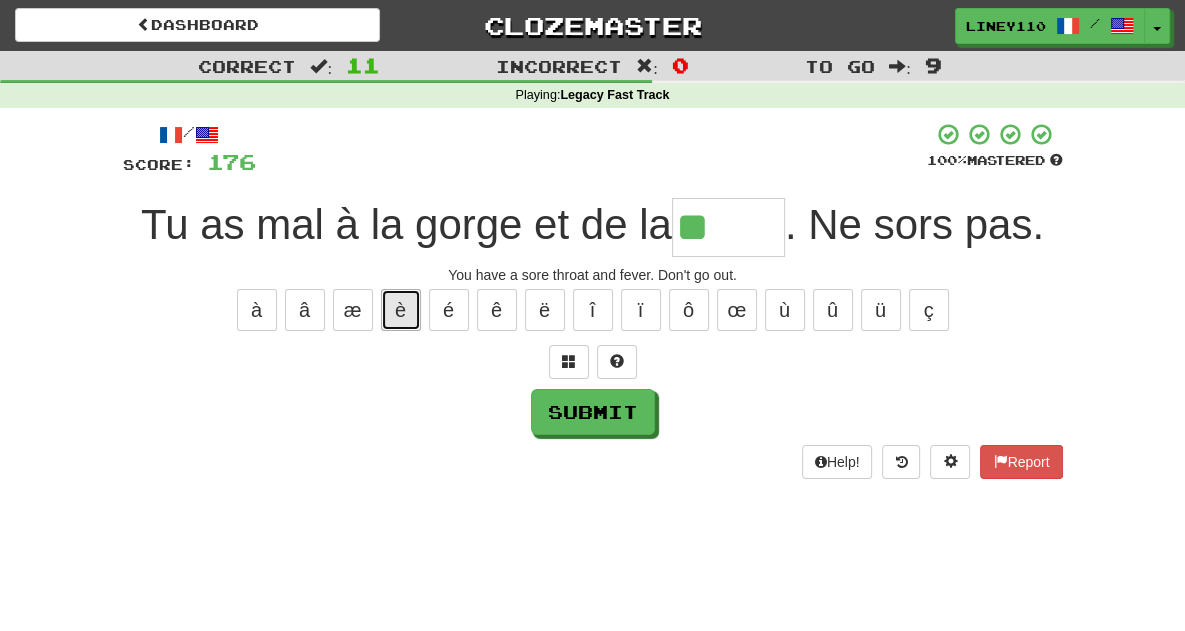 click on "è" at bounding box center [401, 310] 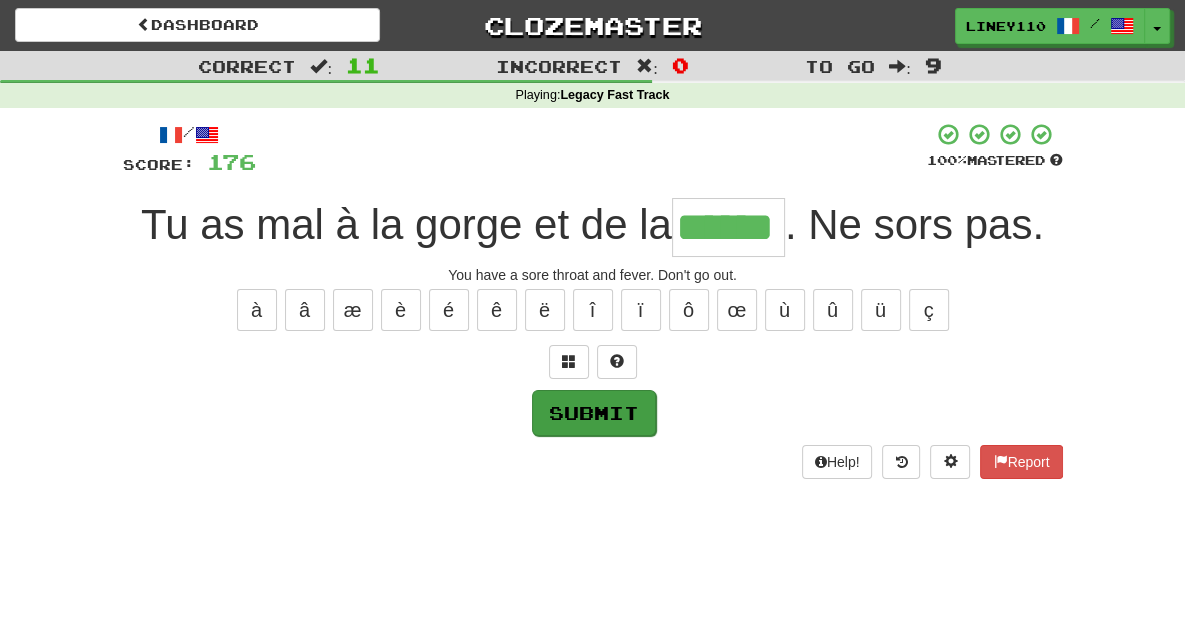 type on "******" 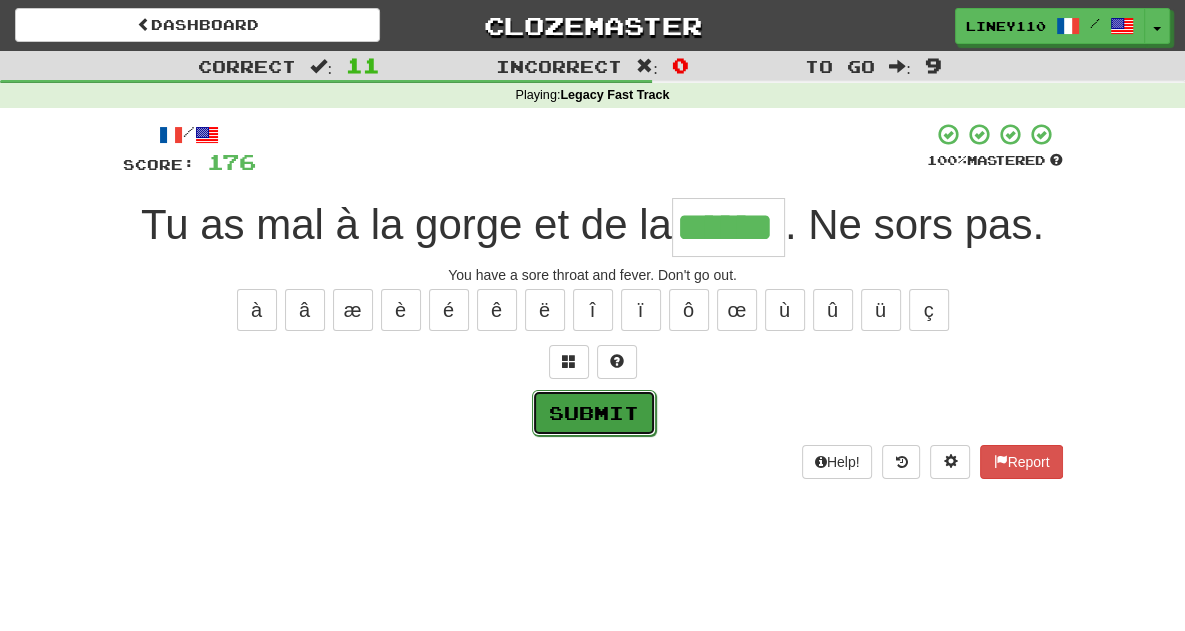 click on "Submit" at bounding box center [594, 413] 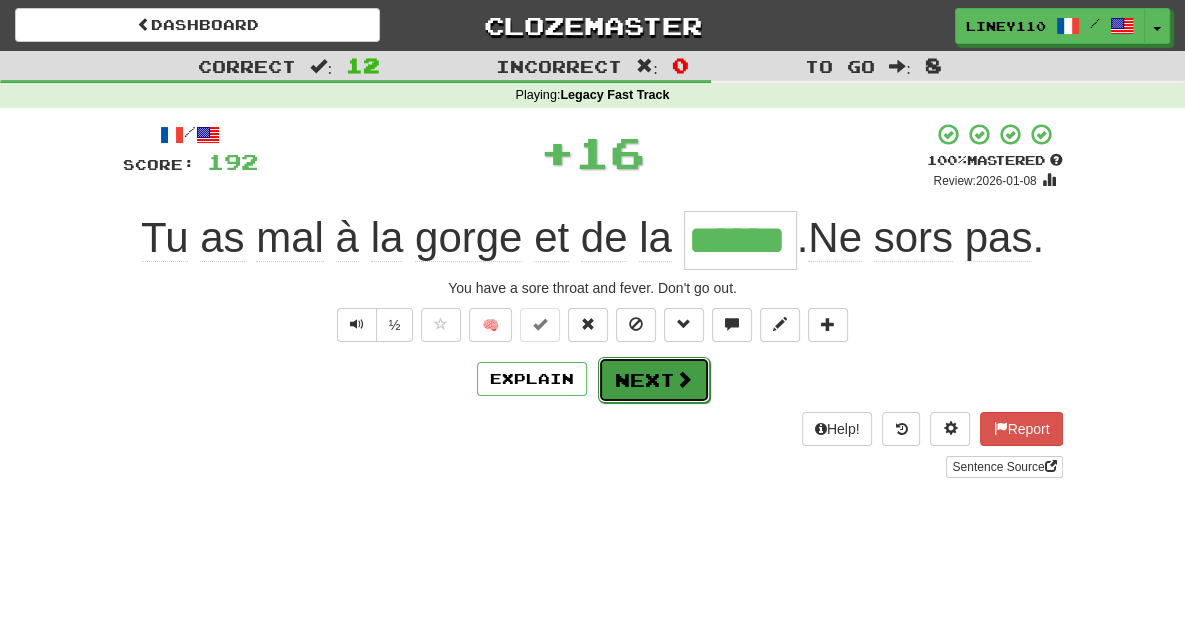 click on "Next" at bounding box center (654, 380) 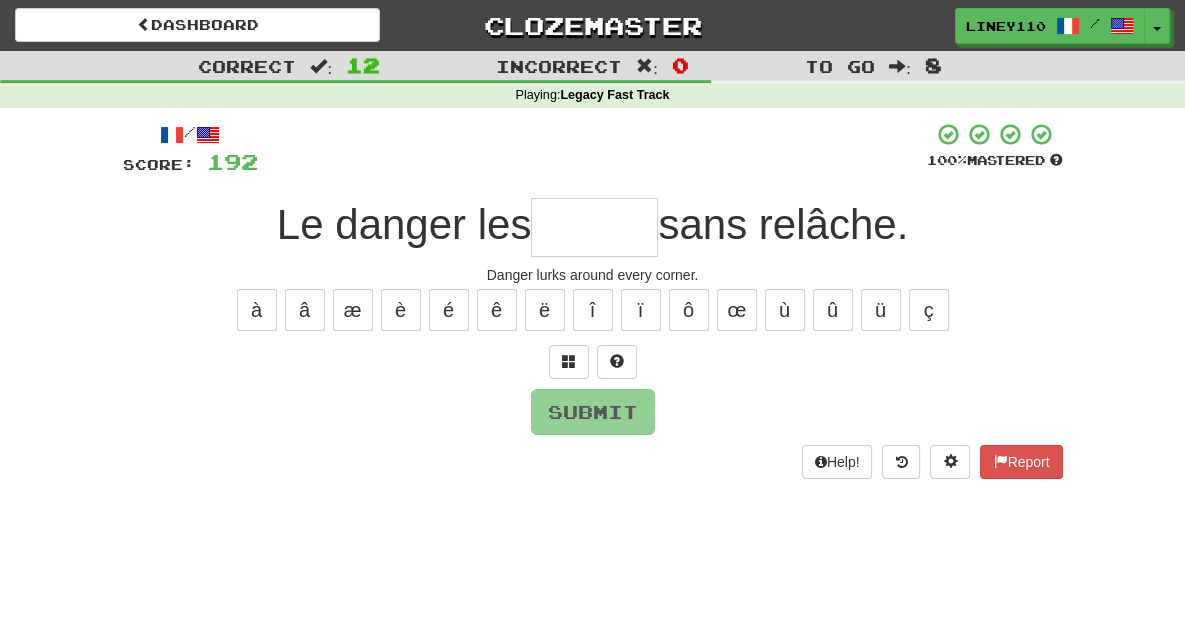 click at bounding box center [594, 227] 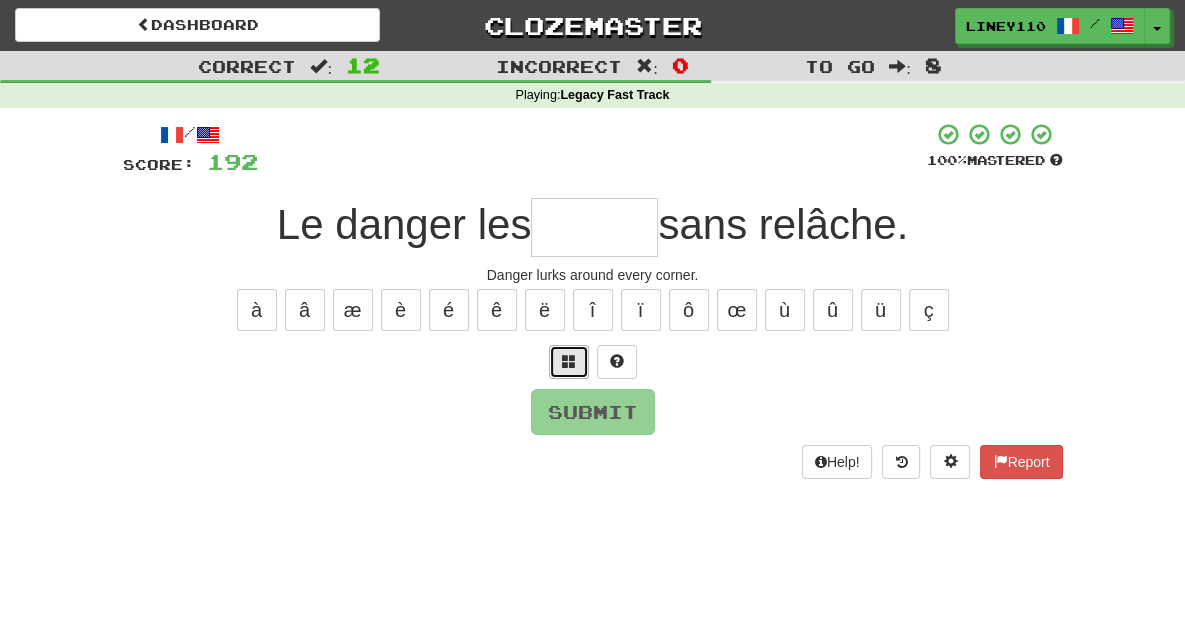 click at bounding box center [569, 361] 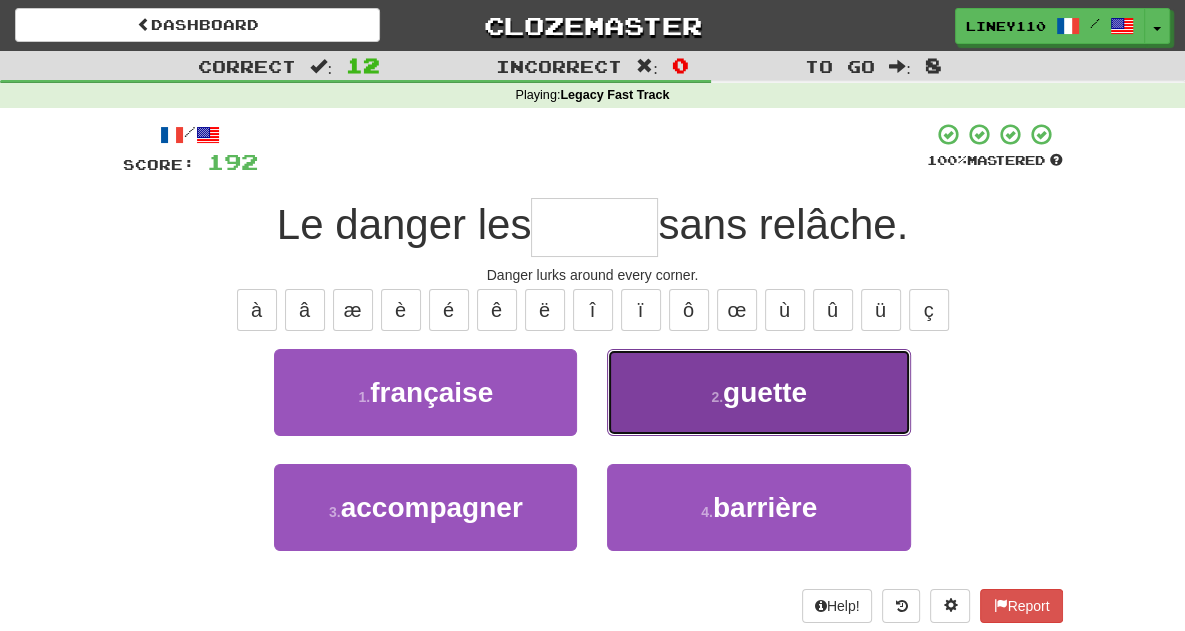 click on "2 .  guette" at bounding box center [758, 392] 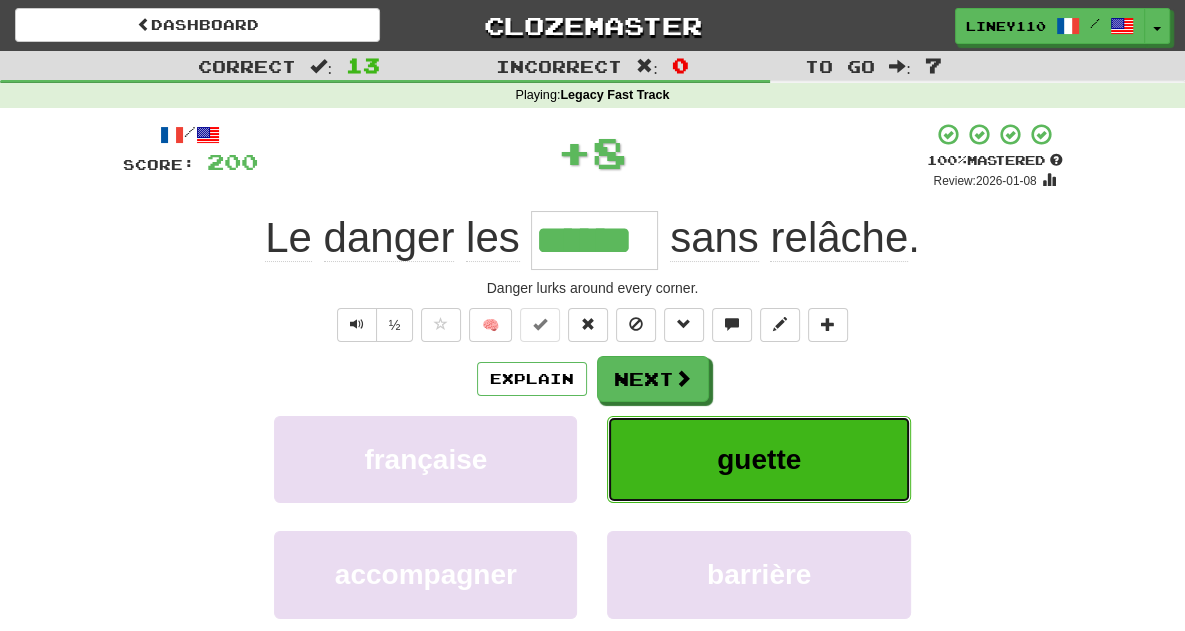 click on "guette" at bounding box center [759, 459] 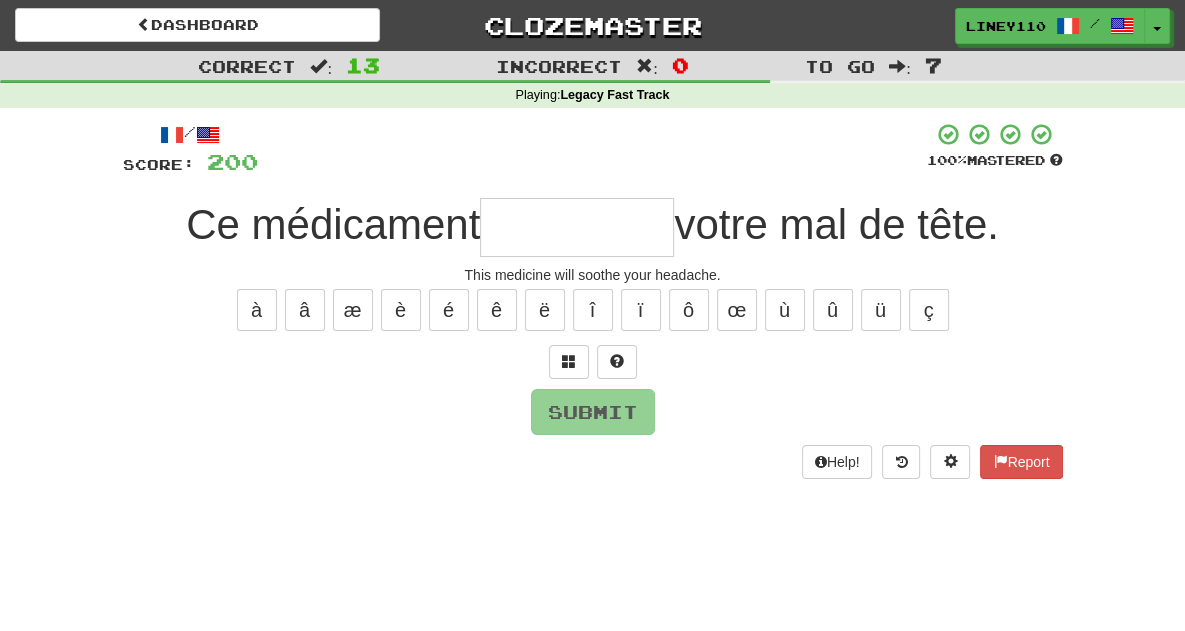 click at bounding box center [577, 227] 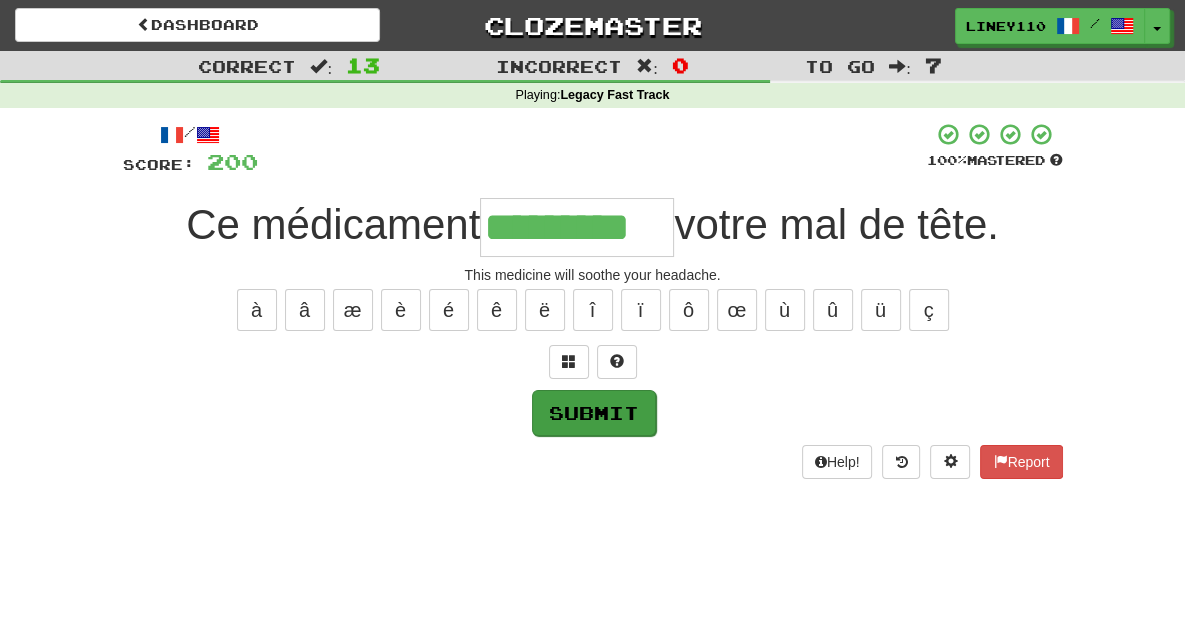 type on "*********" 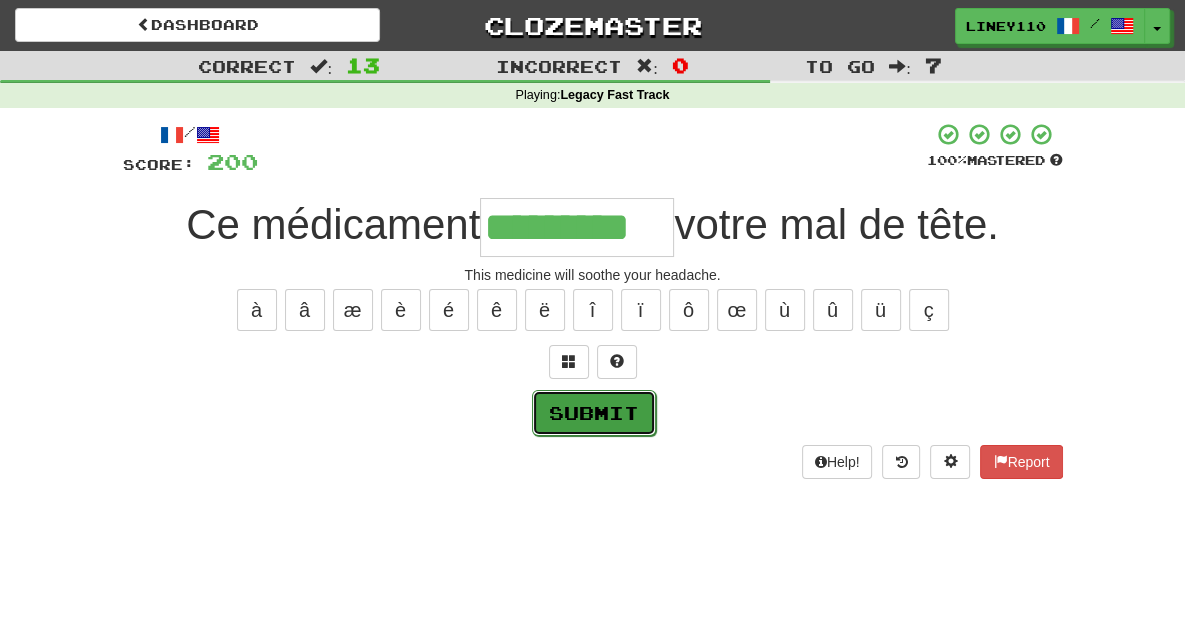 click on "Submit" at bounding box center [594, 413] 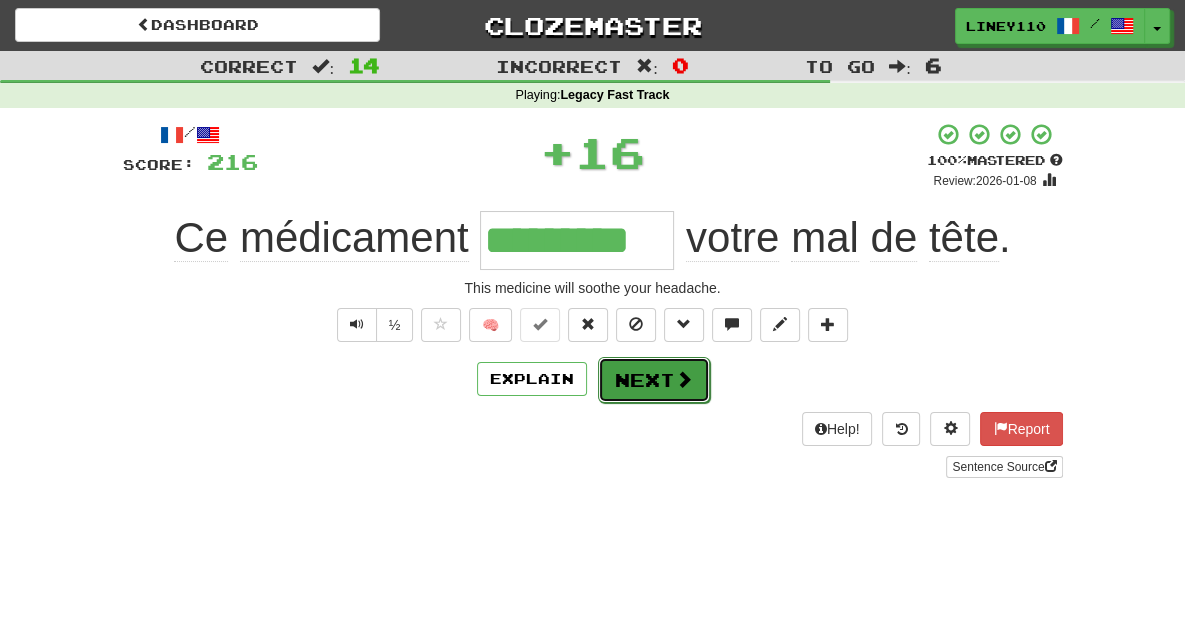 click on "Next" at bounding box center (654, 380) 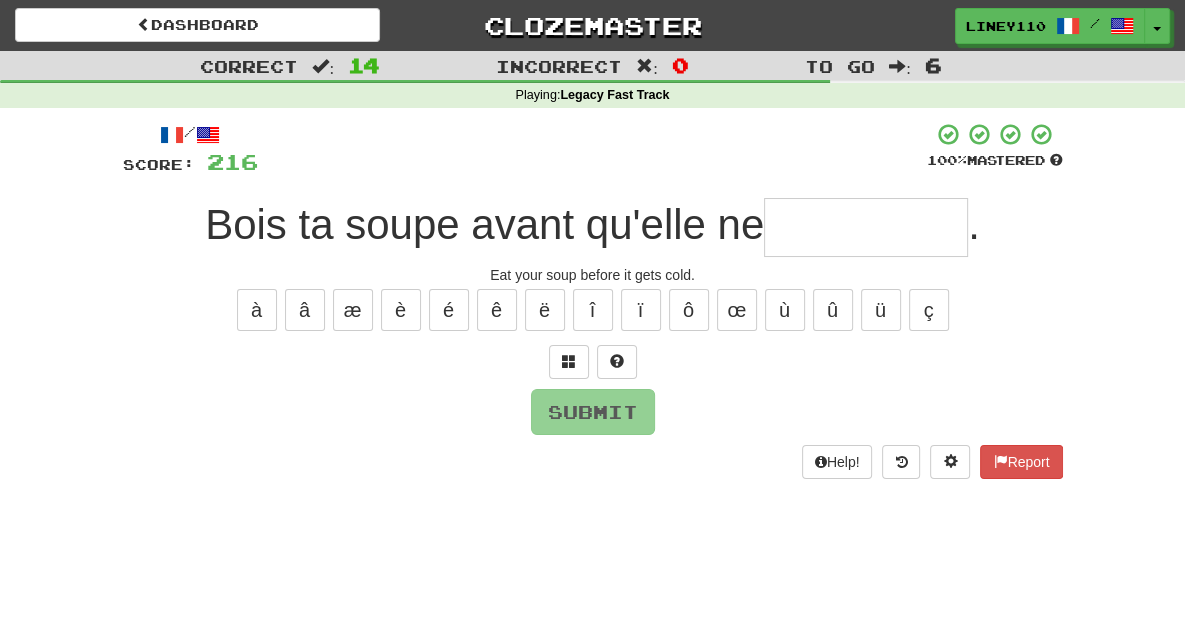 click at bounding box center [866, 227] 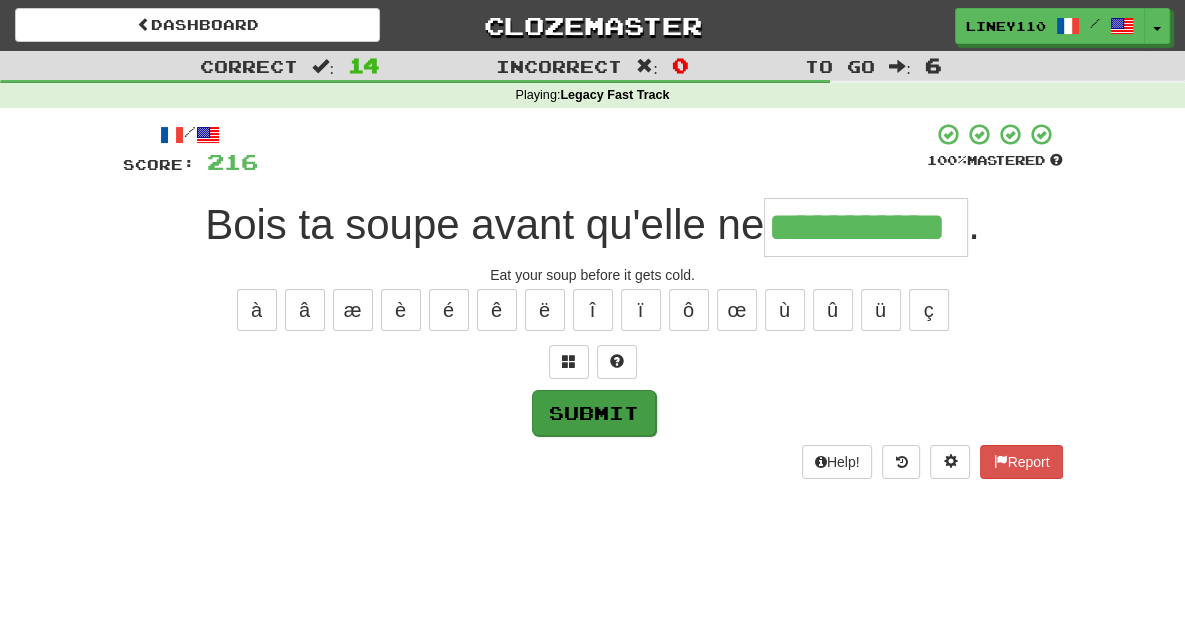 type on "**********" 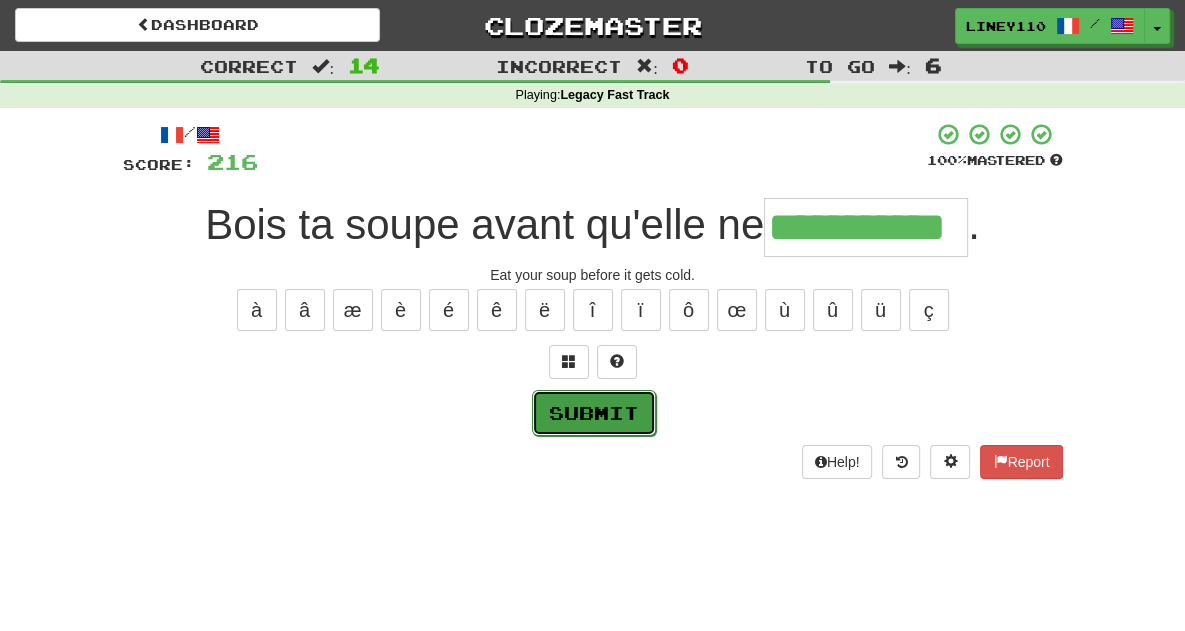 click on "Submit" at bounding box center (594, 413) 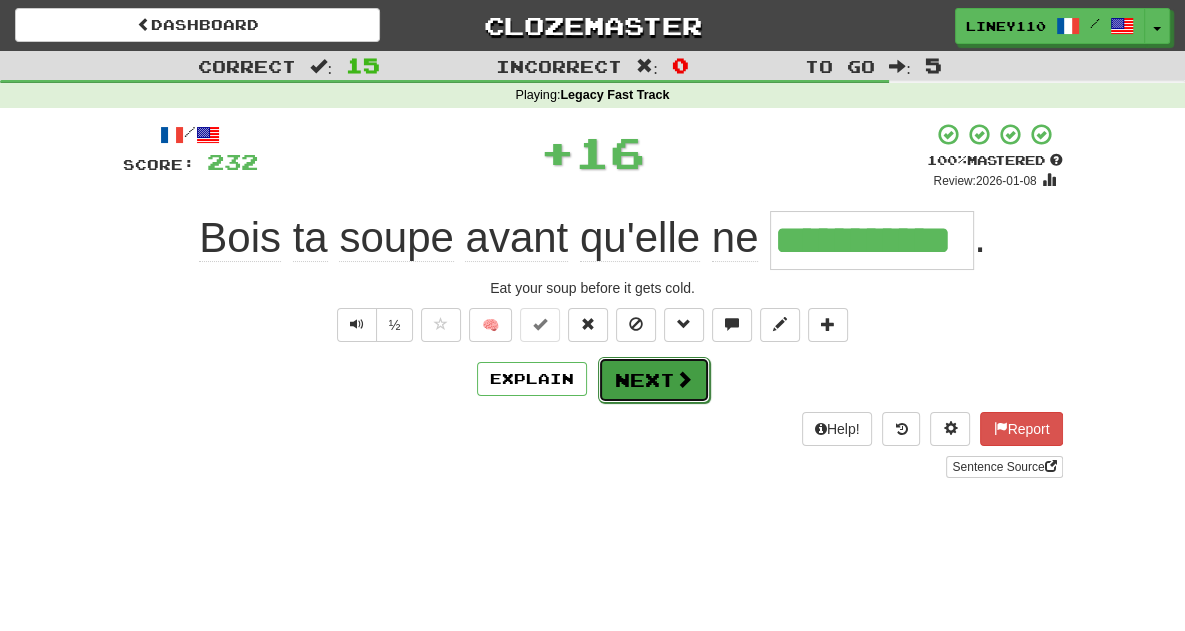 click on "Next" at bounding box center [654, 380] 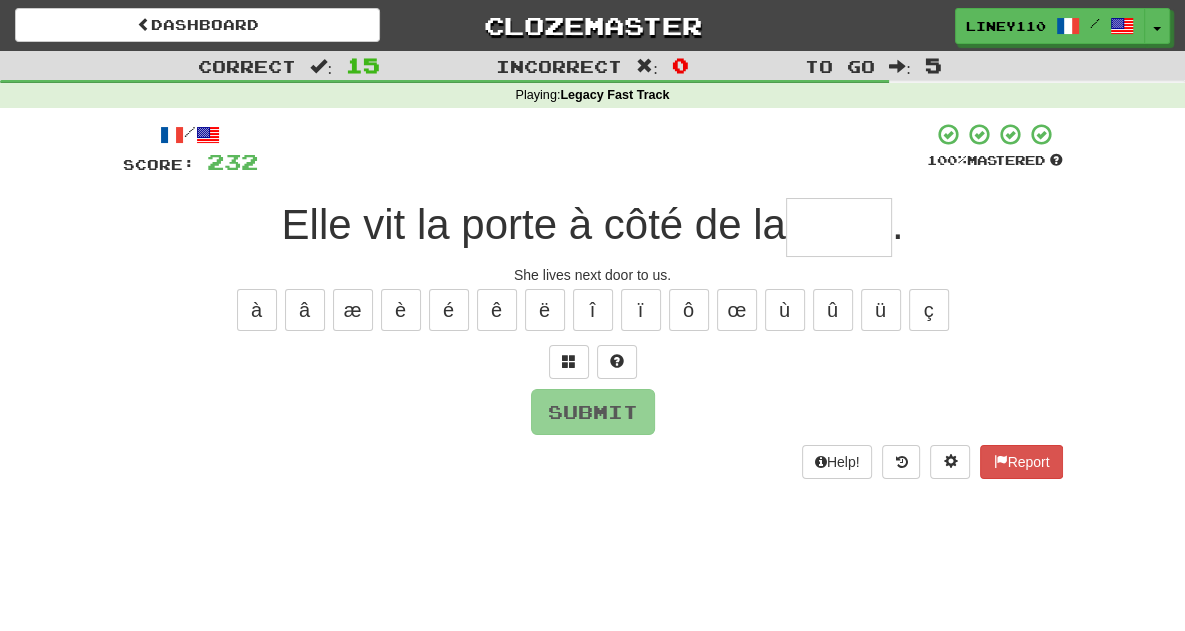 click at bounding box center [839, 227] 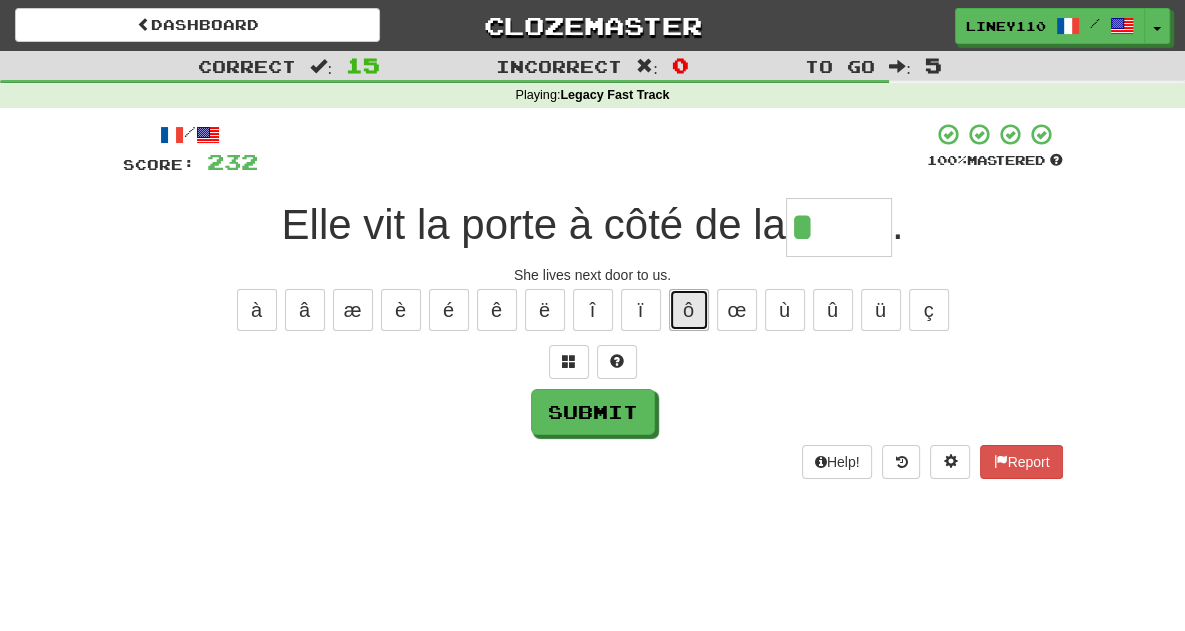 click on "ô" at bounding box center (689, 310) 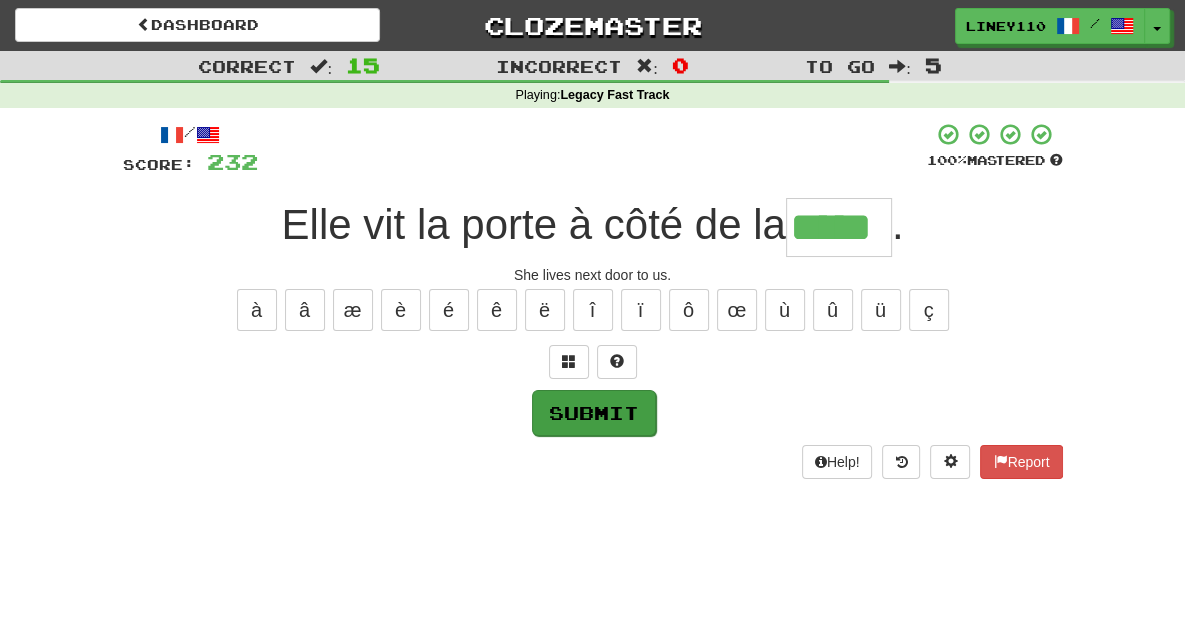 type on "*****" 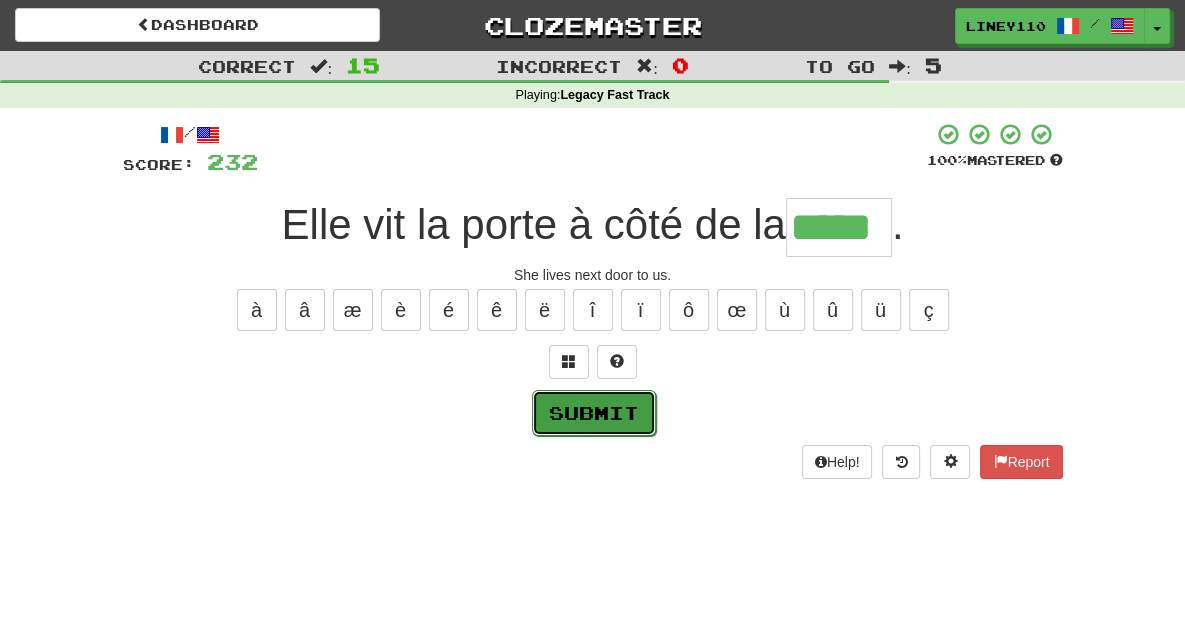 click on "Submit" at bounding box center [594, 413] 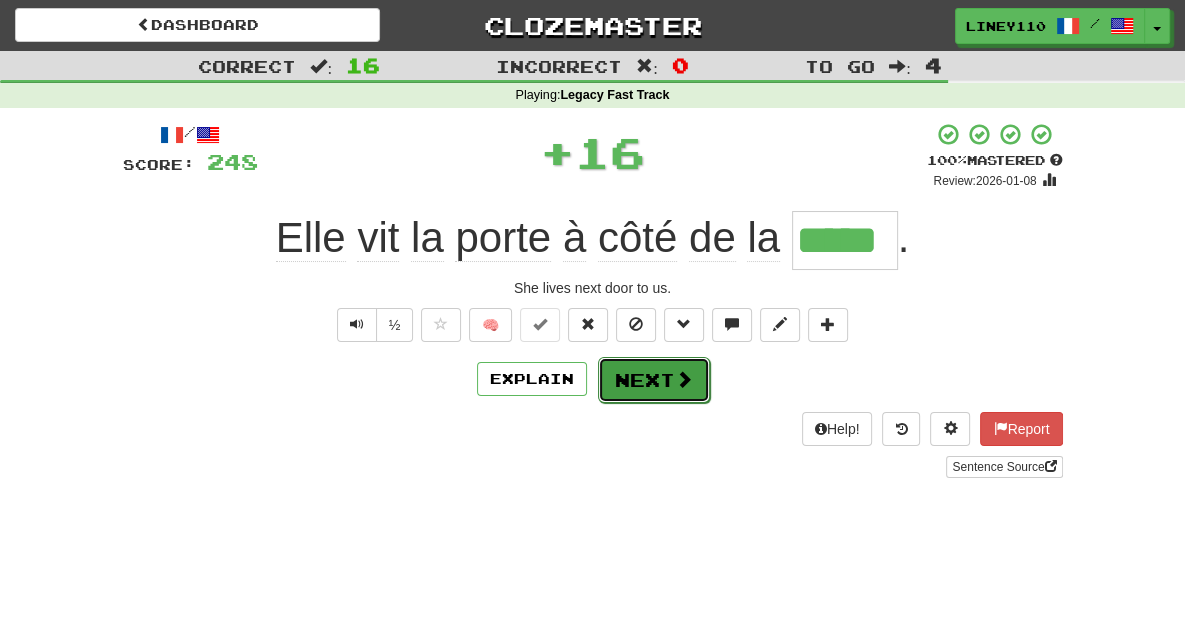 click on "Next" at bounding box center [654, 380] 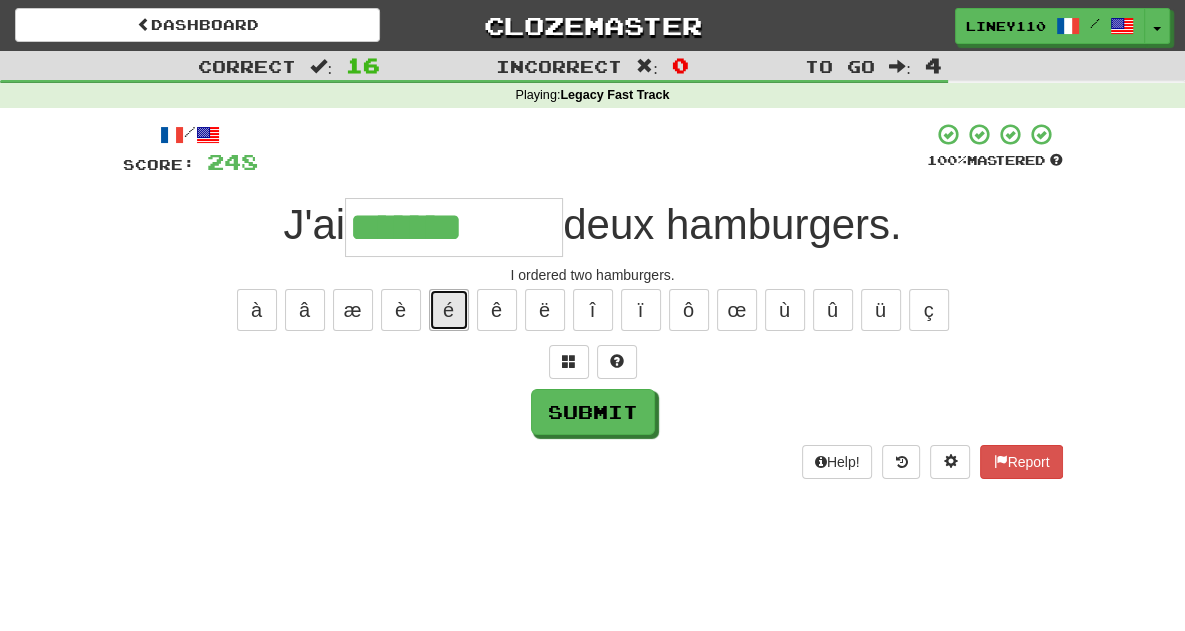 click on "é" at bounding box center (449, 310) 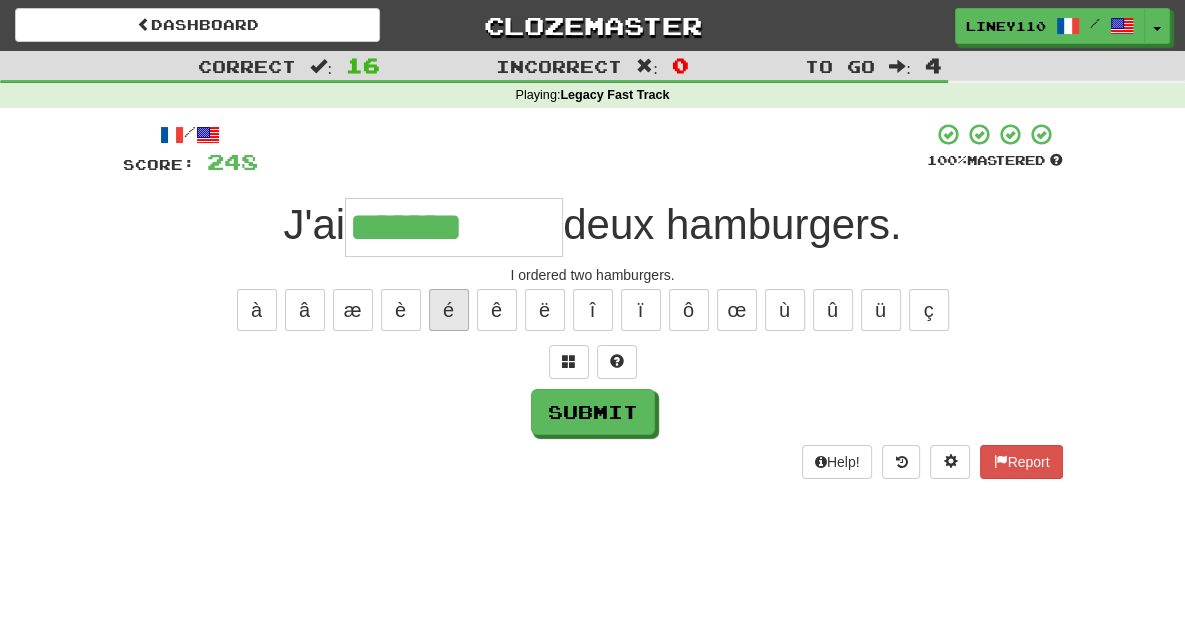 type on "********" 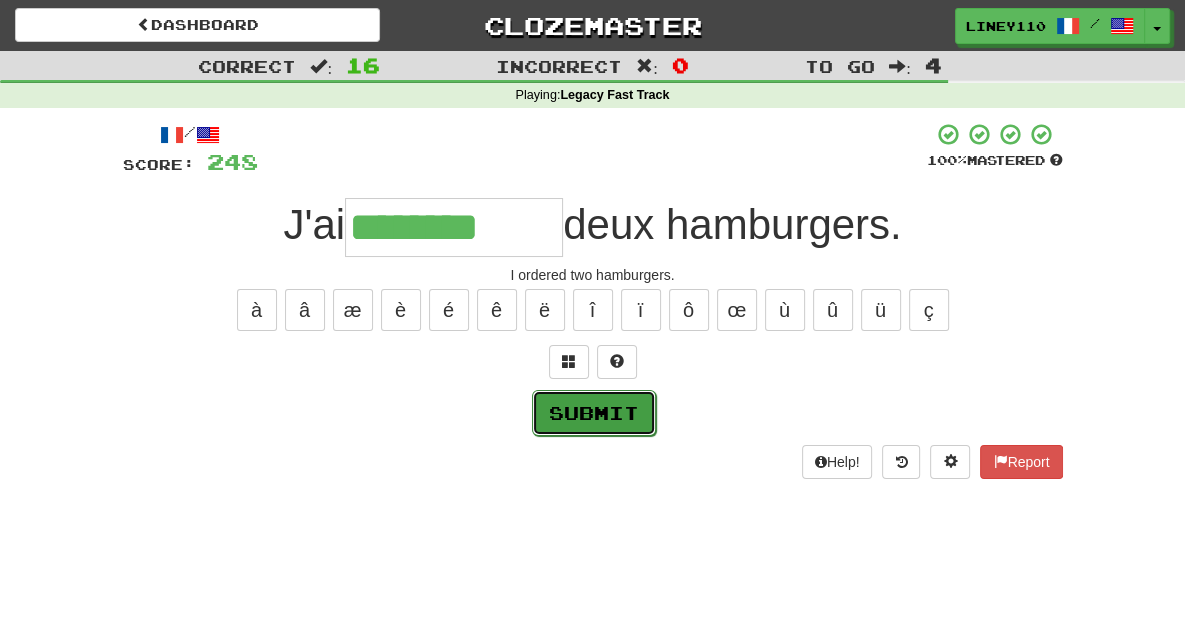 click on "Submit" at bounding box center (594, 413) 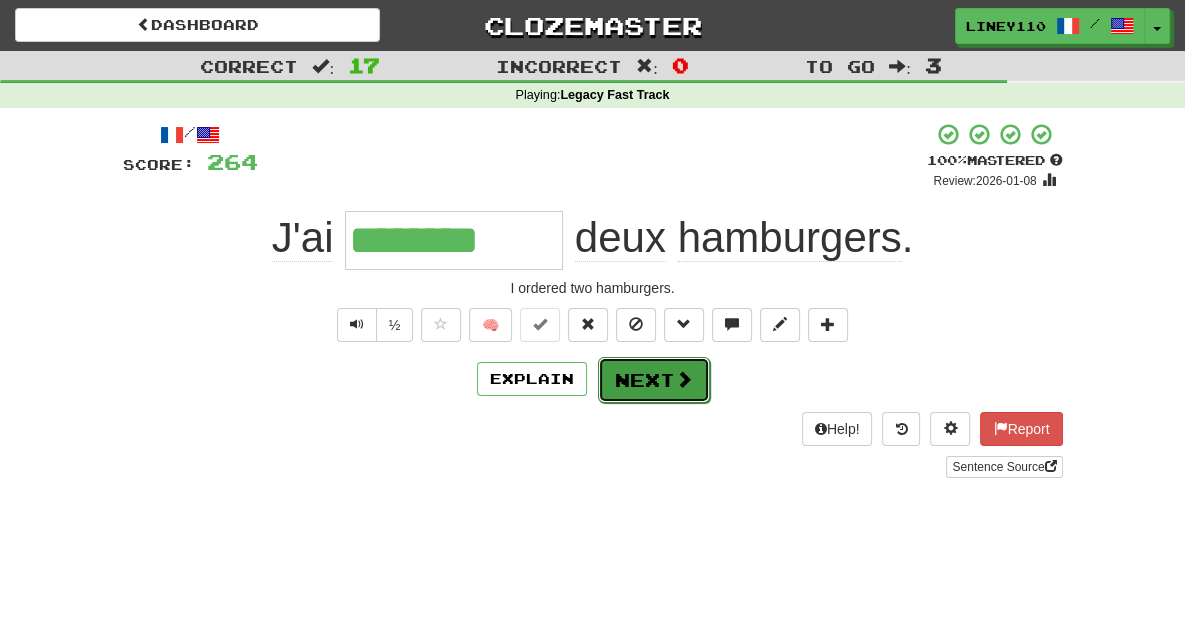 click on "Next" at bounding box center [654, 380] 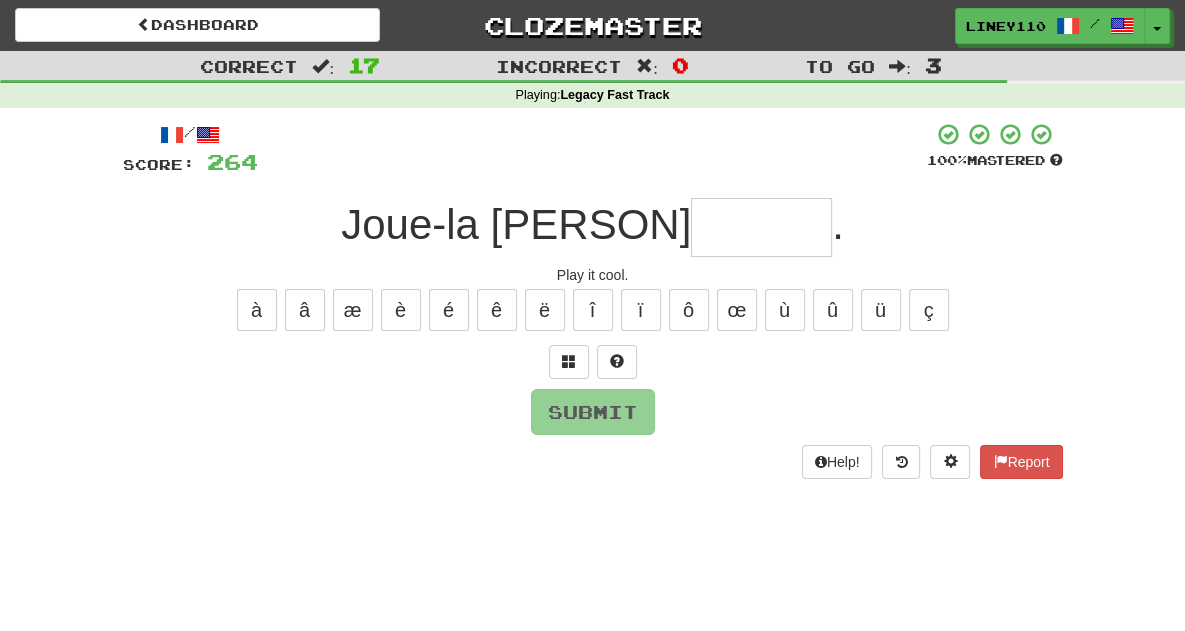 click at bounding box center [761, 227] 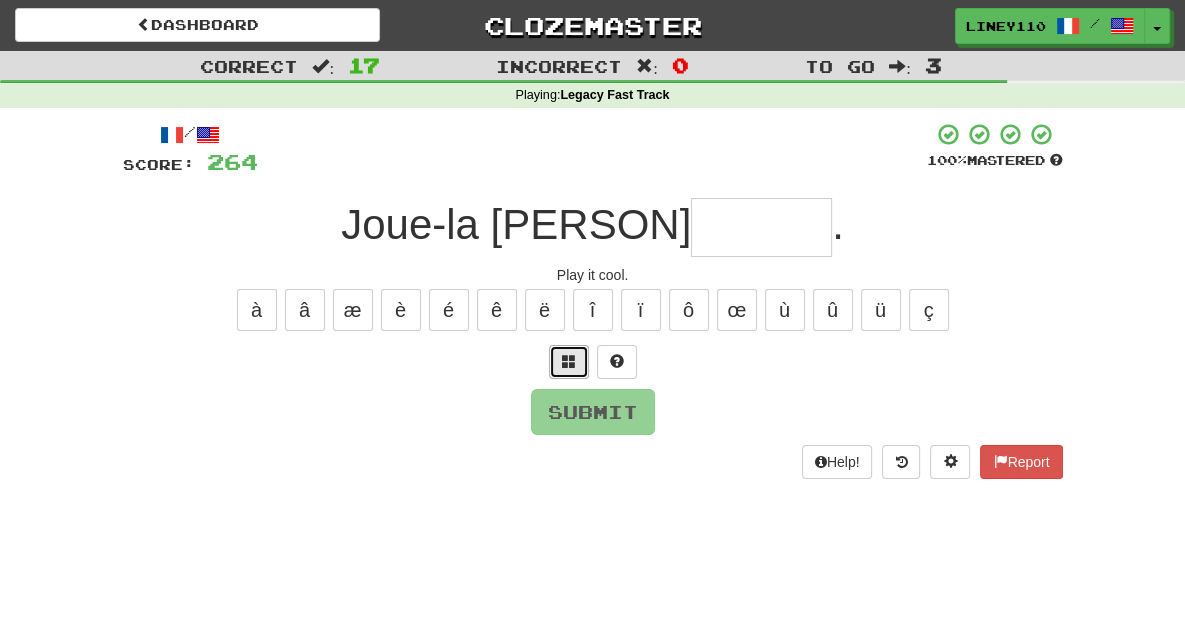 click at bounding box center (569, 362) 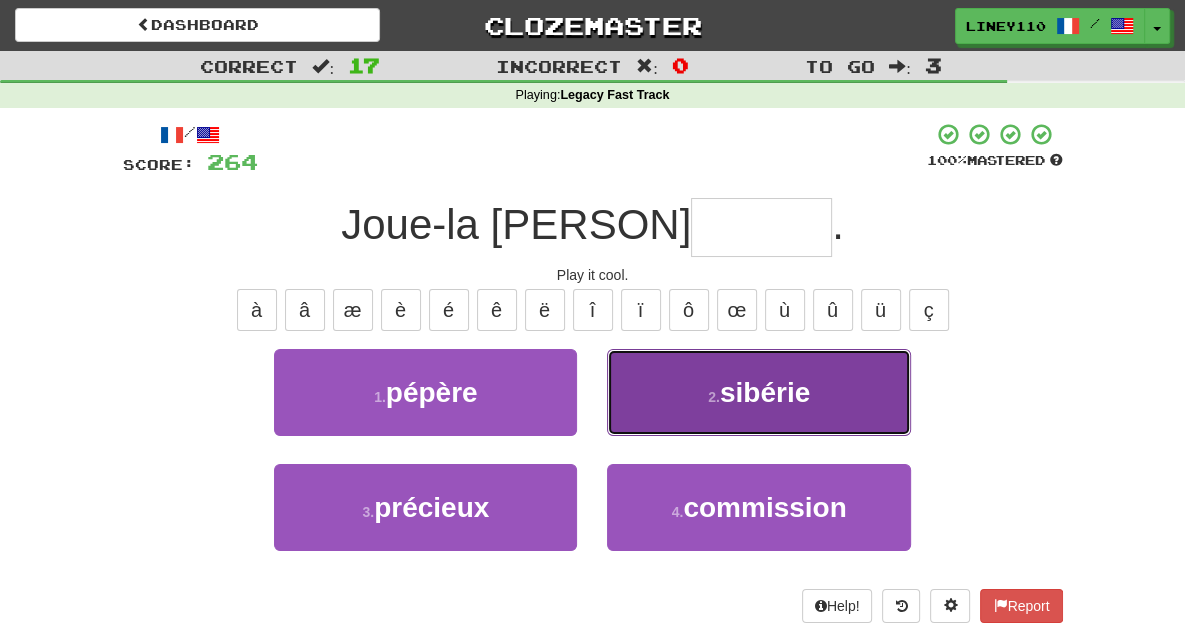 click on "2 .  sibérie" at bounding box center [758, 392] 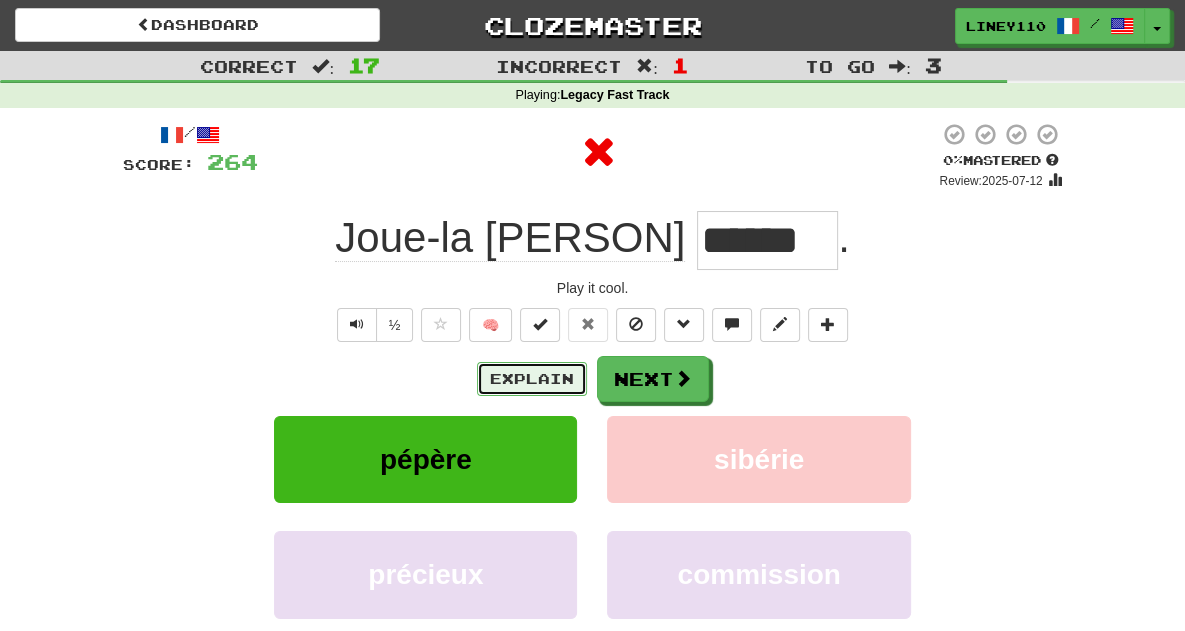 click on "Explain" at bounding box center (532, 379) 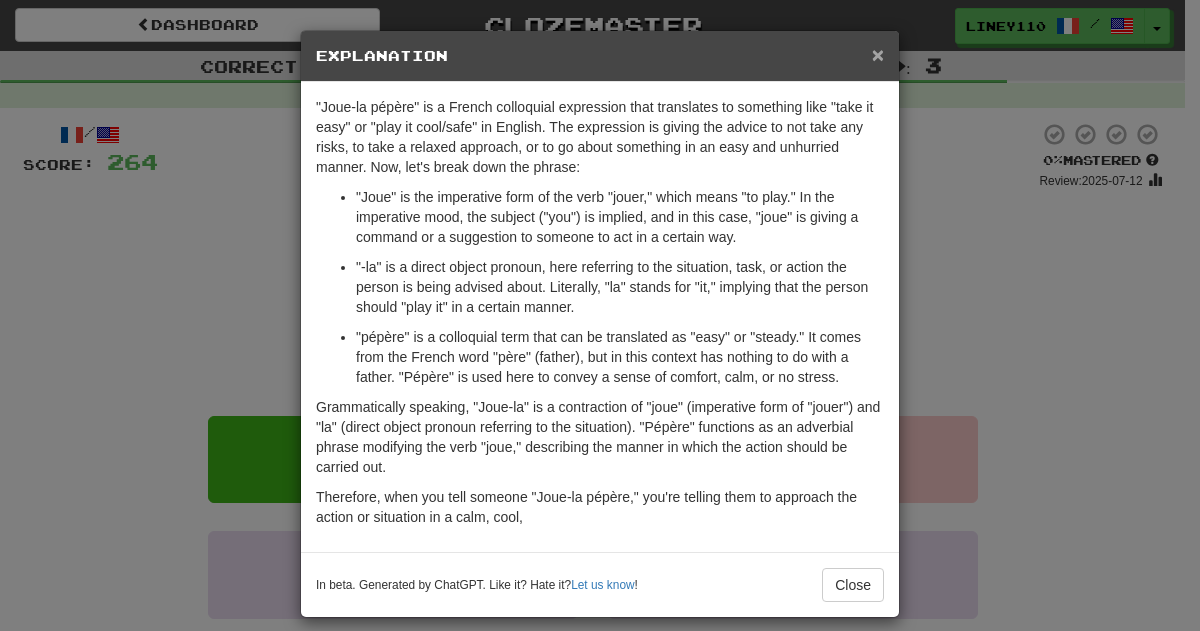 click on "×" at bounding box center (878, 54) 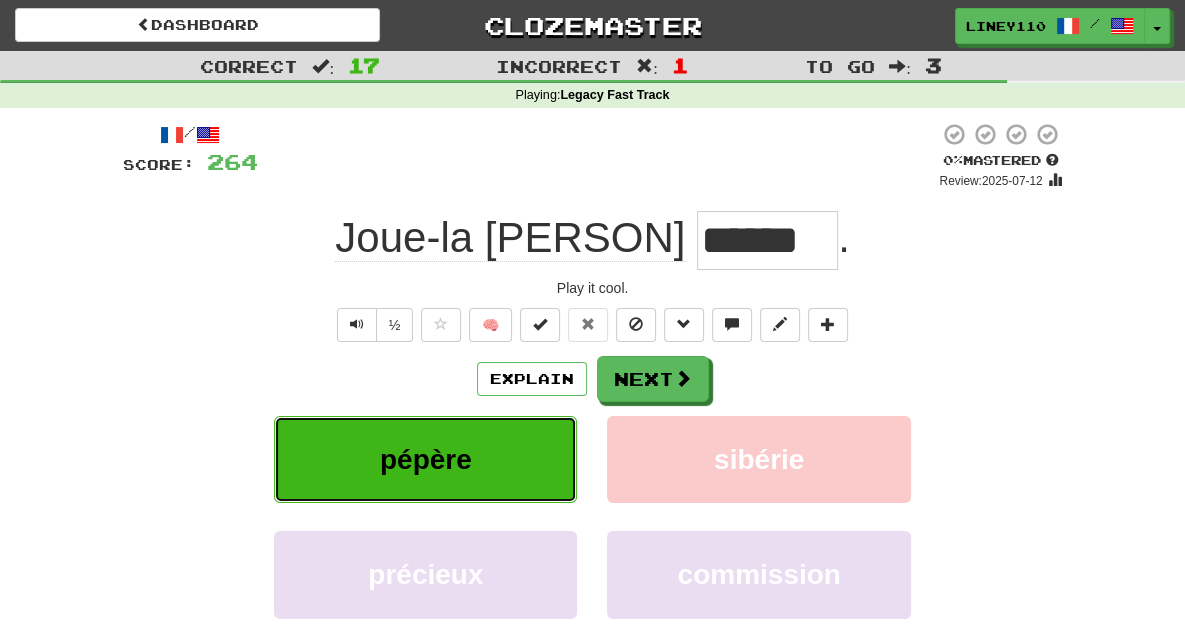 click on "pépère" at bounding box center [426, 459] 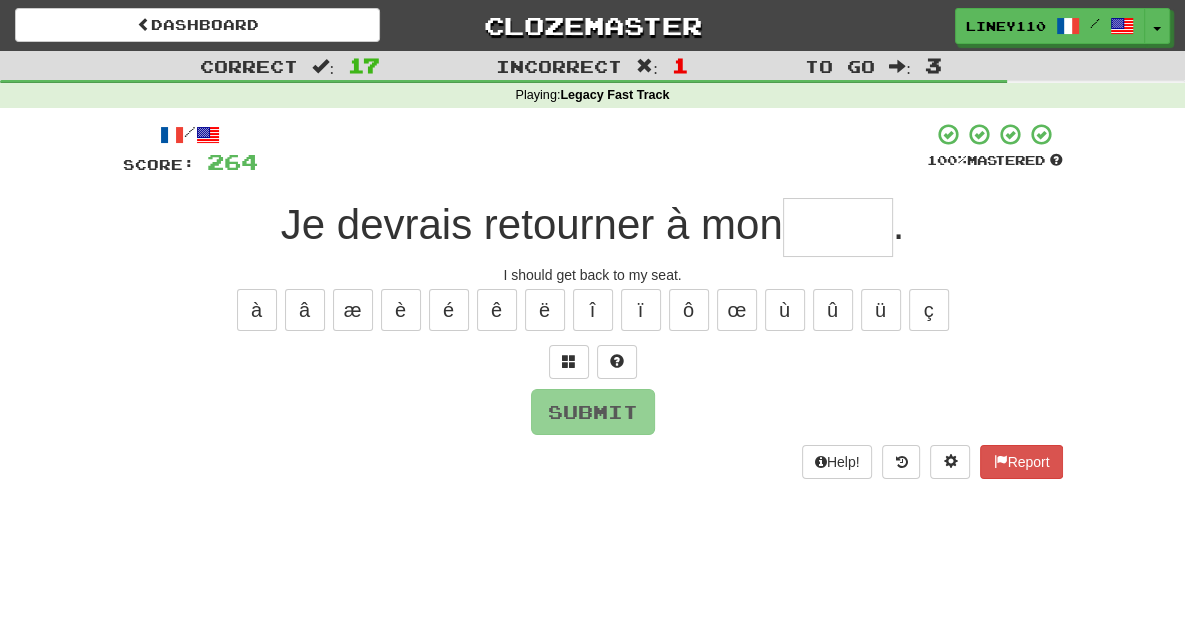 click at bounding box center [838, 227] 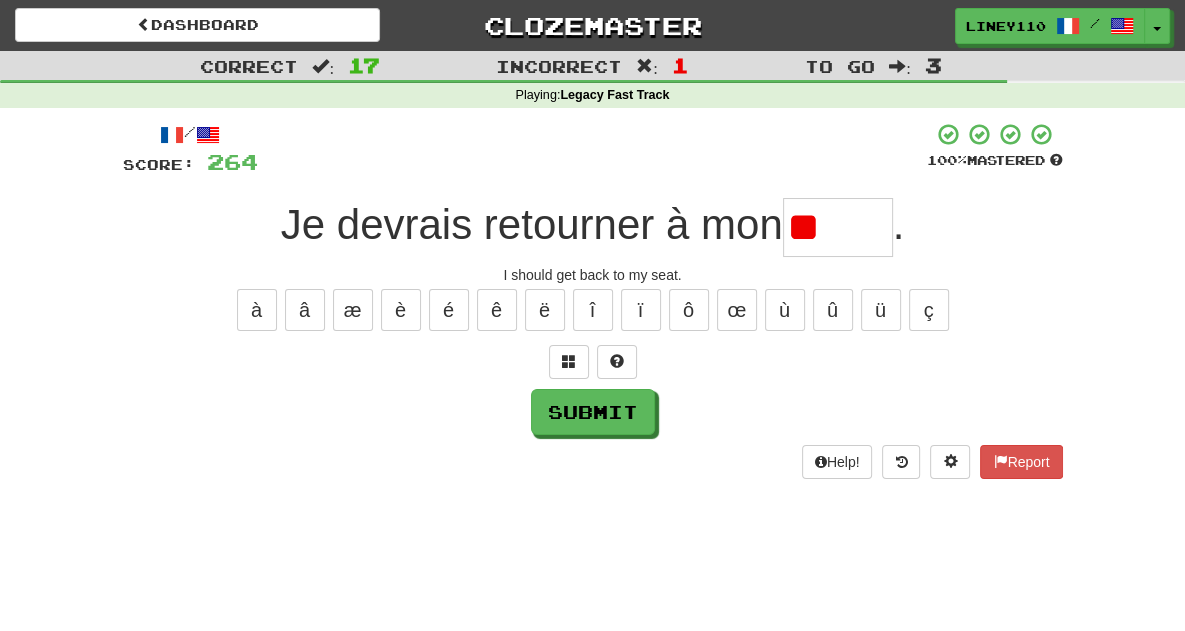 type on "*" 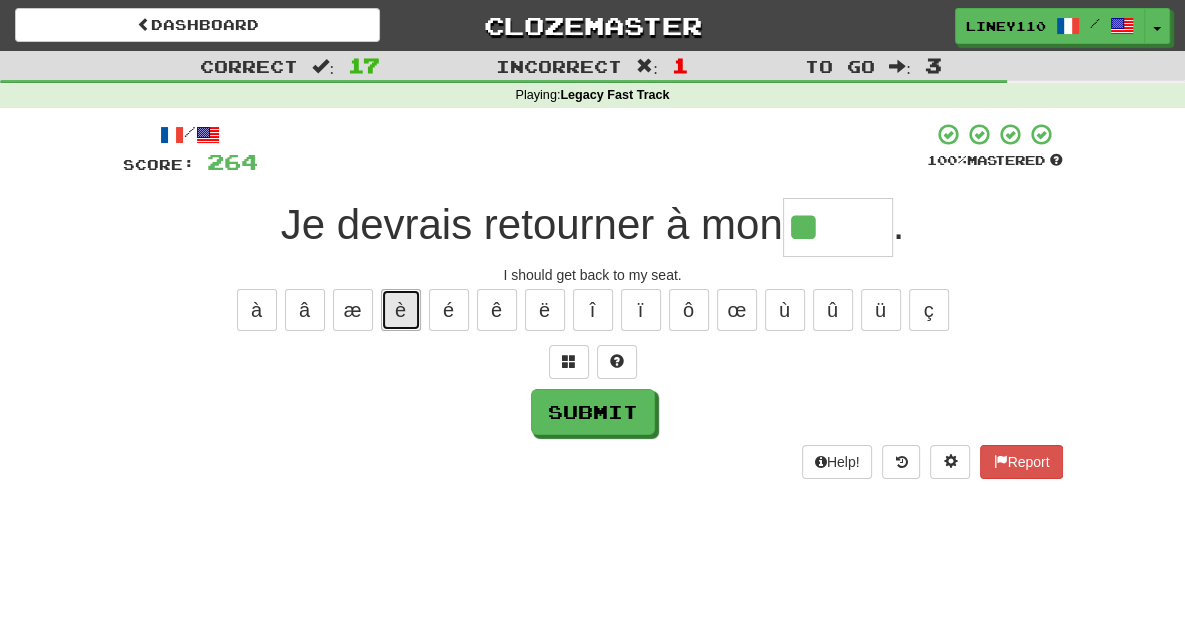 click on "è" at bounding box center (401, 310) 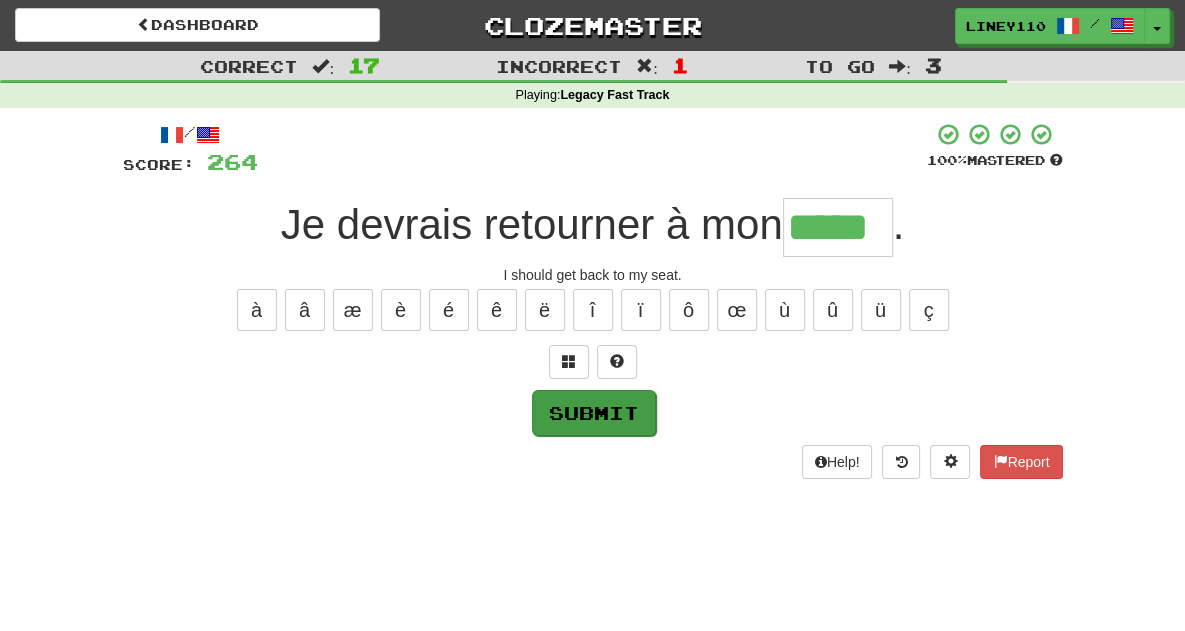 type on "*****" 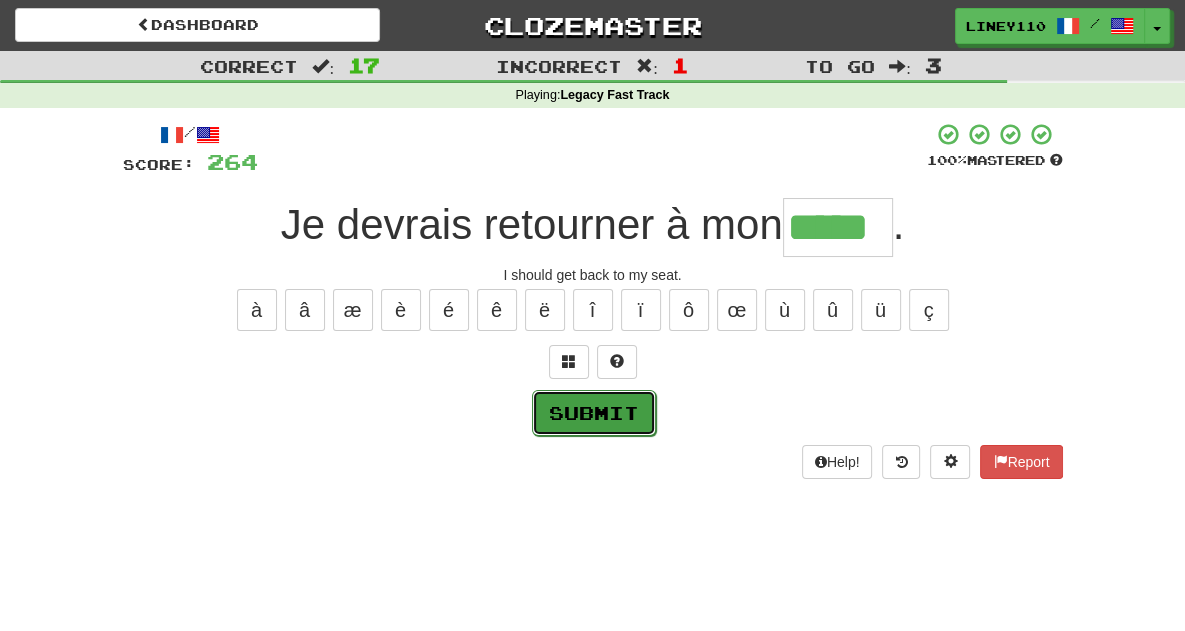 click on "Submit" at bounding box center (594, 413) 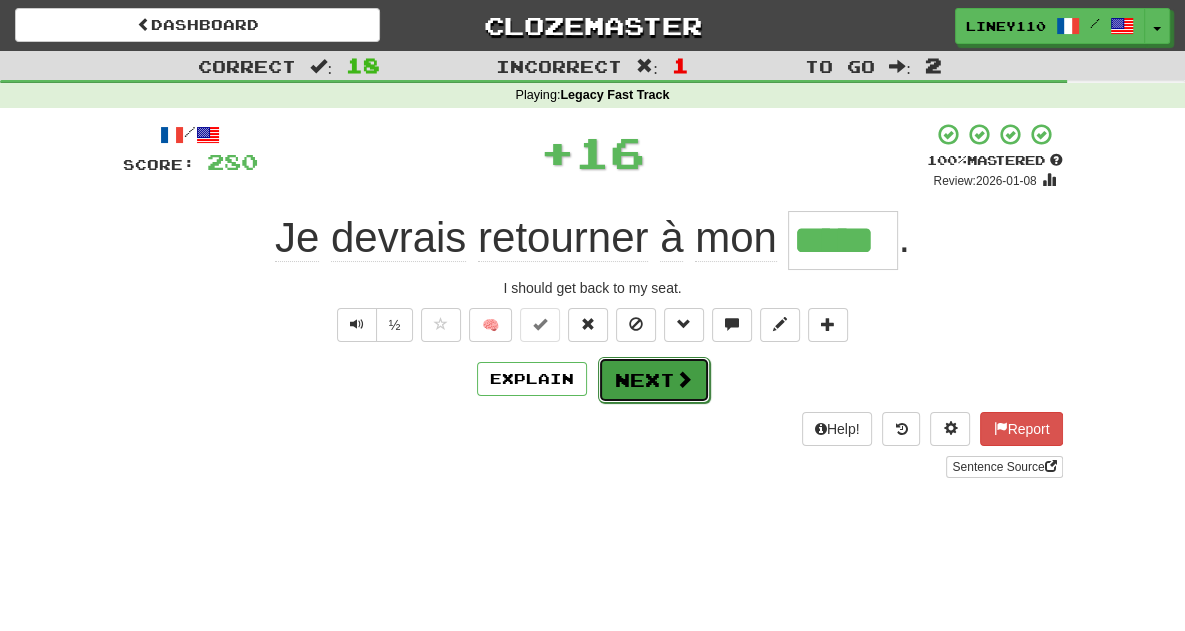 click on "Next" at bounding box center [654, 380] 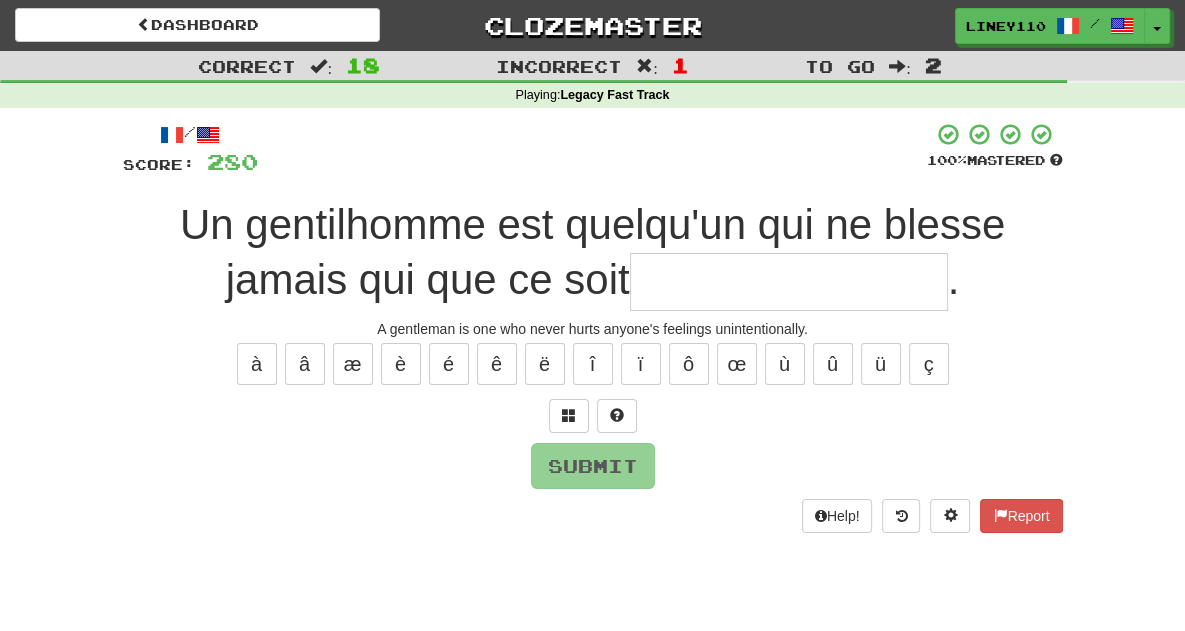 click at bounding box center (789, 282) 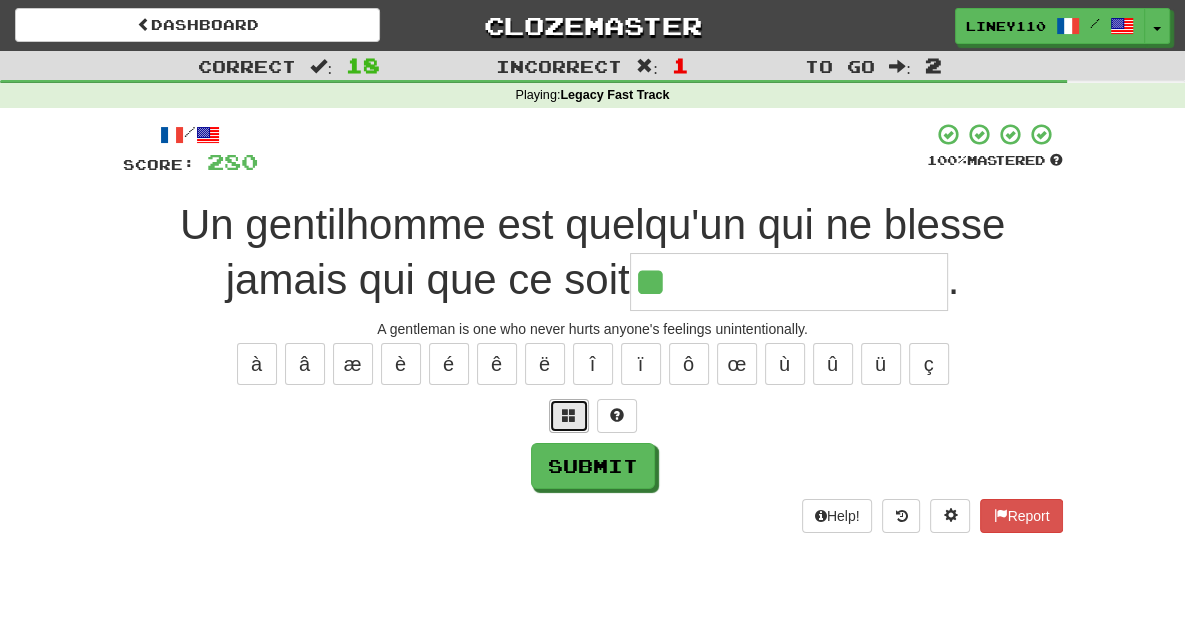 click at bounding box center (569, 415) 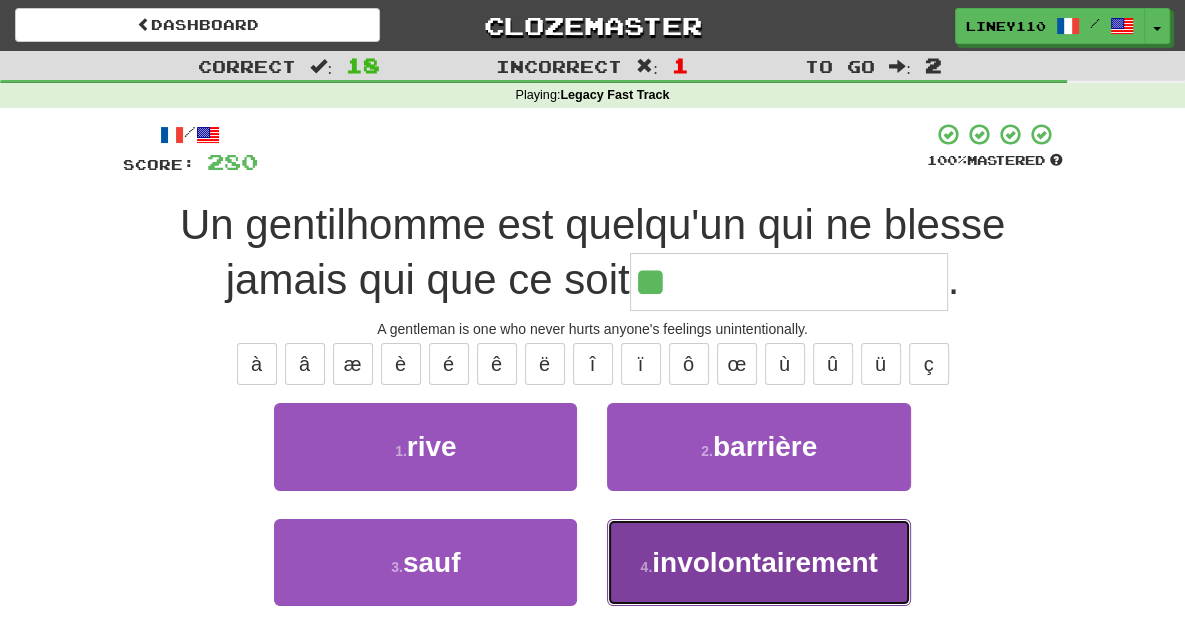 click on "involontairement" at bounding box center (765, 562) 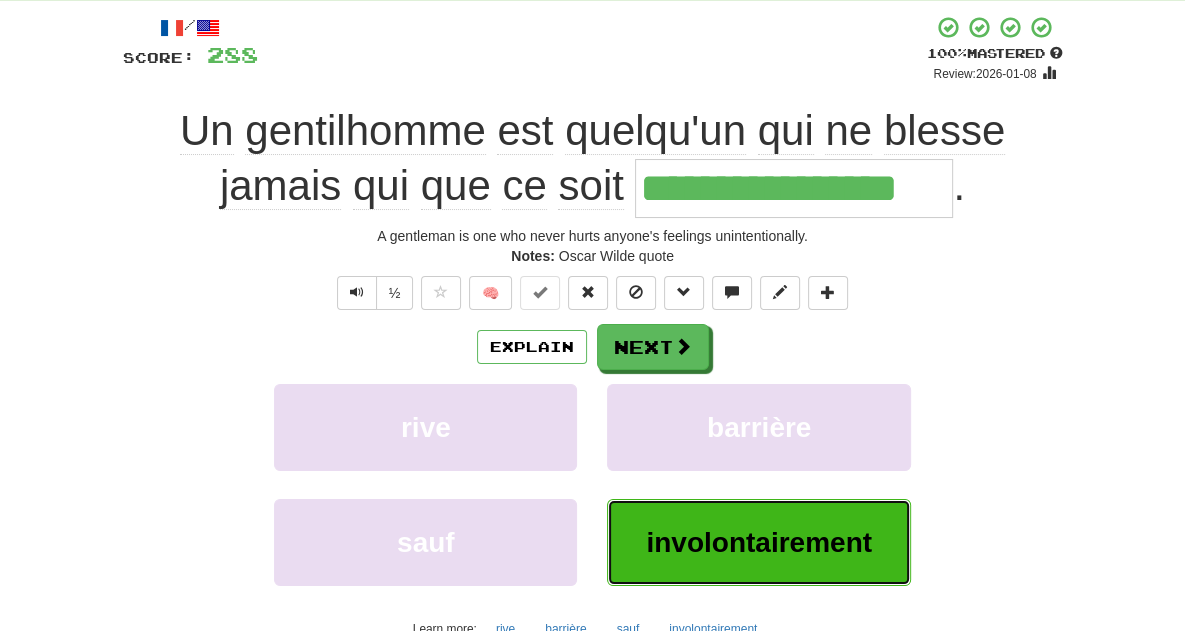 scroll, scrollTop: 138, scrollLeft: 0, axis: vertical 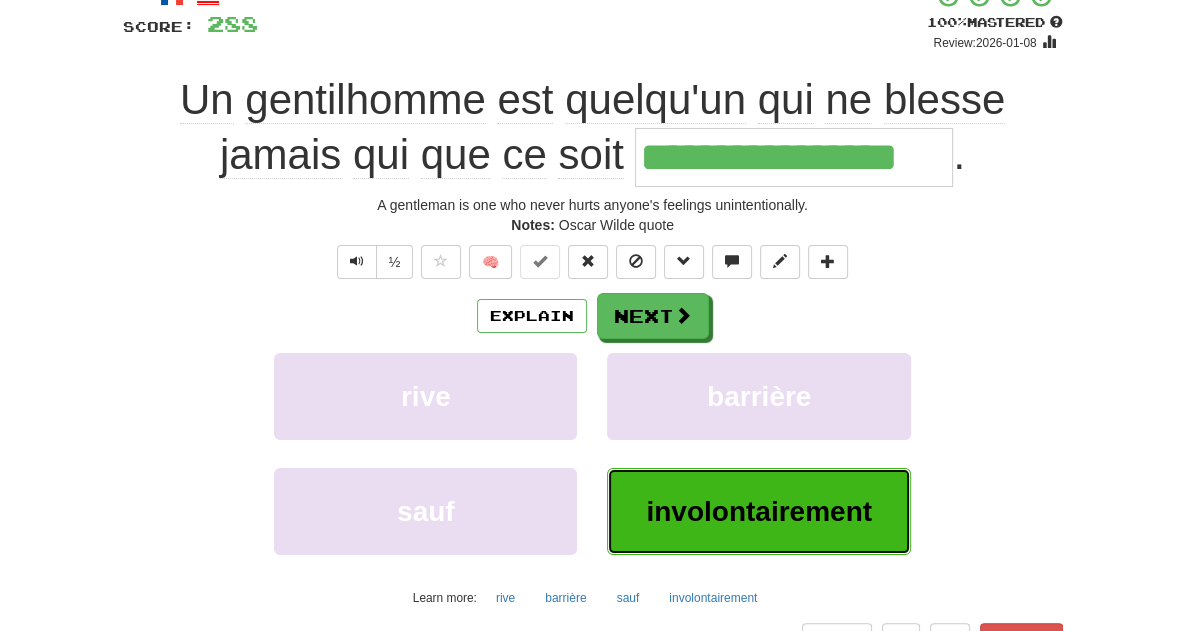 click on "involontairement" at bounding box center [759, 511] 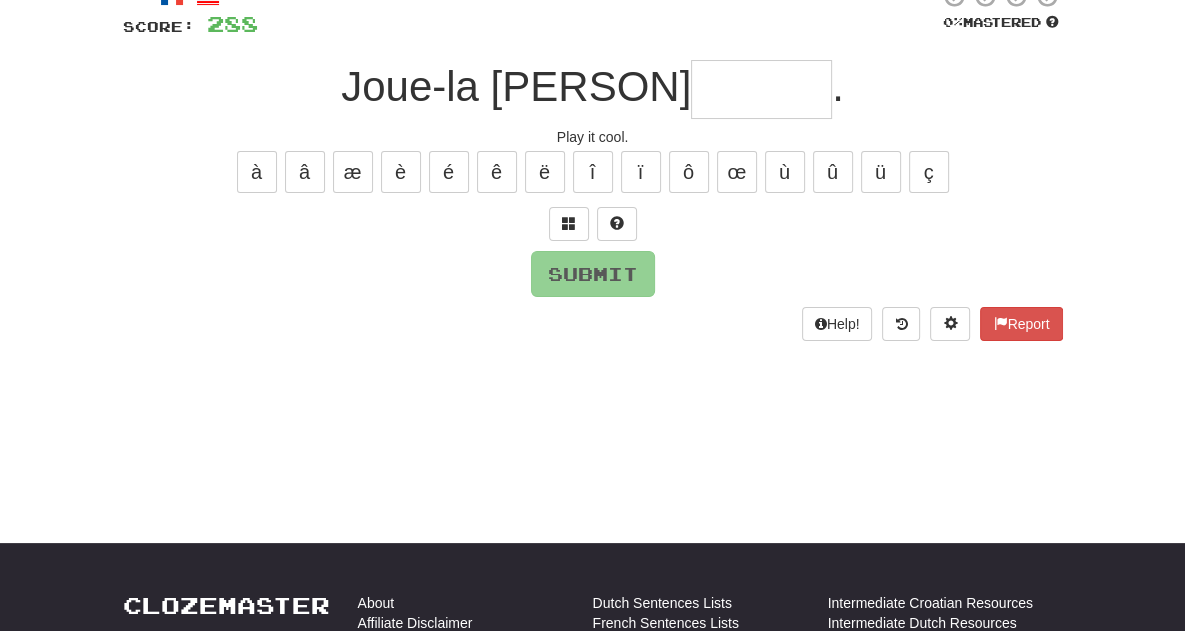 click at bounding box center [761, 89] 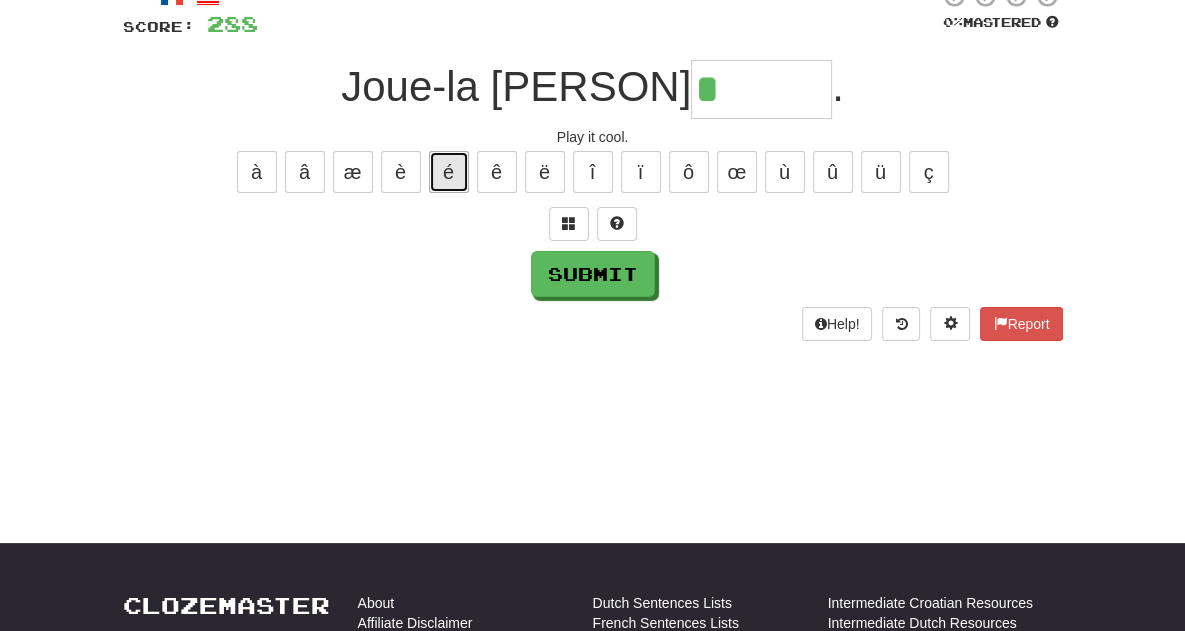 click on "é" at bounding box center [449, 172] 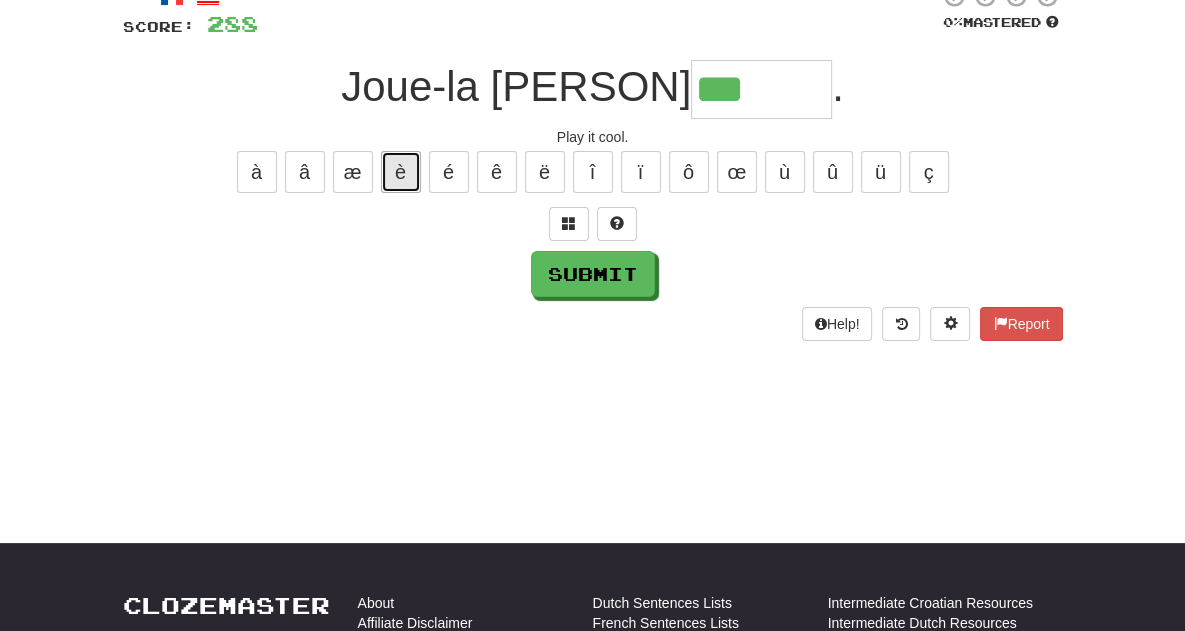click on "è" at bounding box center [401, 172] 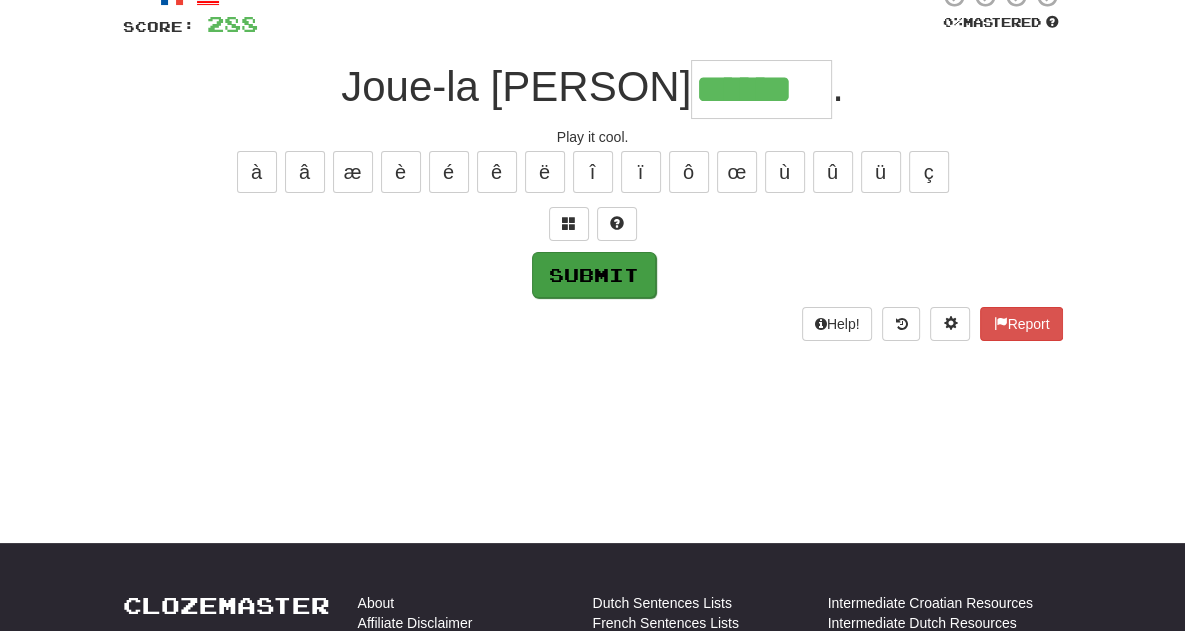 type on "******" 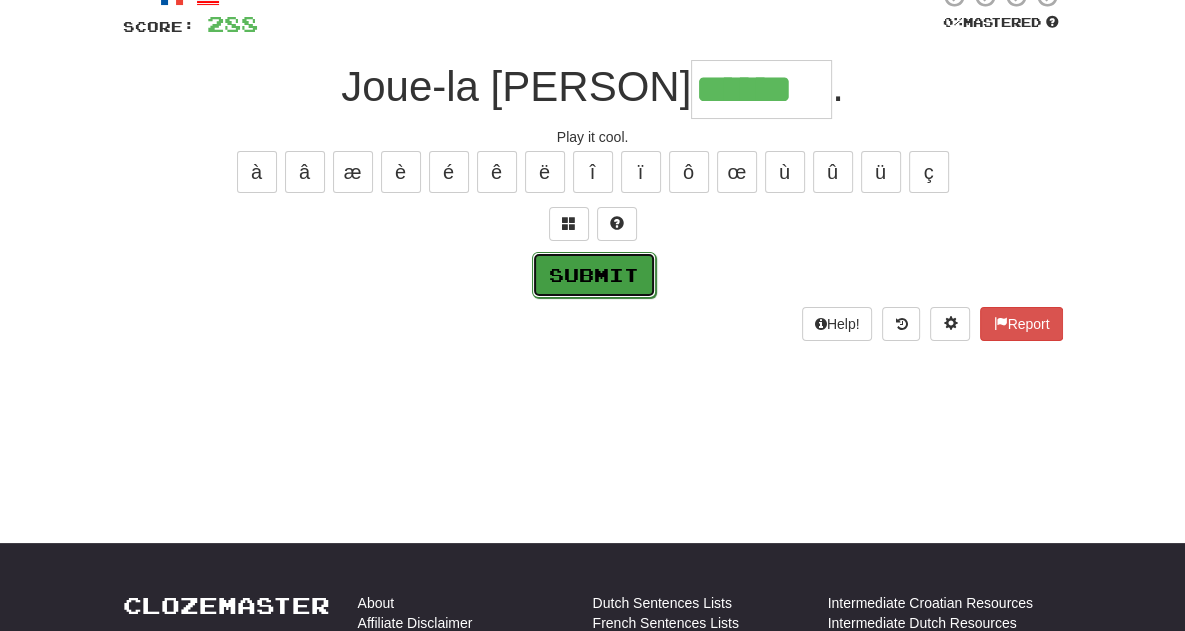 click on "Submit" at bounding box center [594, 275] 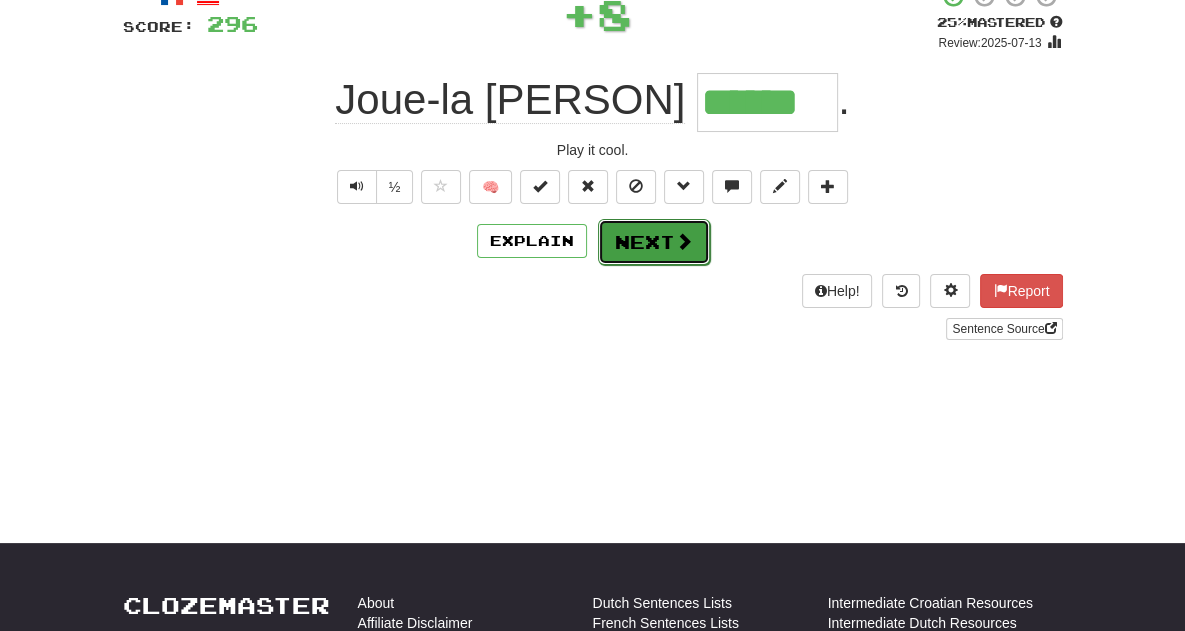 click on "Next" at bounding box center [654, 242] 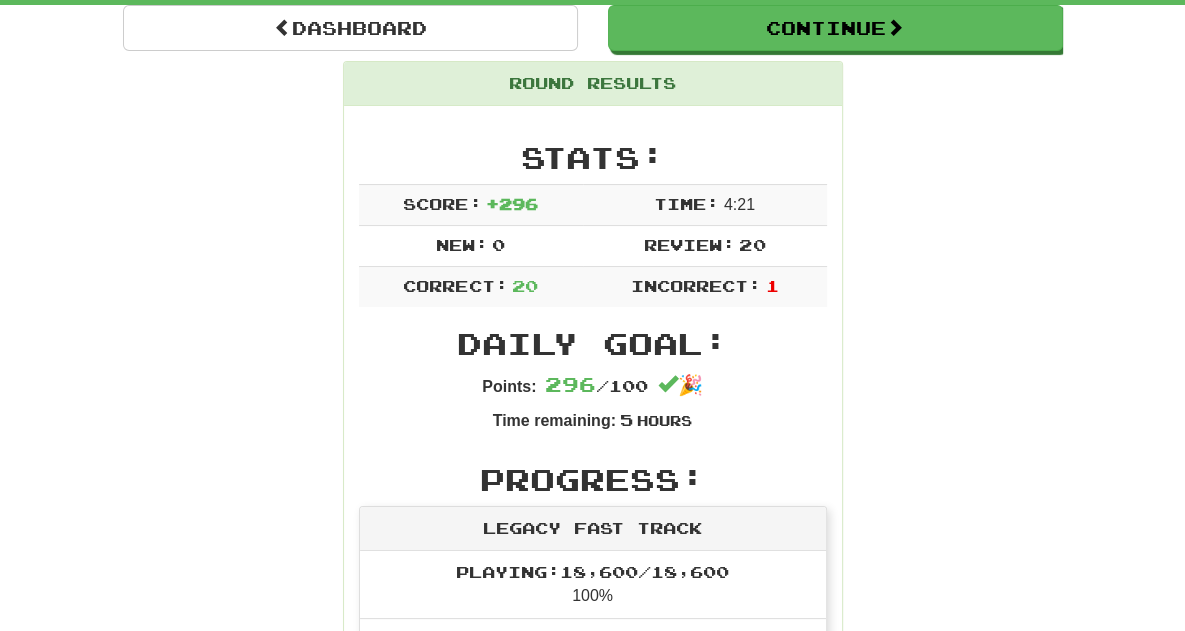 scroll, scrollTop: 225, scrollLeft: 0, axis: vertical 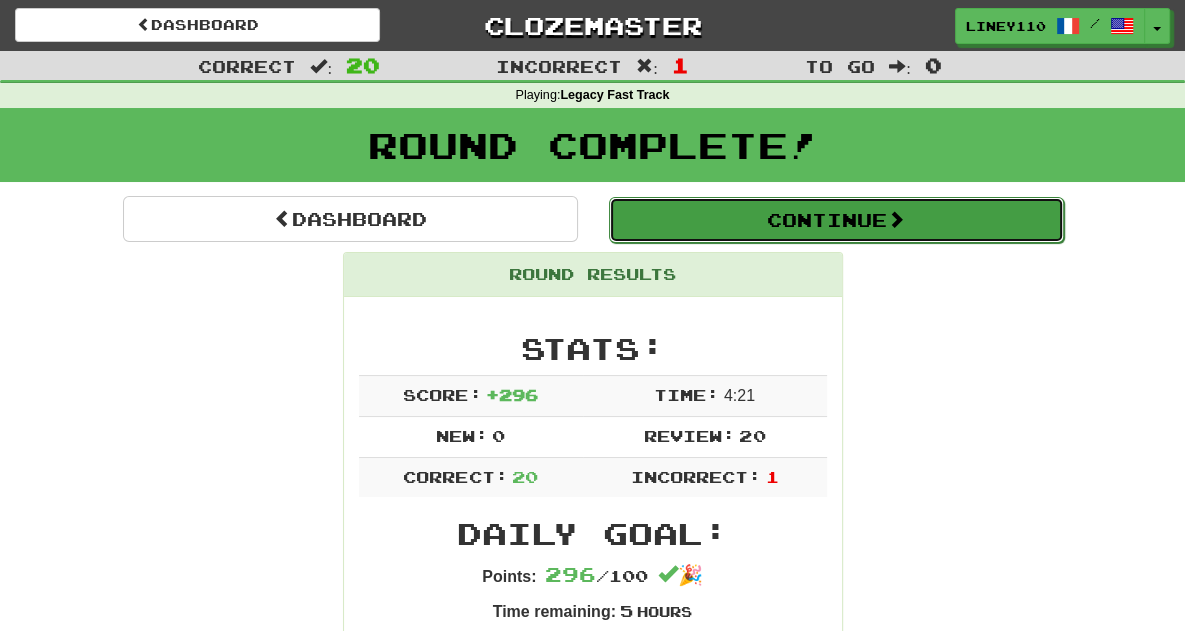 click on "Continue" at bounding box center (836, 220) 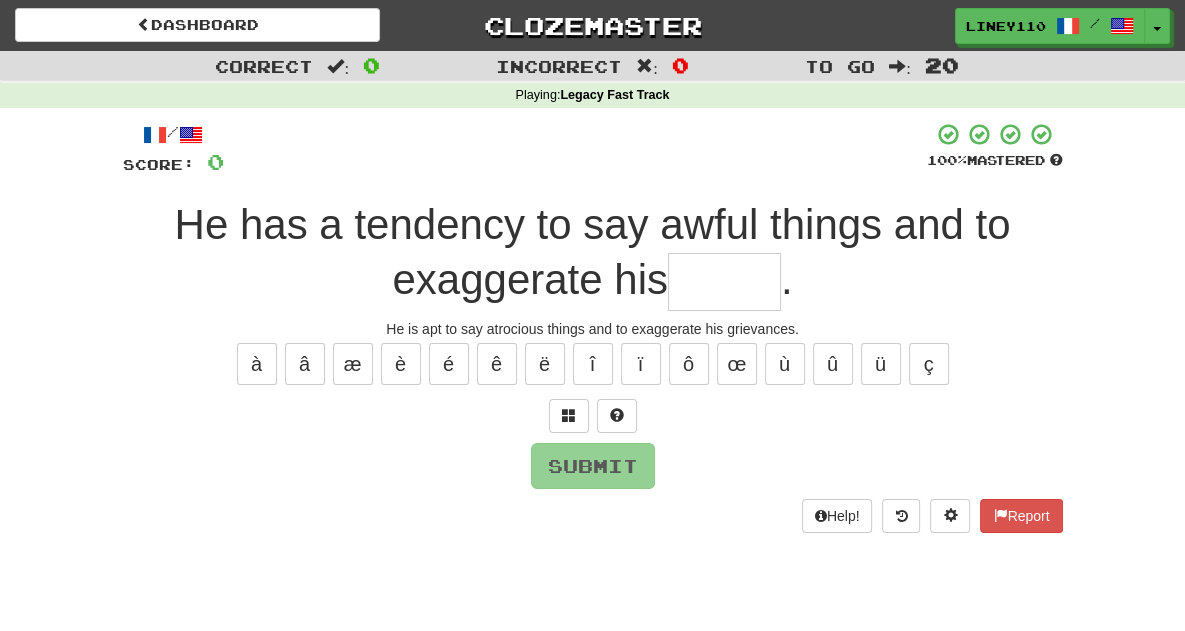 click at bounding box center [724, 282] 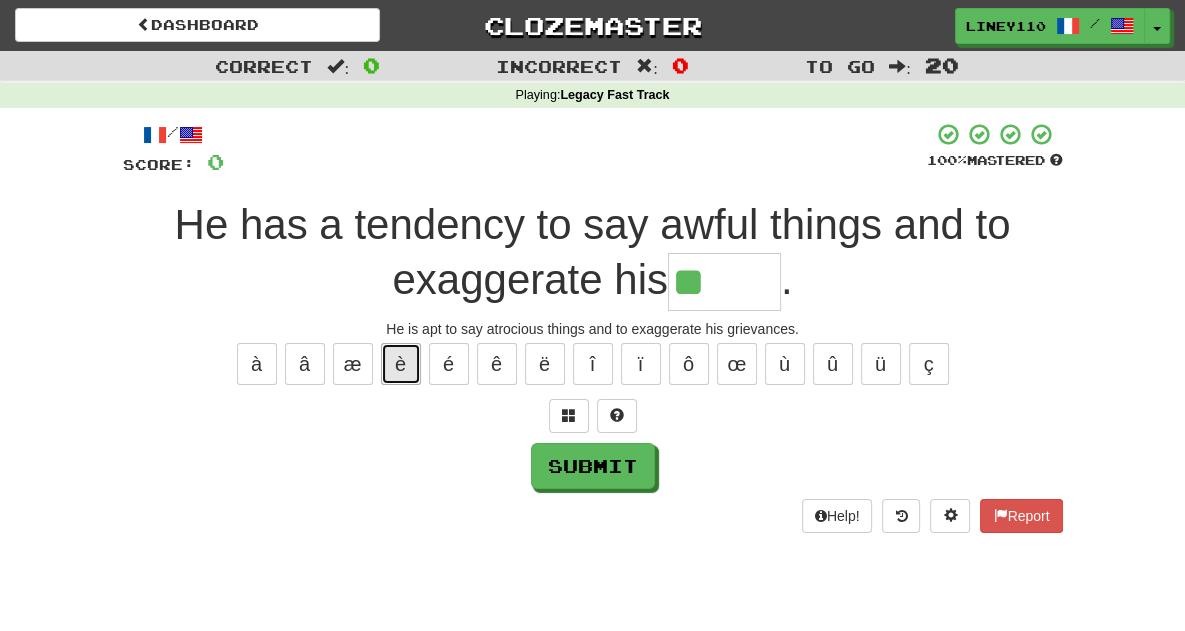 click on "è" at bounding box center [401, 364] 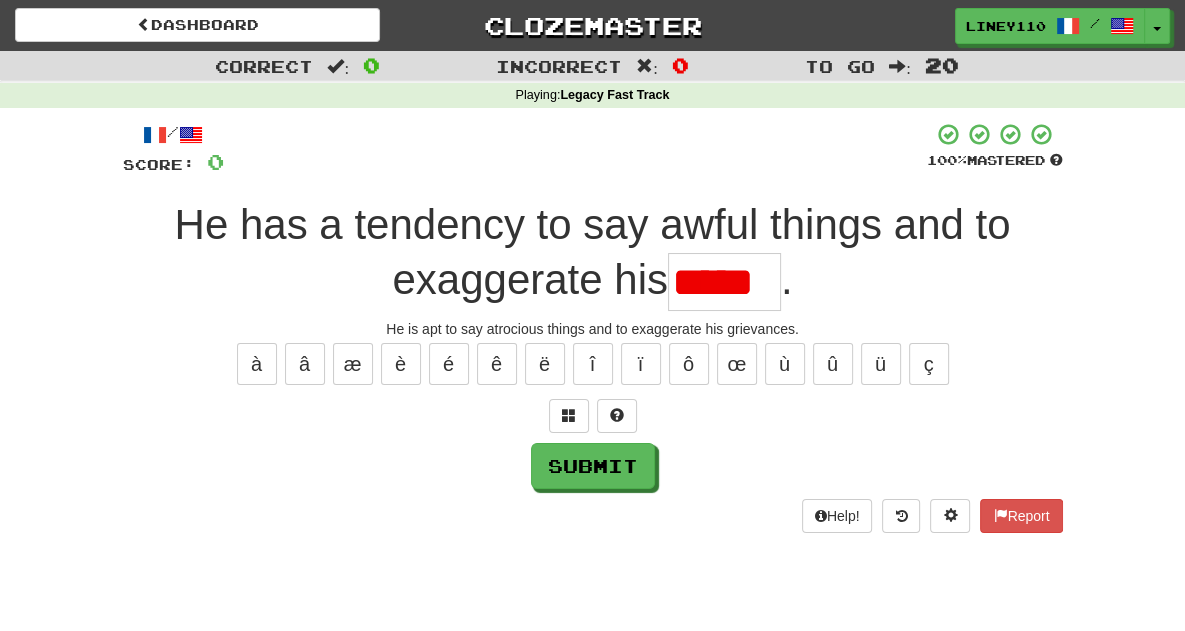 scroll, scrollTop: 0, scrollLeft: 0, axis: both 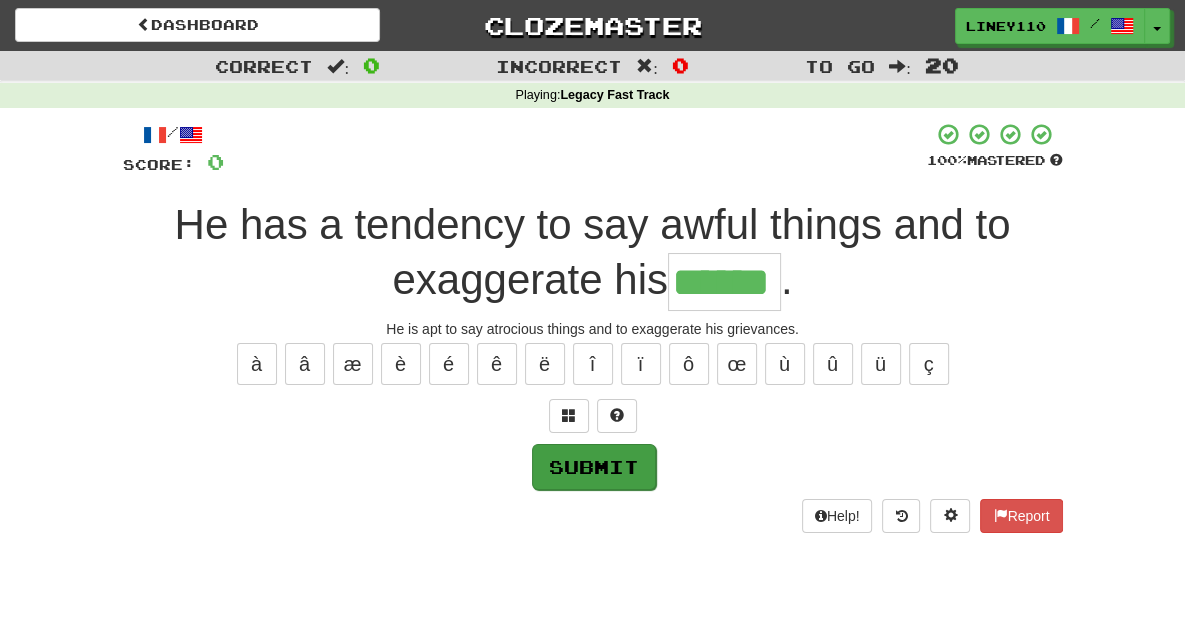 type on "******" 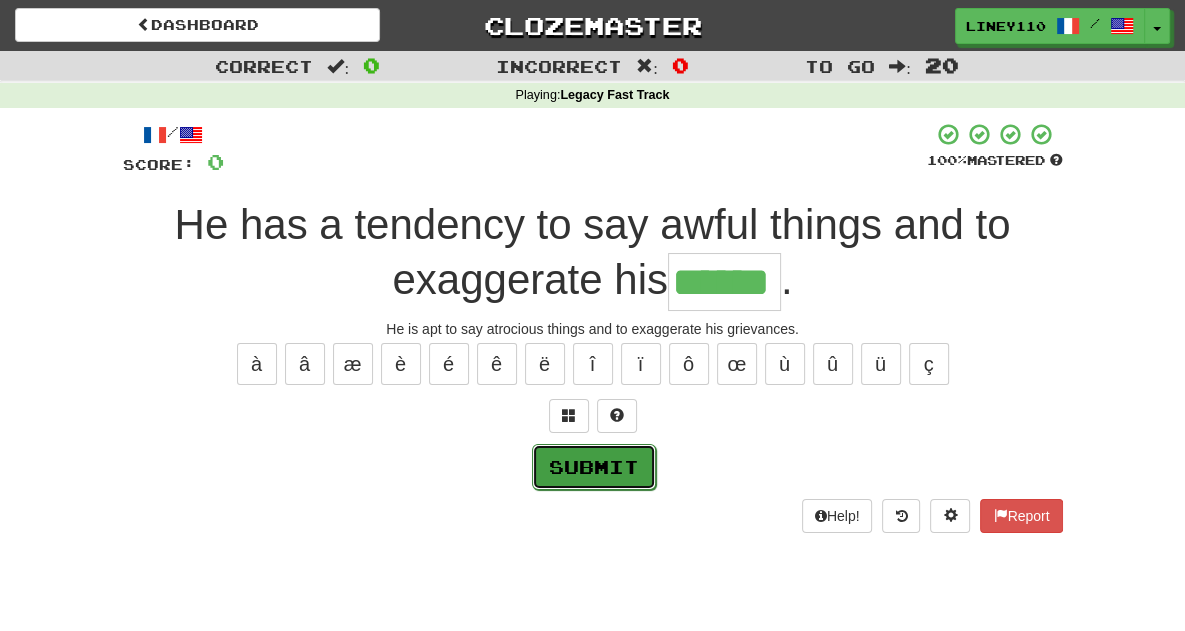 click on "Submit" at bounding box center (594, 467) 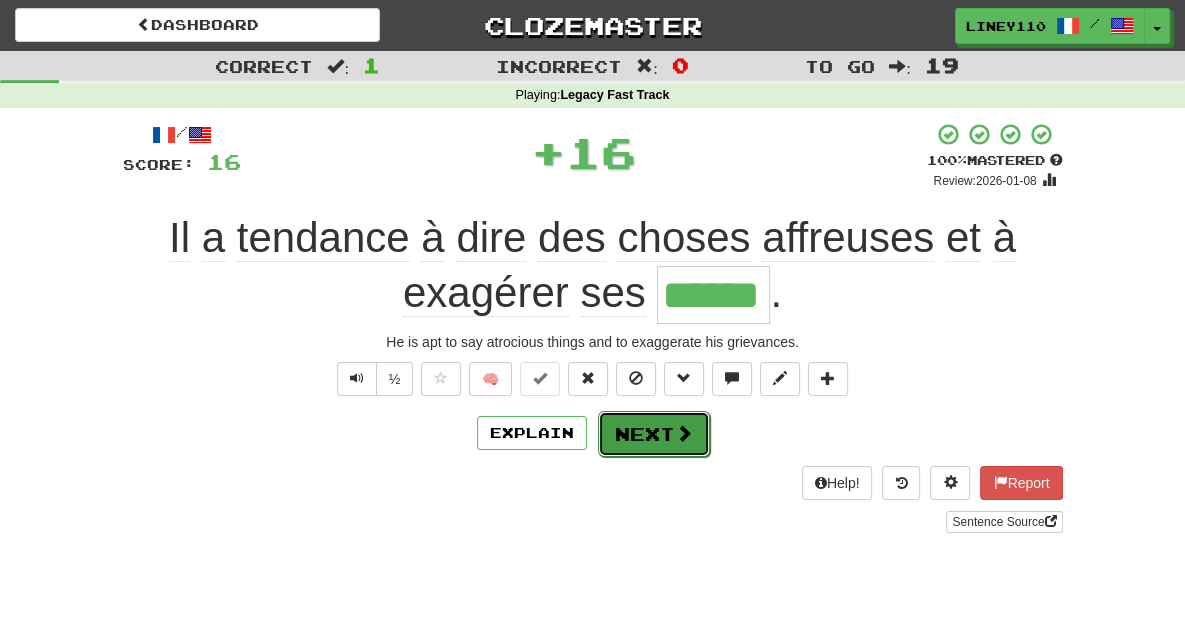 click on "Next" at bounding box center (654, 434) 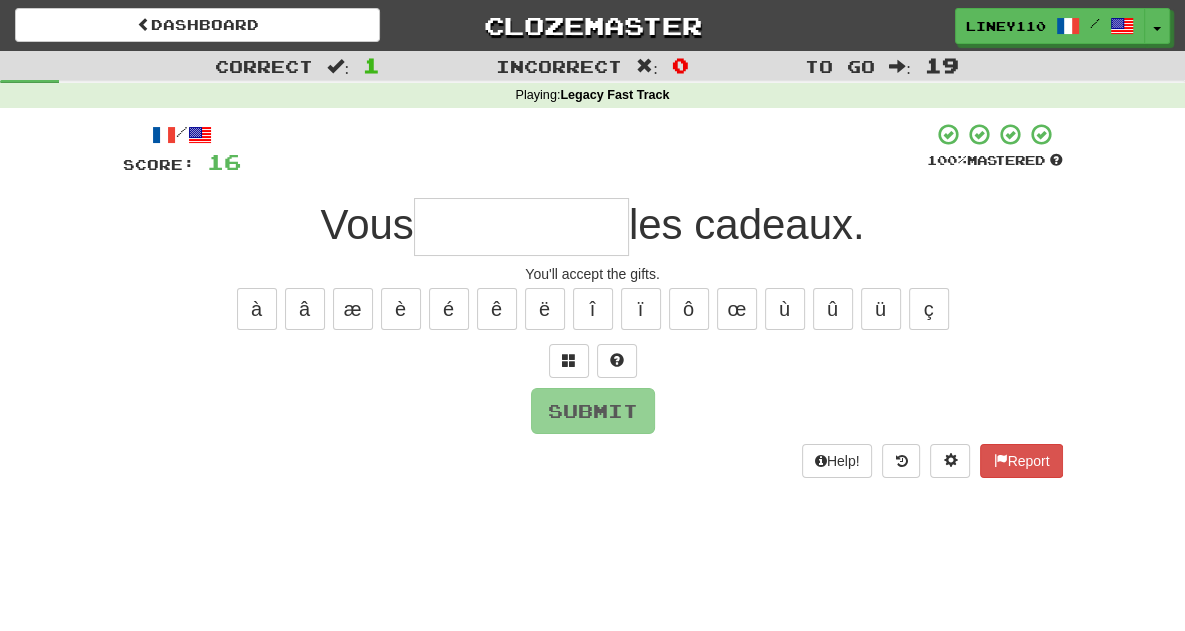 click at bounding box center (521, 227) 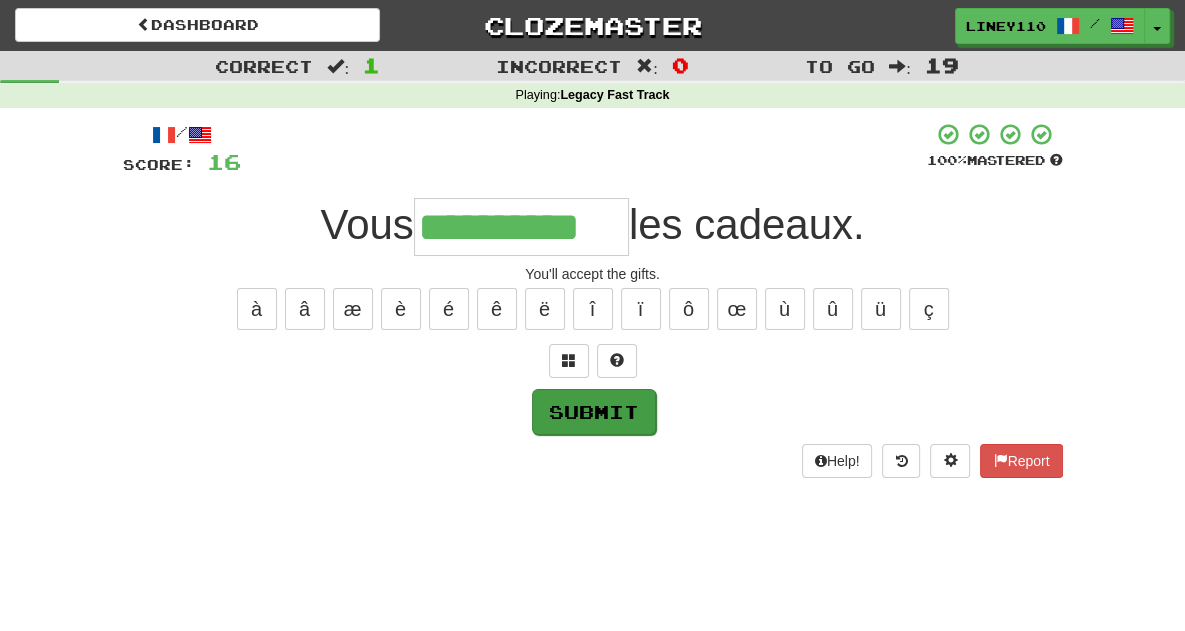 type on "**********" 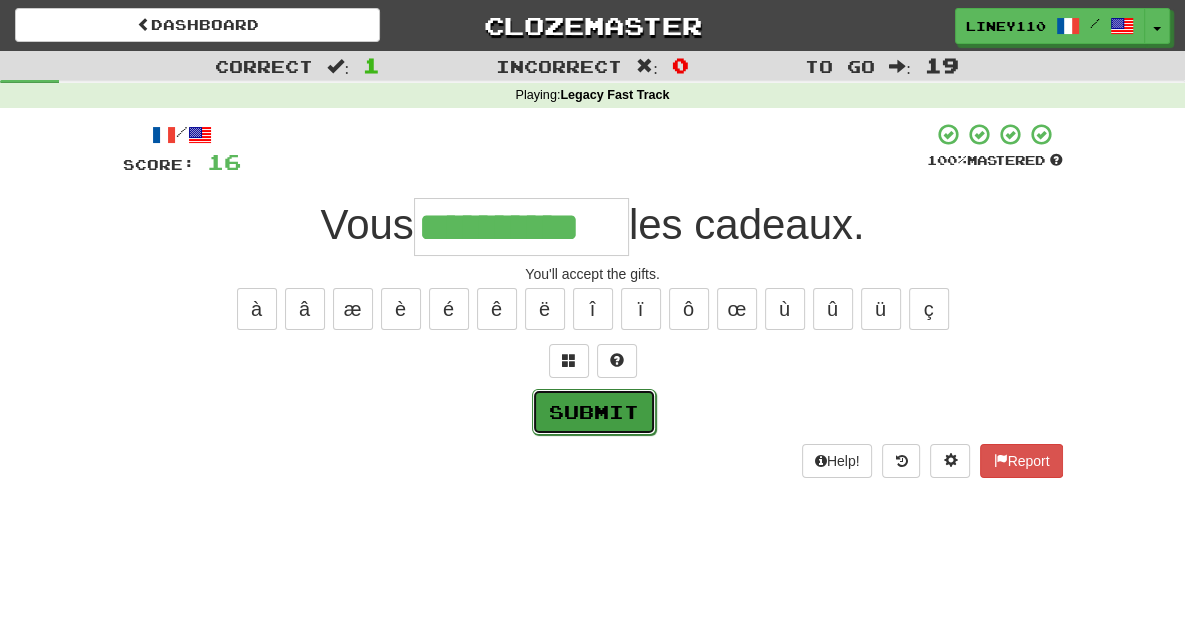 click on "Submit" at bounding box center (594, 412) 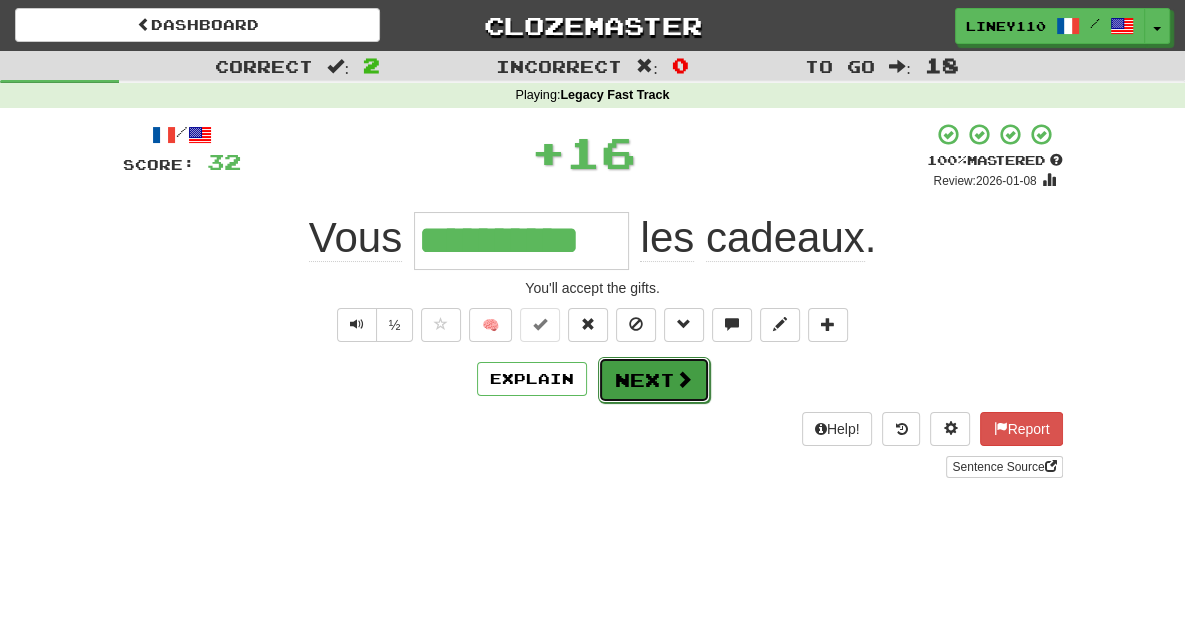 click on "Next" at bounding box center (654, 380) 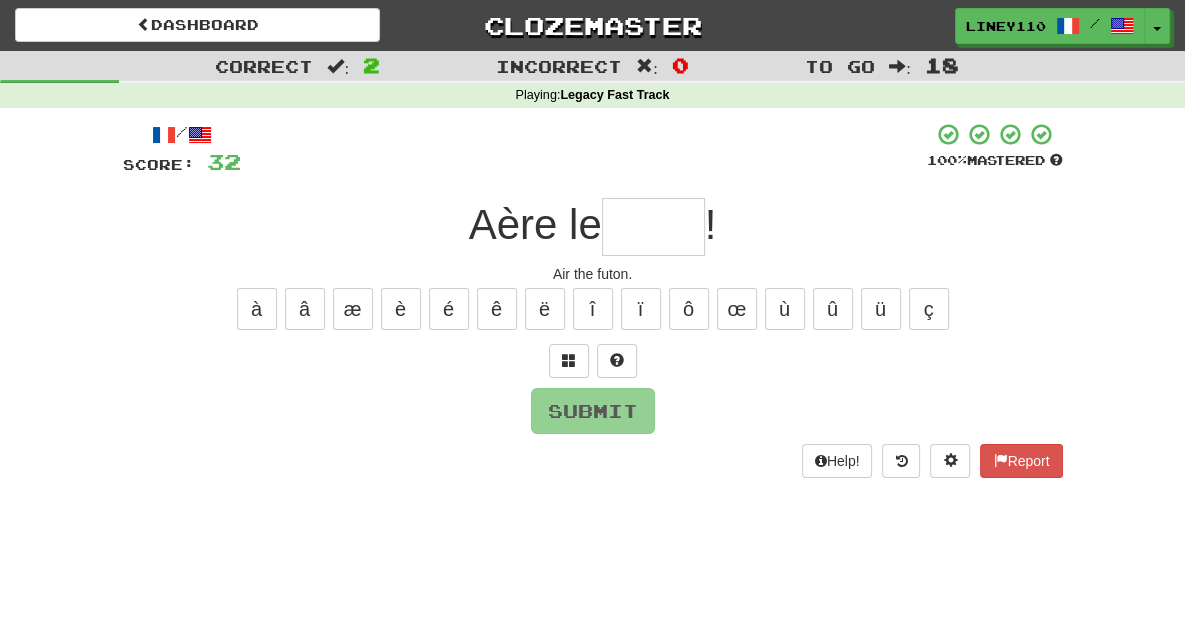 click at bounding box center [653, 227] 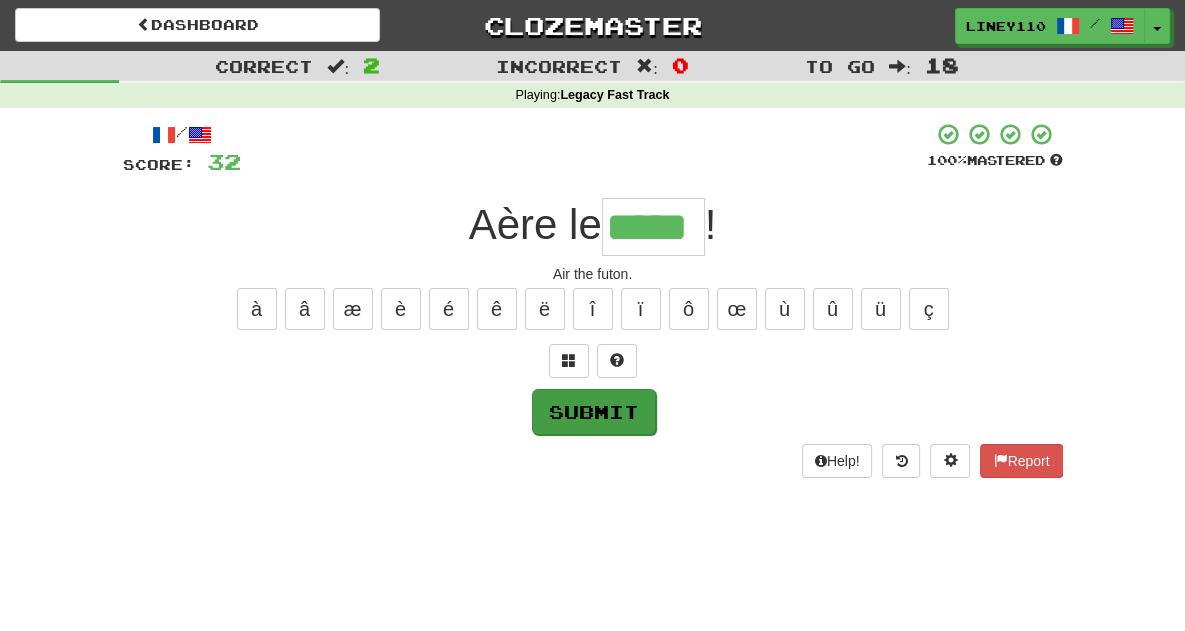 type on "*****" 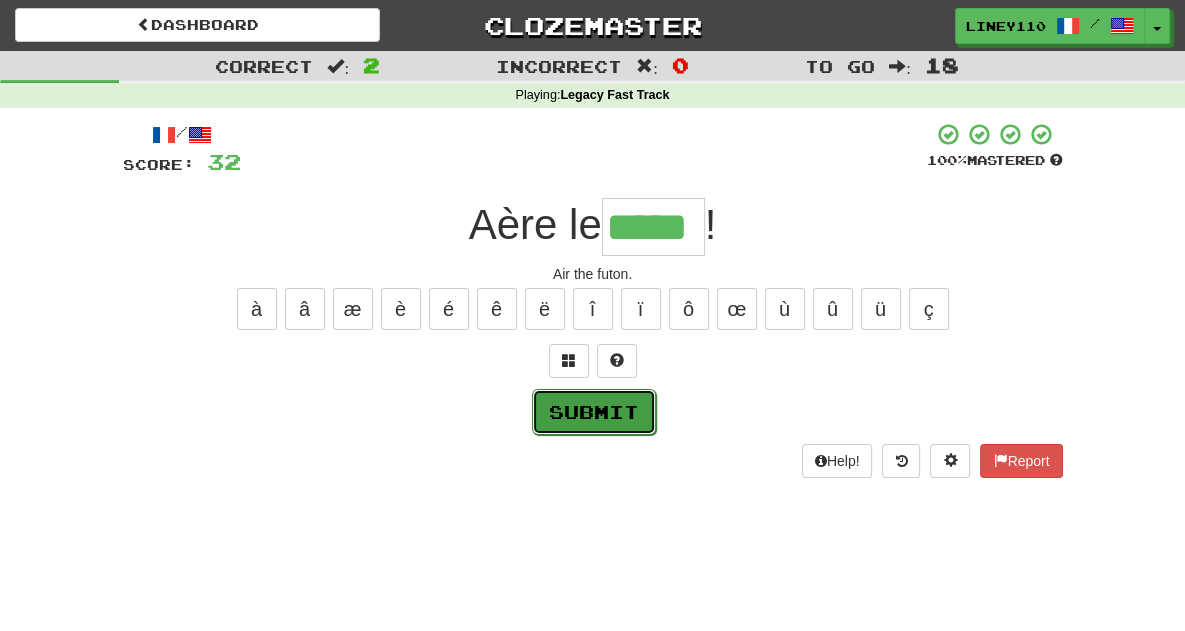 click on "Submit" at bounding box center [594, 412] 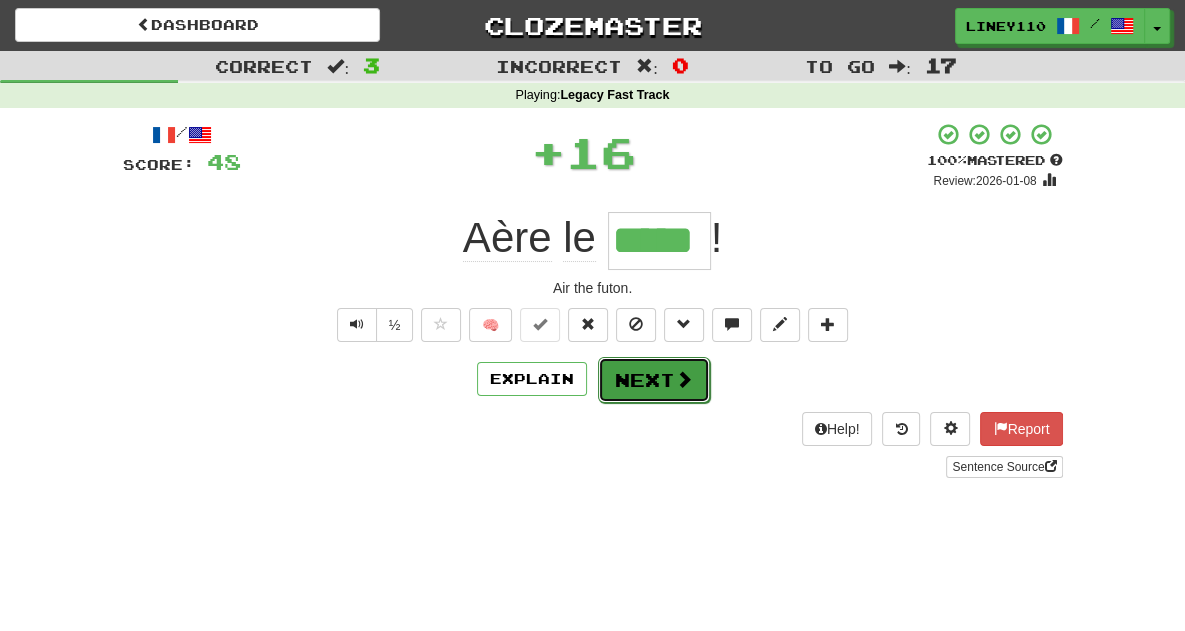 click on "Next" at bounding box center [654, 380] 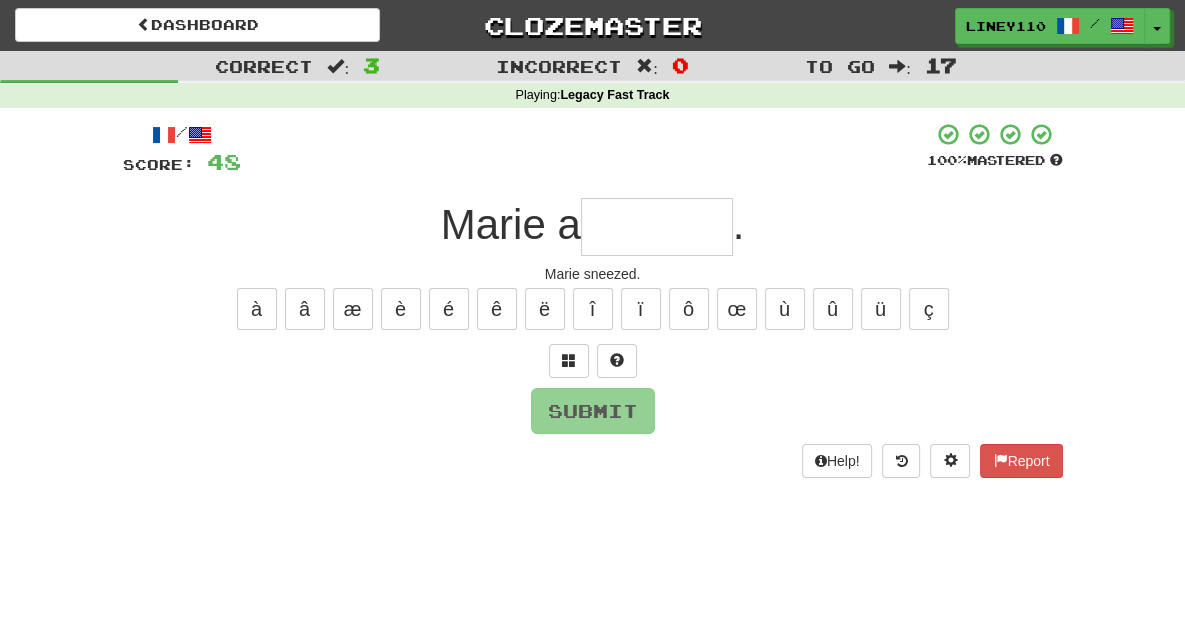 click at bounding box center (657, 227) 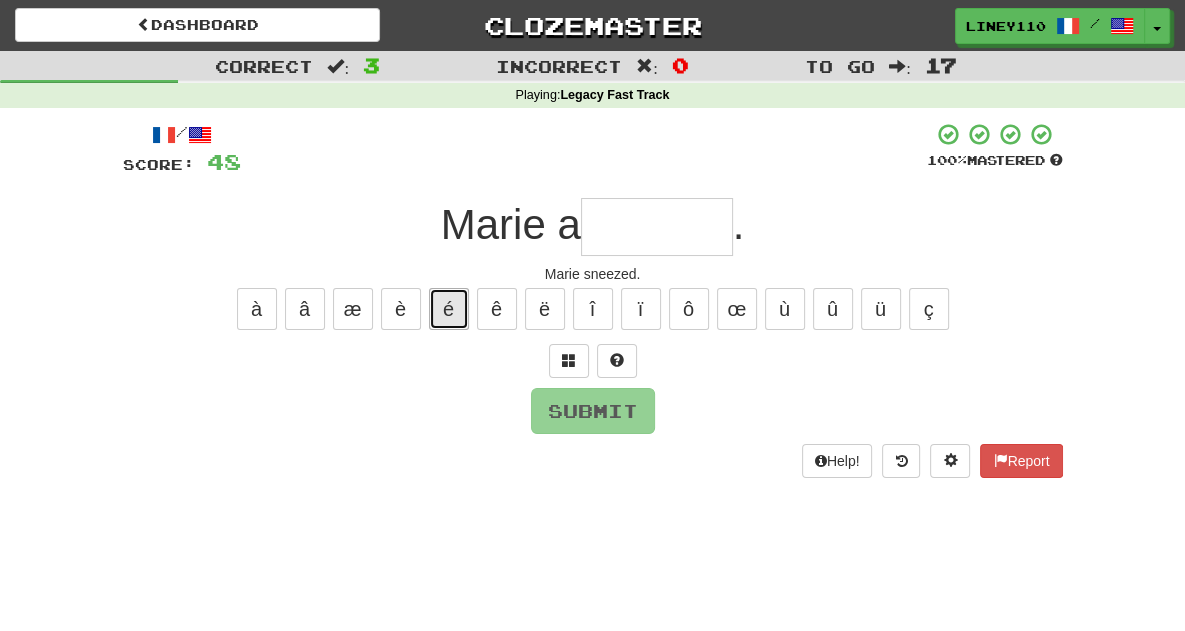 click on "é" at bounding box center [449, 309] 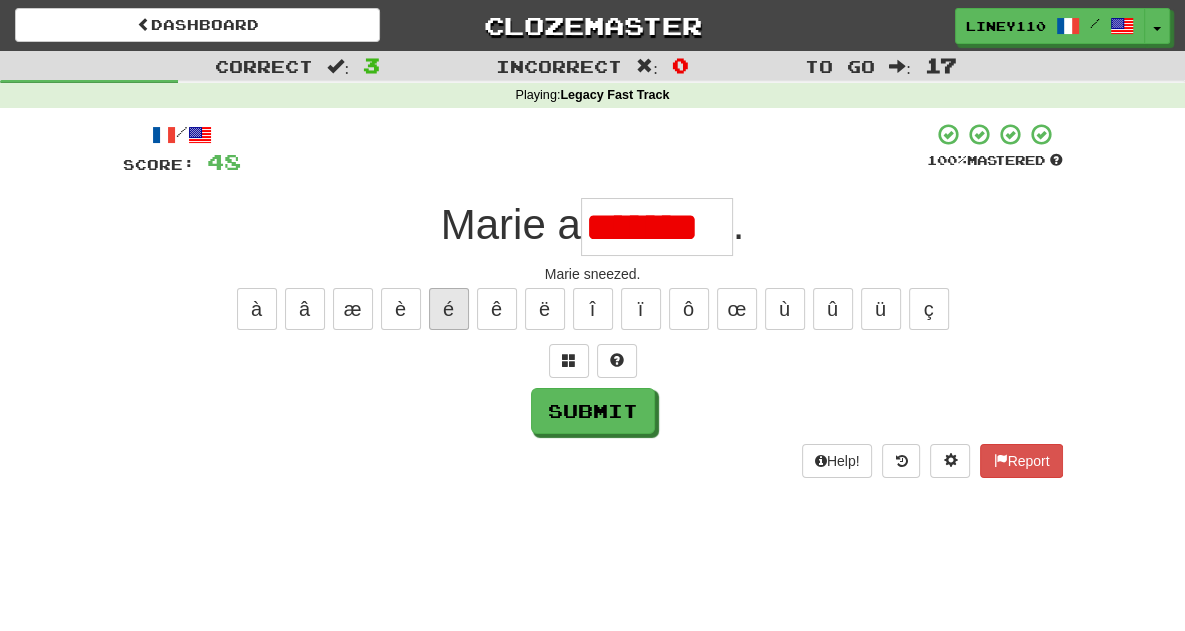 scroll, scrollTop: 0, scrollLeft: 0, axis: both 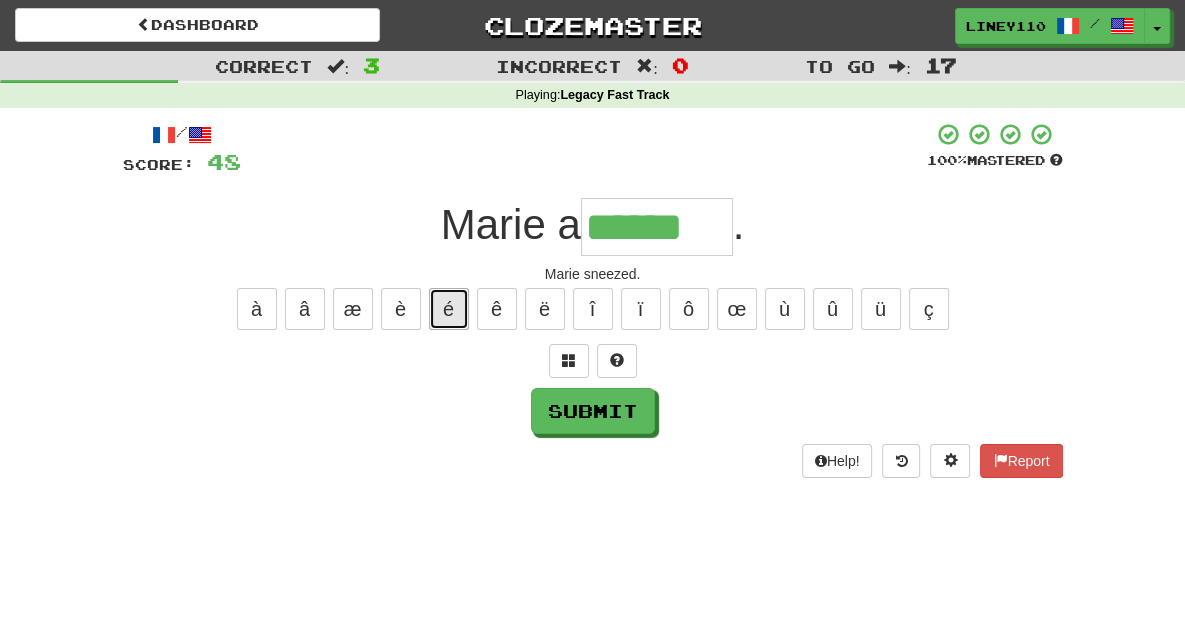 click on "é" at bounding box center [449, 309] 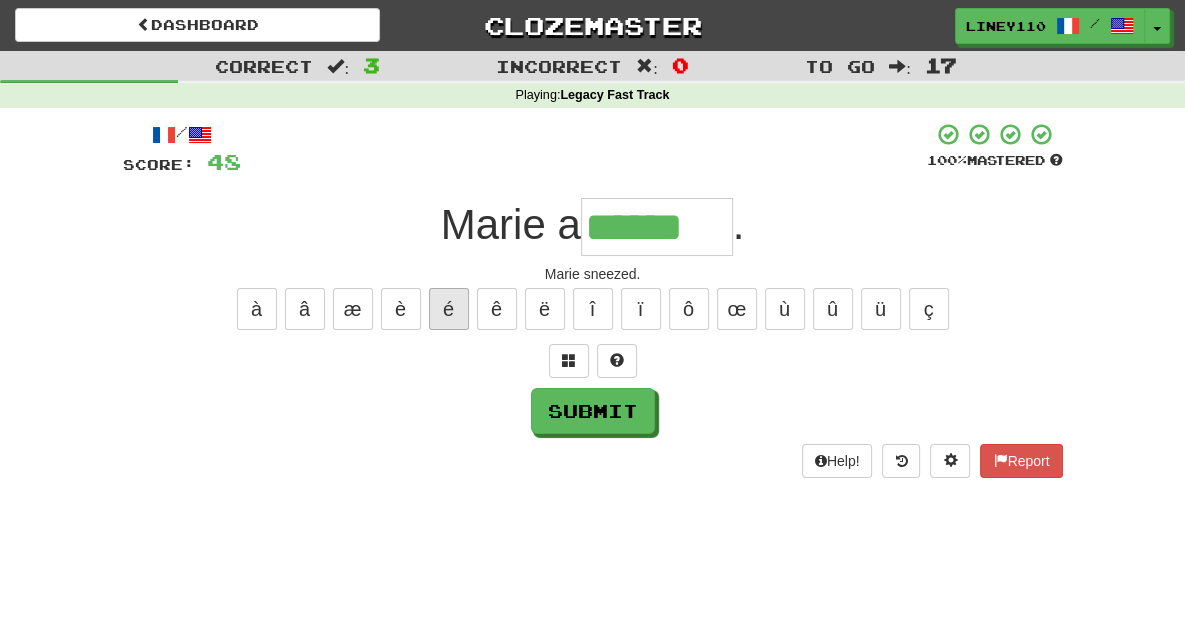 type on "*******" 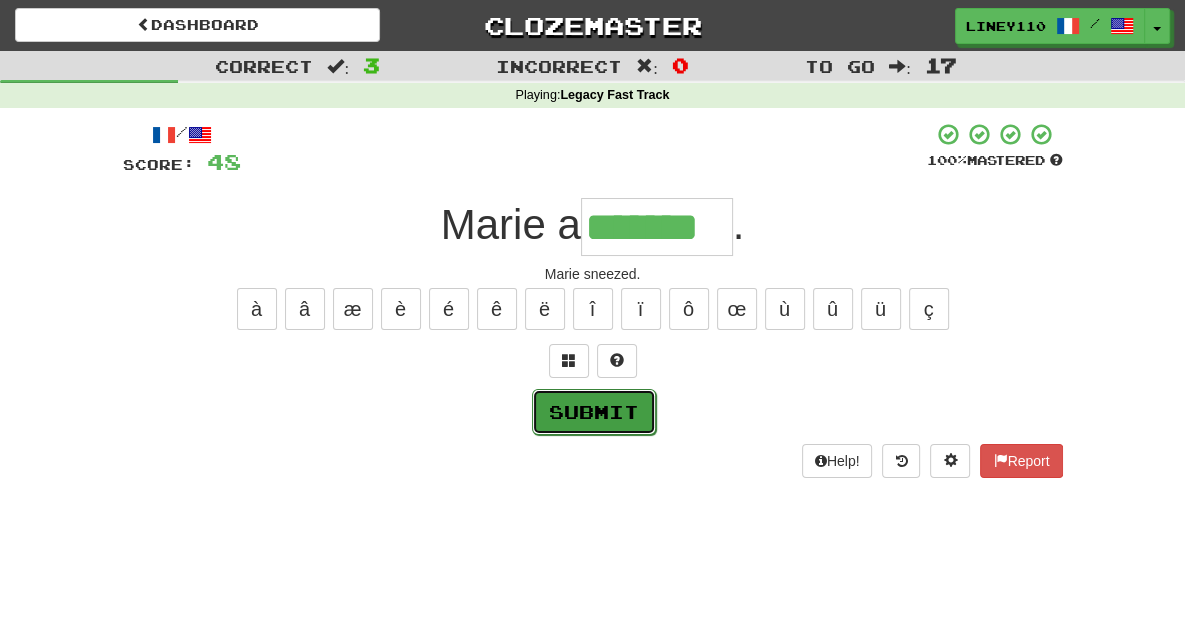 click on "Submit" at bounding box center (594, 412) 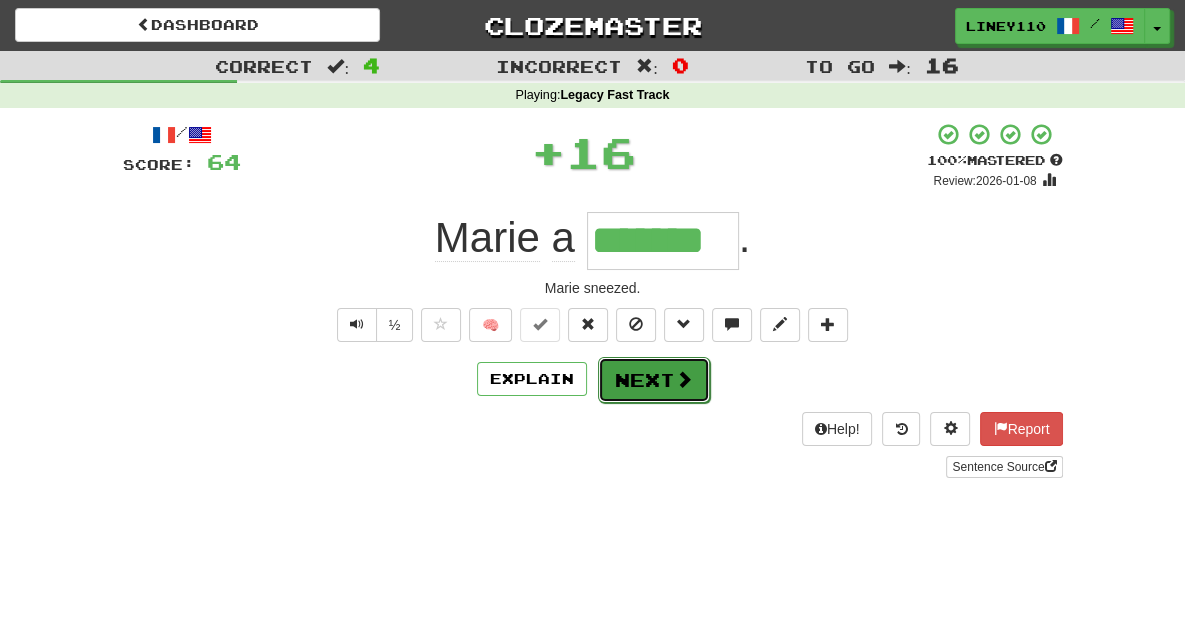 click on "Next" at bounding box center [654, 380] 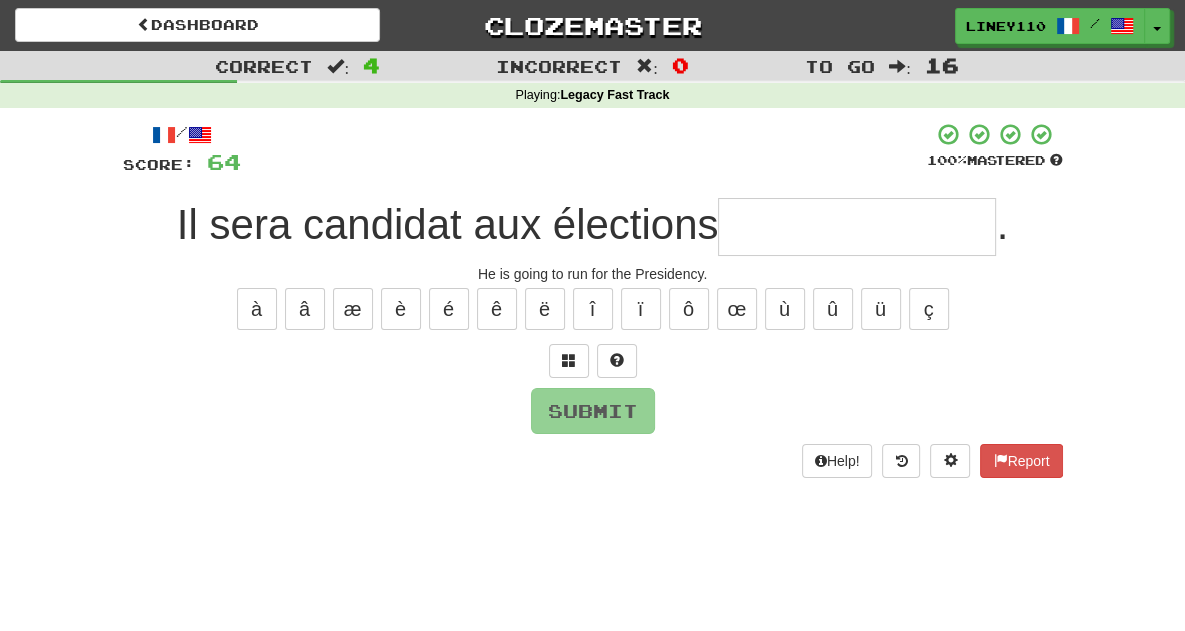 click at bounding box center [857, 227] 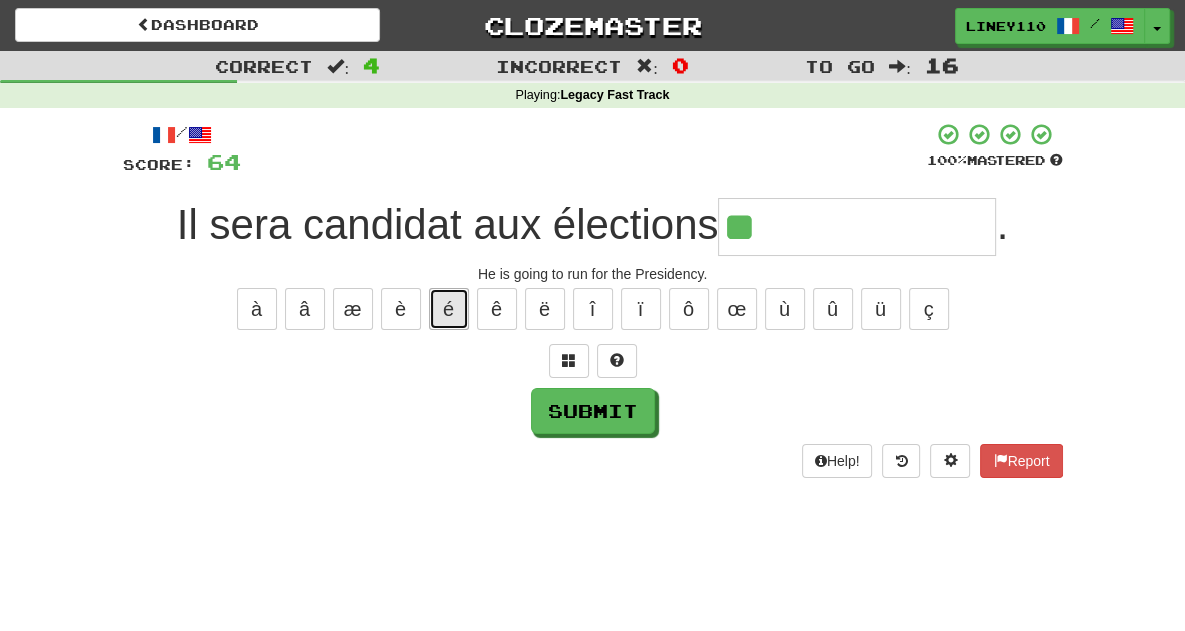 click on "é" at bounding box center [449, 309] 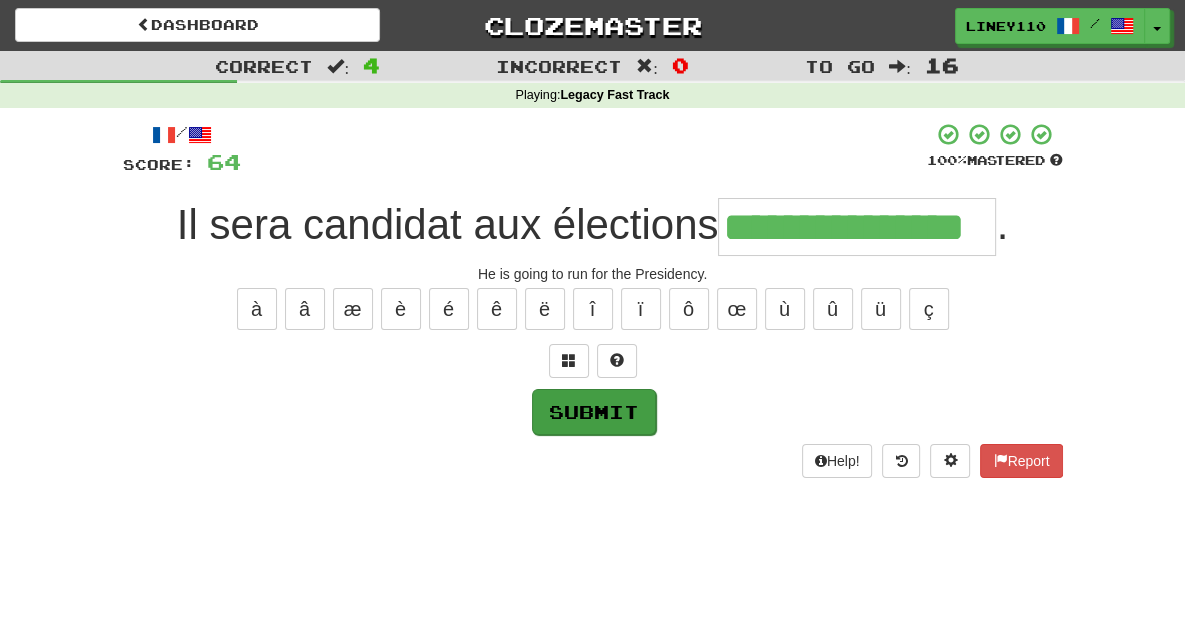 type on "**********" 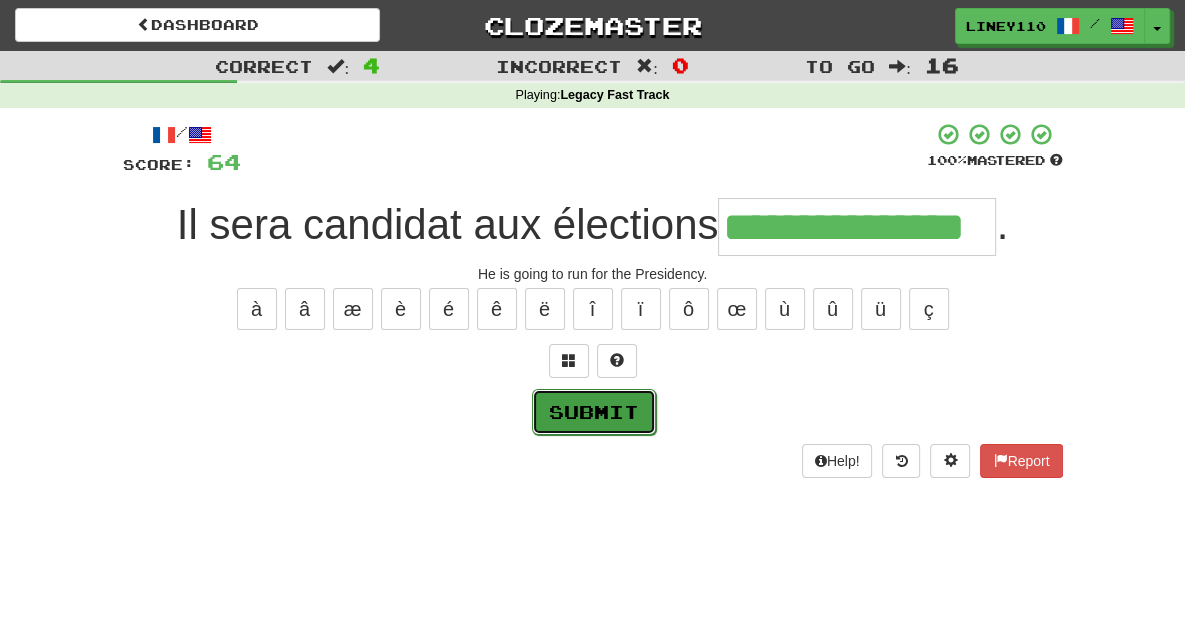 click on "Submit" at bounding box center [594, 412] 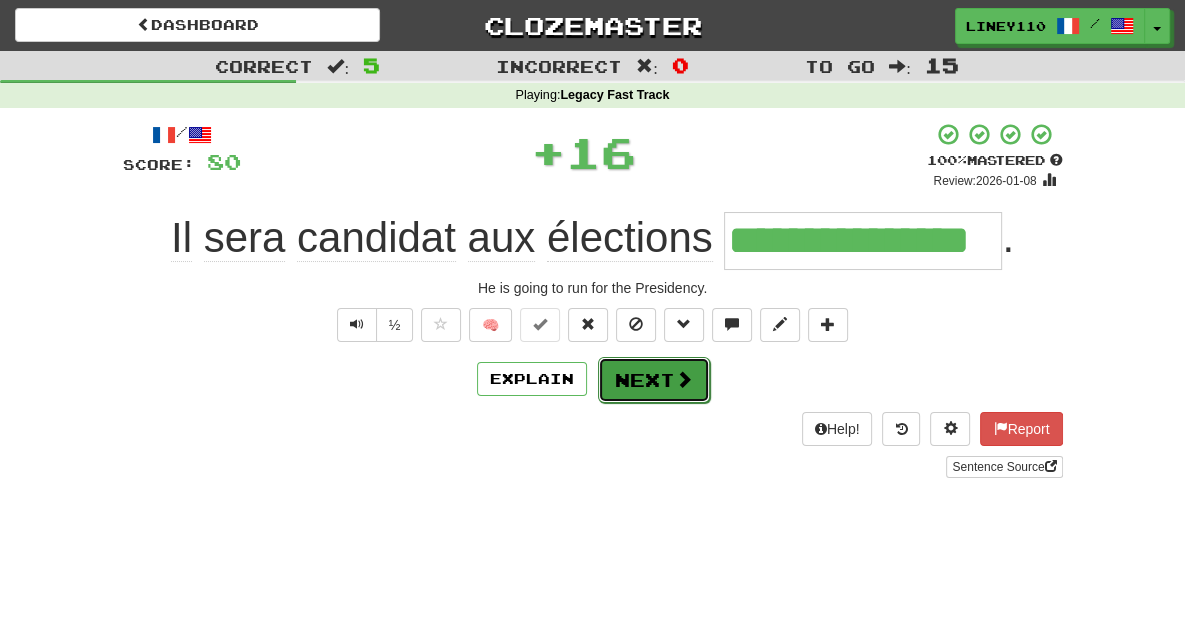 click on "Next" at bounding box center (654, 380) 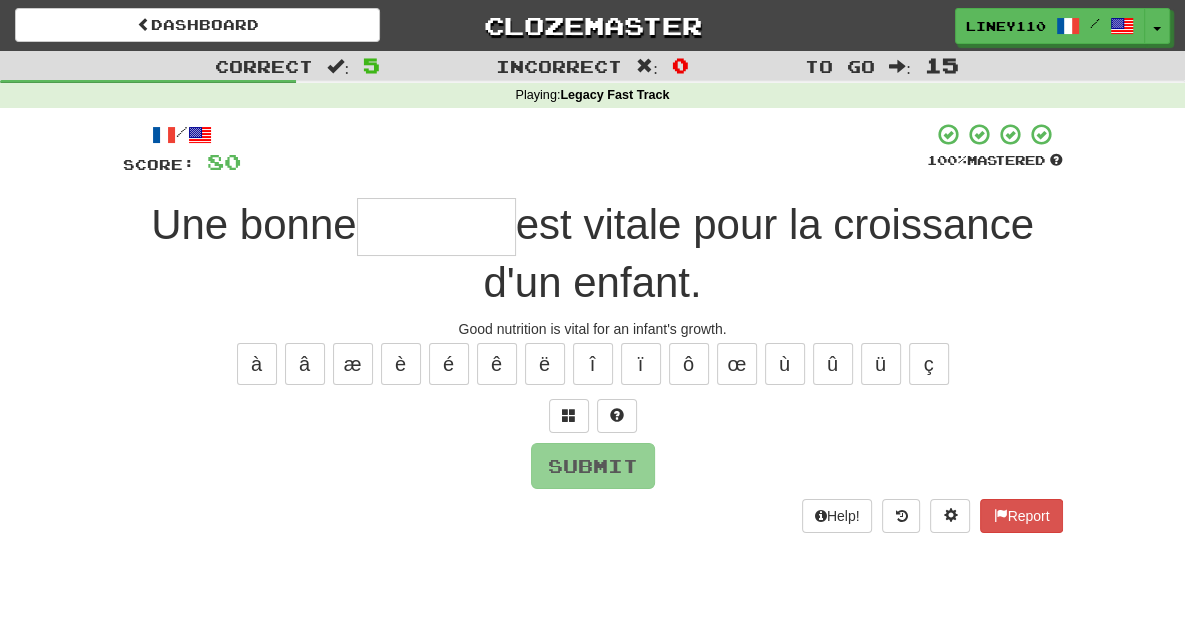 click at bounding box center [436, 227] 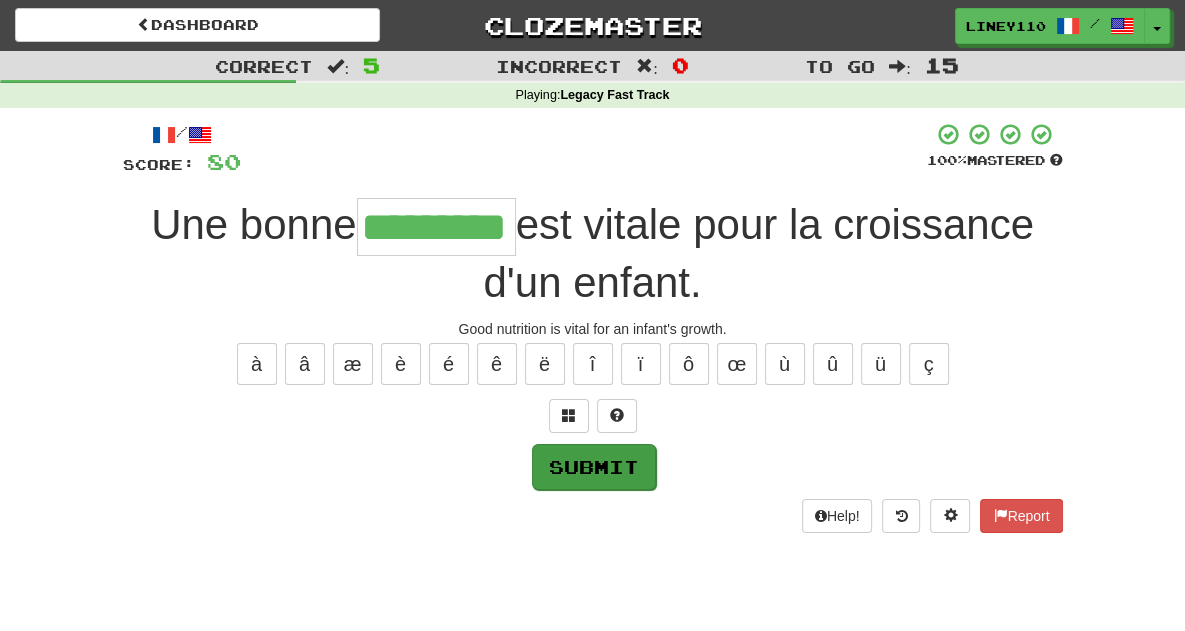 type on "*********" 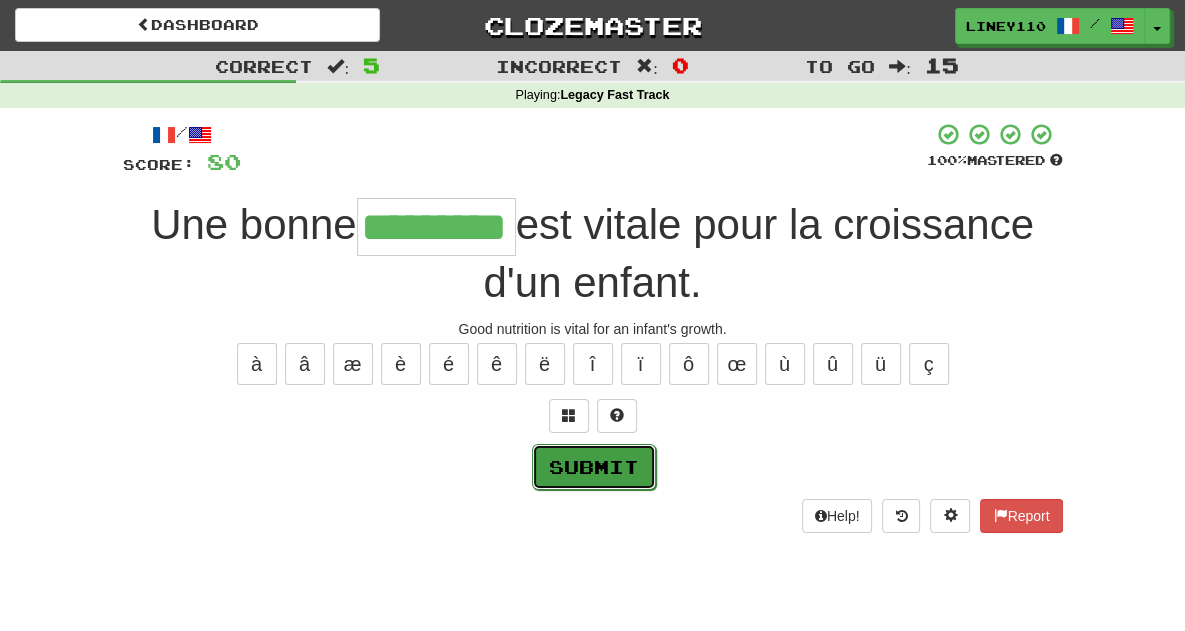 click on "Submit" at bounding box center (594, 467) 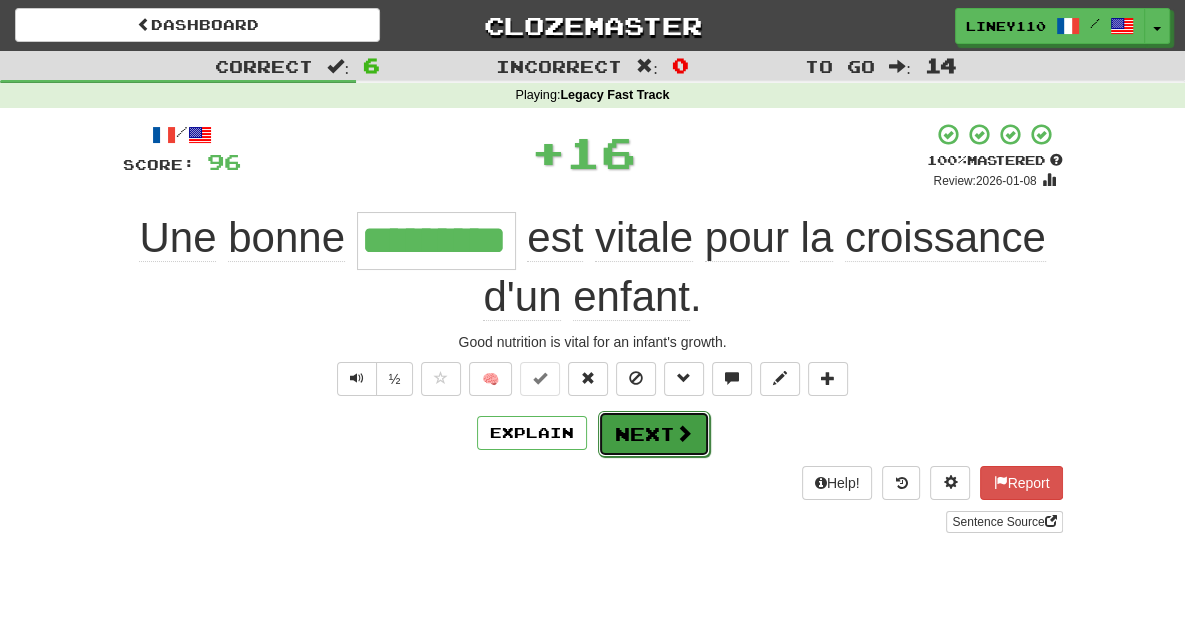 click at bounding box center (684, 433) 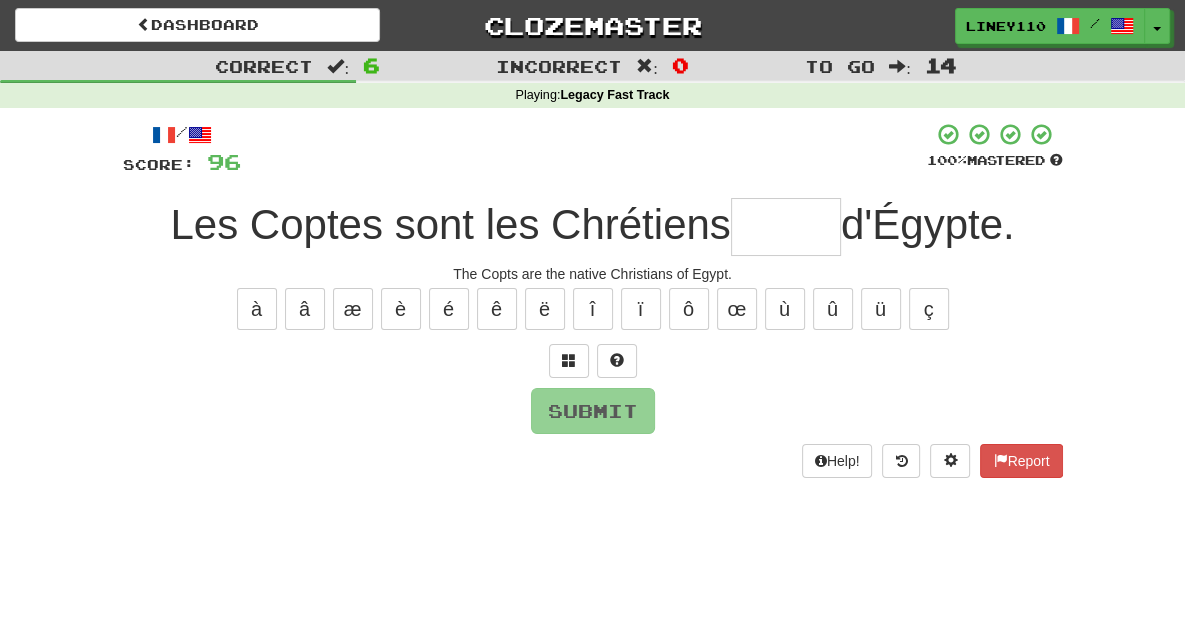 click at bounding box center [786, 227] 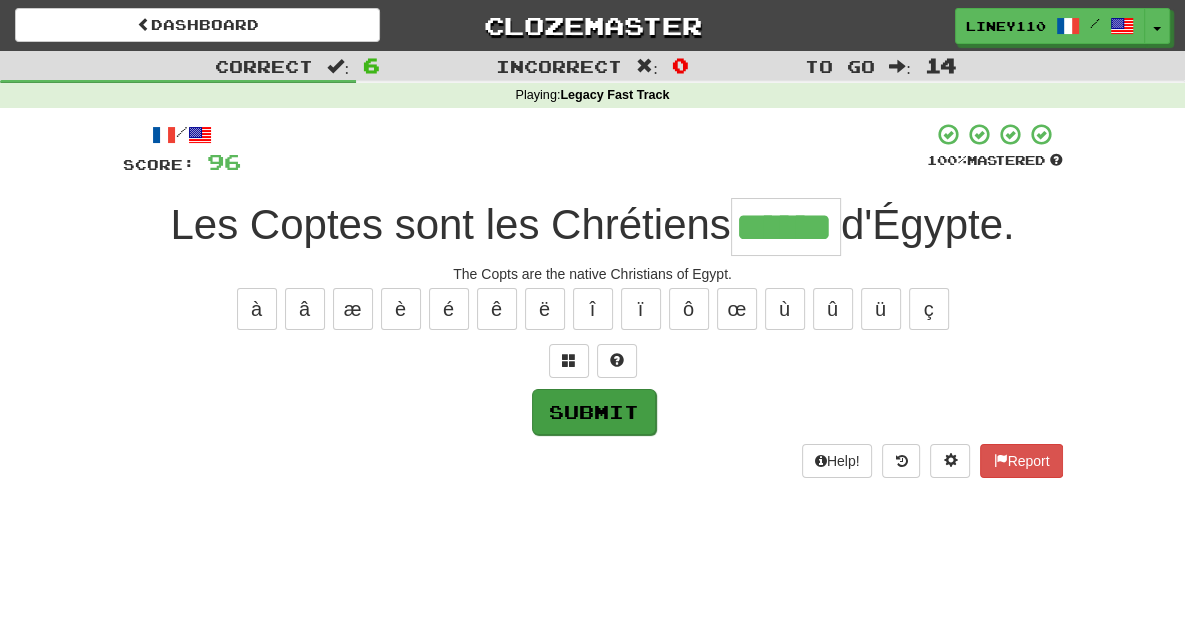 type on "******" 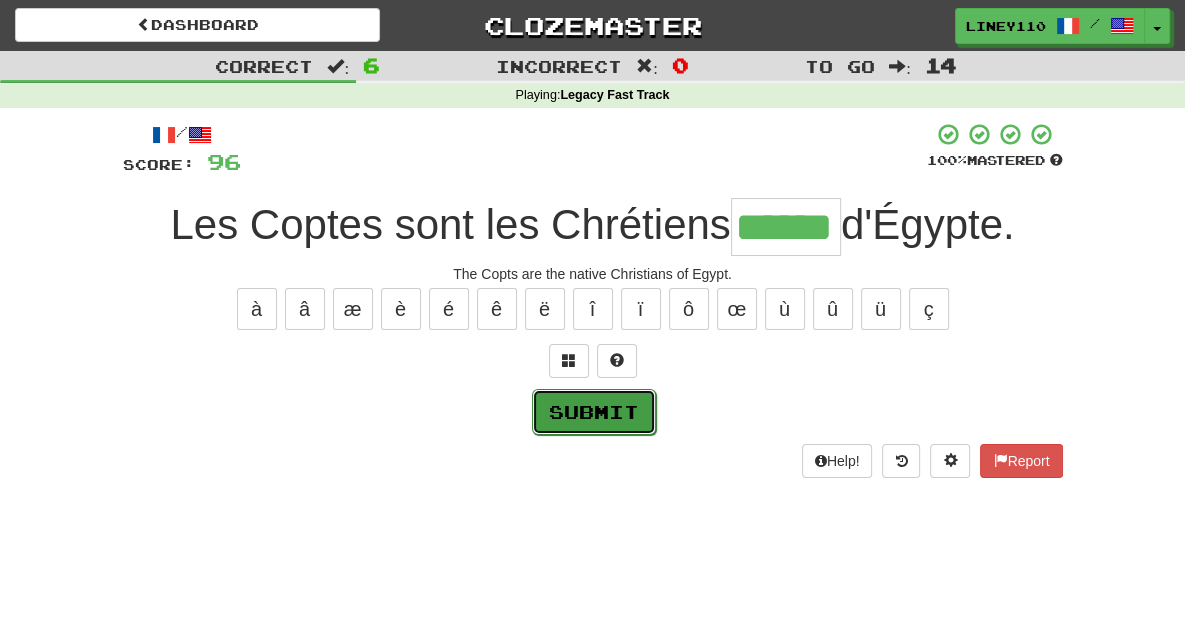 click on "Submit" at bounding box center (594, 412) 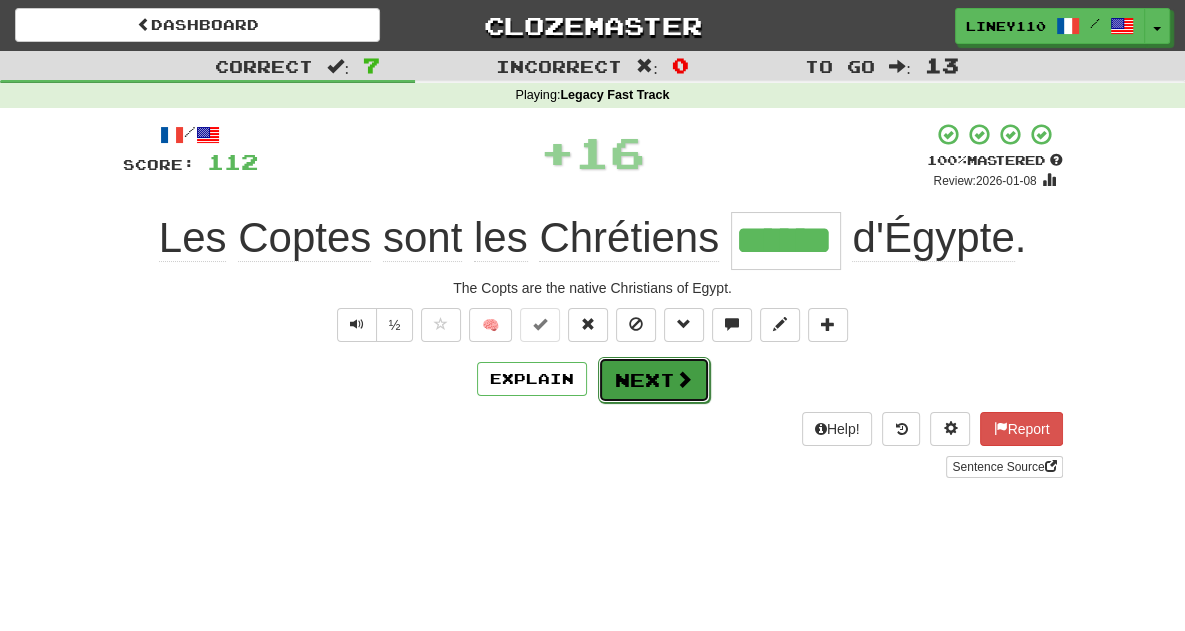 click on "Next" at bounding box center [654, 380] 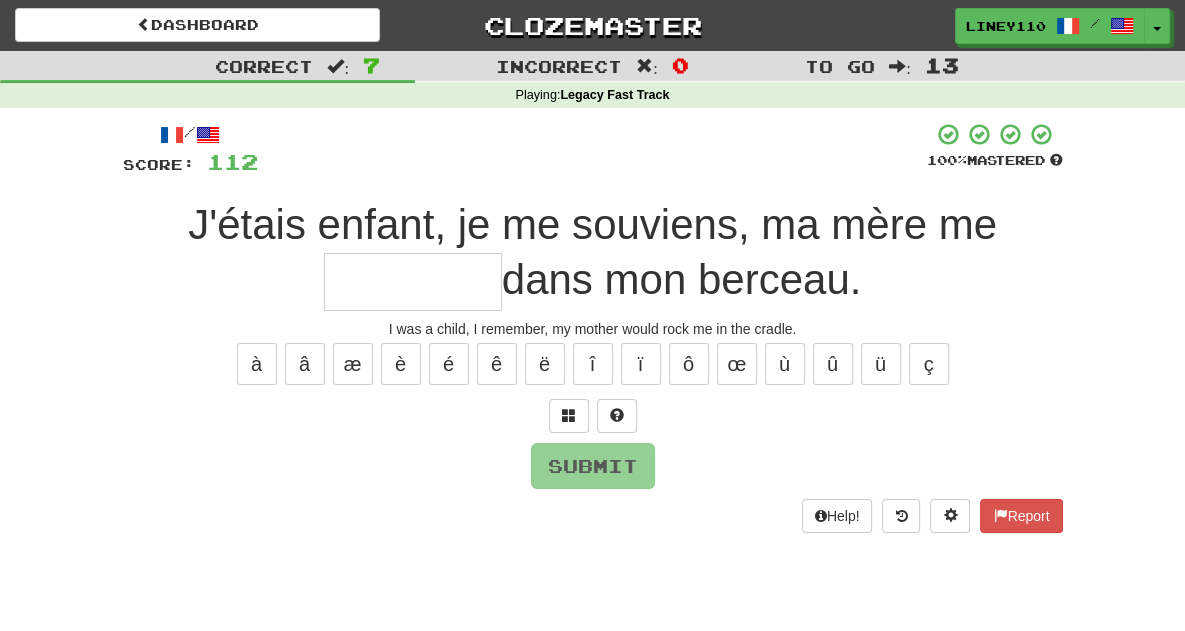 click at bounding box center (413, 282) 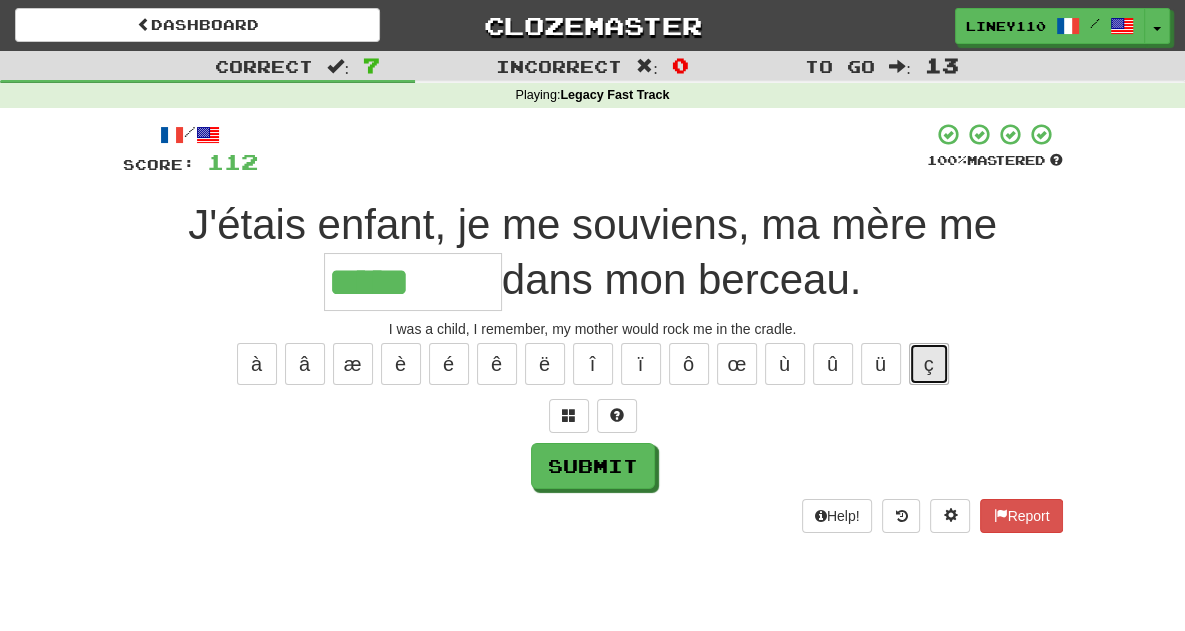 click on "ç" at bounding box center (929, 364) 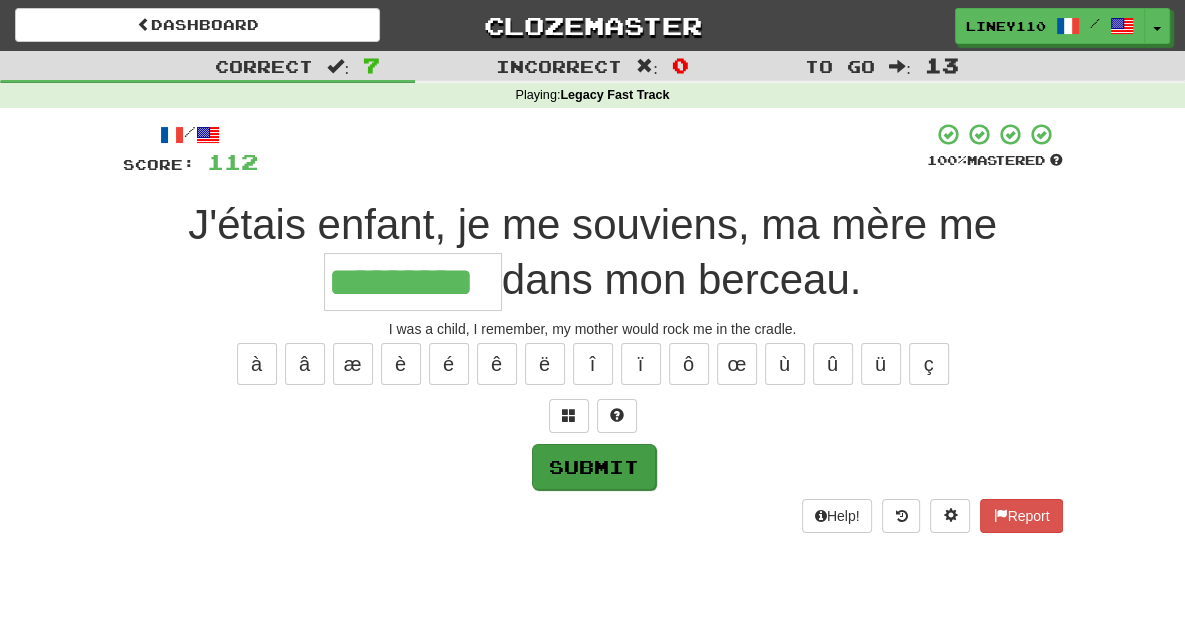 type on "*********" 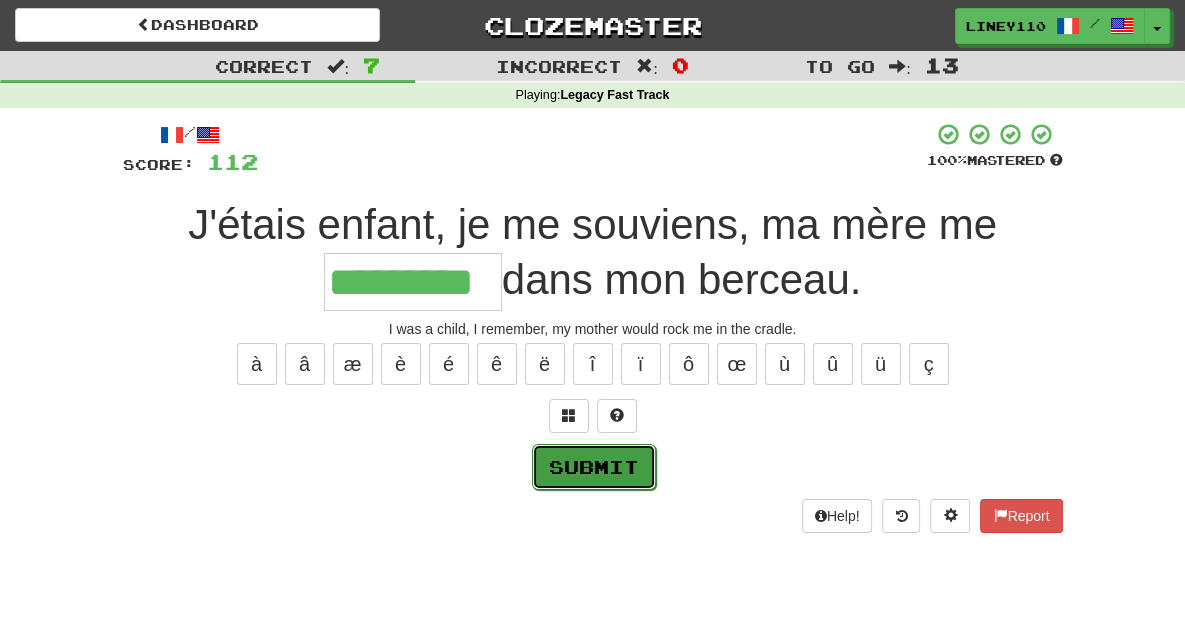 click on "Submit" at bounding box center [594, 467] 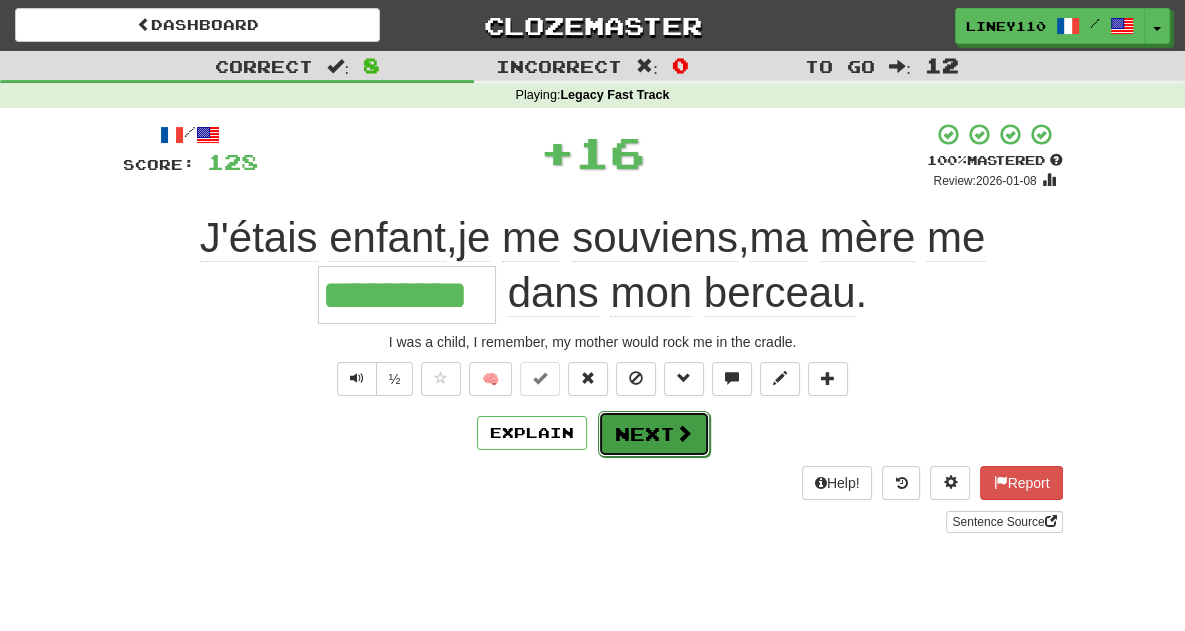 click on "Next" at bounding box center [654, 434] 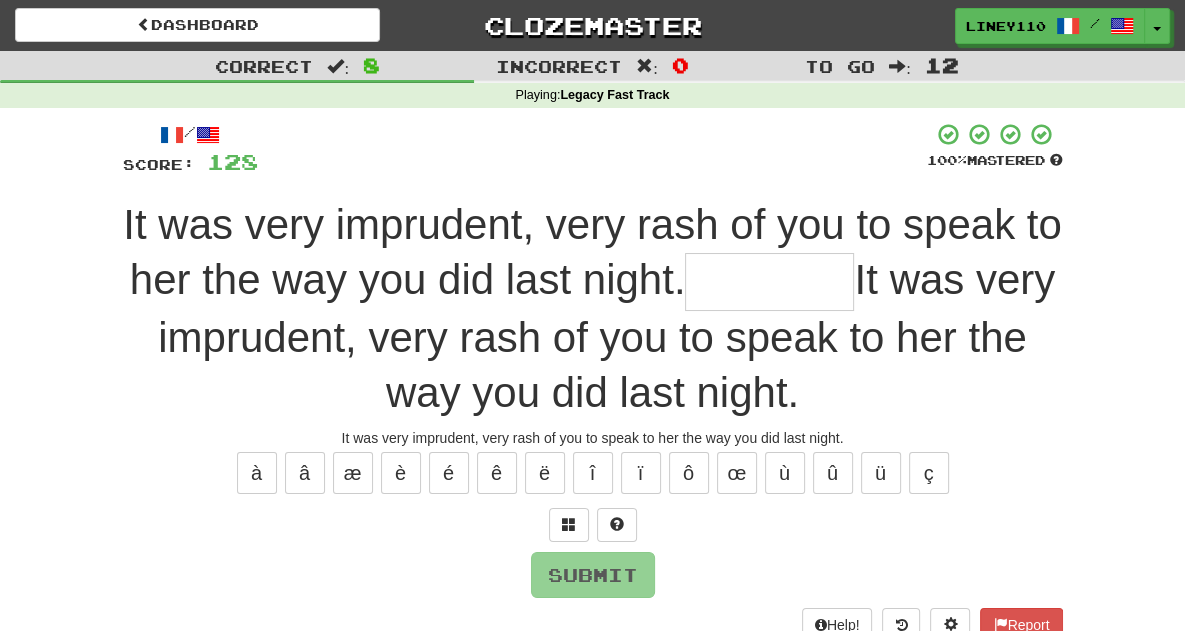 click at bounding box center [769, 282] 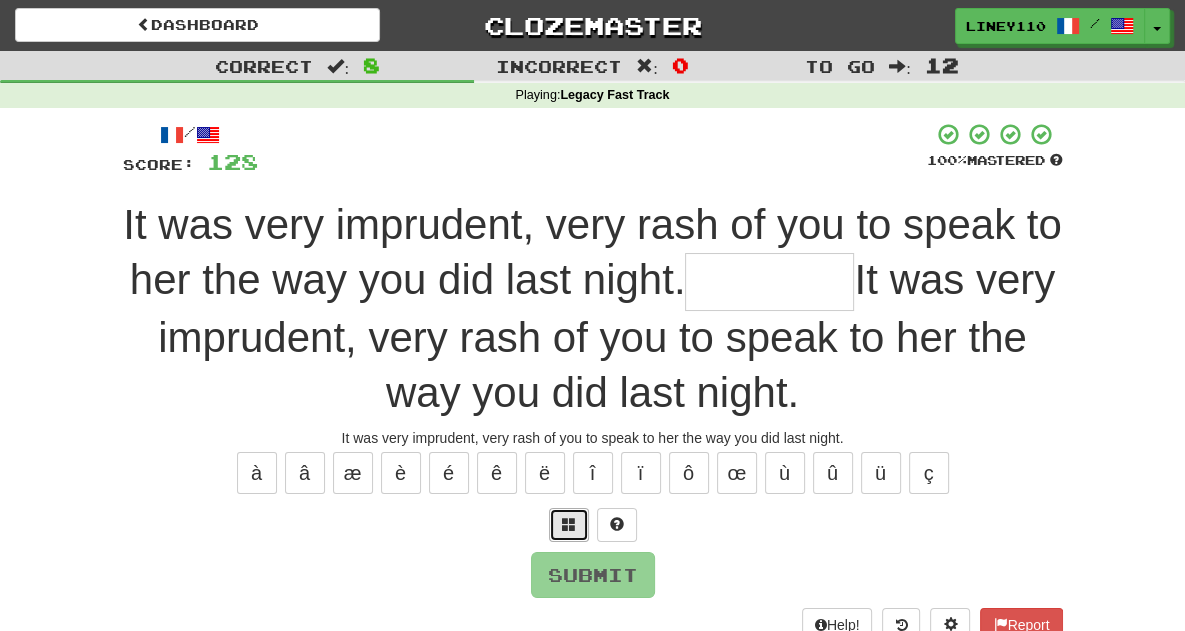 click at bounding box center (569, 524) 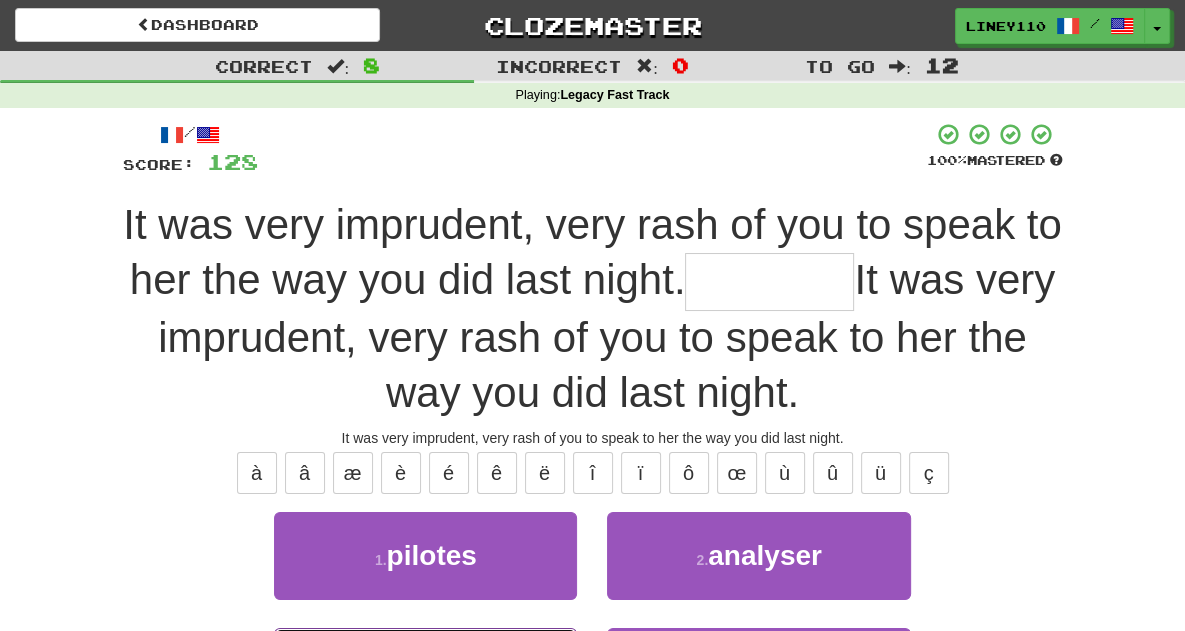 click on "3 .  irréfléchi" at bounding box center [425, 671] 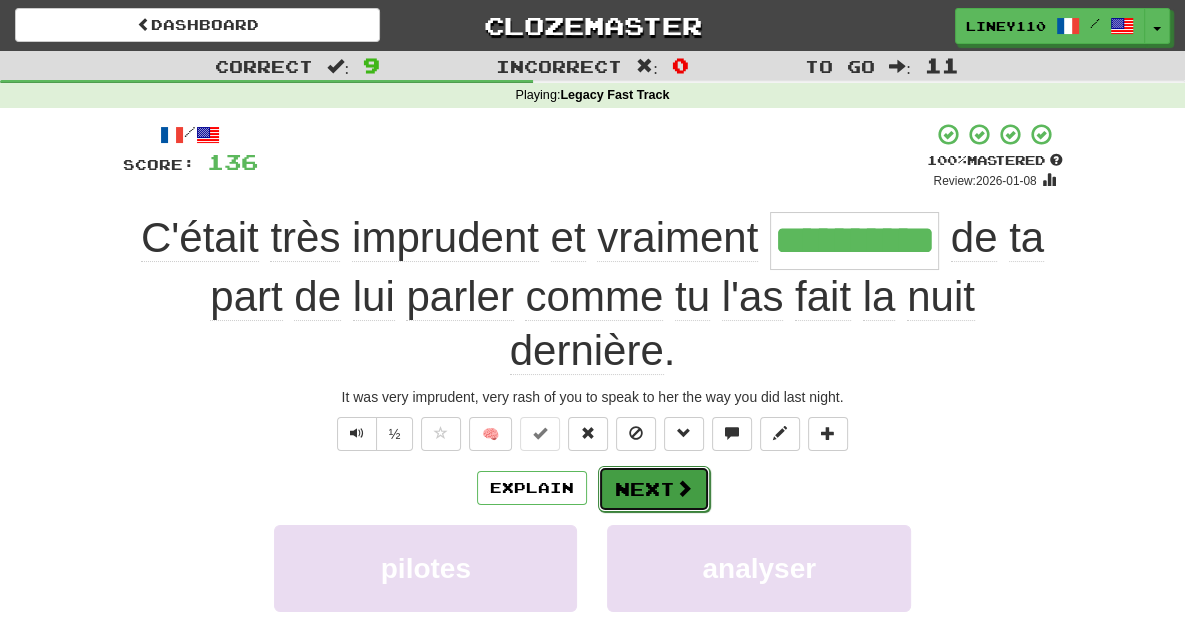 click on "Next" at bounding box center (654, 489) 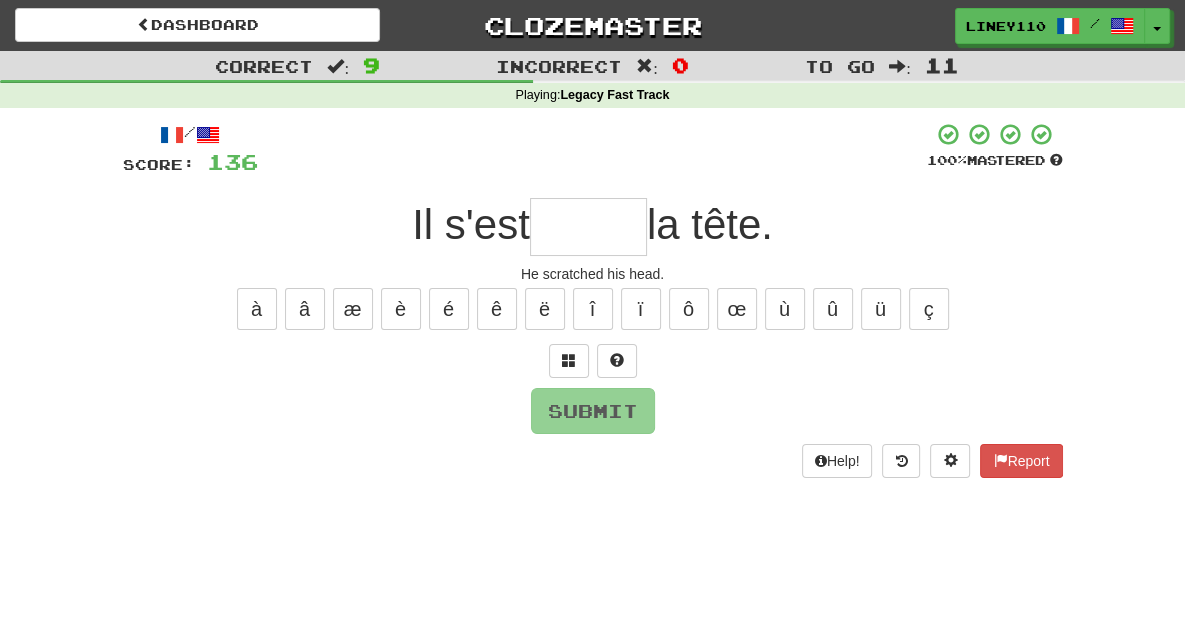 click at bounding box center [588, 227] 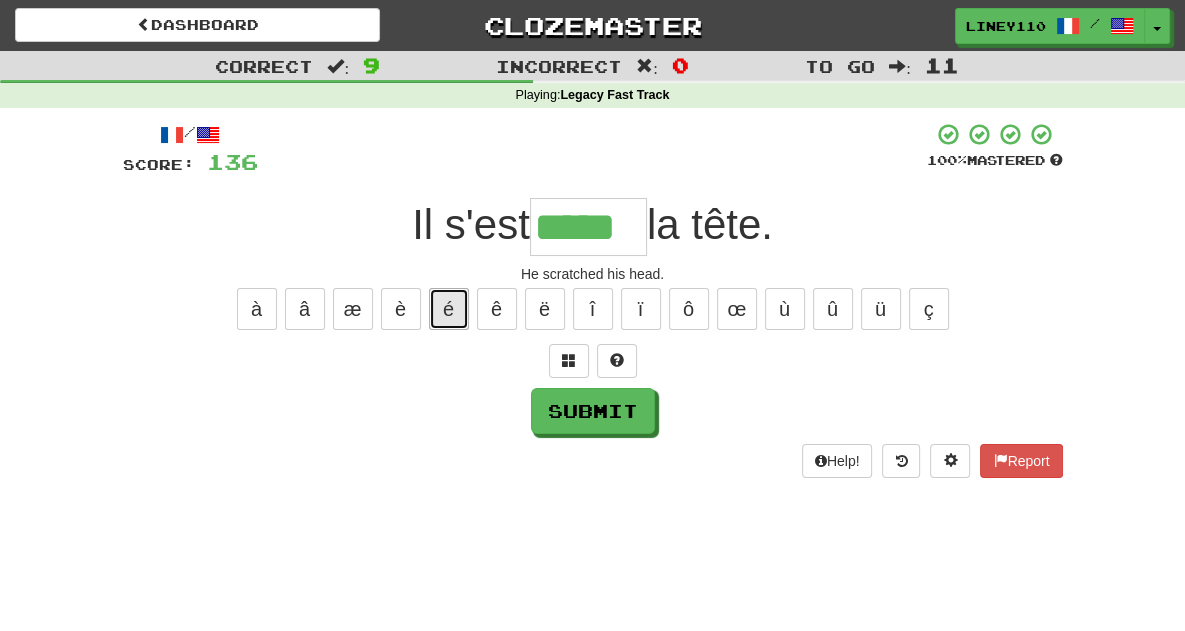 click on "é" at bounding box center [449, 309] 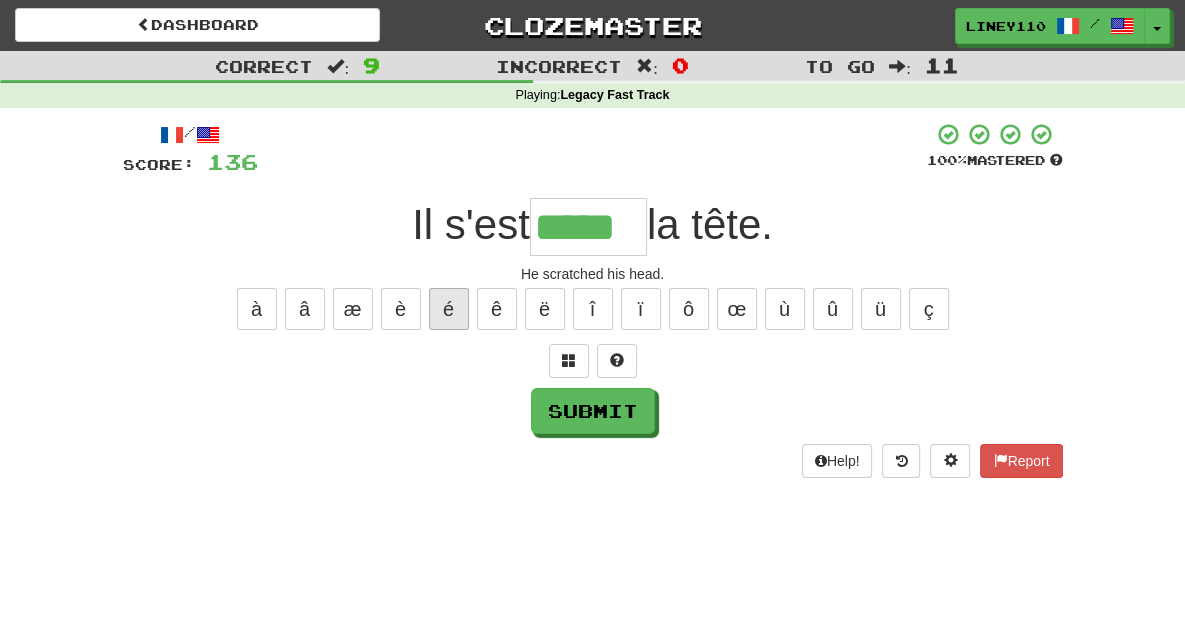 type on "******" 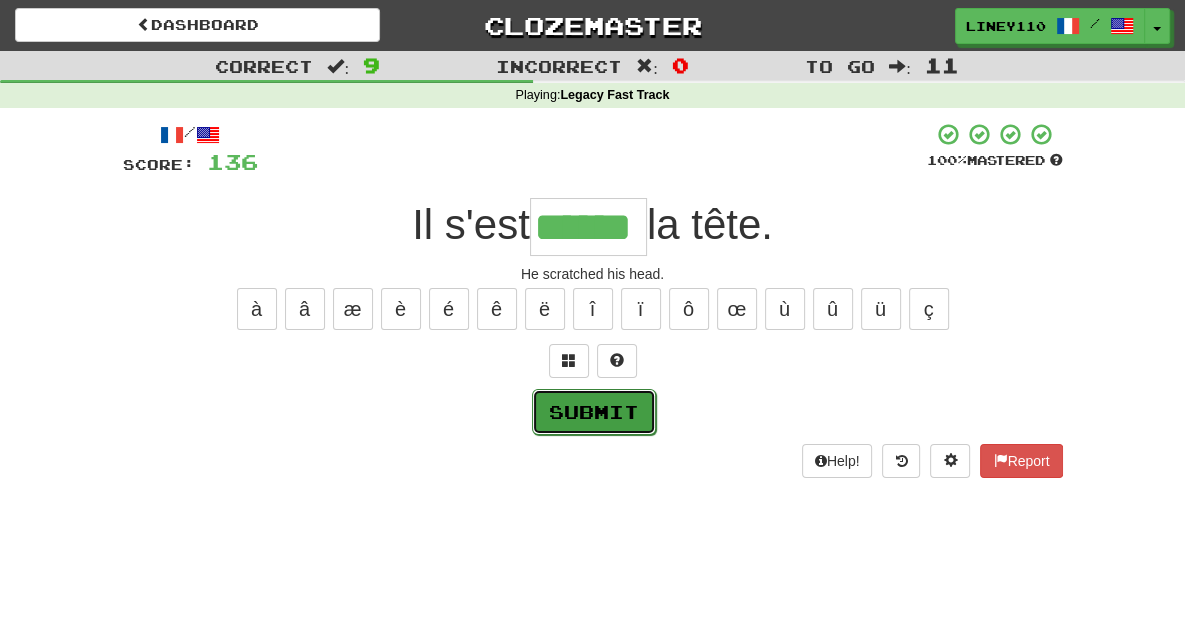 click on "Submit" at bounding box center (594, 412) 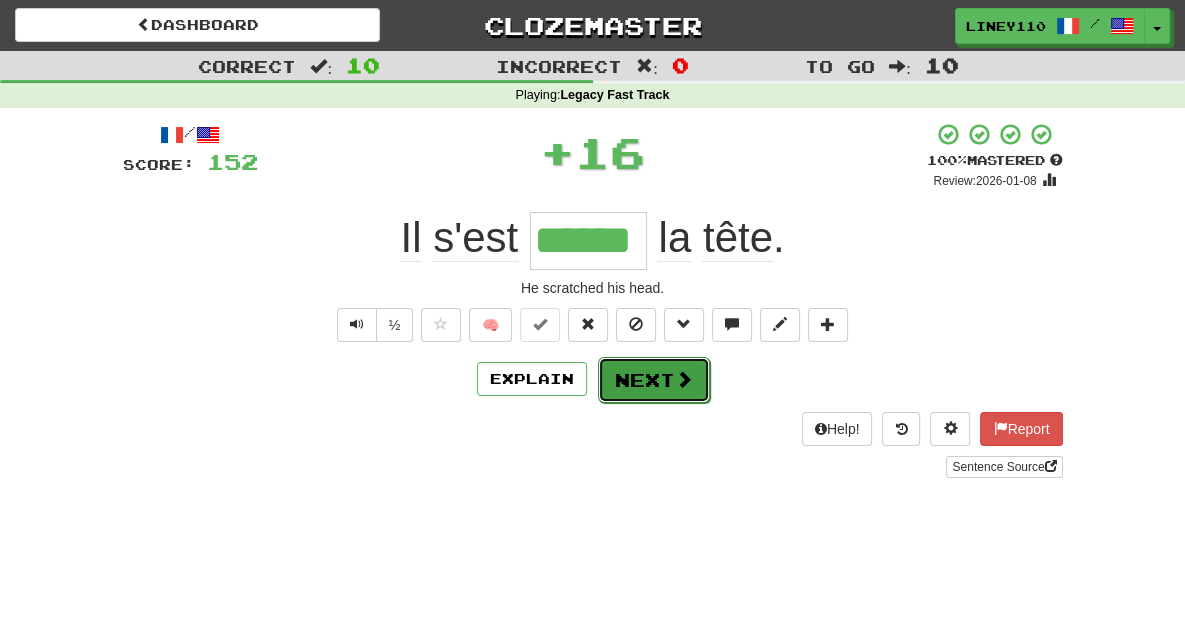 click on "Next" at bounding box center (654, 380) 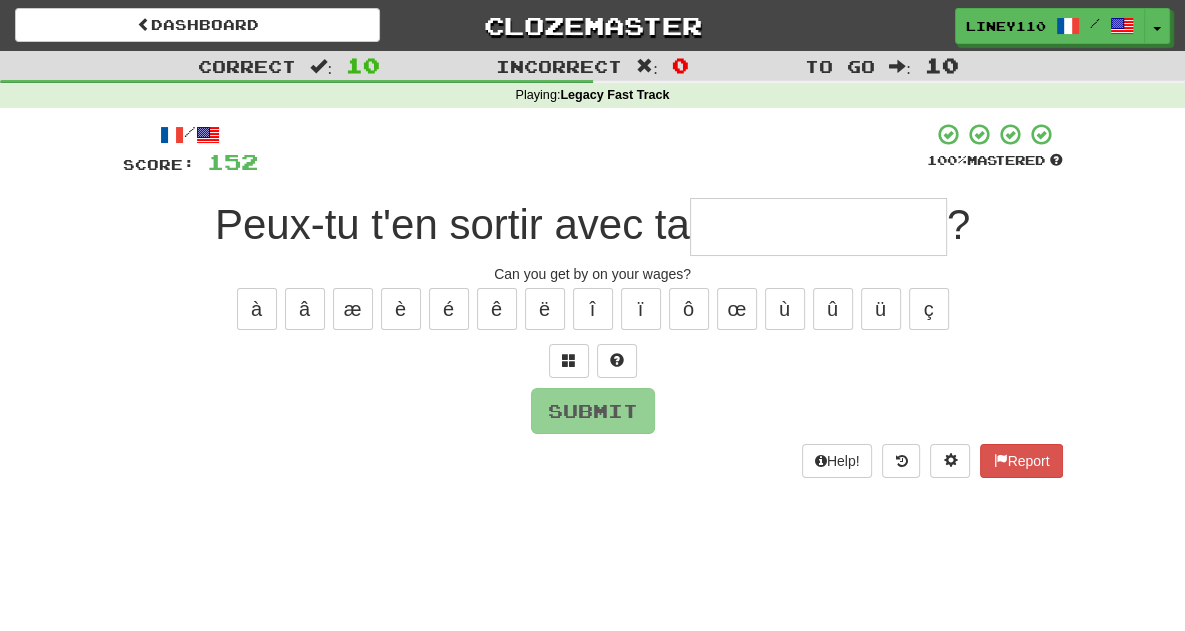 click at bounding box center [818, 227] 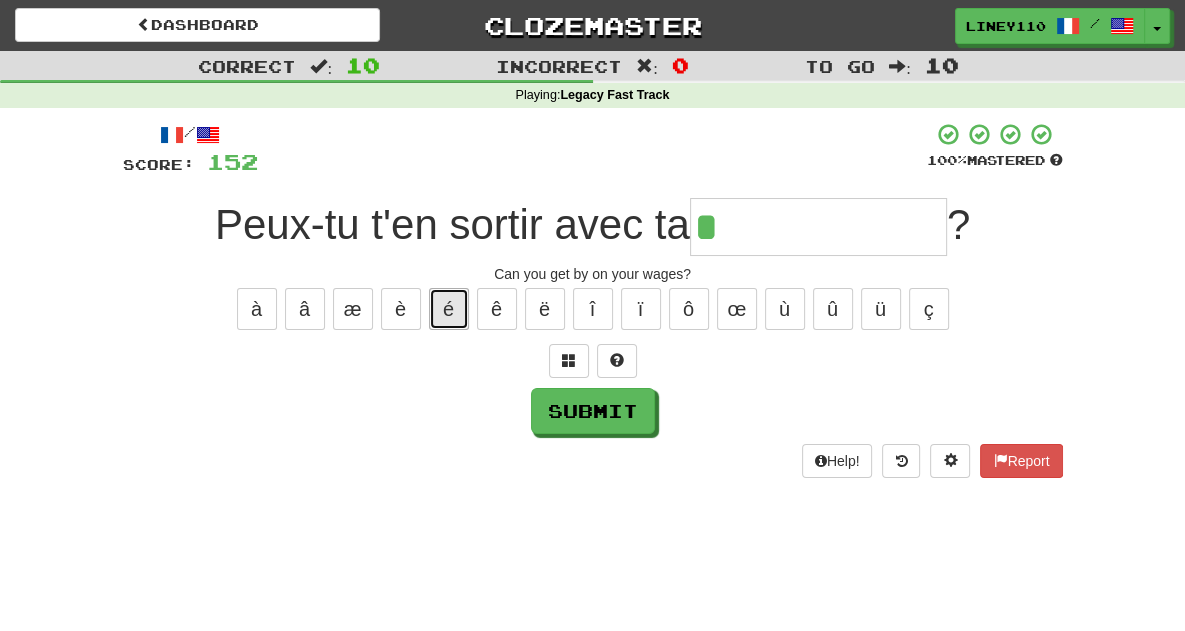 click on "é" at bounding box center [449, 309] 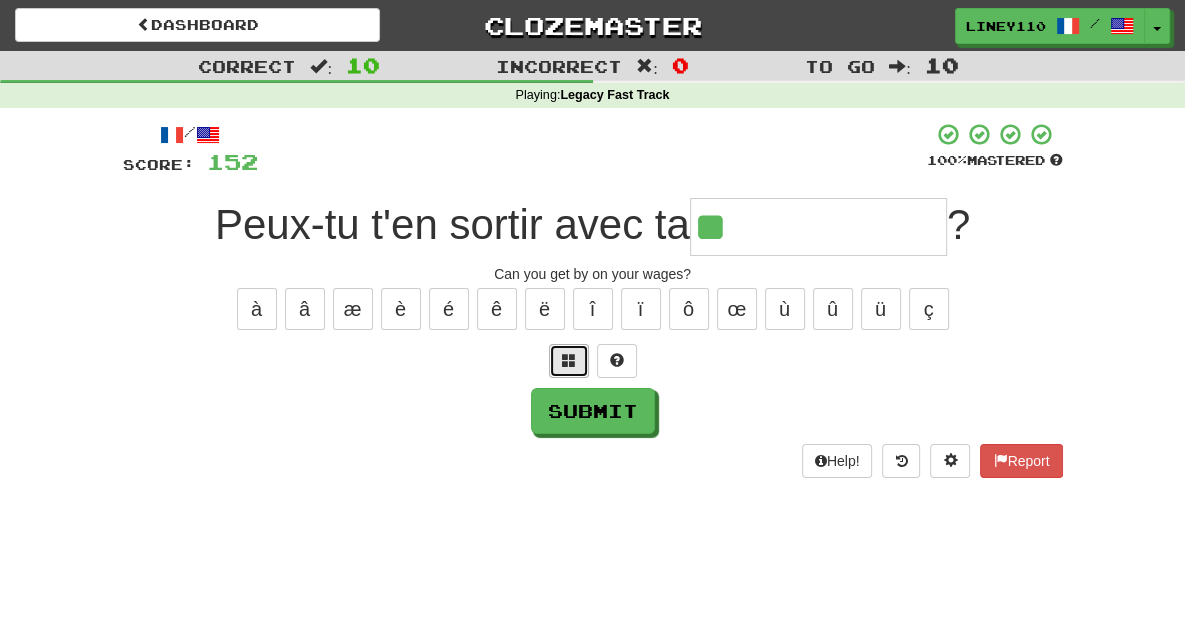 click at bounding box center (569, 361) 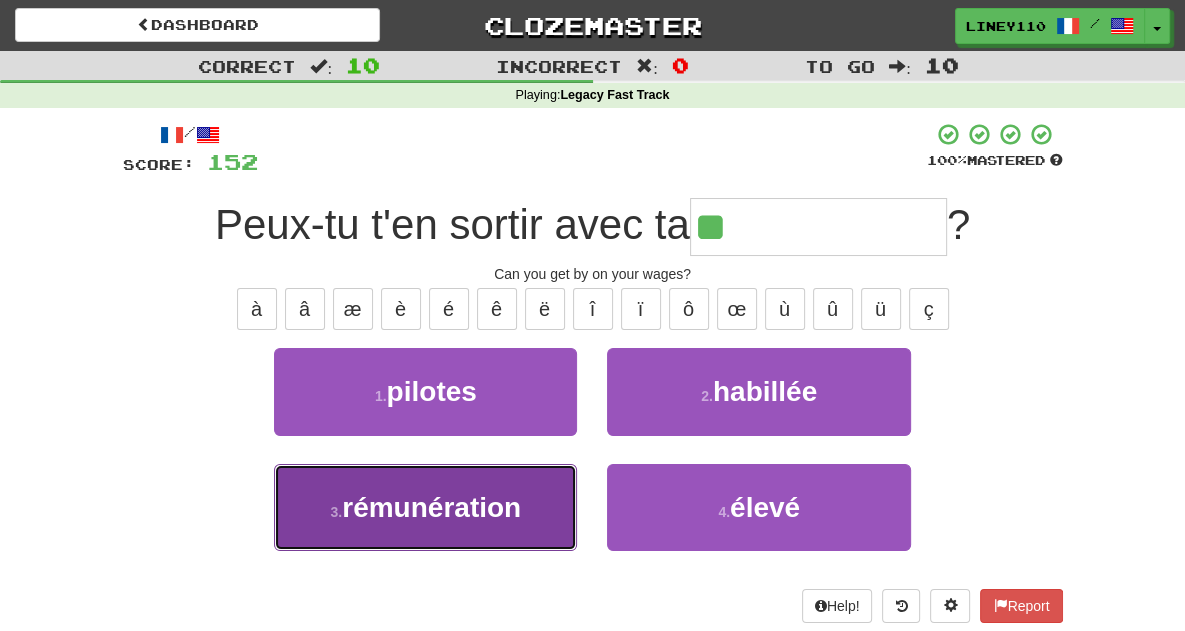 click on "3 .  rémunération" at bounding box center [425, 507] 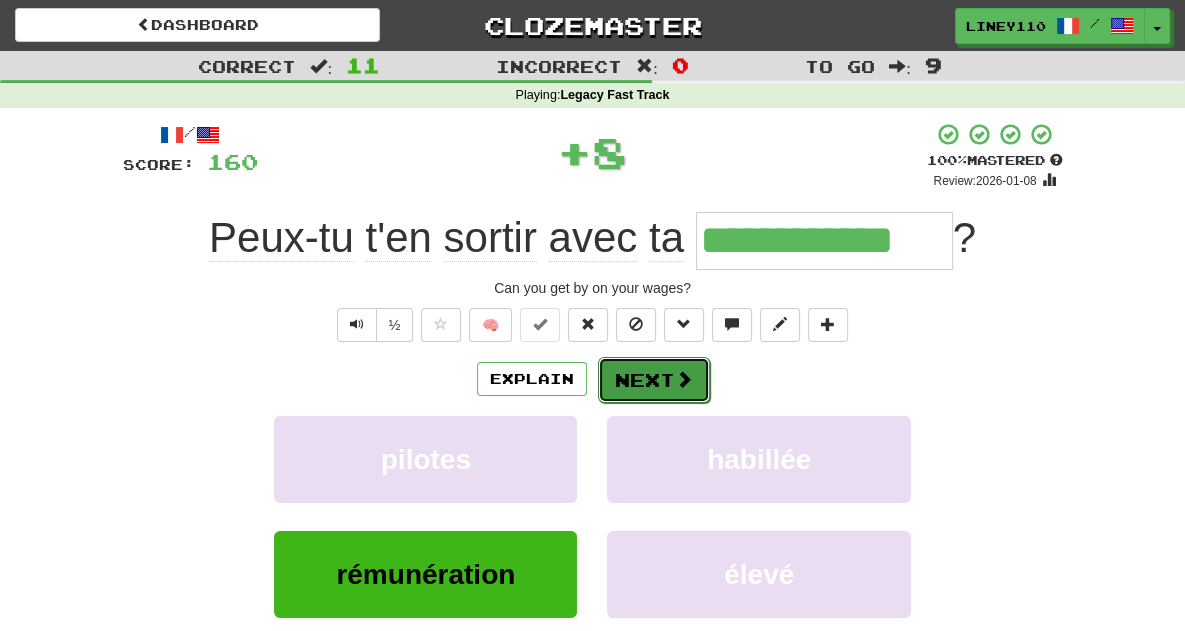 click on "Next" at bounding box center [654, 380] 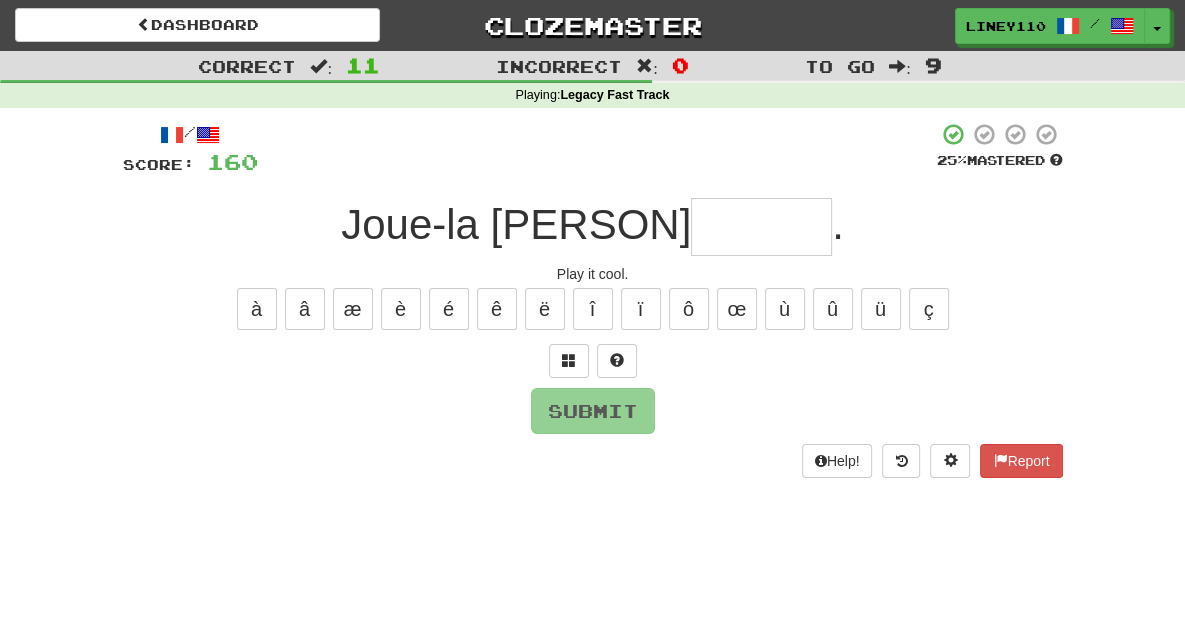 click at bounding box center (761, 227) 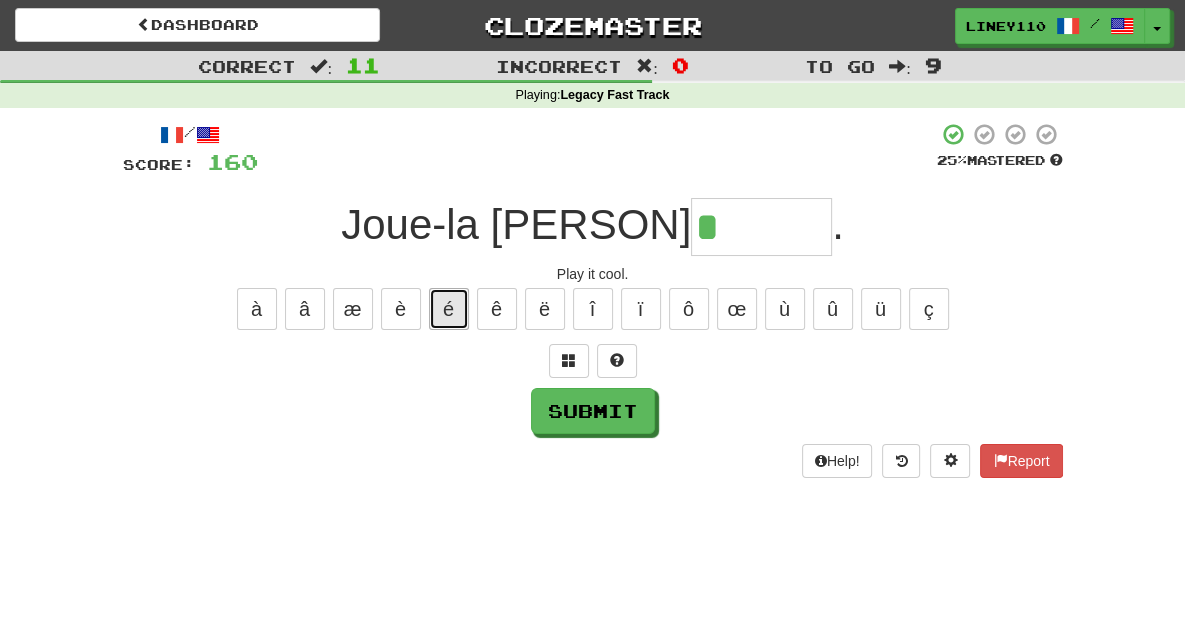 click on "é" at bounding box center (449, 309) 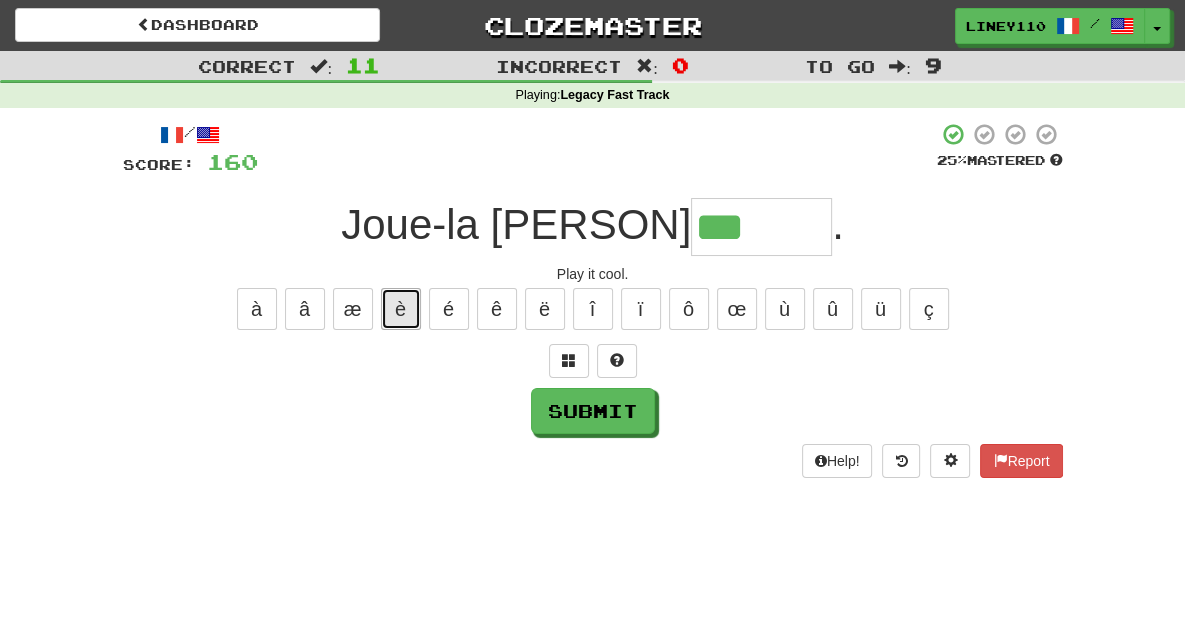click on "è" at bounding box center (401, 309) 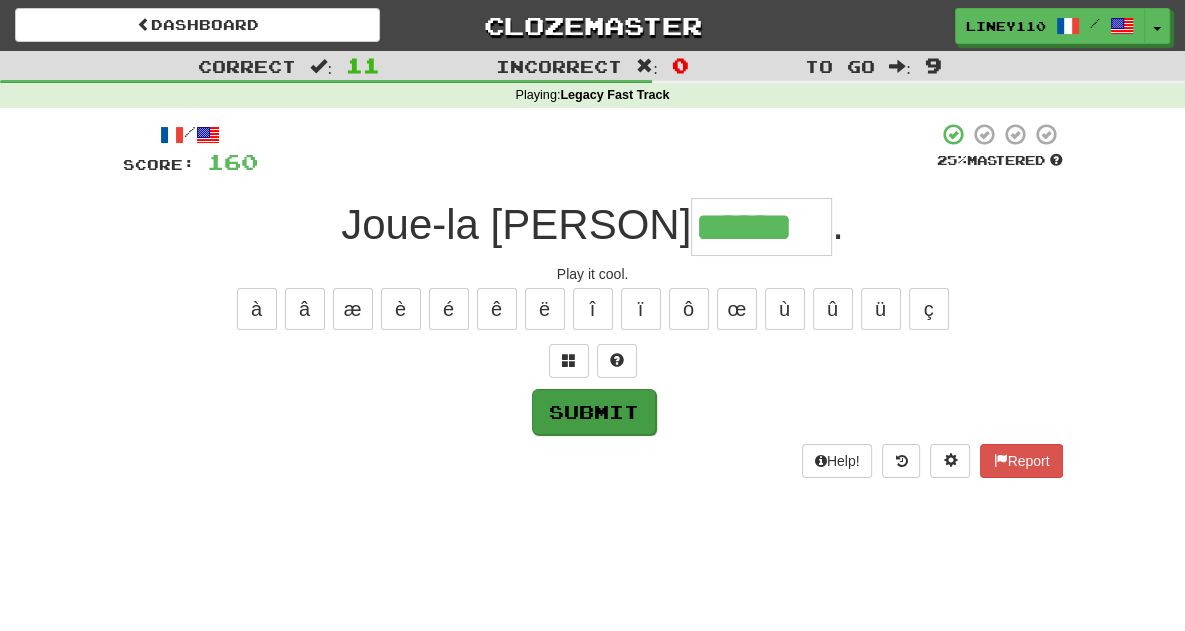 type on "******" 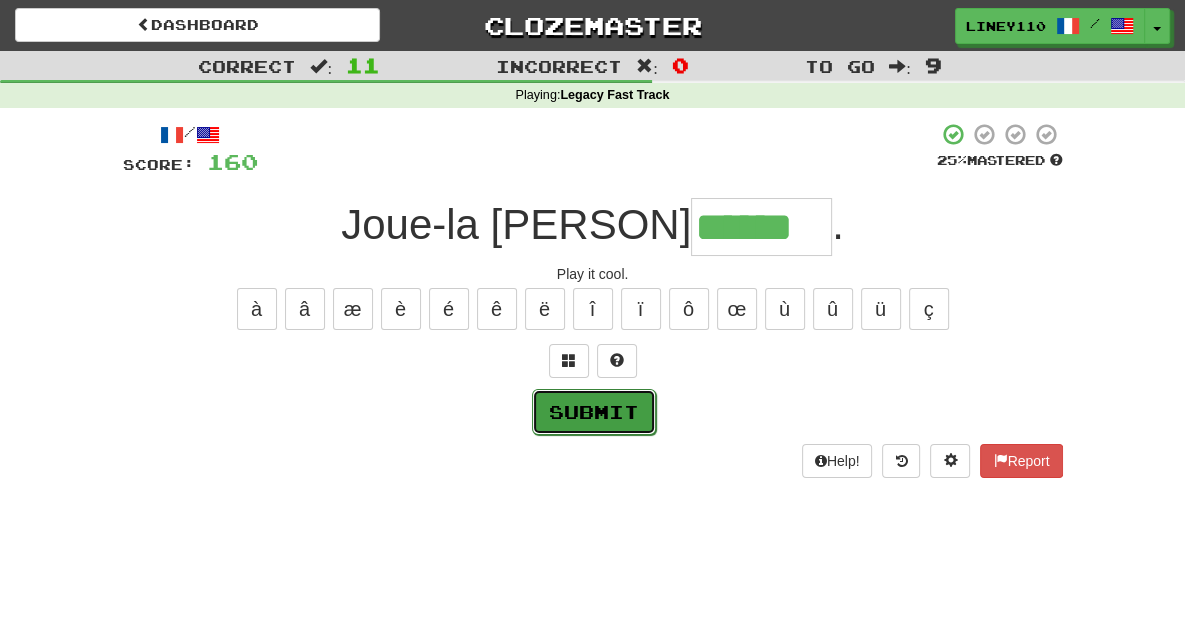 click on "Submit" at bounding box center (594, 412) 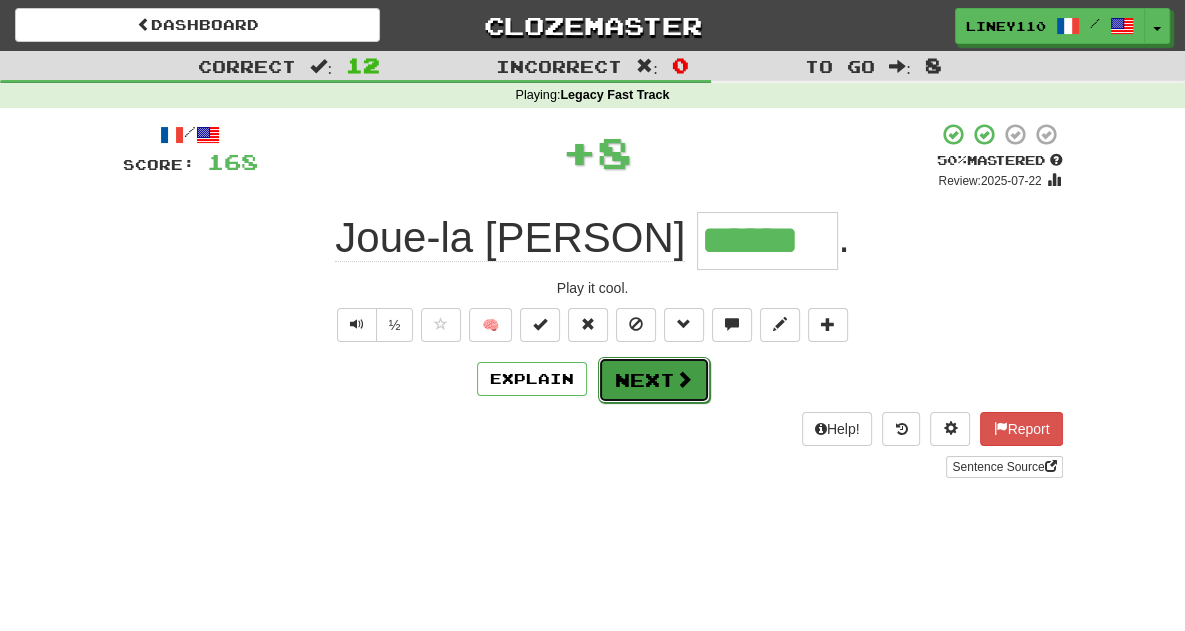 click on "Next" at bounding box center (654, 380) 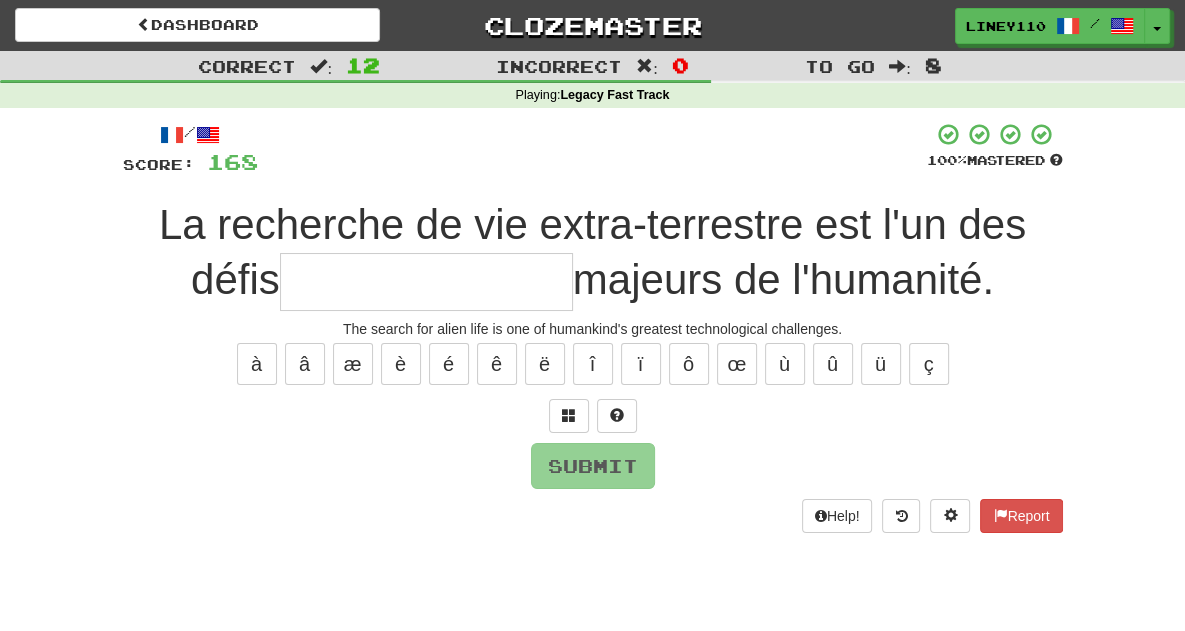 click at bounding box center (426, 282) 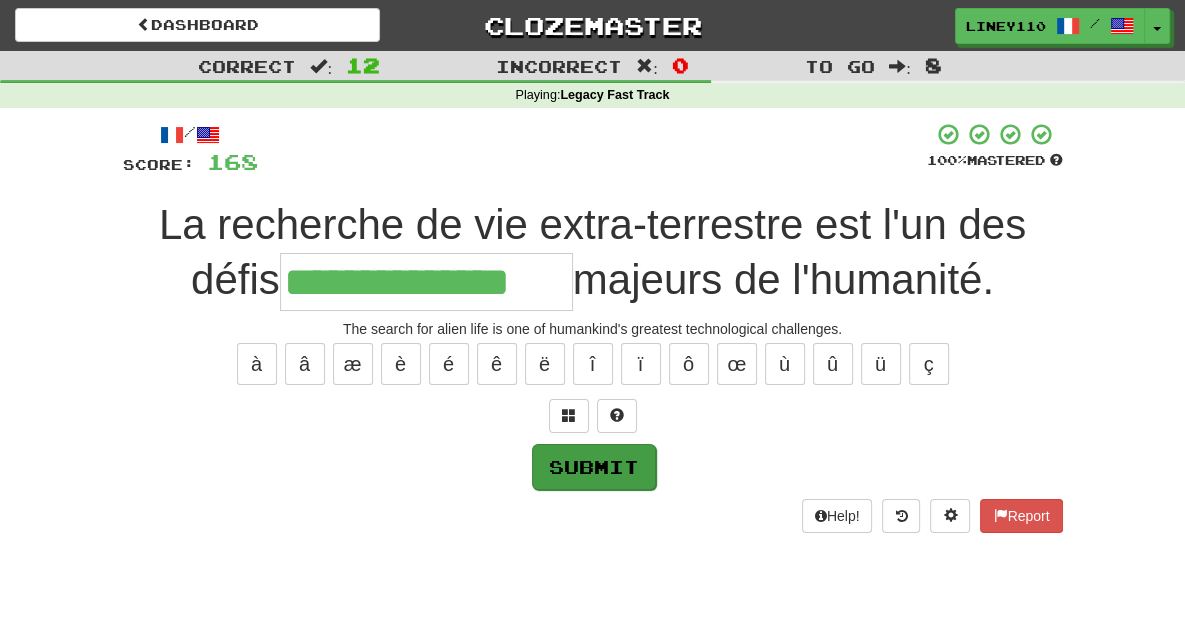 type on "**********" 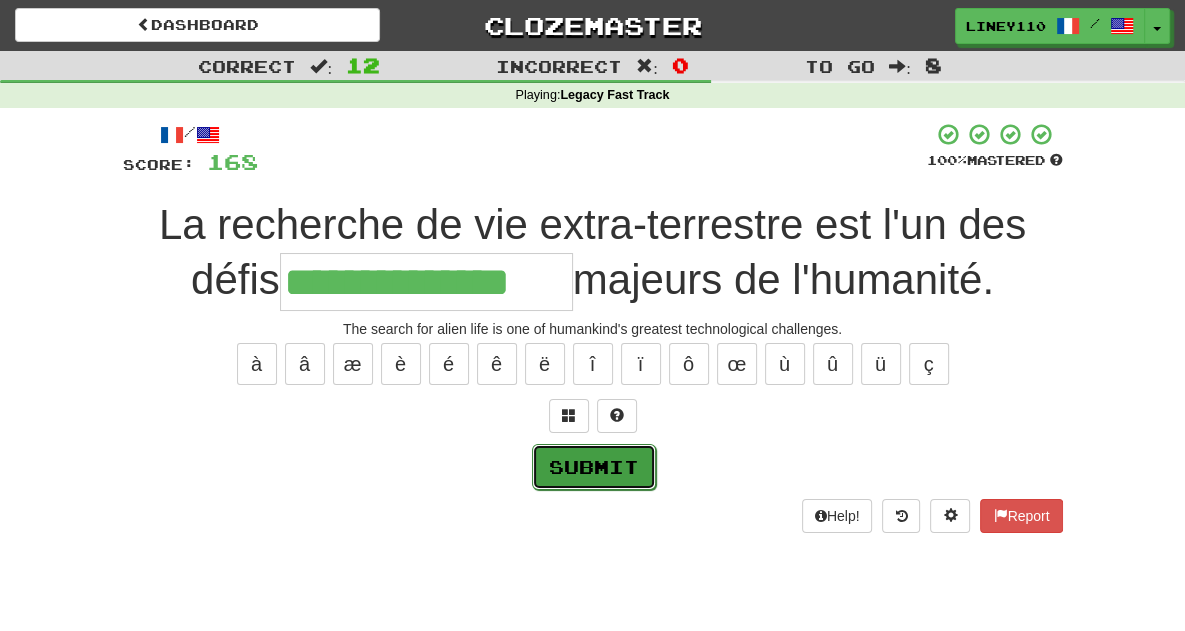 click on "Submit" at bounding box center (594, 467) 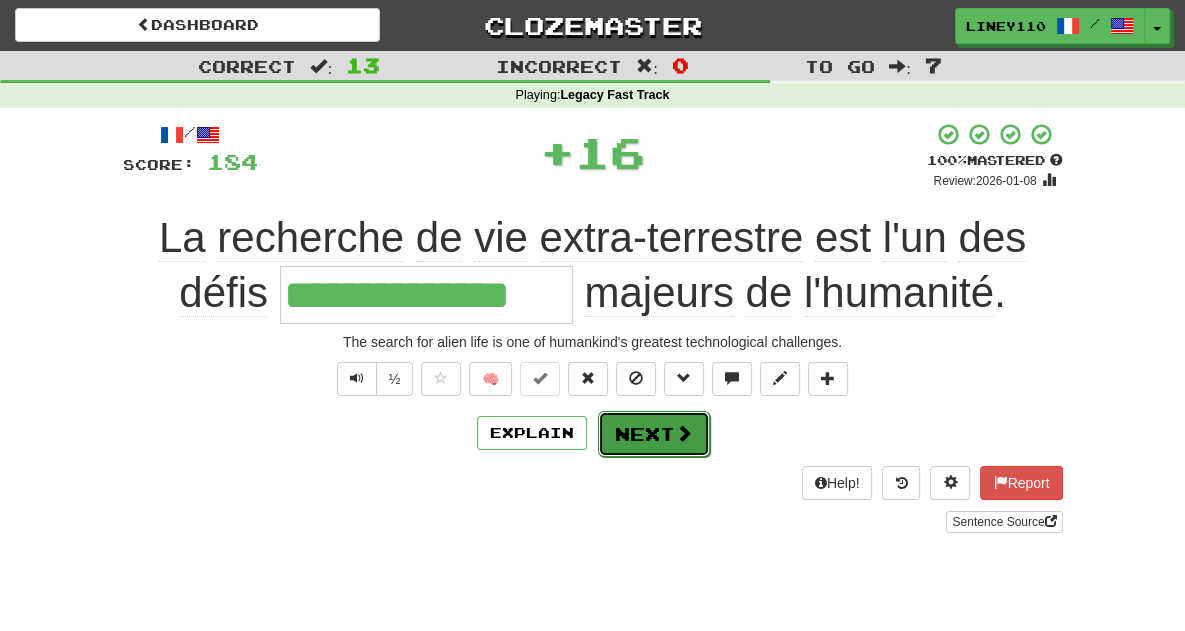 click on "Next" at bounding box center (654, 434) 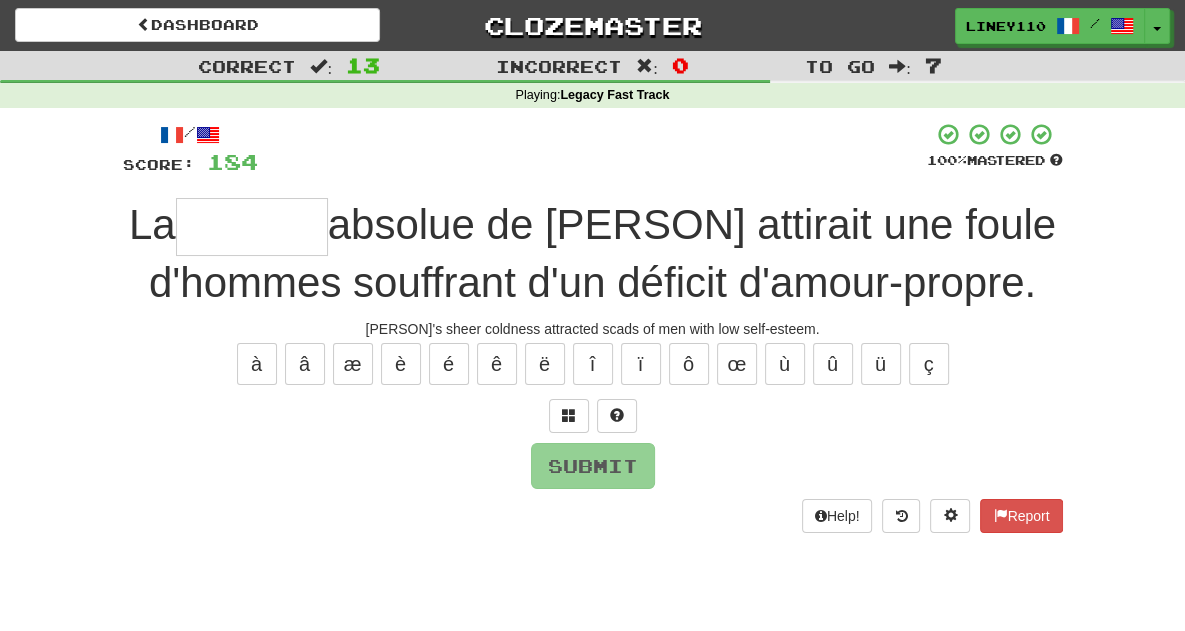click at bounding box center [252, 227] 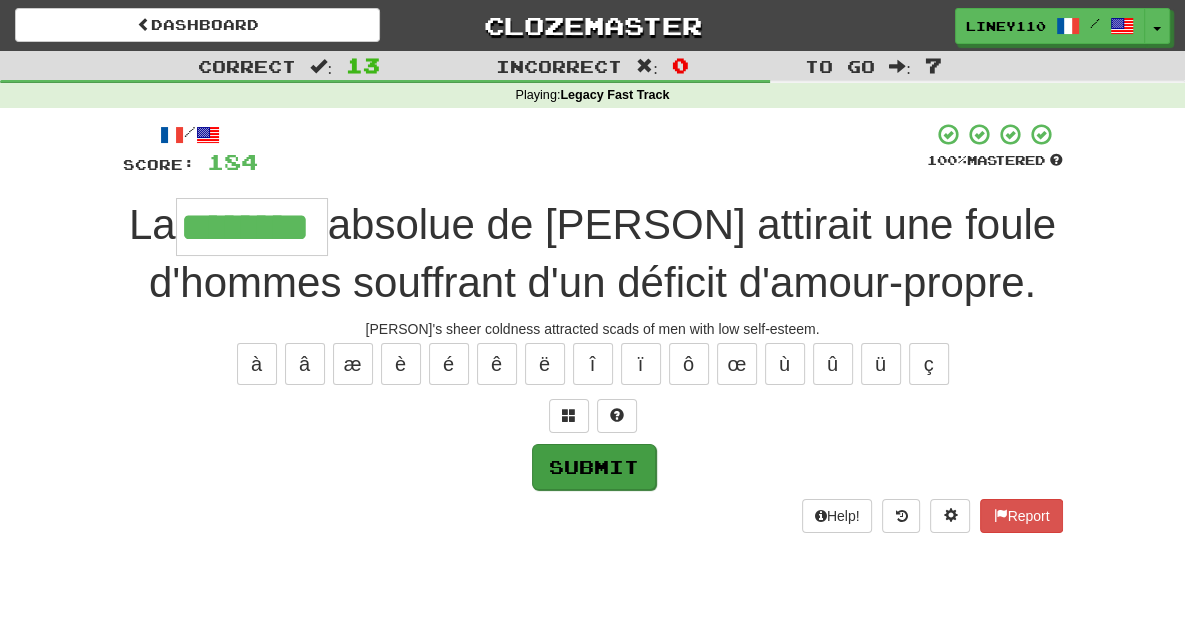 type on "********" 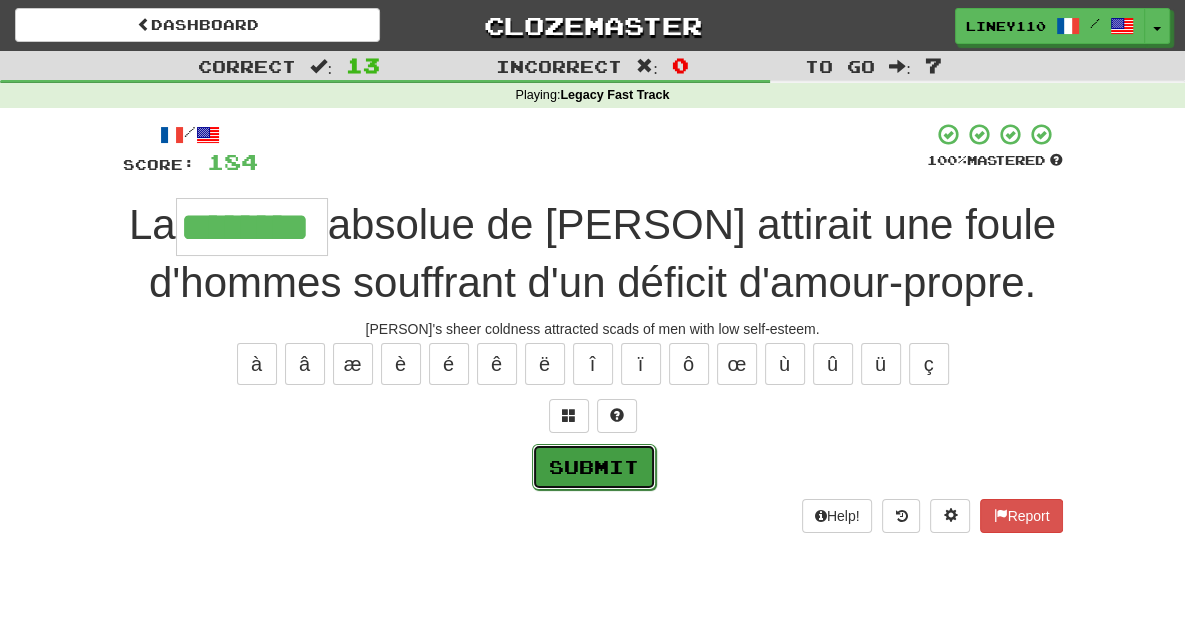 click on "Submit" at bounding box center [594, 467] 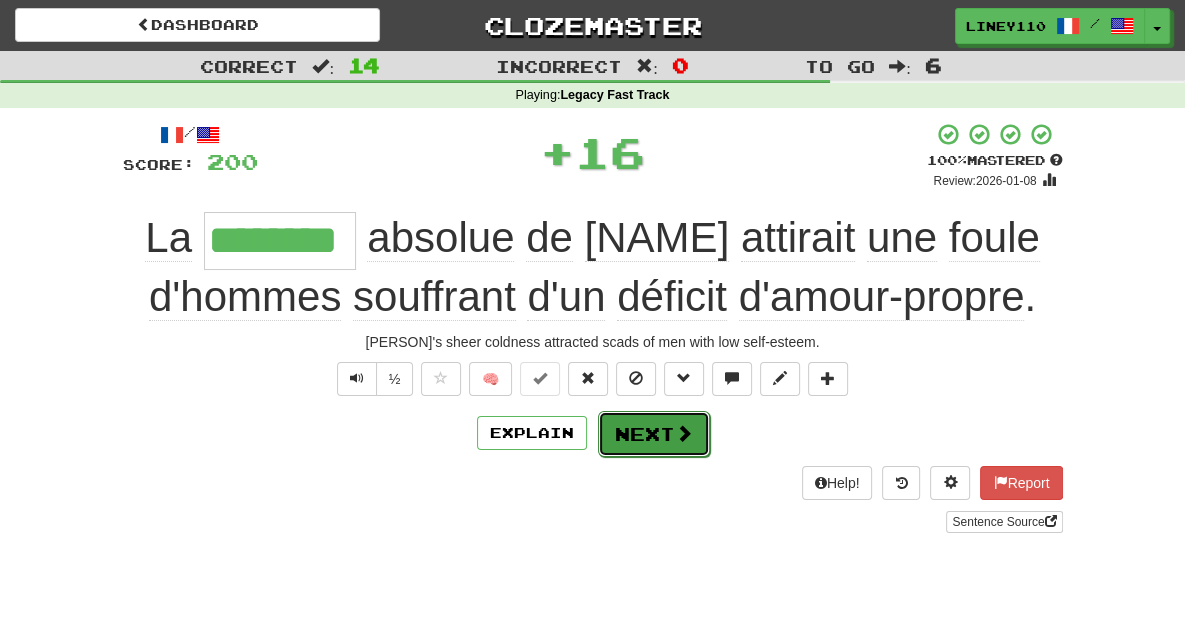 click at bounding box center [684, 433] 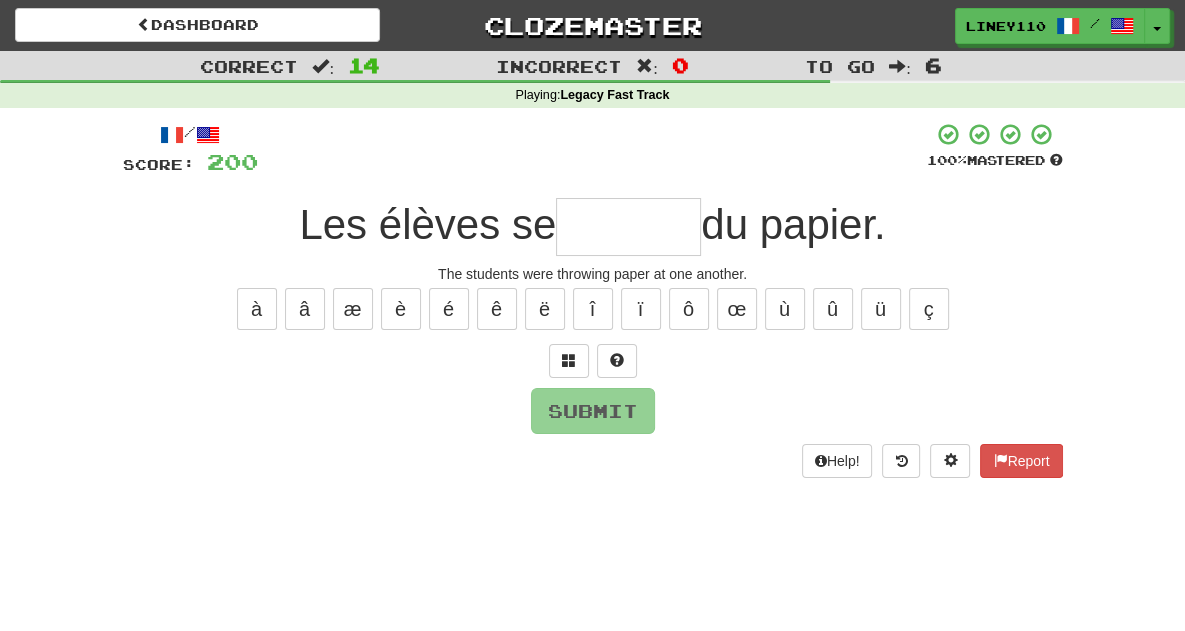 click at bounding box center (628, 227) 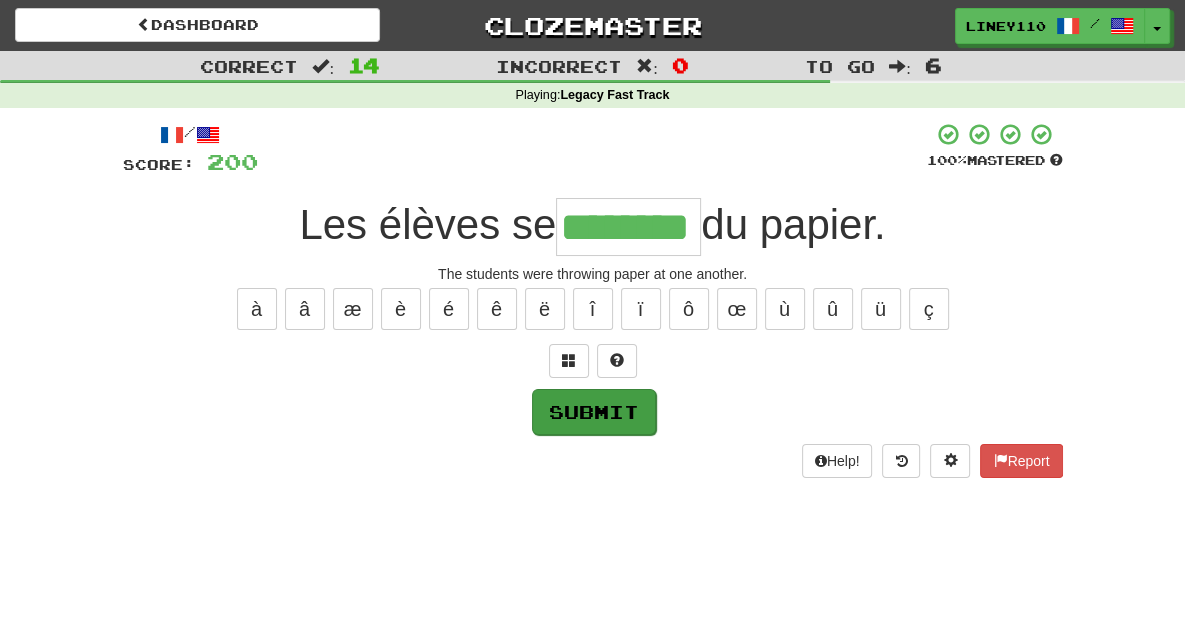 type on "********" 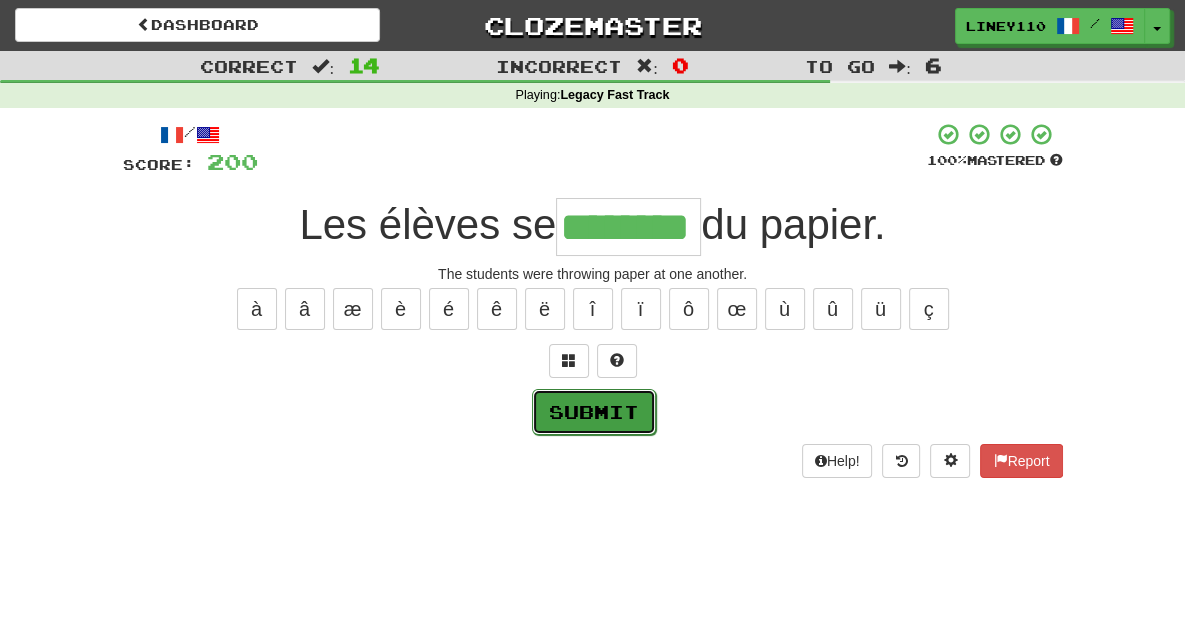 click on "Submit" at bounding box center (594, 412) 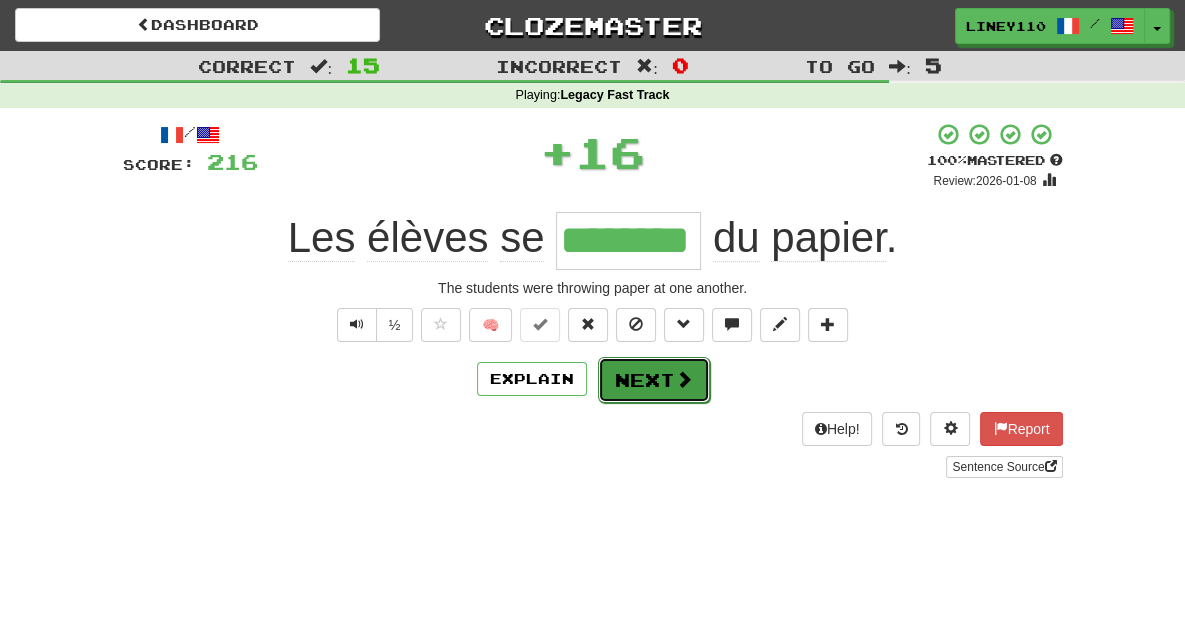 click on "Next" at bounding box center [654, 380] 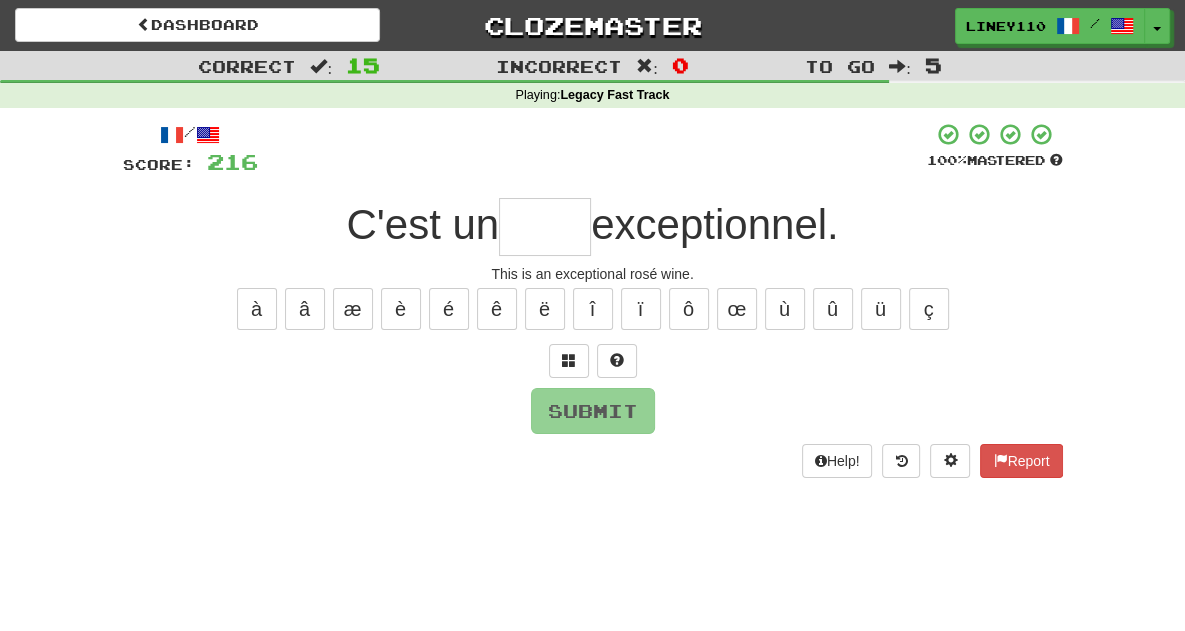click at bounding box center (545, 227) 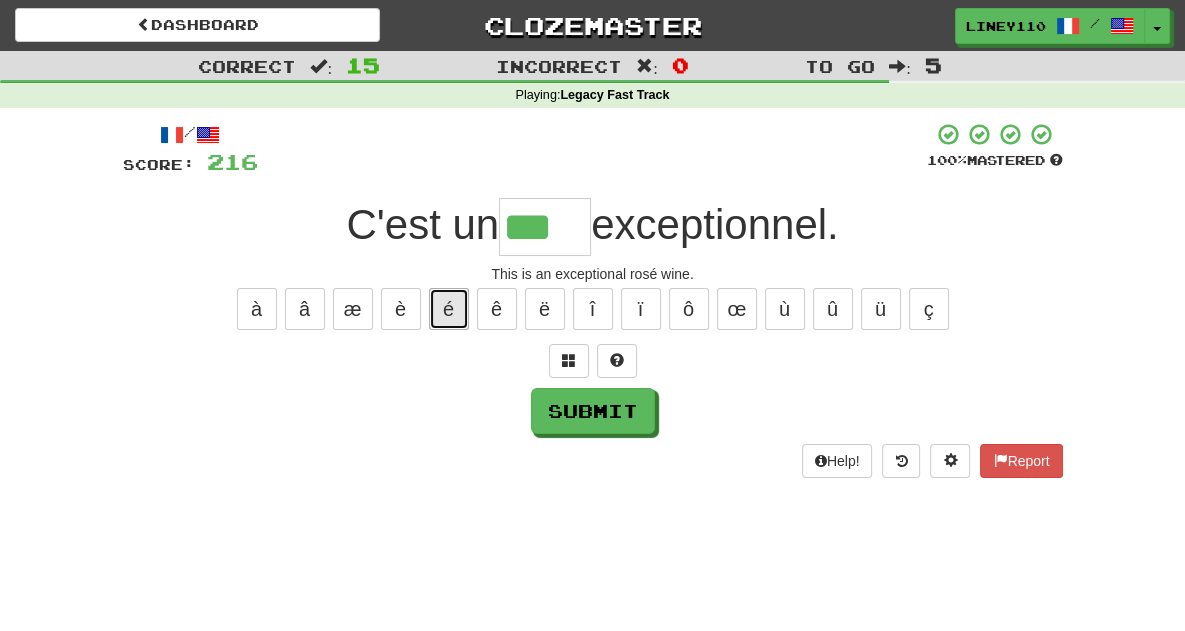 click on "é" at bounding box center [449, 309] 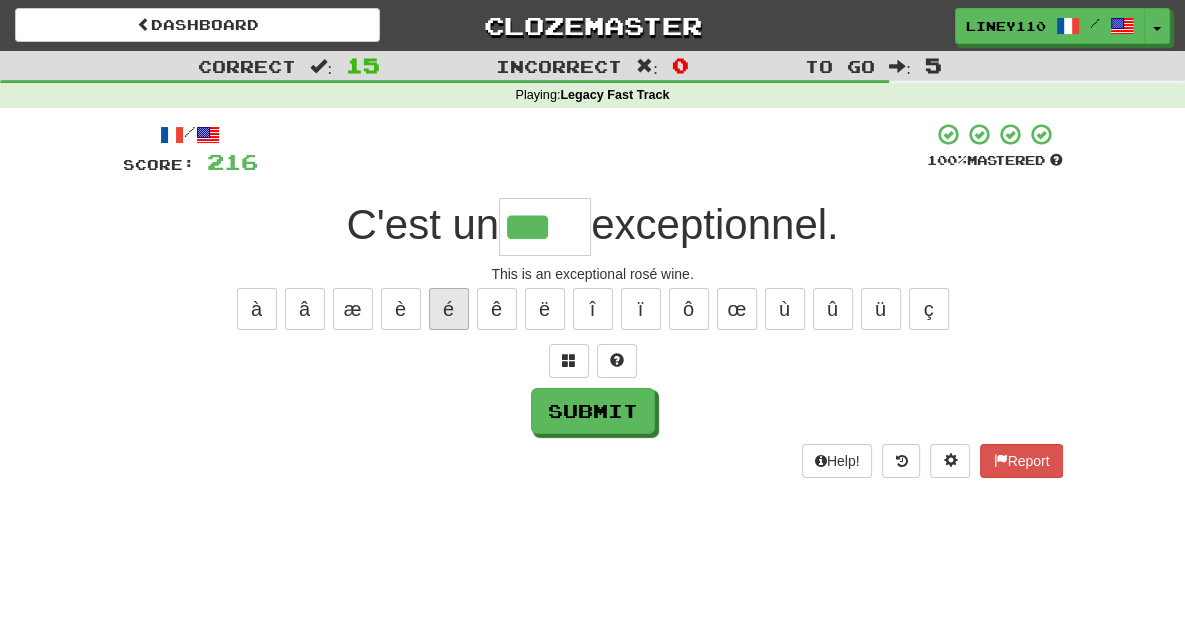 type on "****" 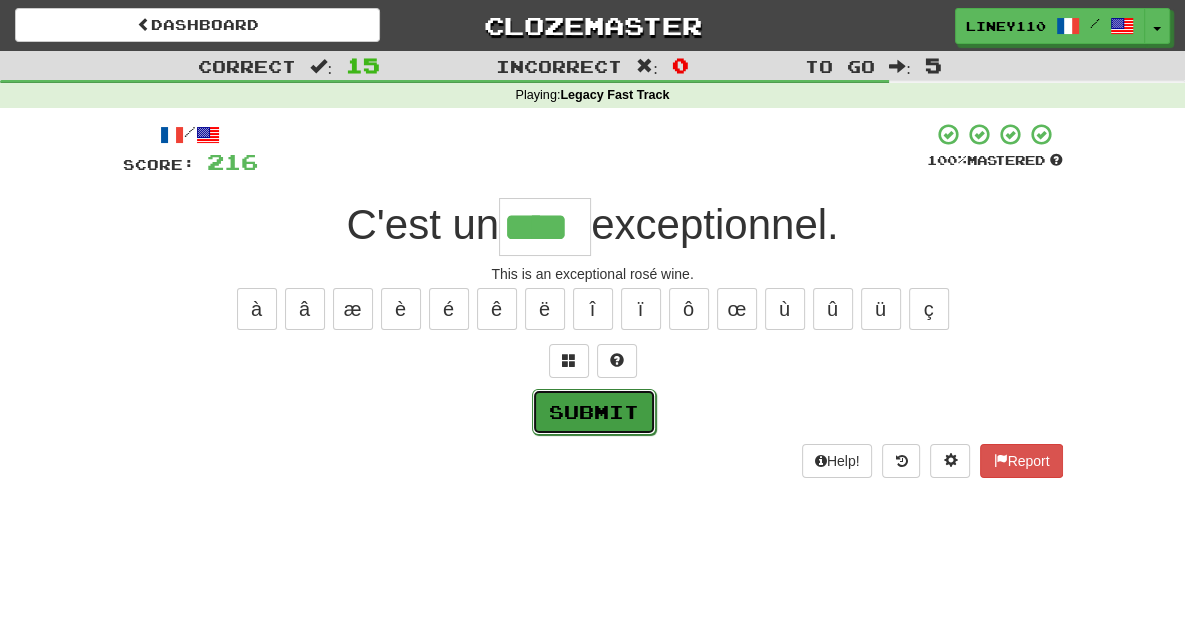 click on "Submit" at bounding box center [594, 412] 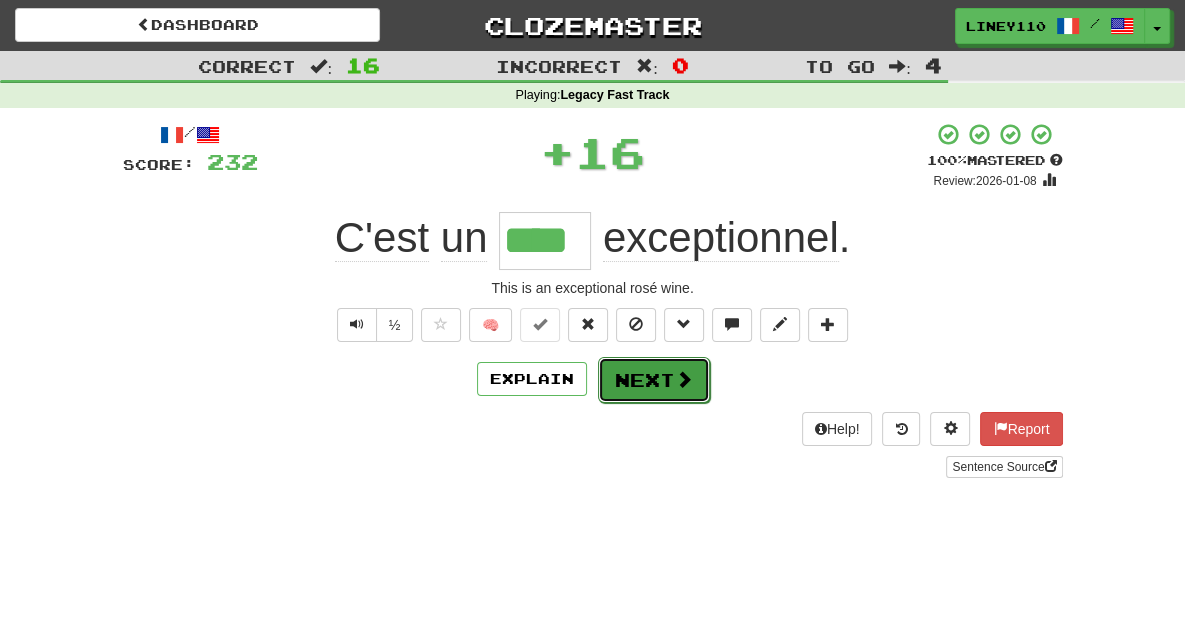 click on "Next" at bounding box center (654, 380) 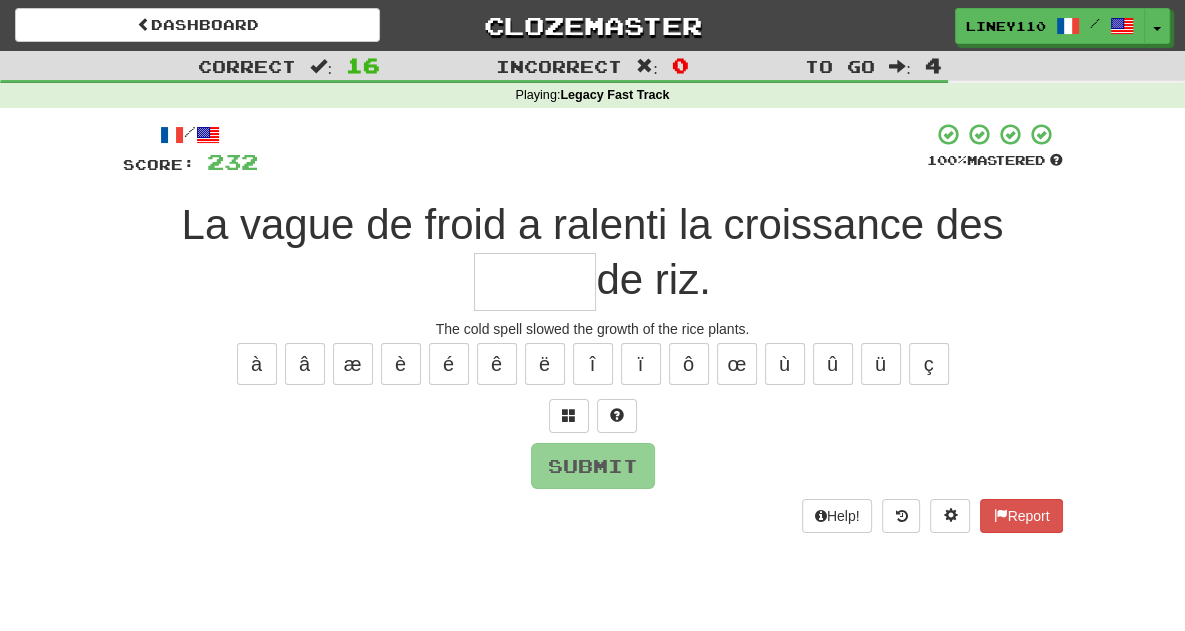 click at bounding box center (535, 282) 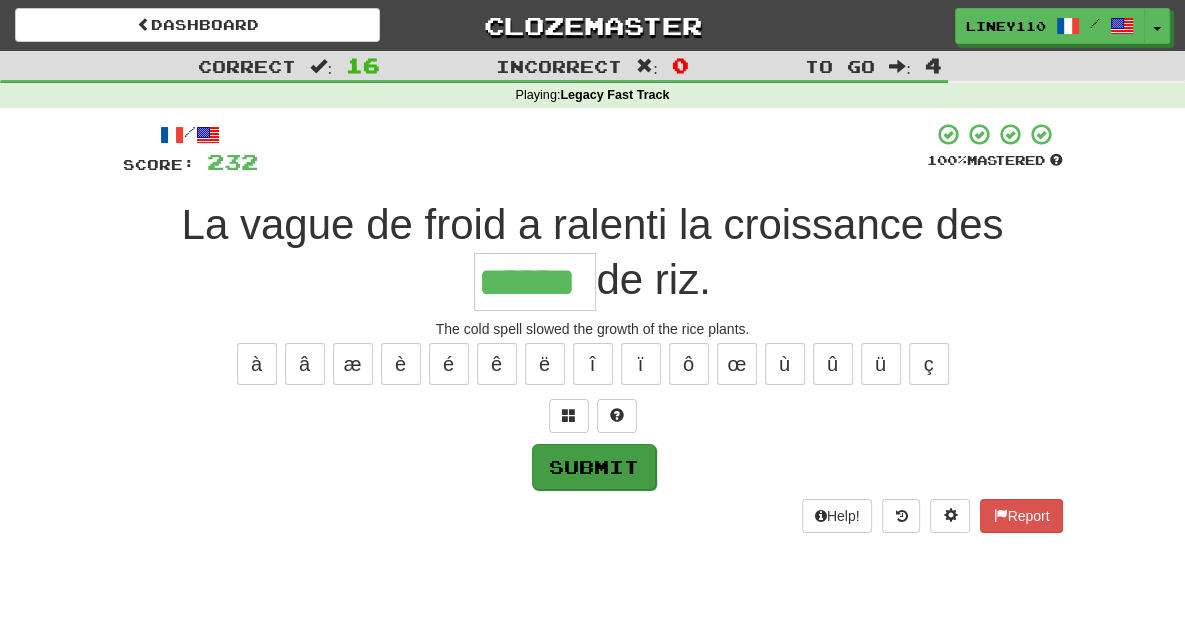 type on "******" 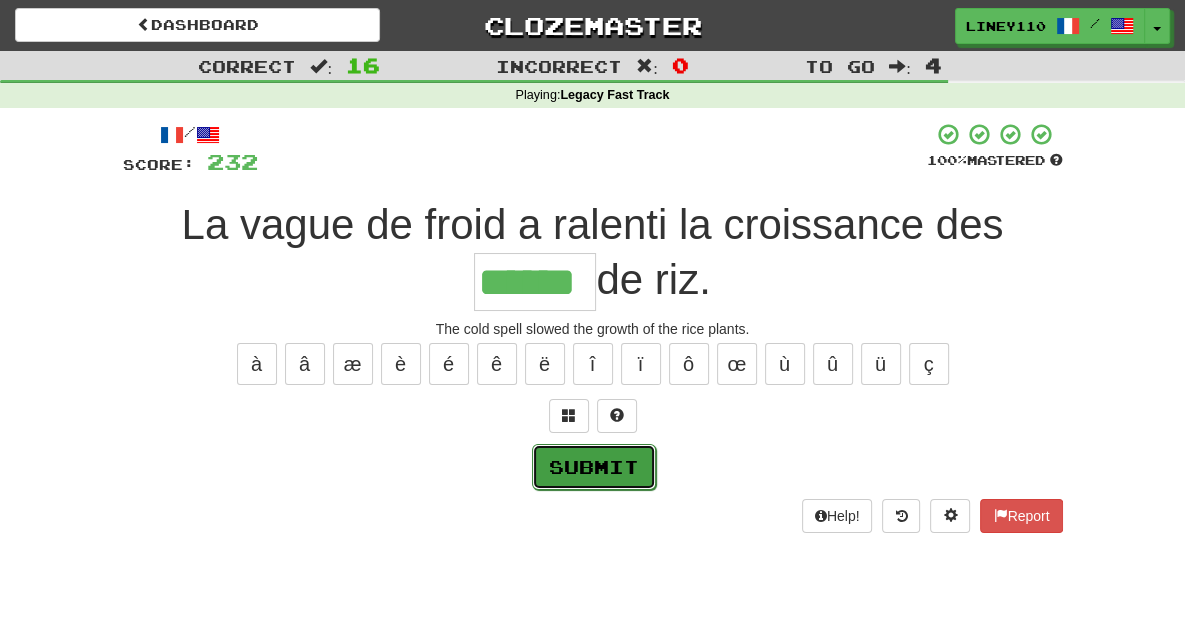 click on "Submit" at bounding box center [594, 467] 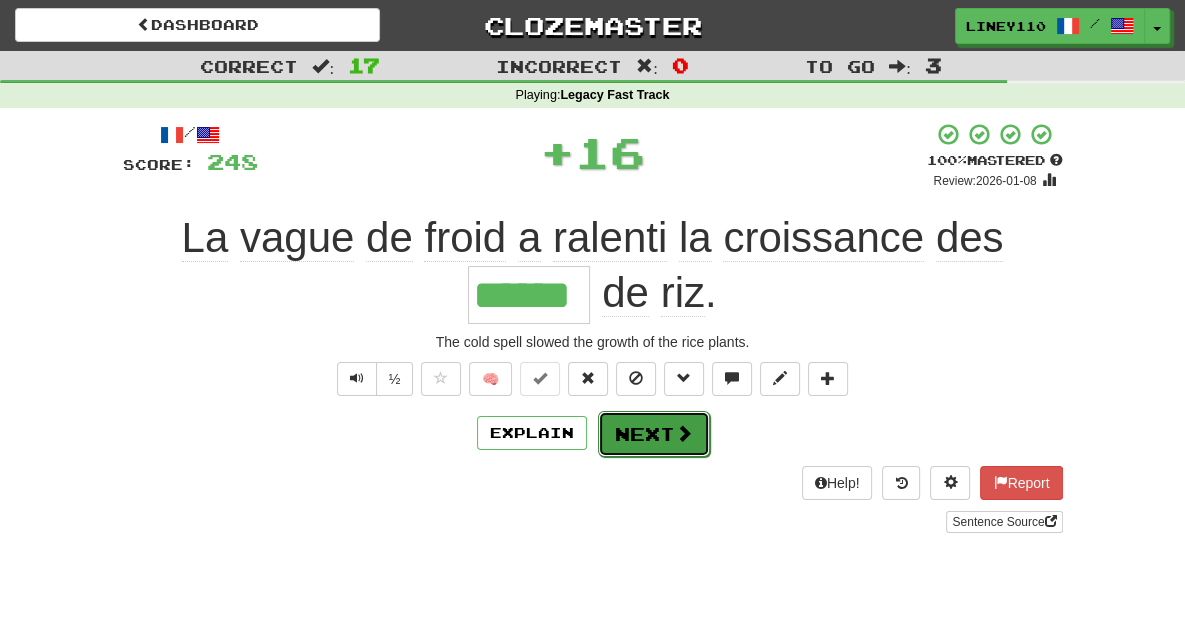 click on "Next" at bounding box center (654, 434) 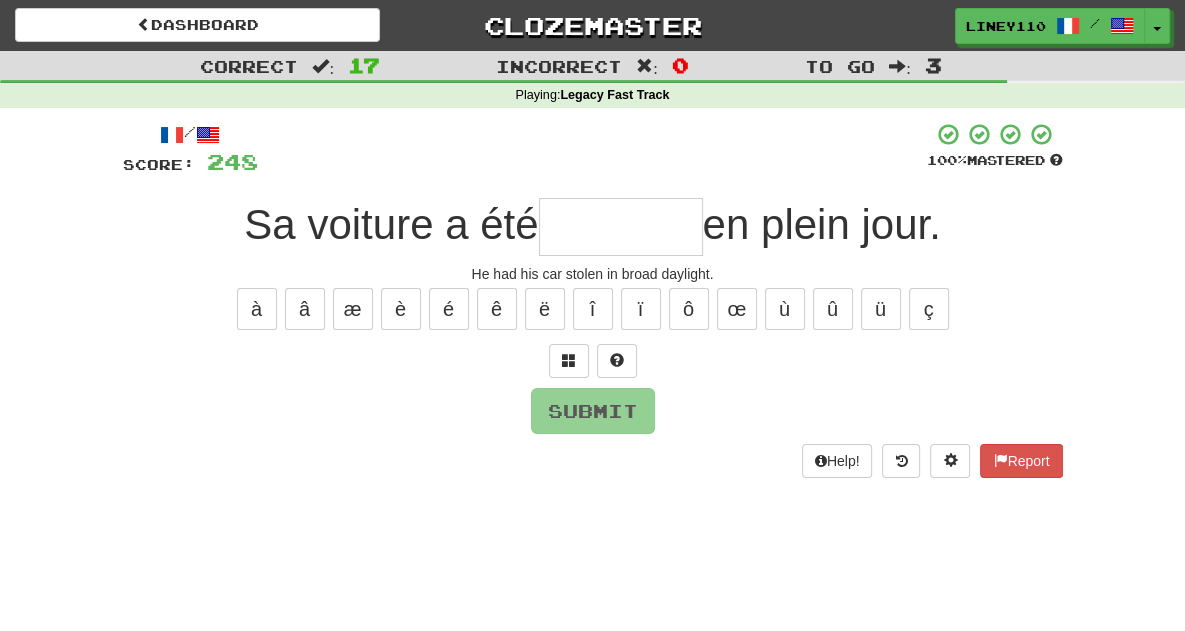 click at bounding box center [621, 227] 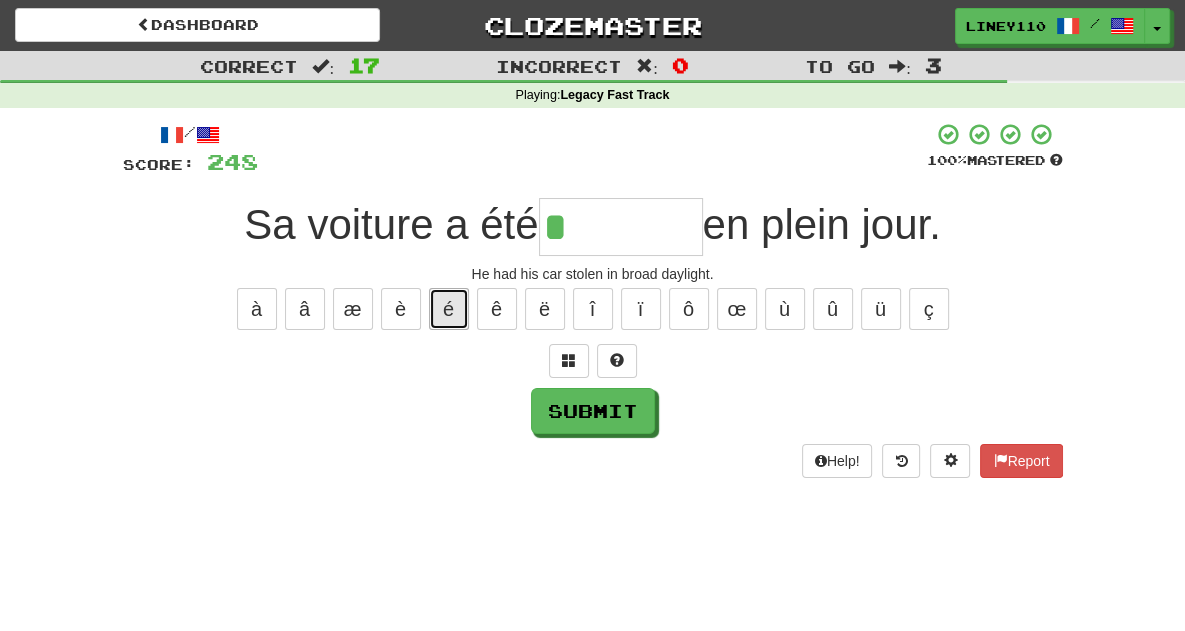 click on "é" at bounding box center [449, 309] 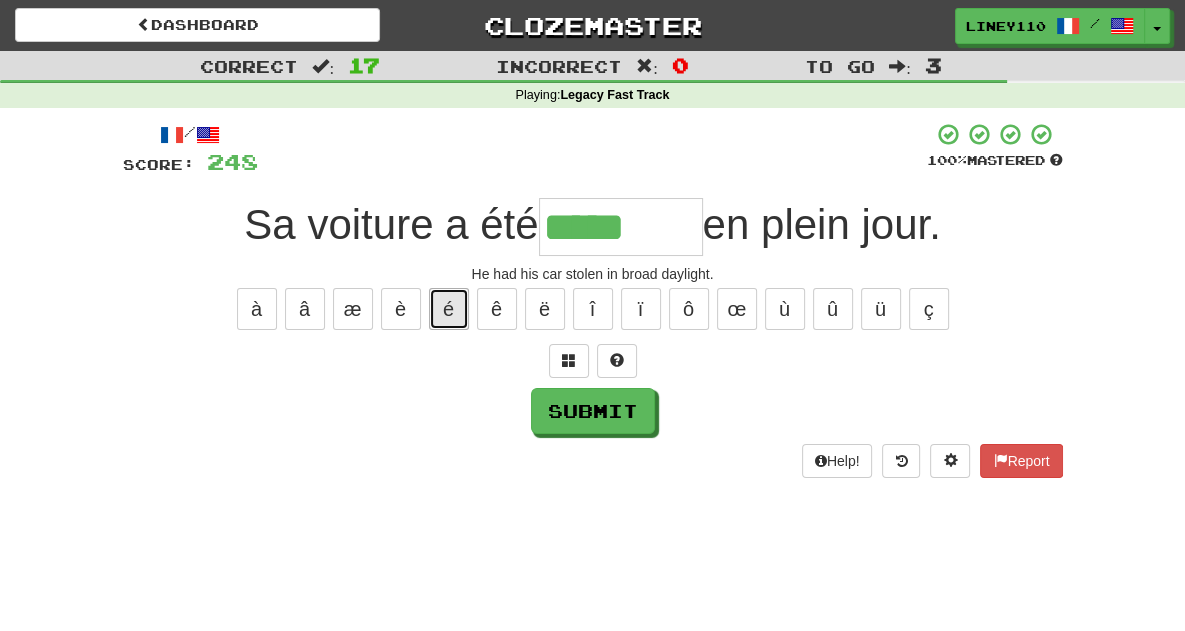 click on "é" at bounding box center (449, 309) 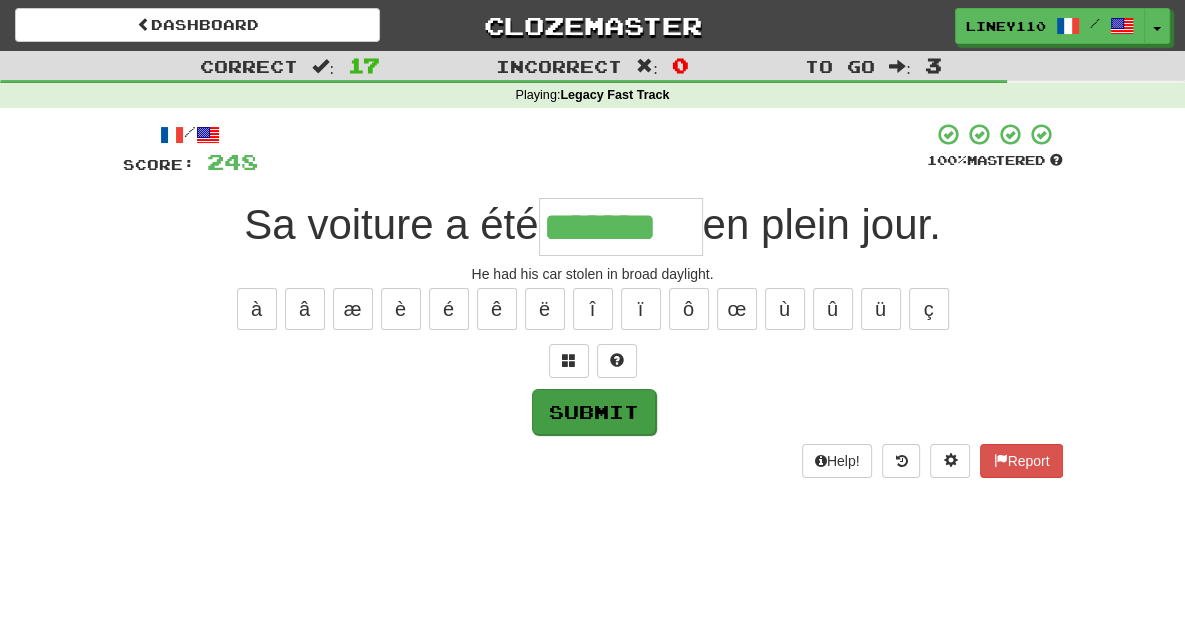 type on "*******" 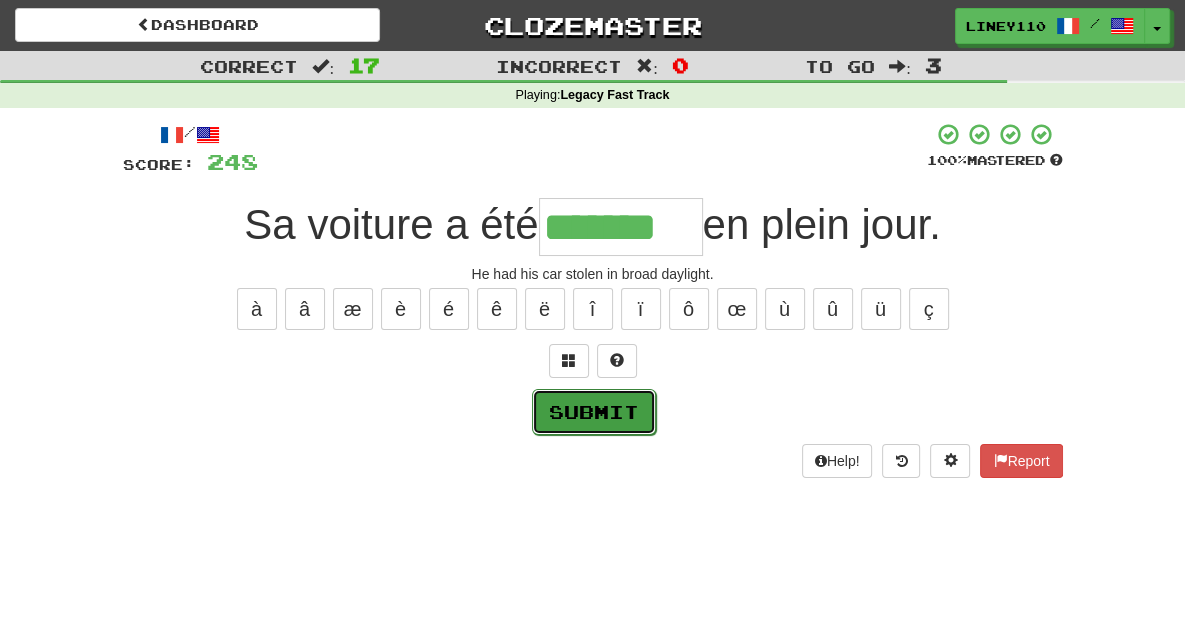 click on "Submit" at bounding box center [594, 412] 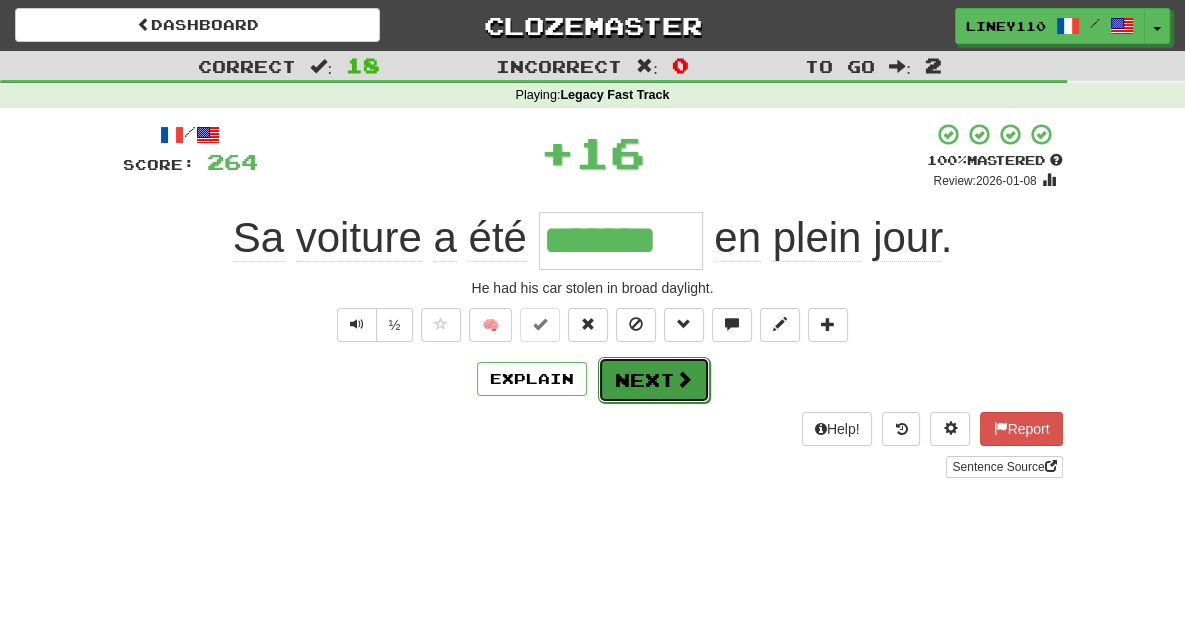 click on "Next" at bounding box center (654, 380) 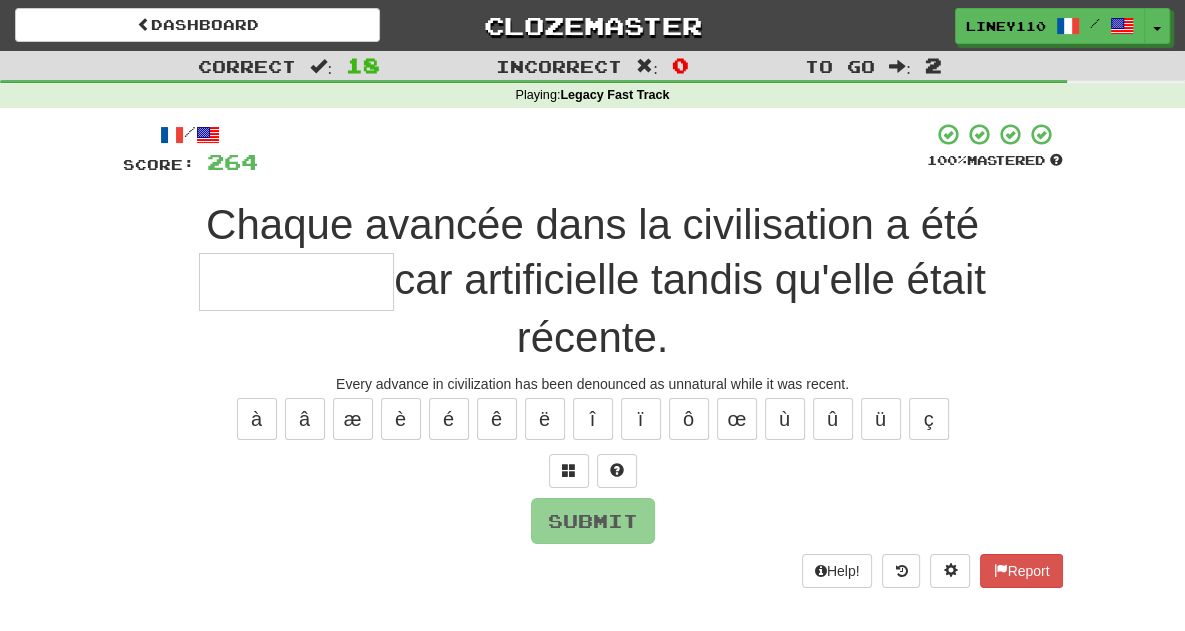click at bounding box center [296, 282] 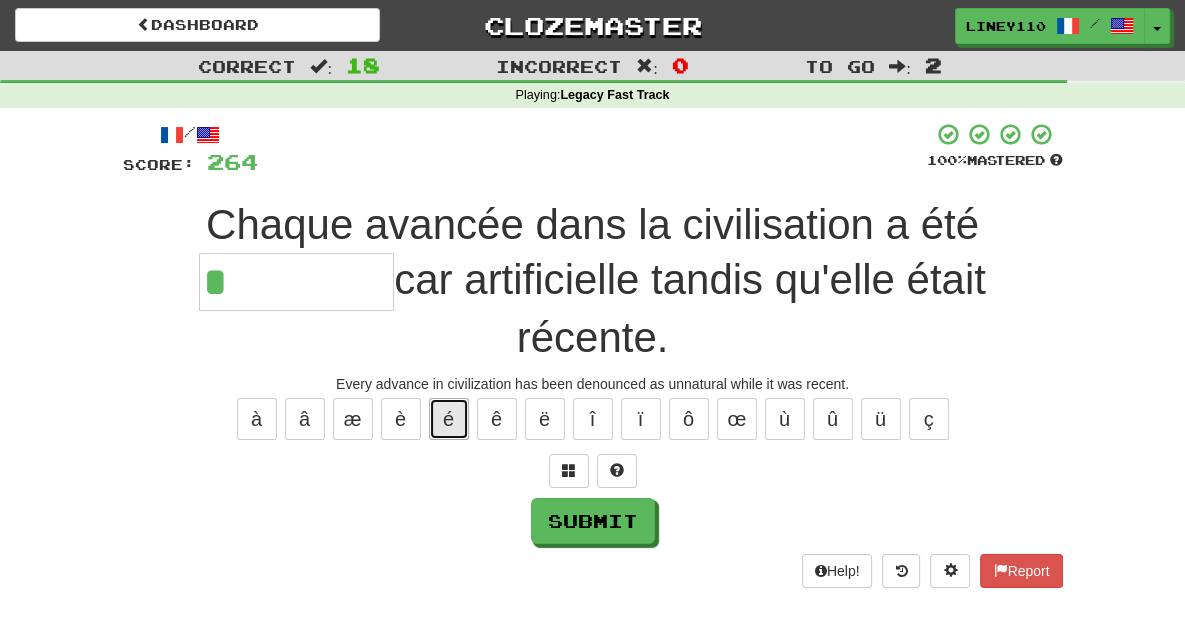 click on "é" at bounding box center (449, 419) 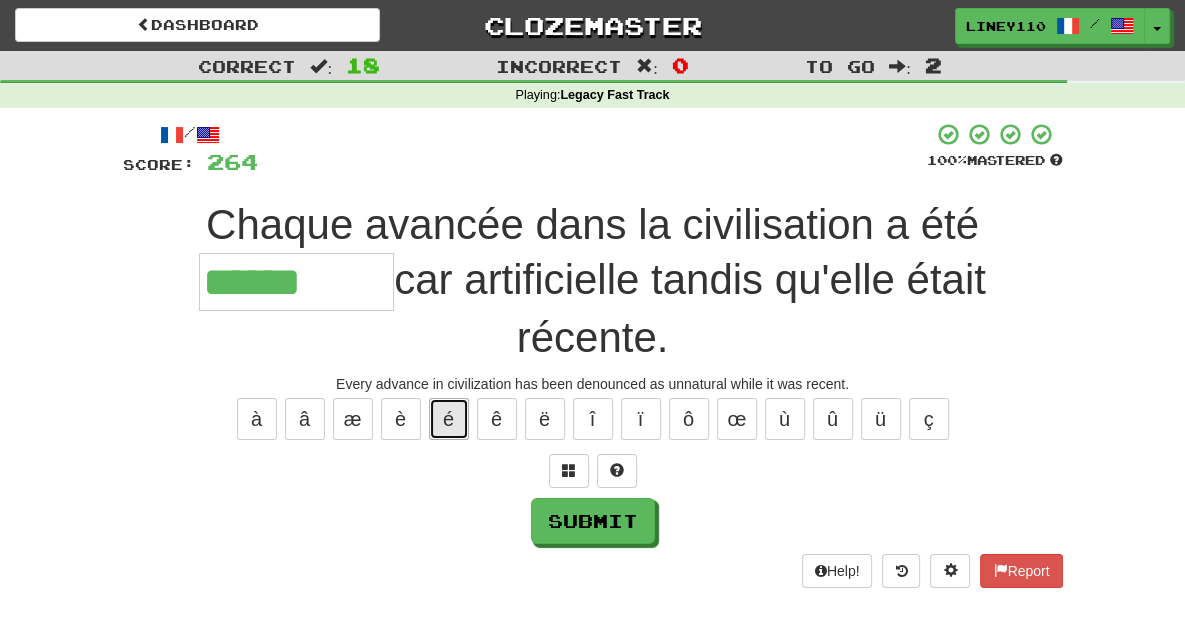 click on "é" at bounding box center [449, 419] 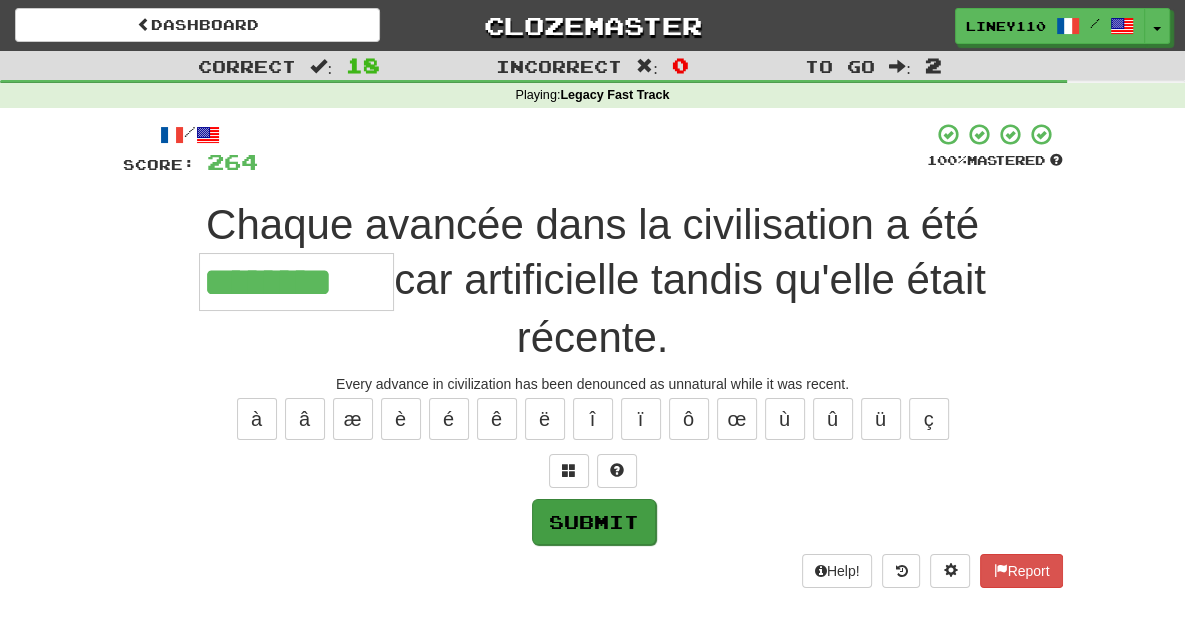 type on "********" 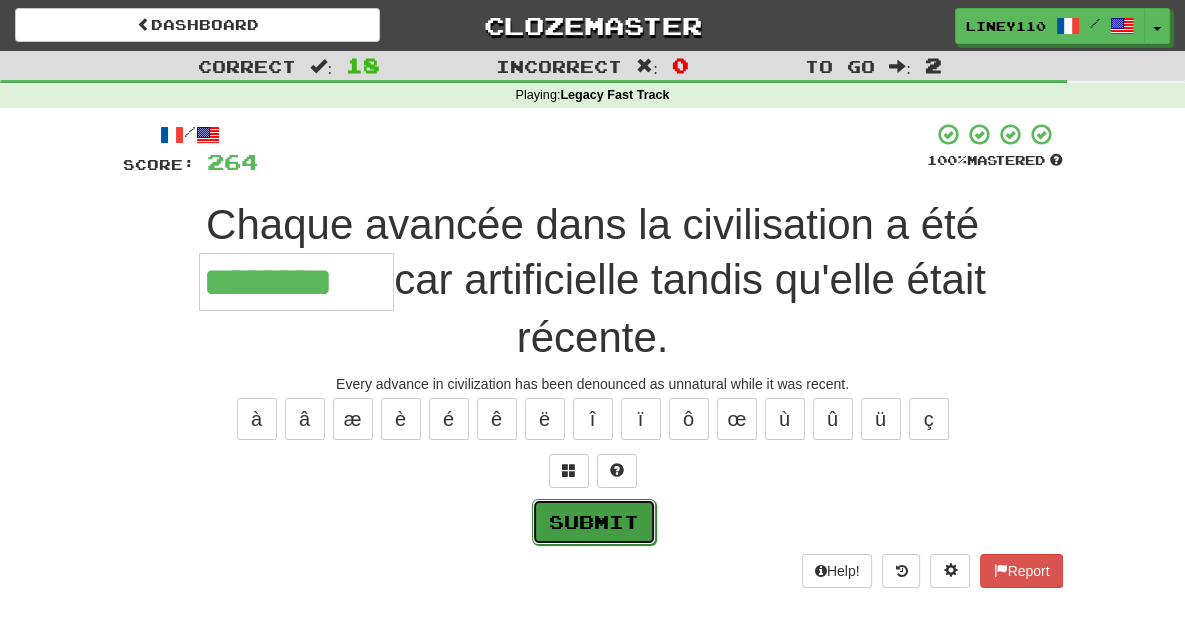 click on "Submit" at bounding box center [594, 522] 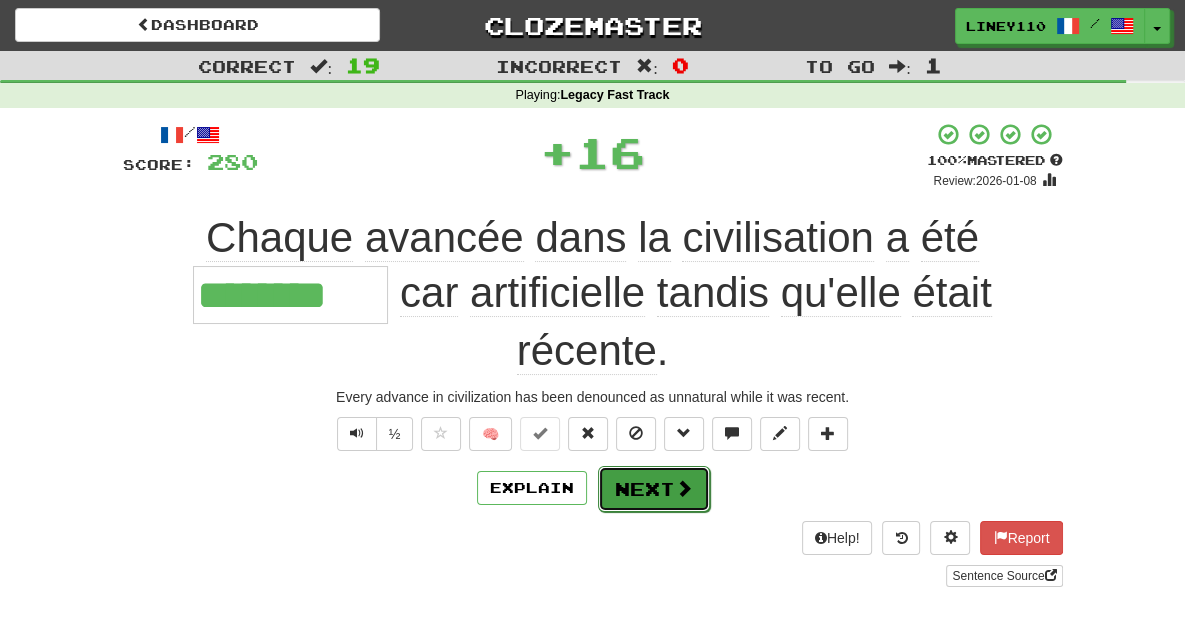 click on "Next" at bounding box center [654, 489] 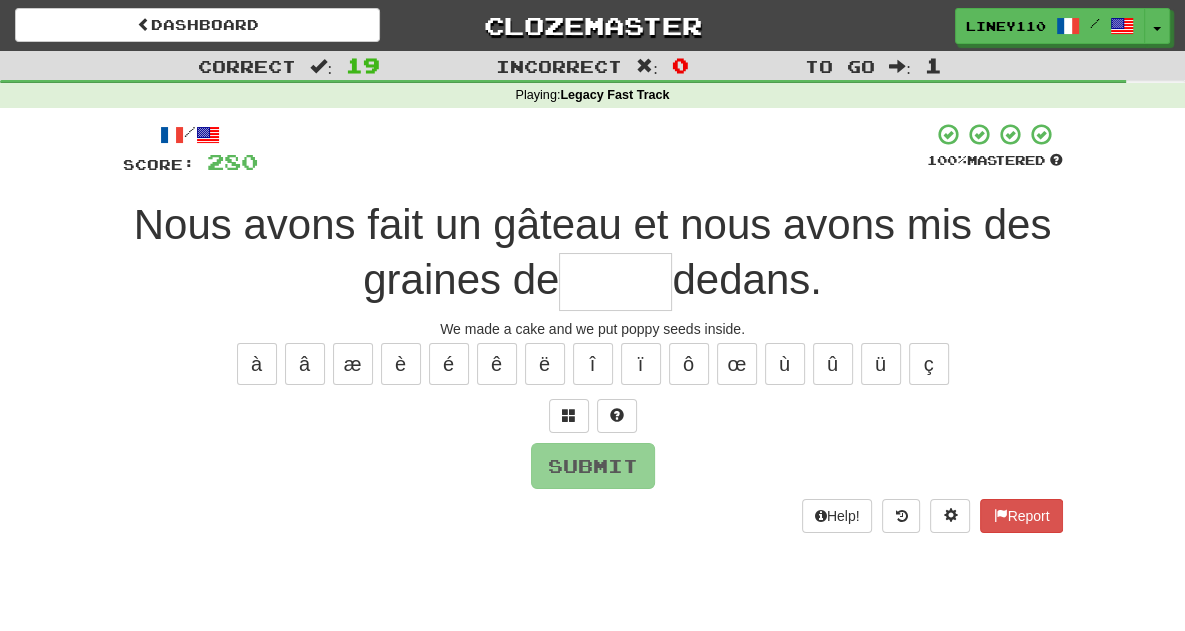 click at bounding box center [615, 282] 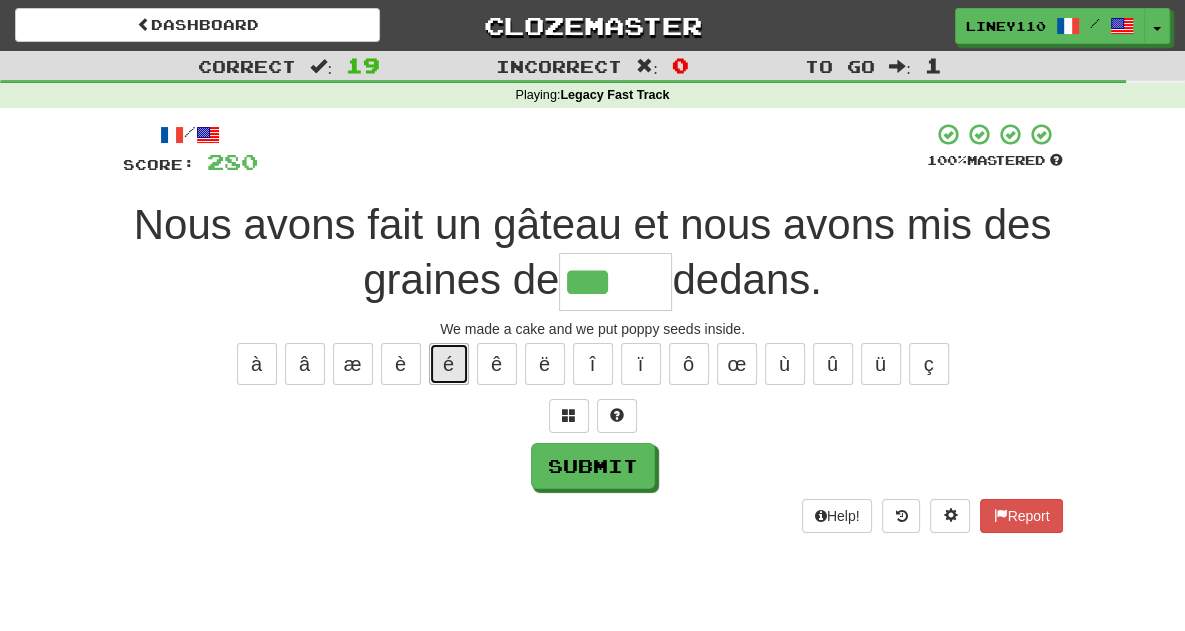 click on "é" at bounding box center (449, 364) 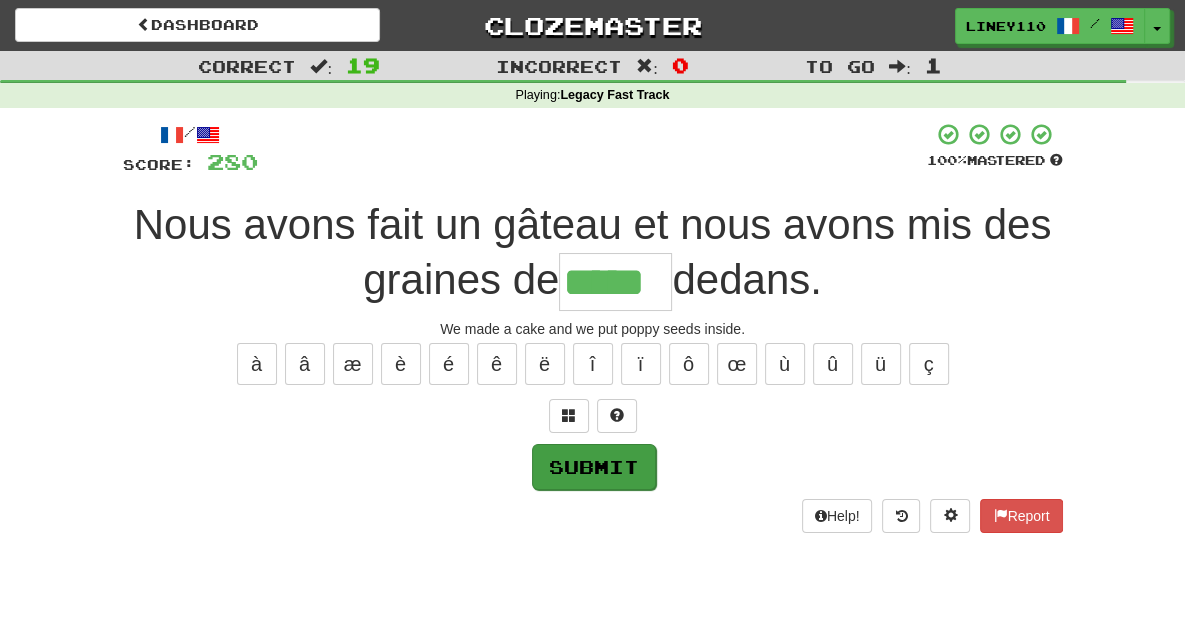 type on "*****" 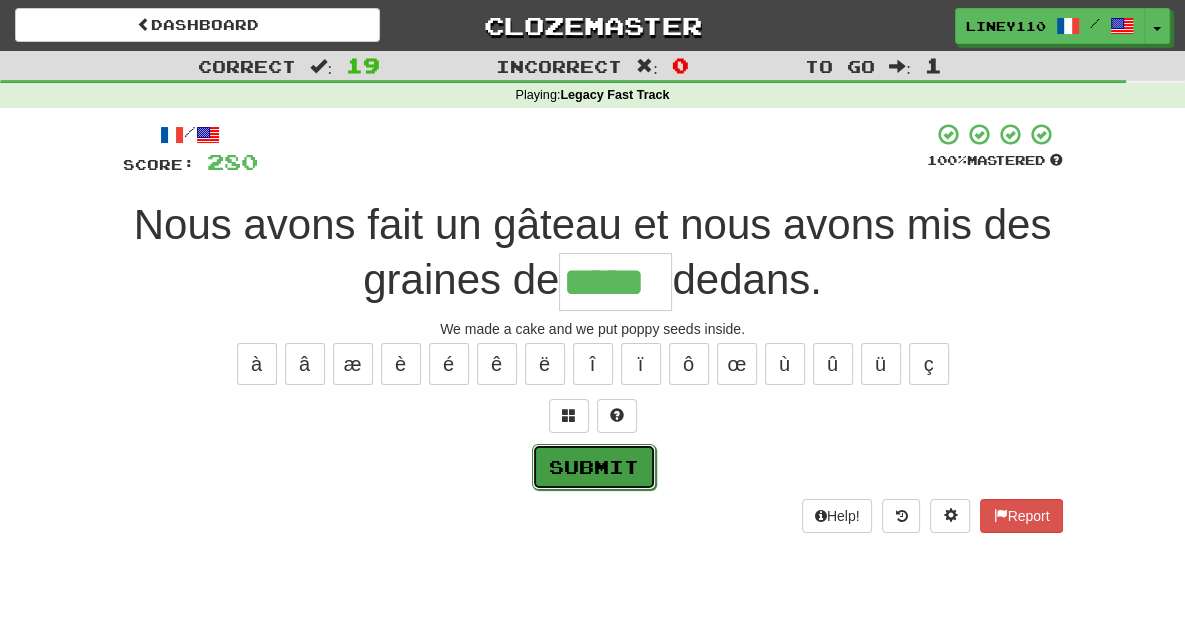 click on "Submit" at bounding box center [594, 467] 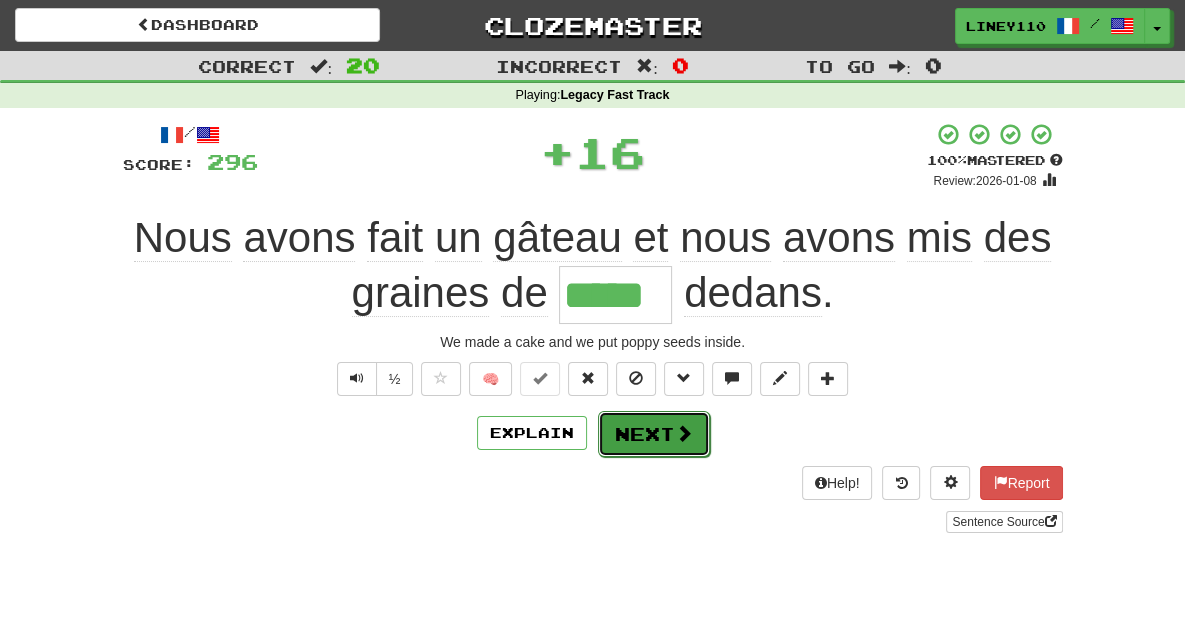 click on "Next" at bounding box center (654, 434) 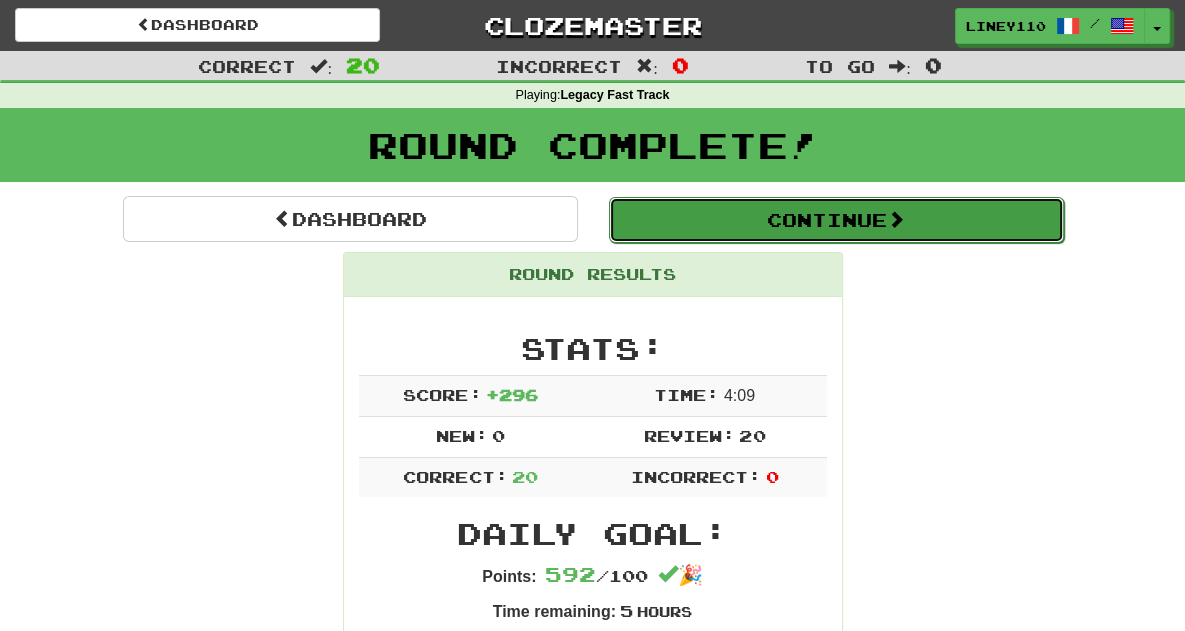 click on "Continue" at bounding box center (836, 220) 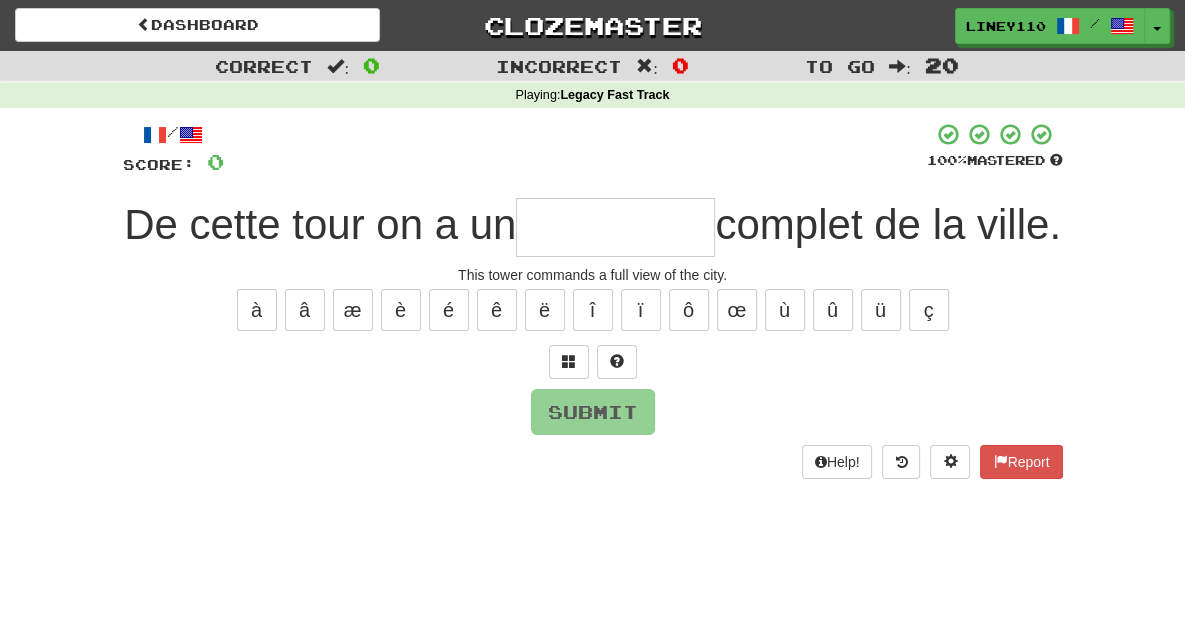 click at bounding box center [615, 227] 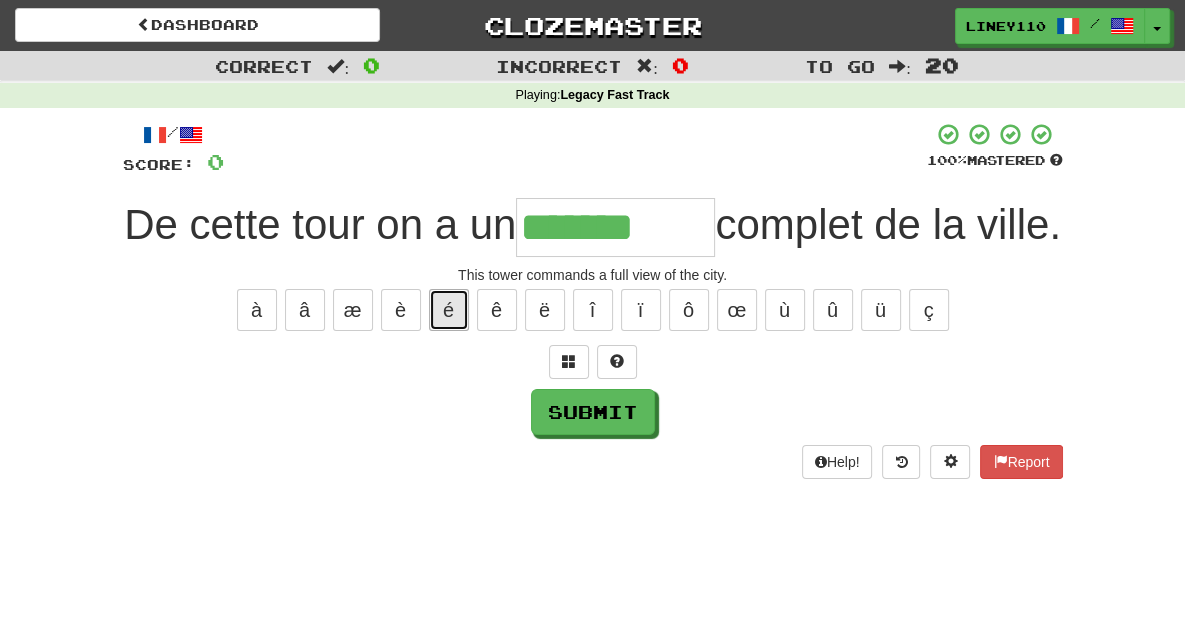 click on "é" at bounding box center [449, 310] 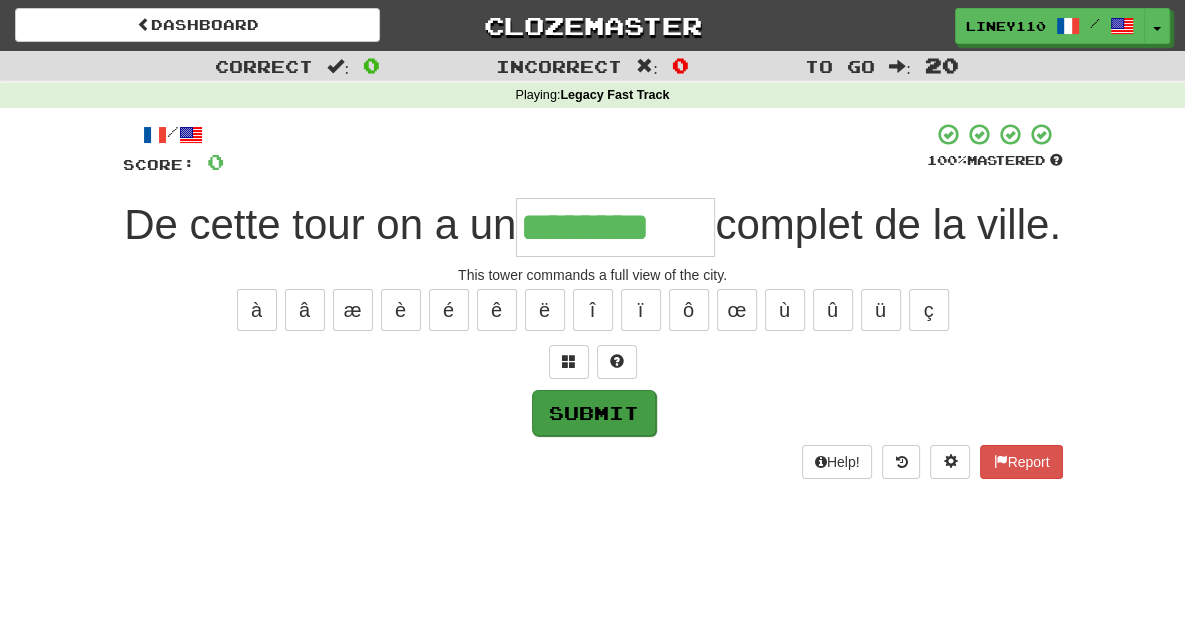 type on "********" 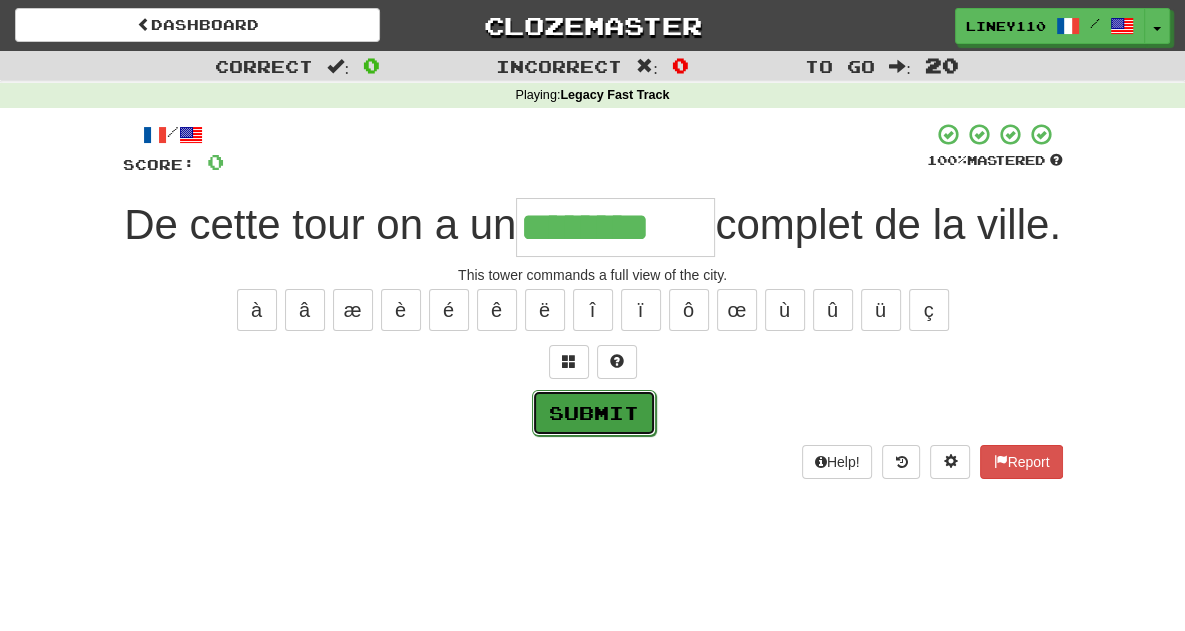 click on "Submit" at bounding box center (594, 413) 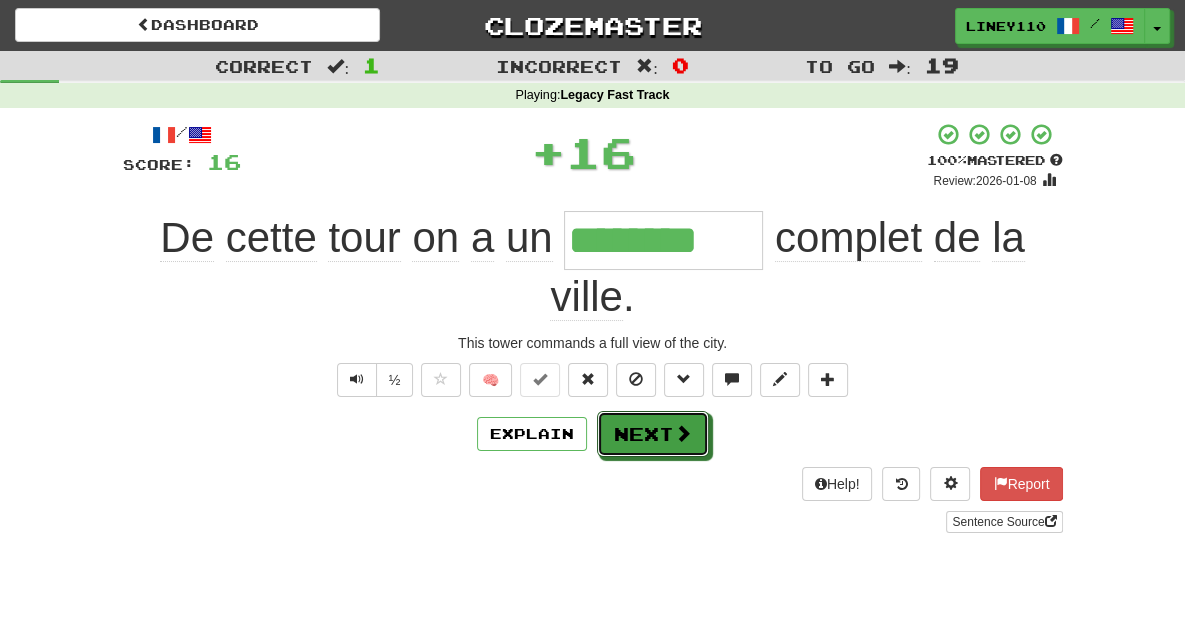 click on "Next" at bounding box center [653, 434] 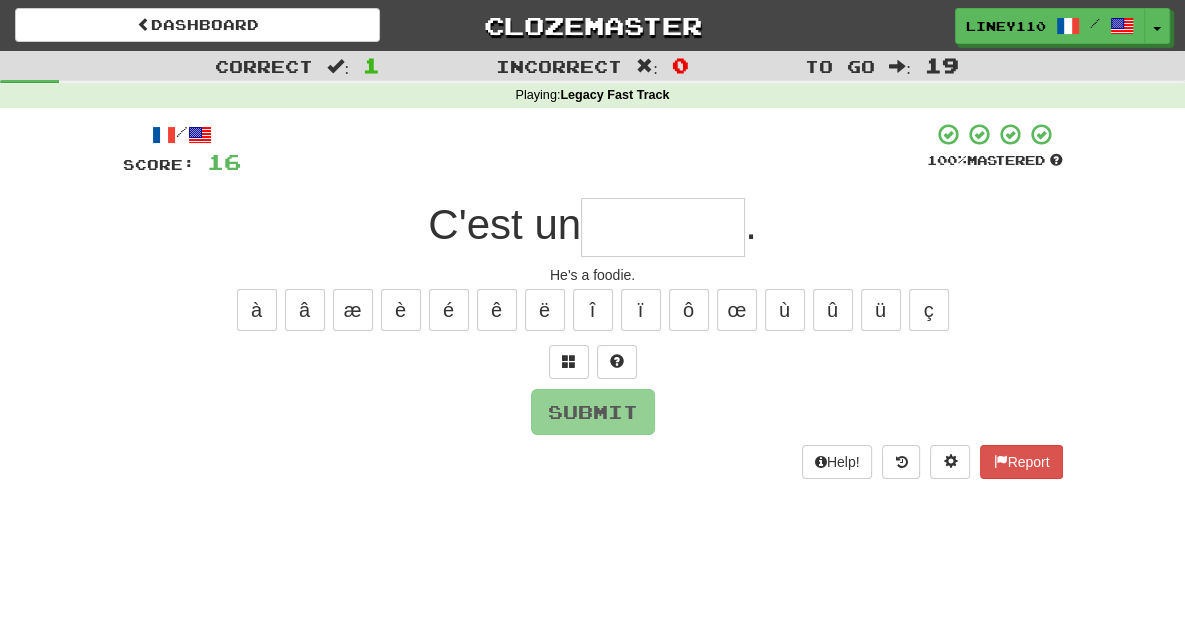 click at bounding box center (663, 227) 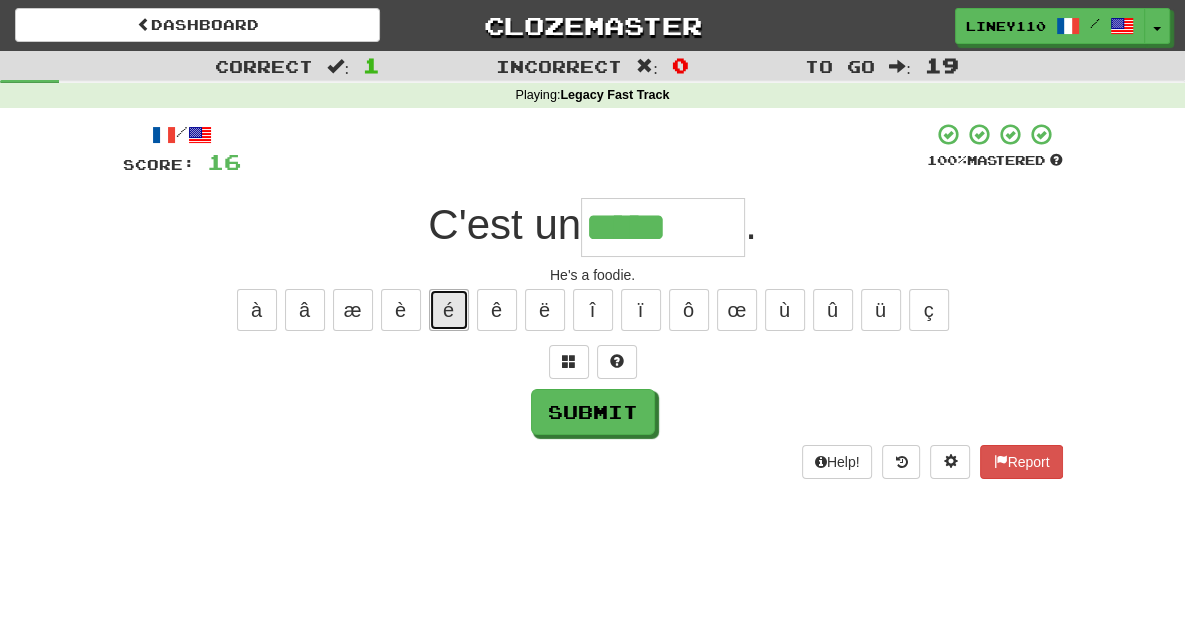 click on "é" at bounding box center [449, 310] 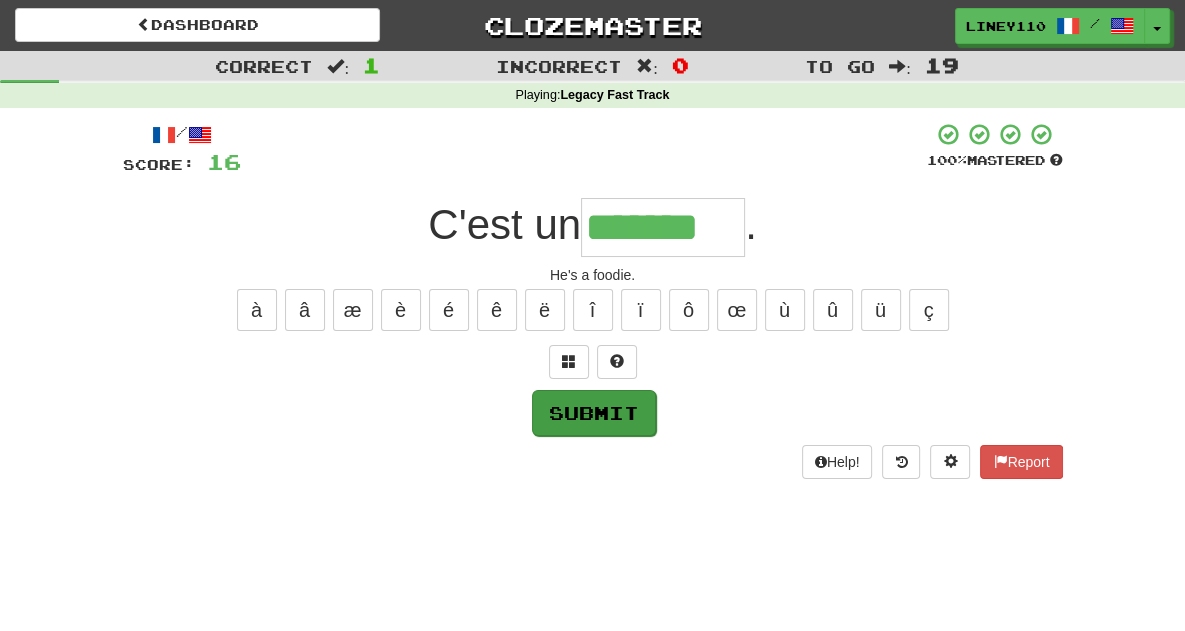 type on "*******" 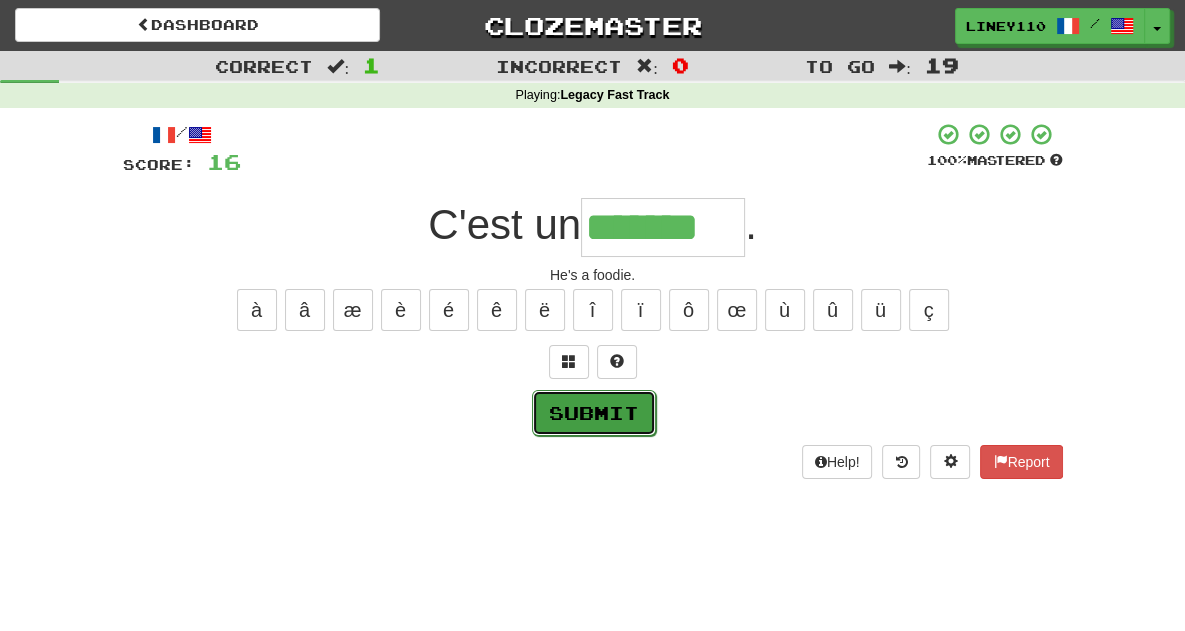 click on "Submit" at bounding box center [594, 413] 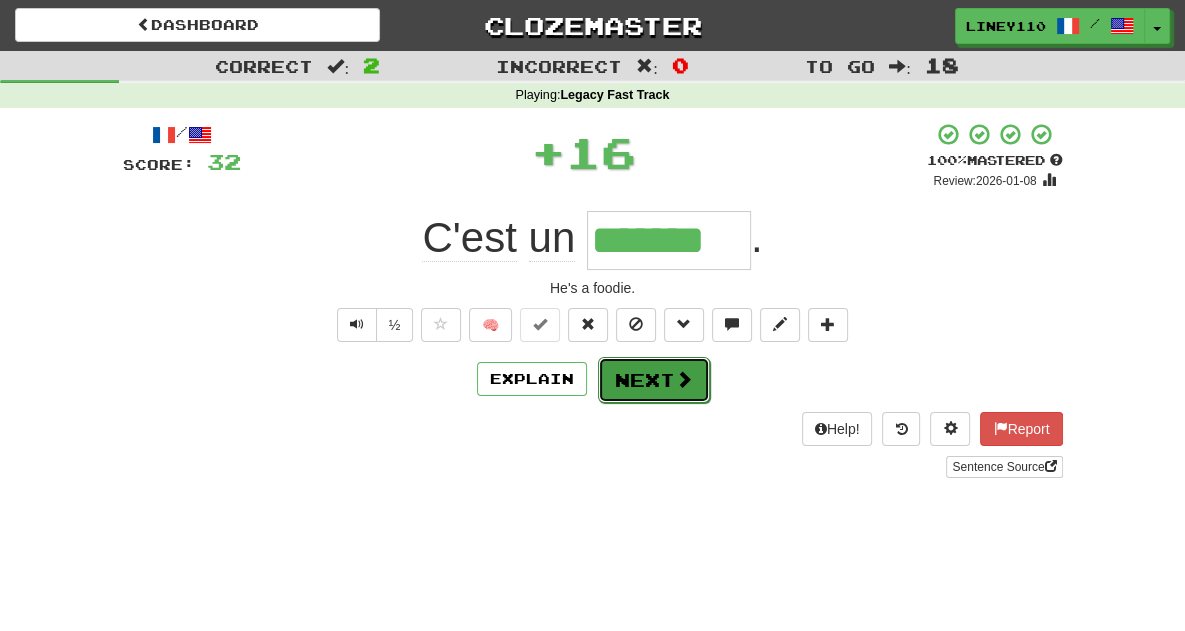 click on "Next" at bounding box center (654, 380) 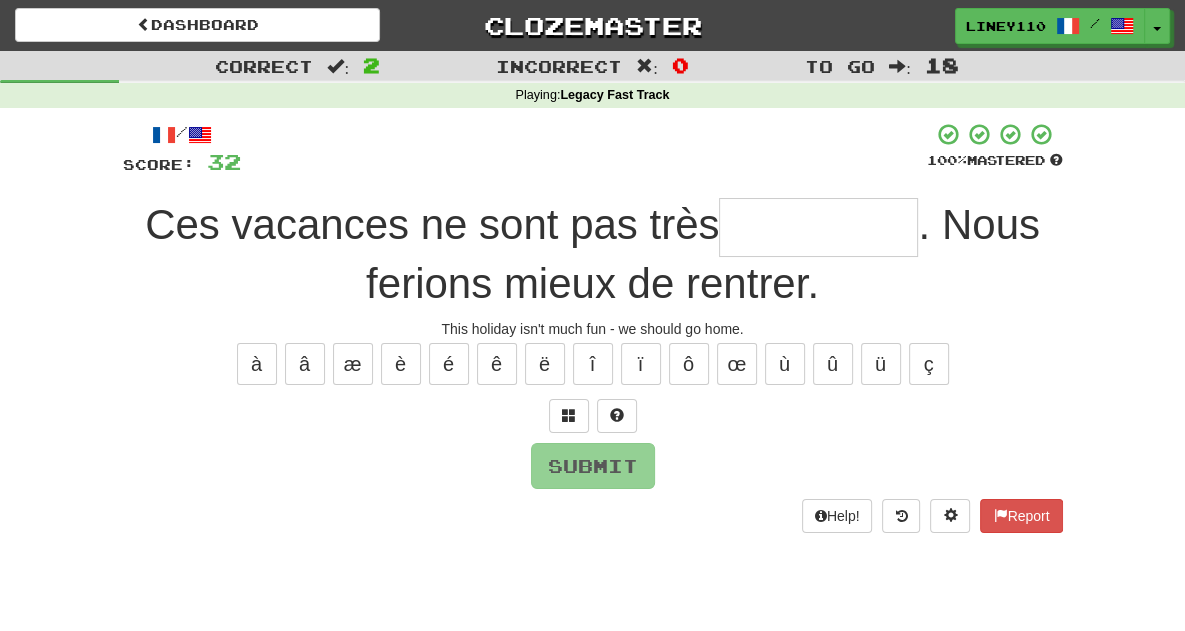 click at bounding box center [818, 227] 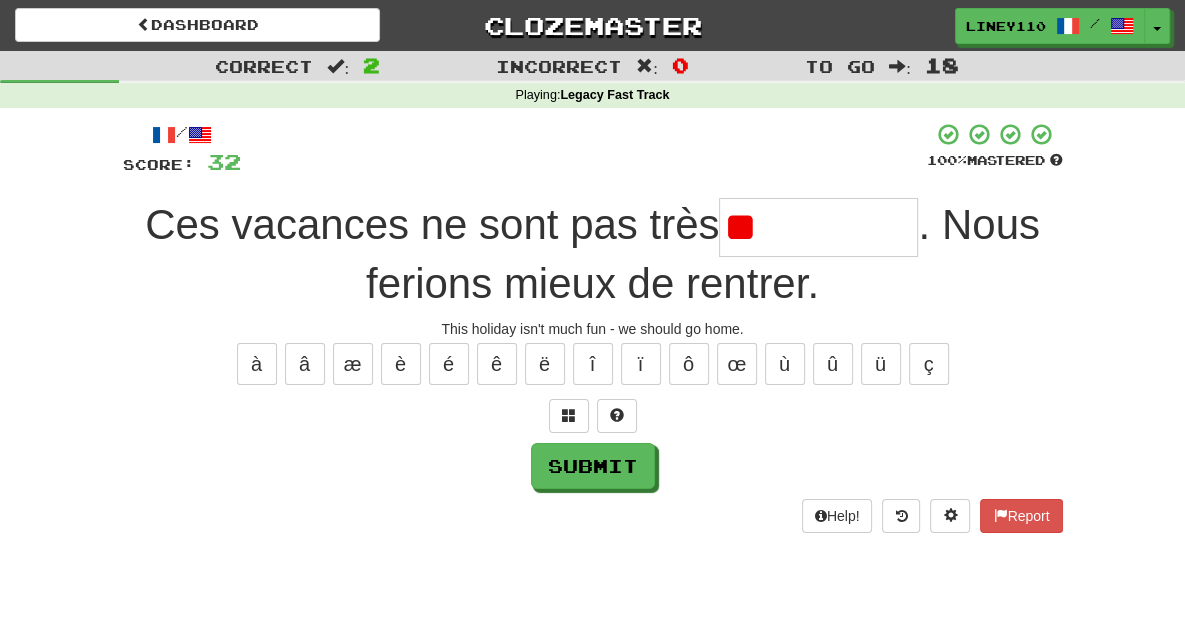 type on "*" 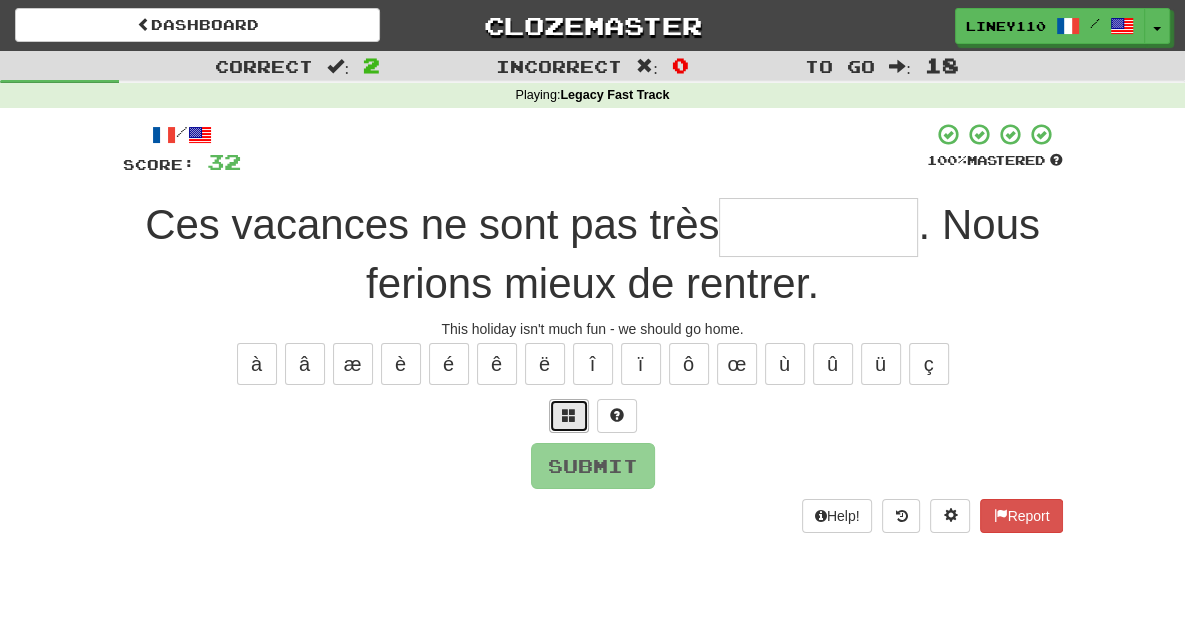 click at bounding box center (569, 415) 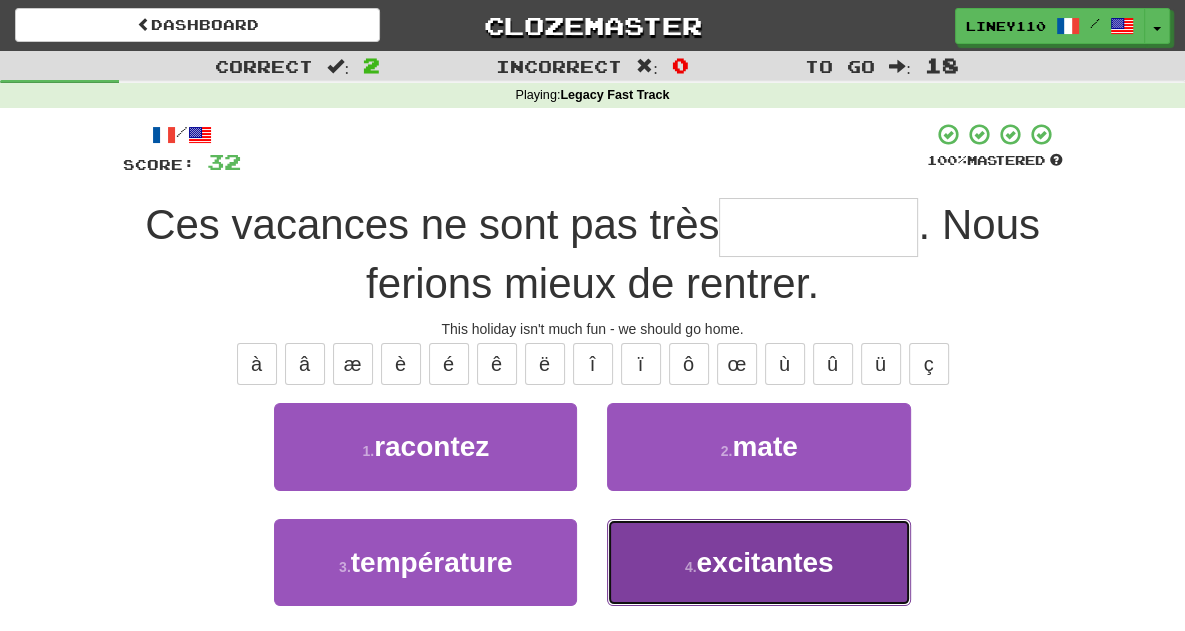 click on "excitantes" at bounding box center [765, 562] 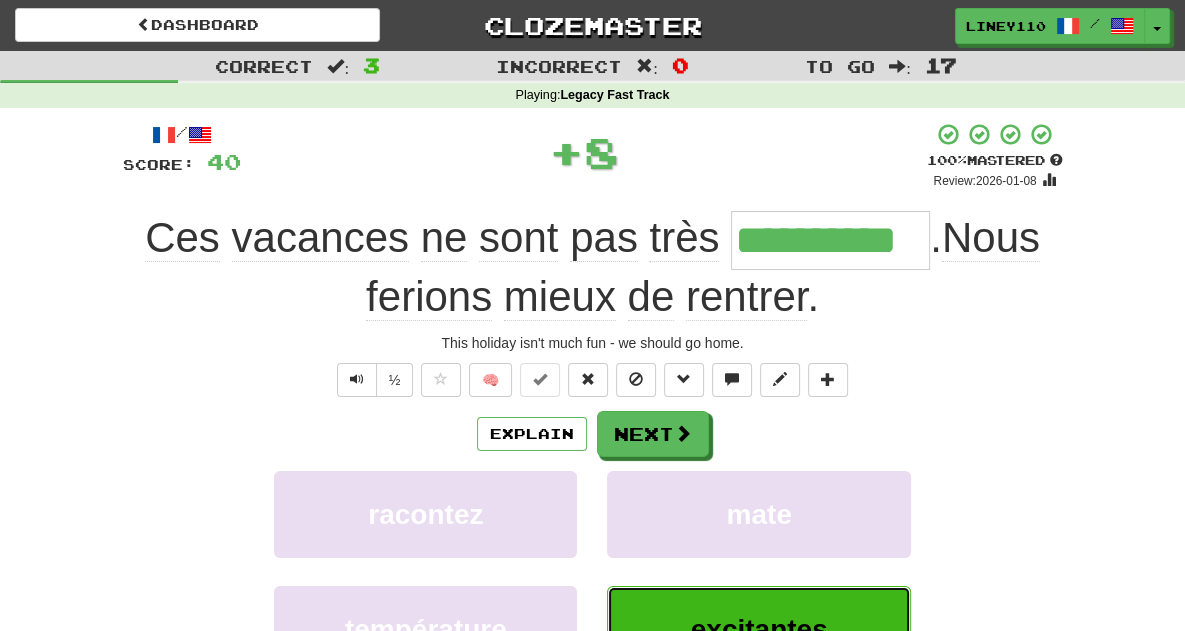 click on "excitantes" at bounding box center [759, 629] 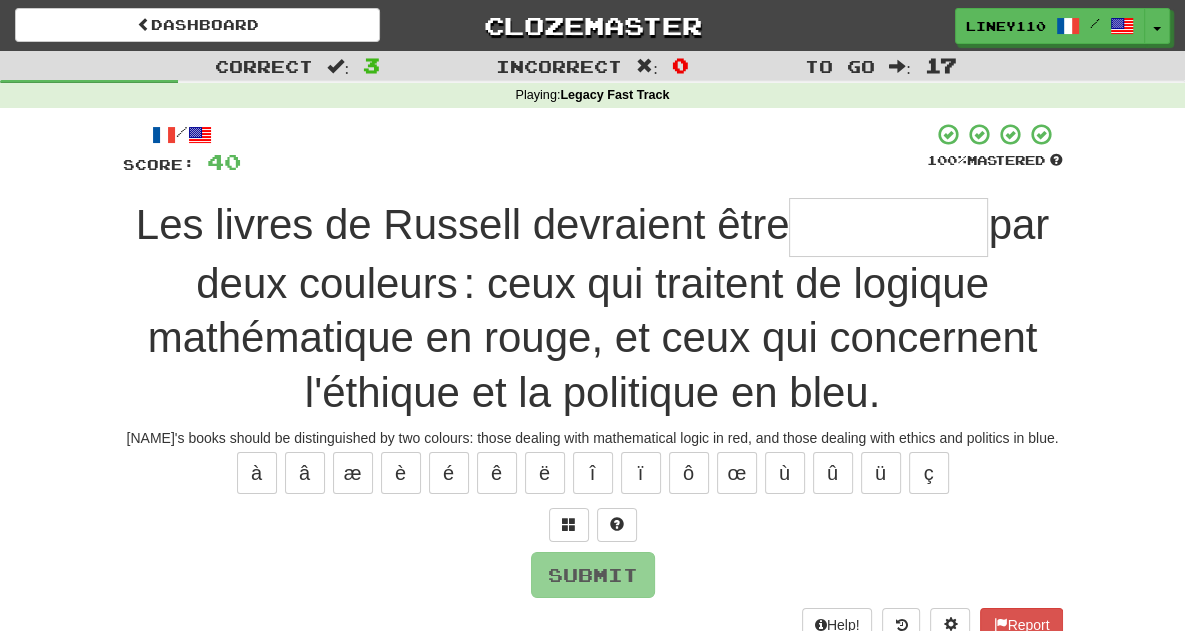 click at bounding box center (888, 227) 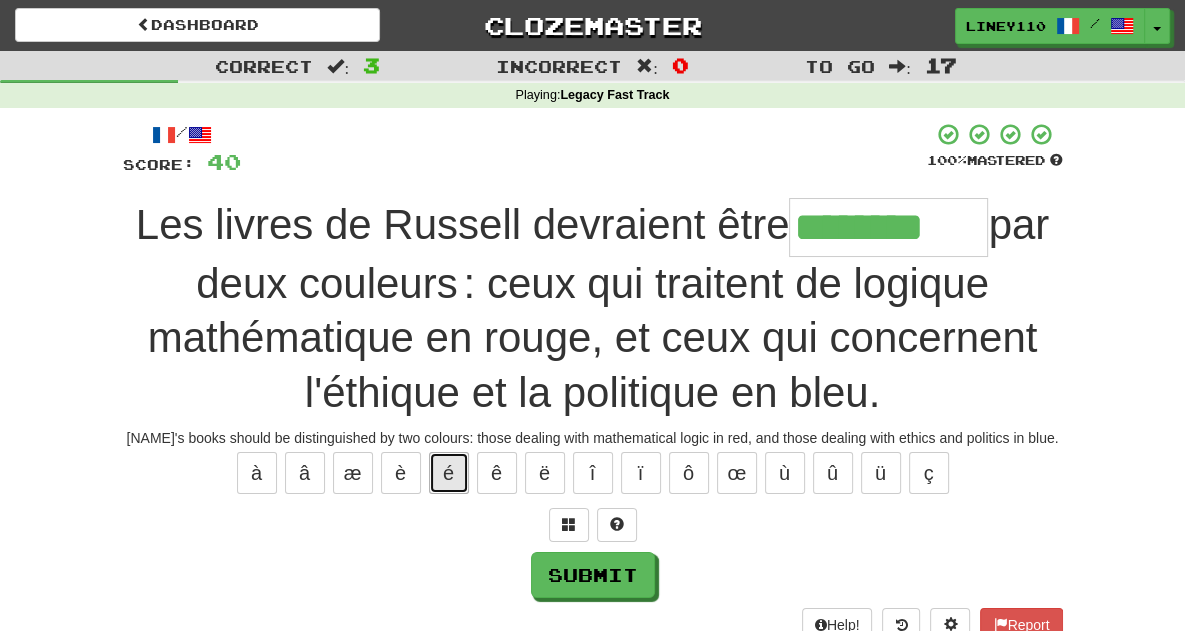 click on "é" at bounding box center [449, 473] 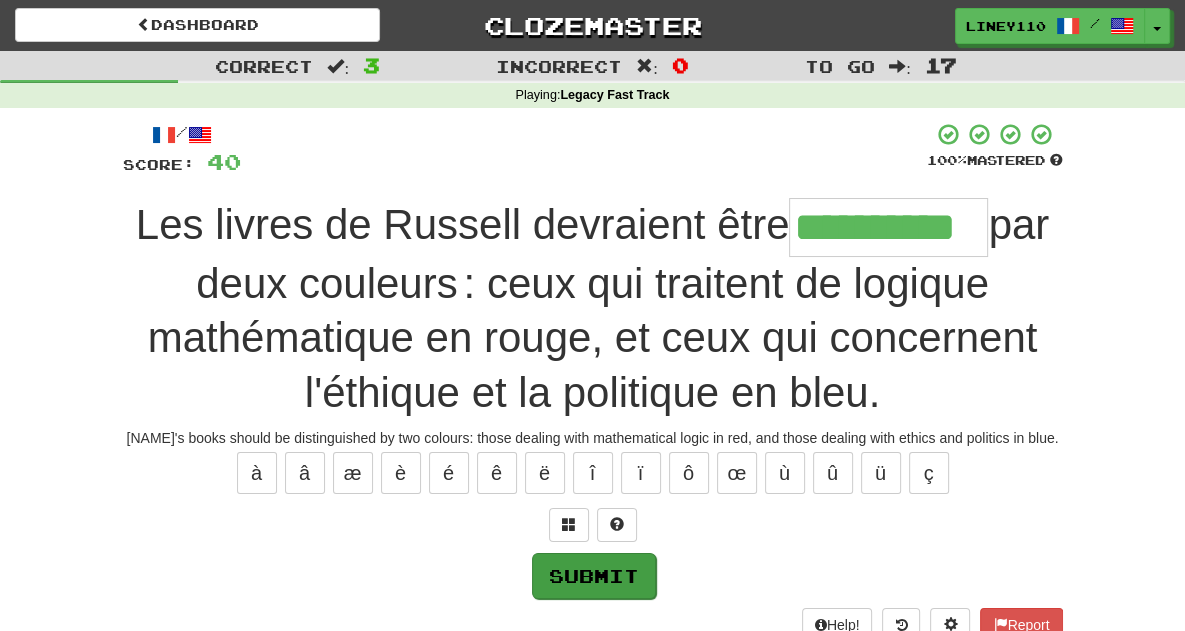 type on "**********" 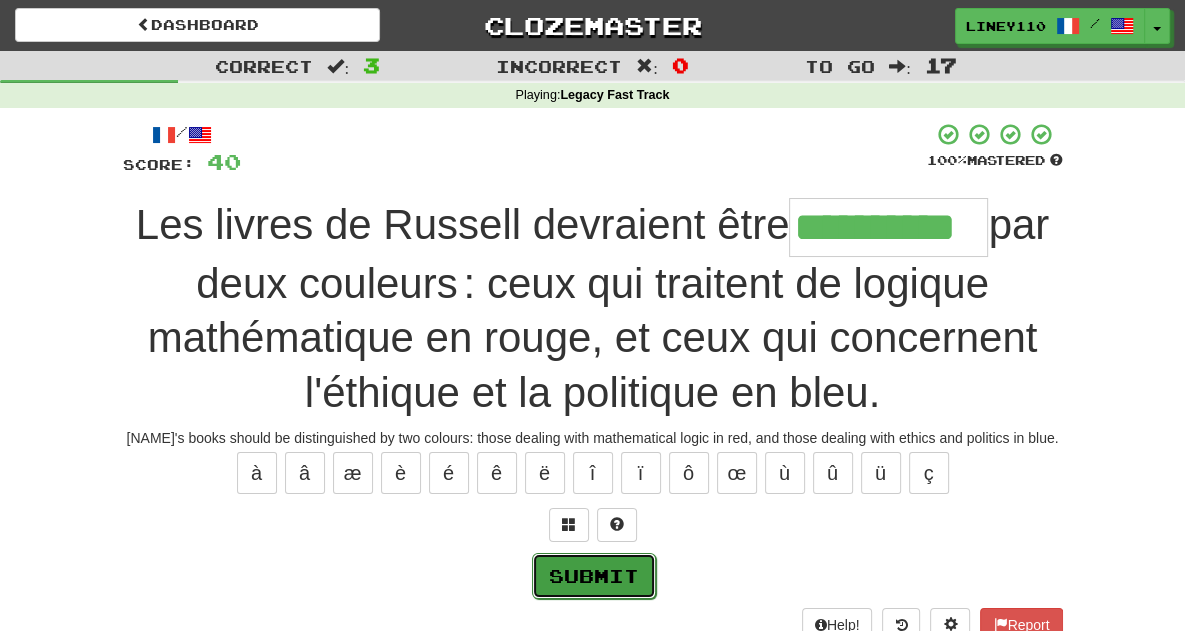 click on "Submit" at bounding box center (594, 576) 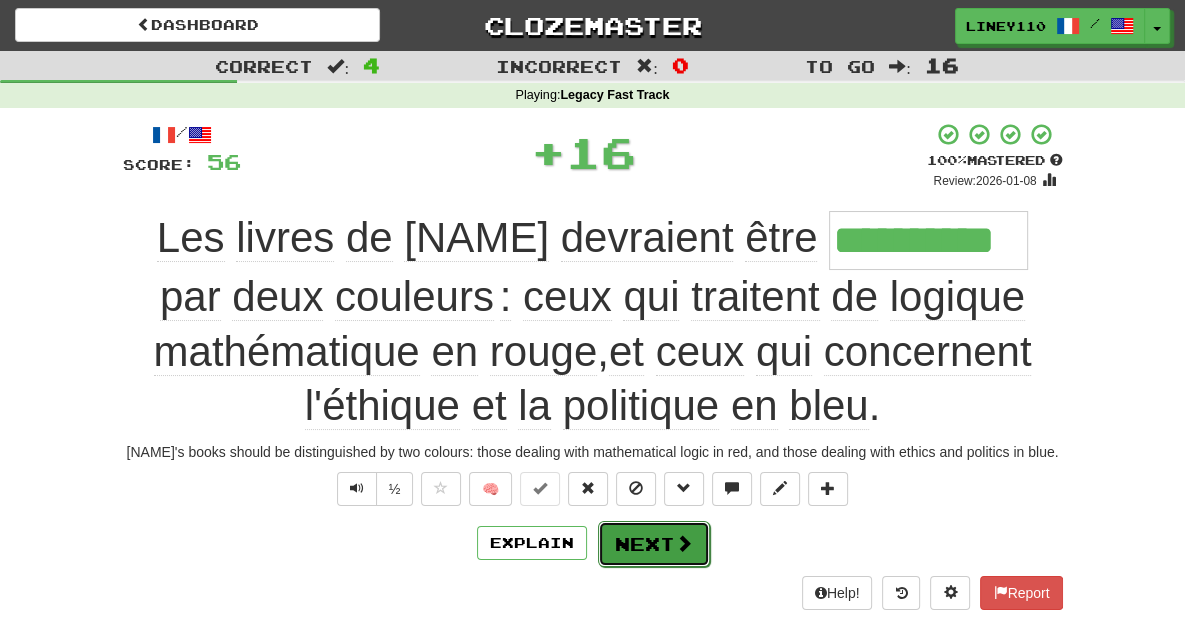 click on "Next" at bounding box center (654, 544) 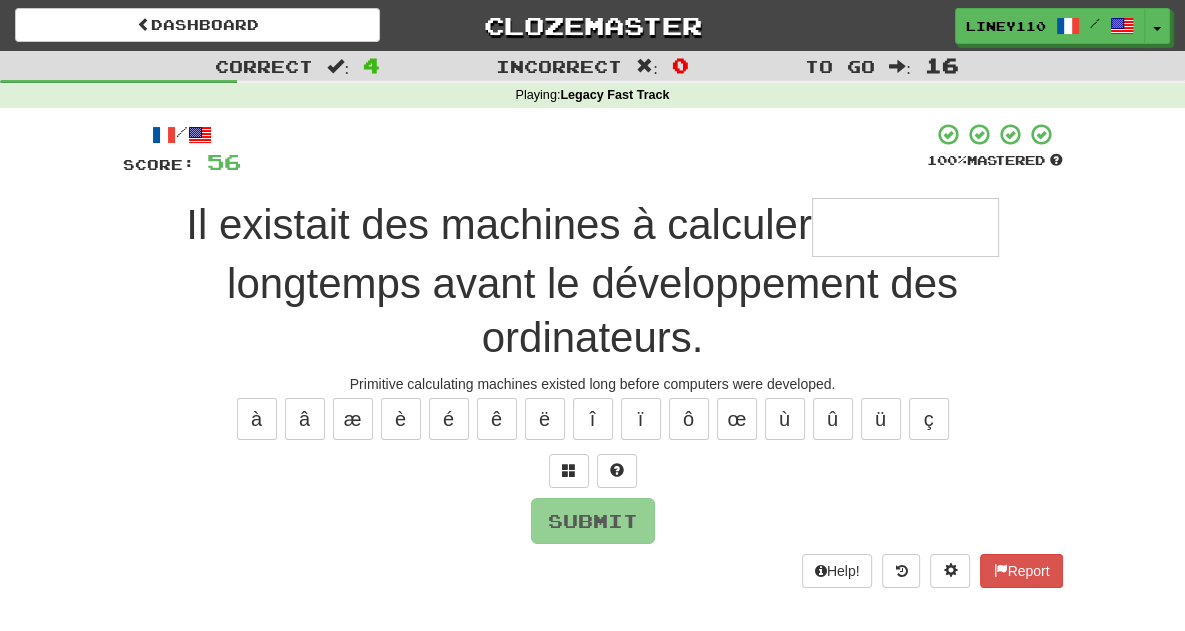 click at bounding box center [905, 227] 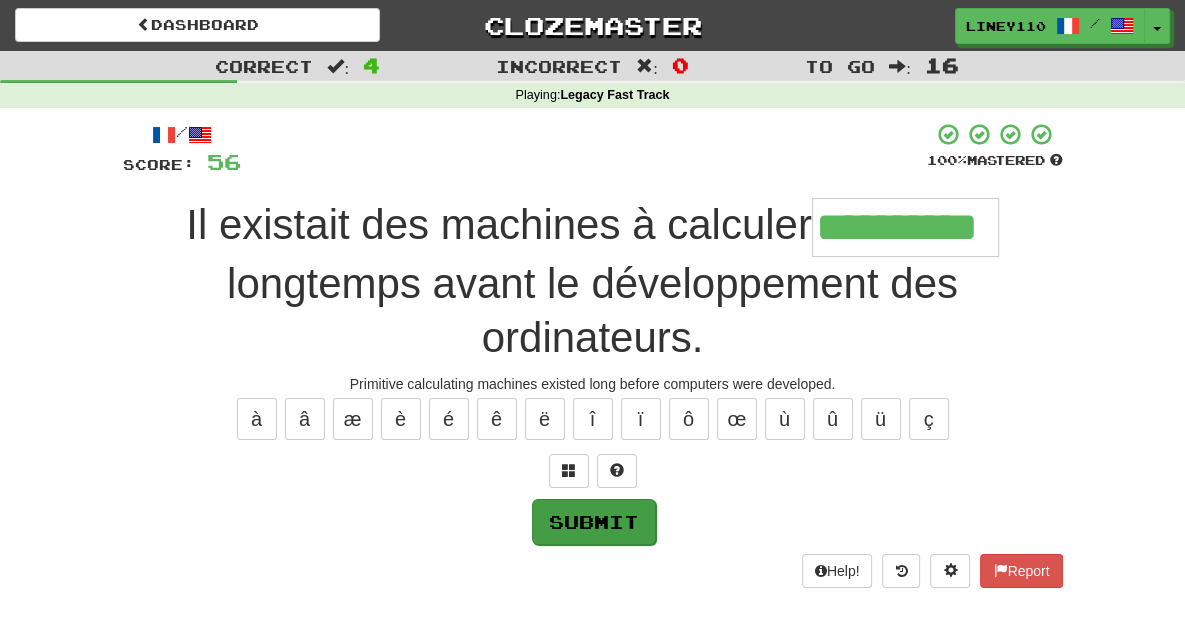 type on "**********" 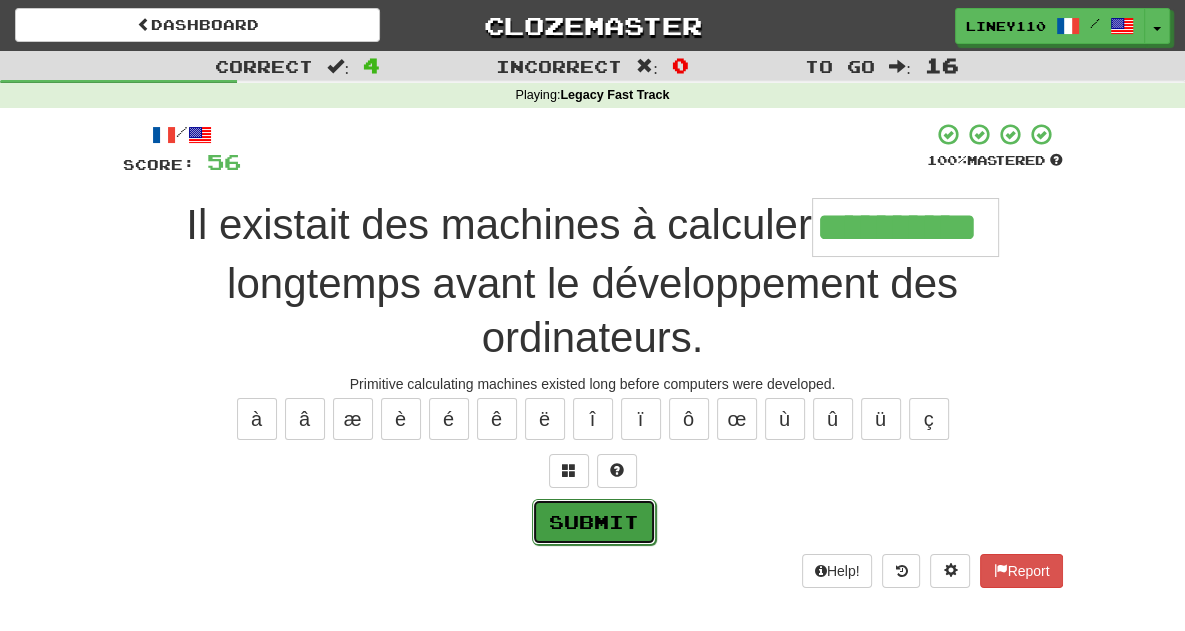 click on "Submit" at bounding box center [594, 522] 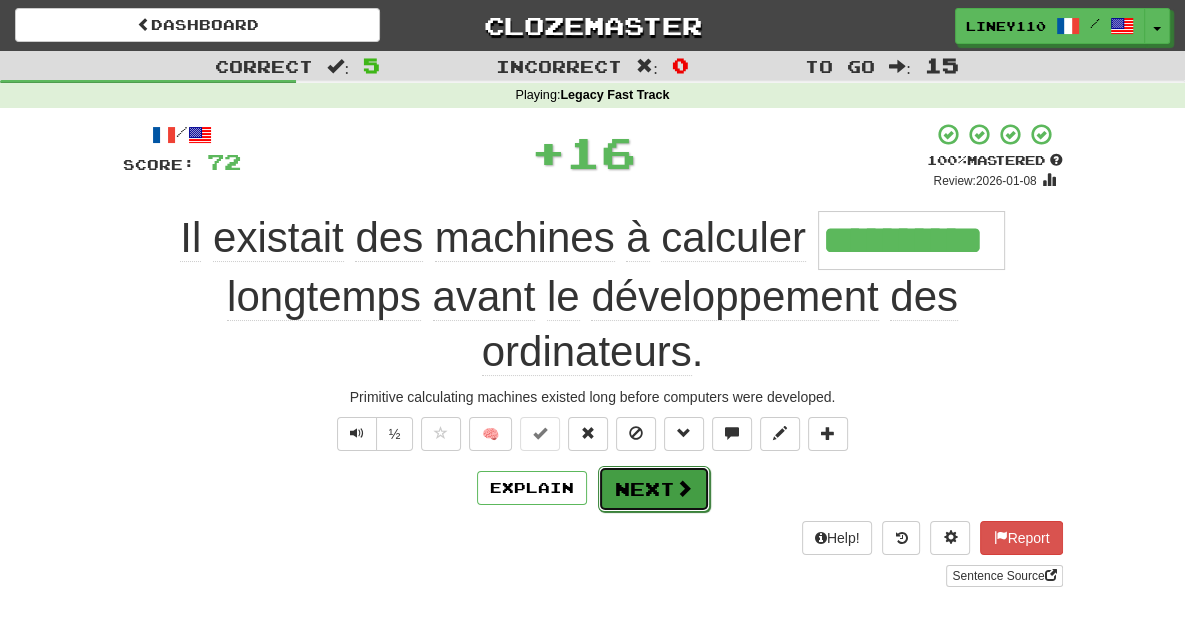 click on "Next" at bounding box center [654, 489] 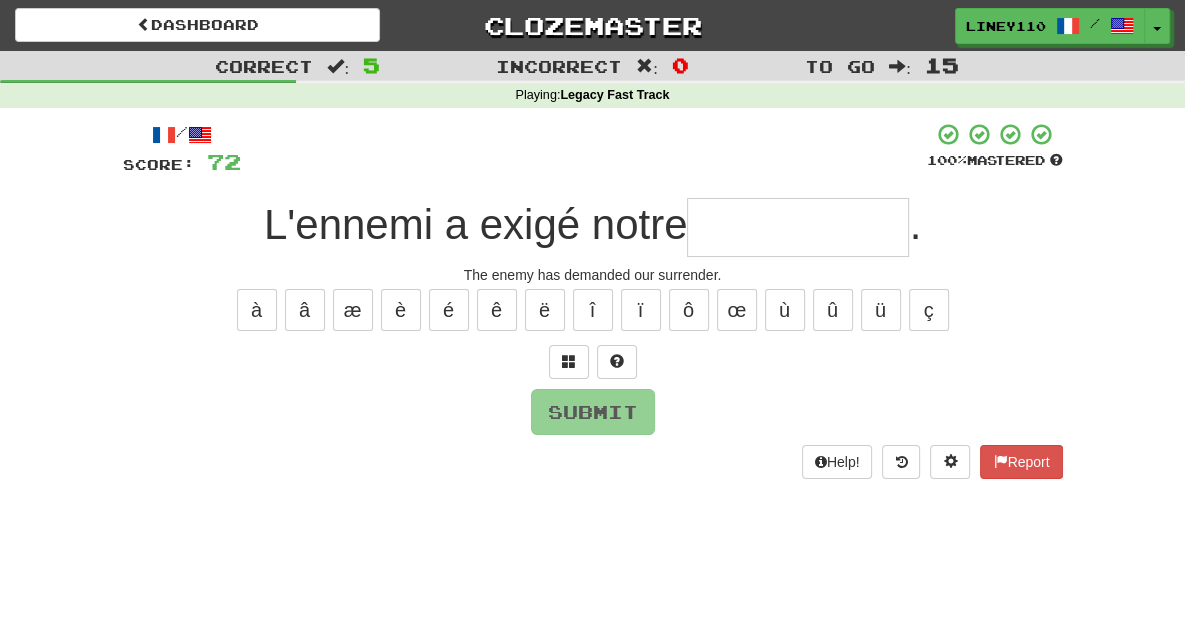 click at bounding box center [798, 227] 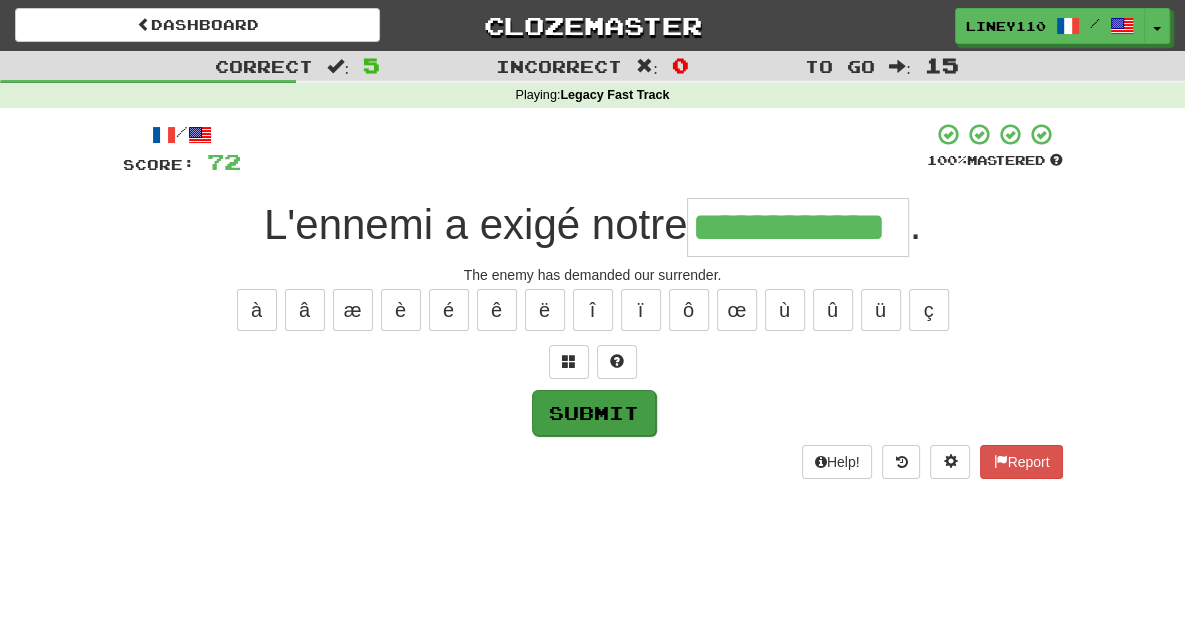 type on "**********" 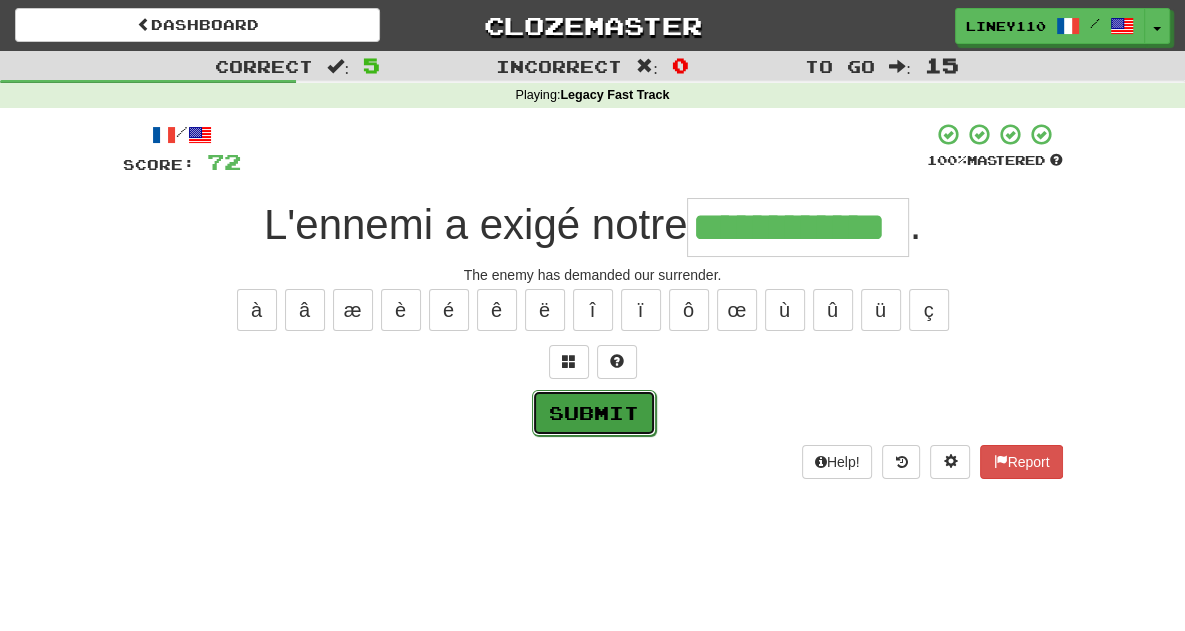 click on "Submit" at bounding box center [594, 413] 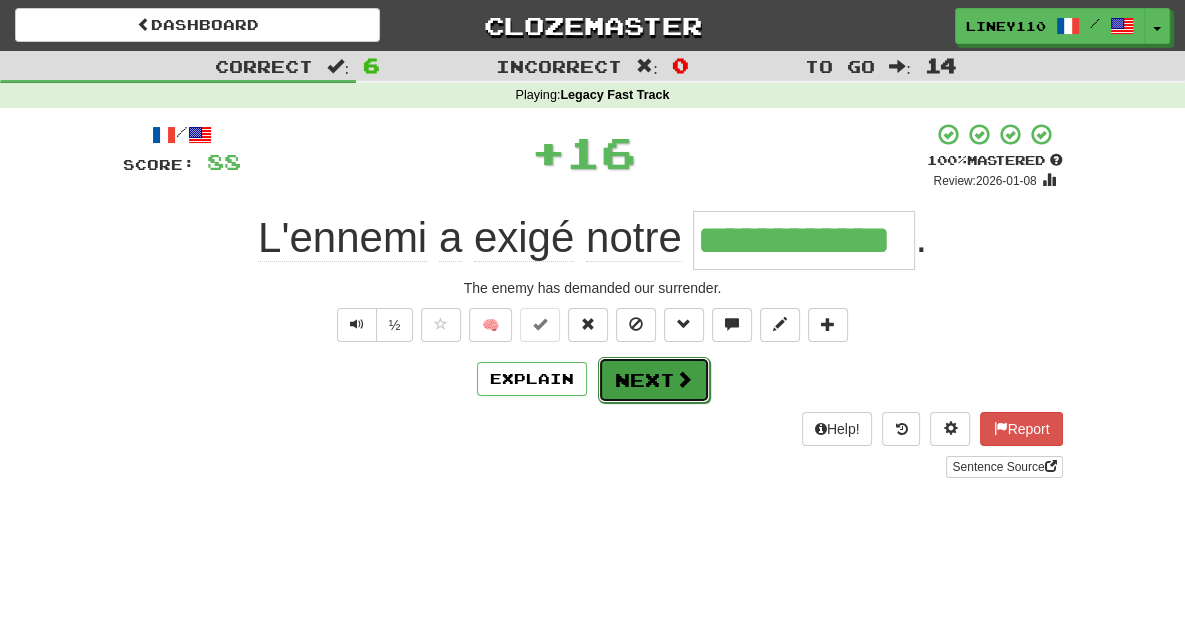 click on "Next" at bounding box center [654, 380] 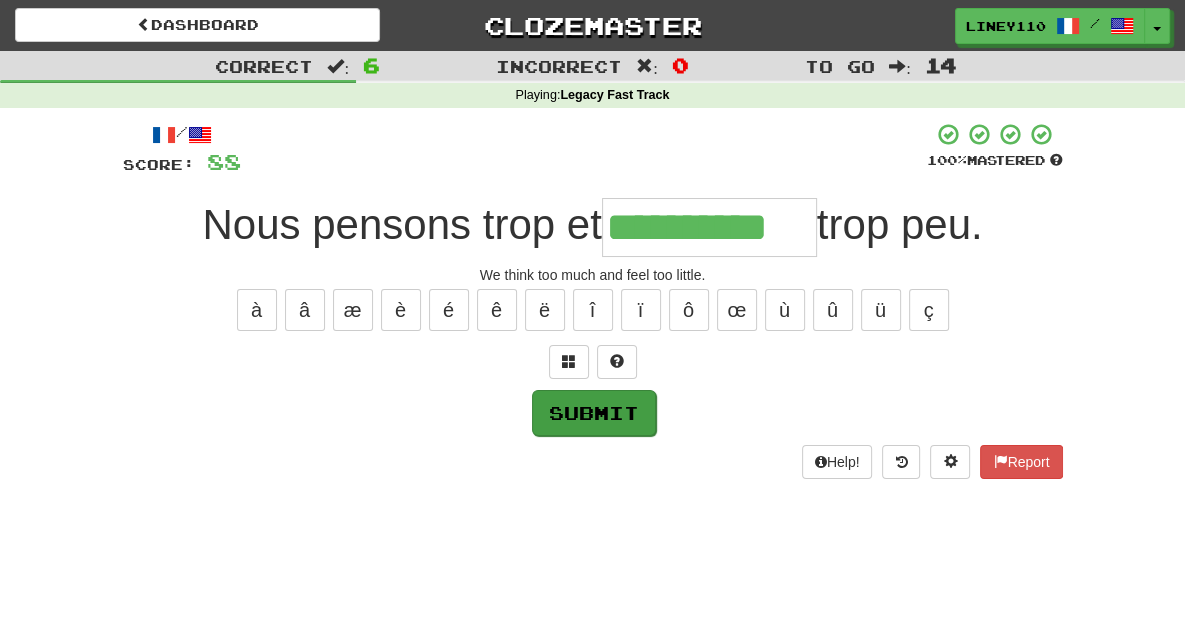 type on "**********" 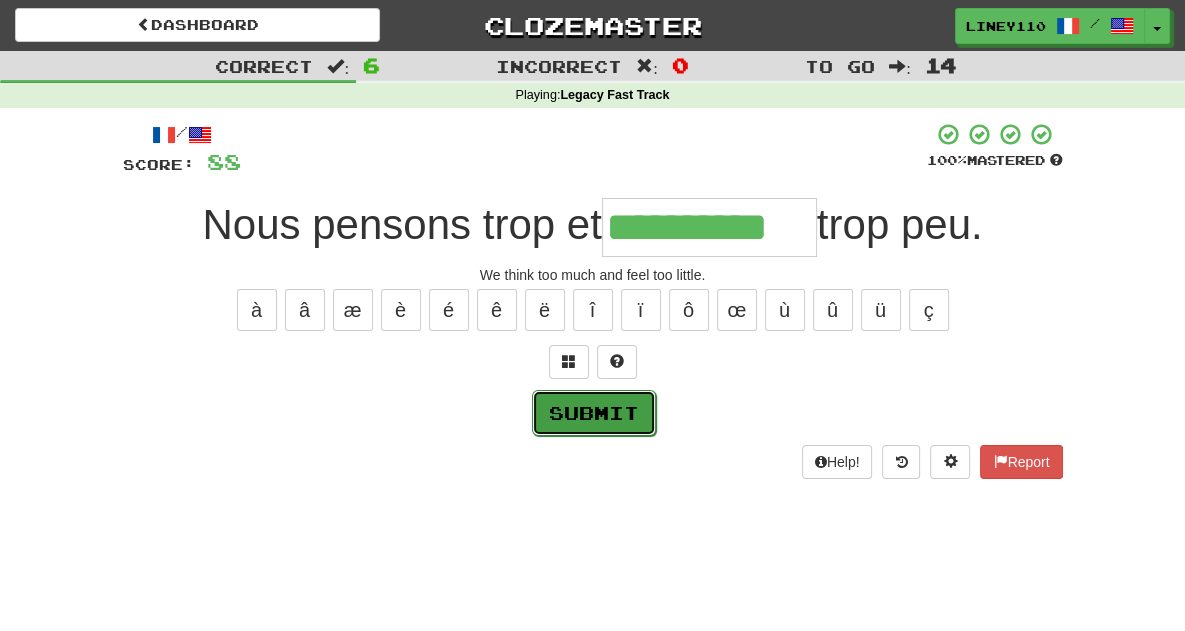 click on "Submit" at bounding box center [594, 413] 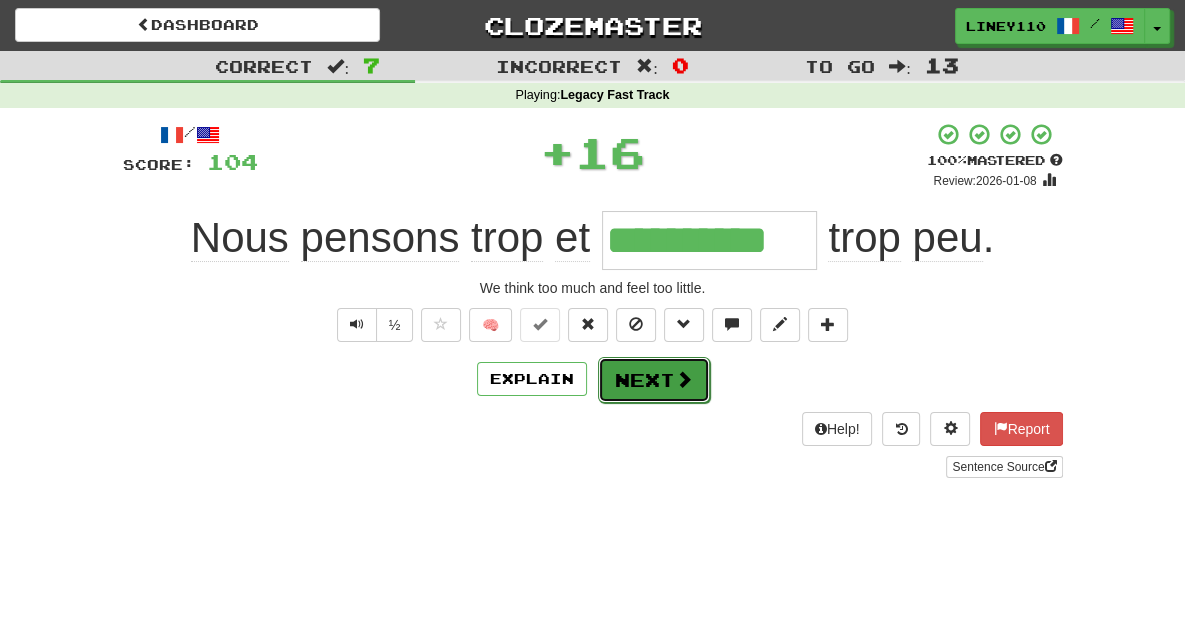 click on "Next" at bounding box center [654, 380] 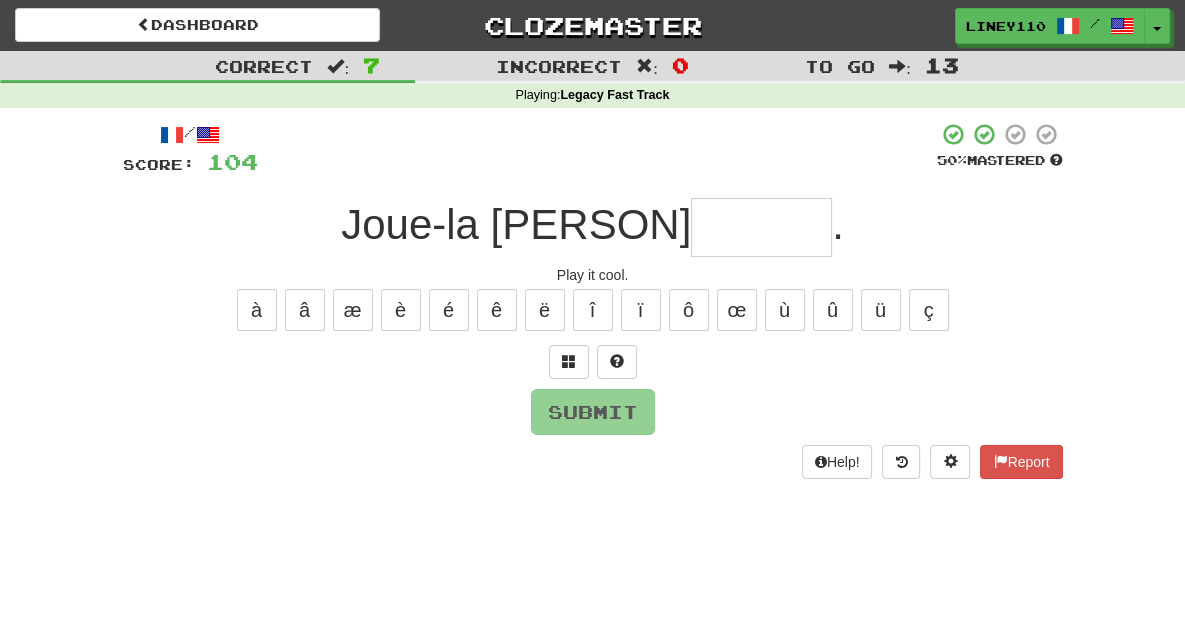 click at bounding box center (761, 227) 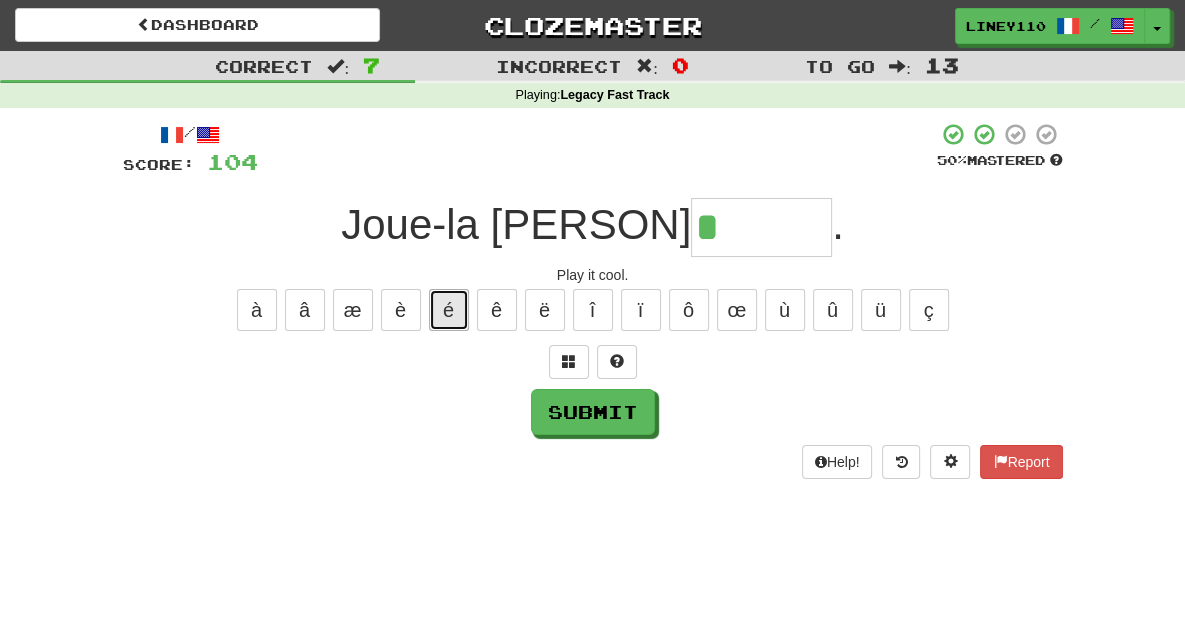 click on "é" at bounding box center (449, 310) 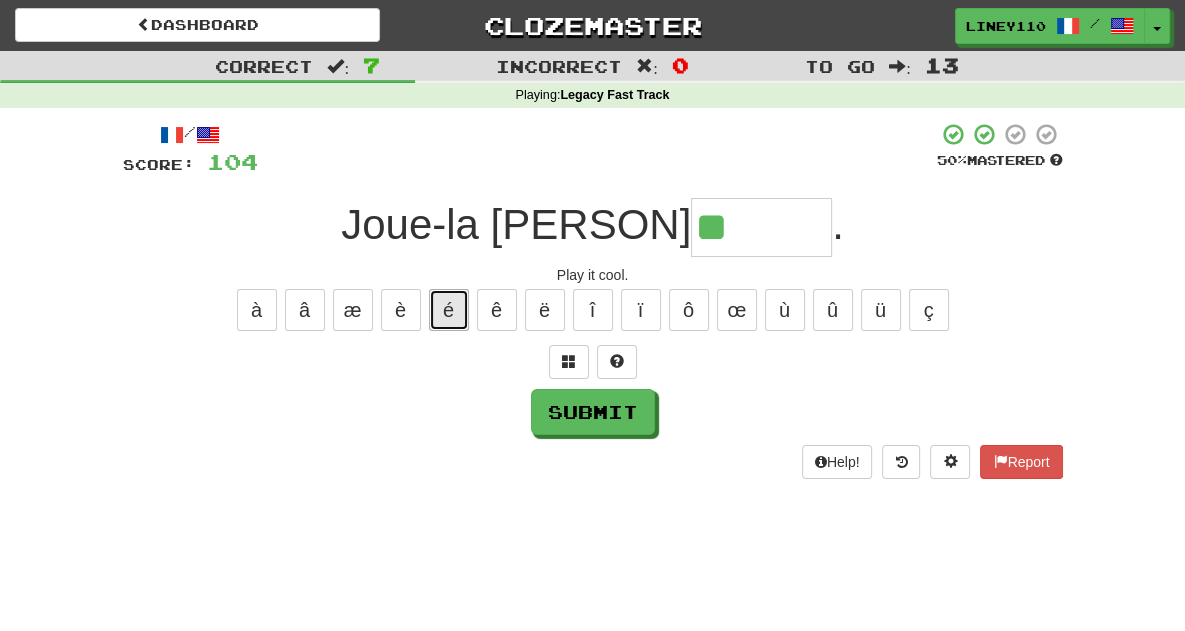 click on "é" at bounding box center (449, 310) 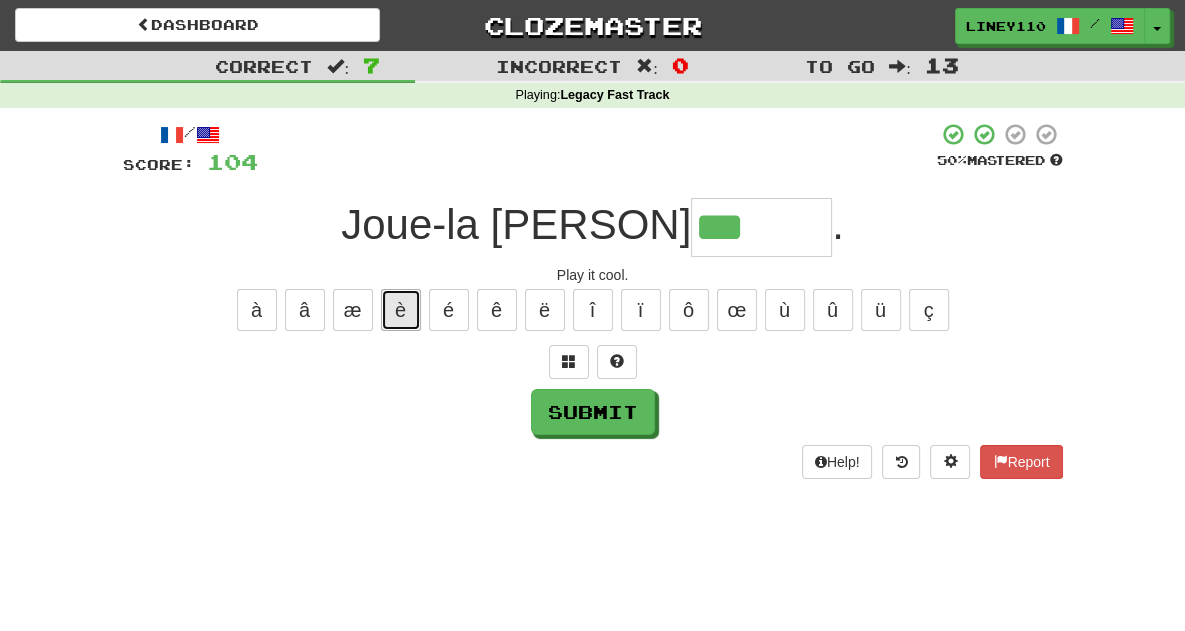 click on "è" at bounding box center (401, 310) 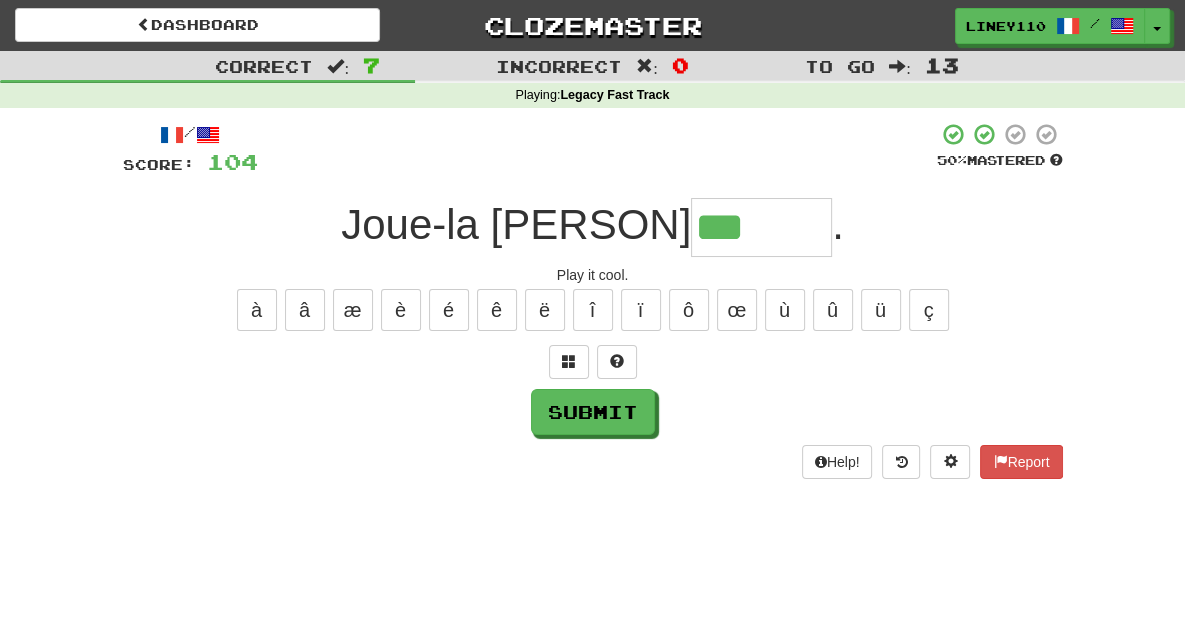 click on "***" at bounding box center (761, 227) 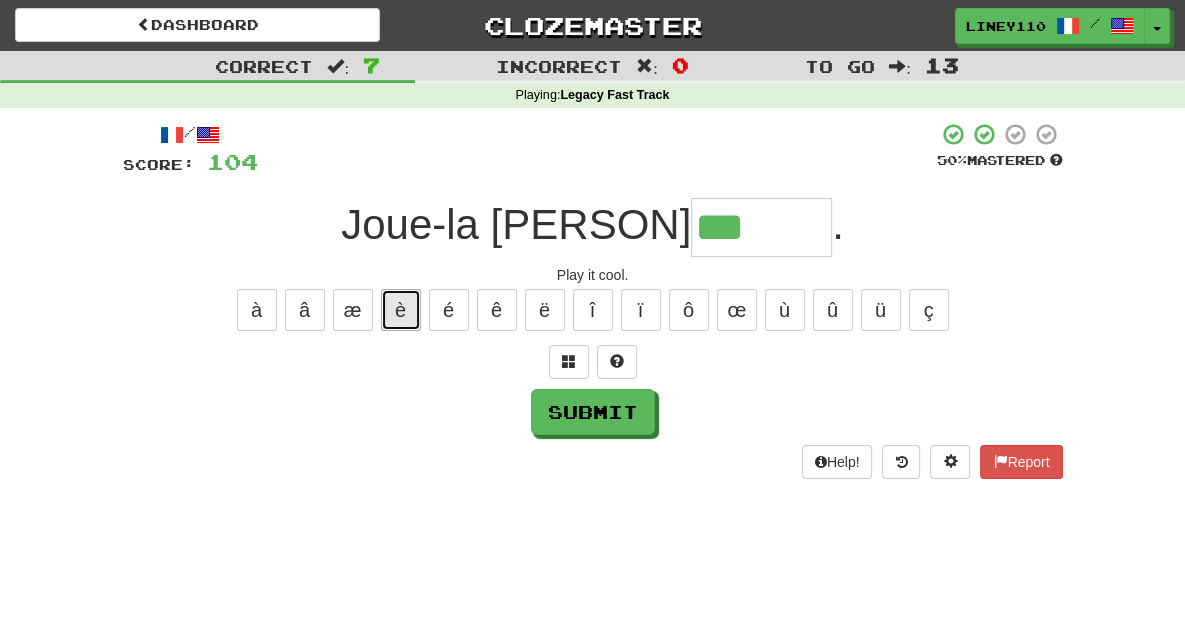 click on "è" at bounding box center (401, 310) 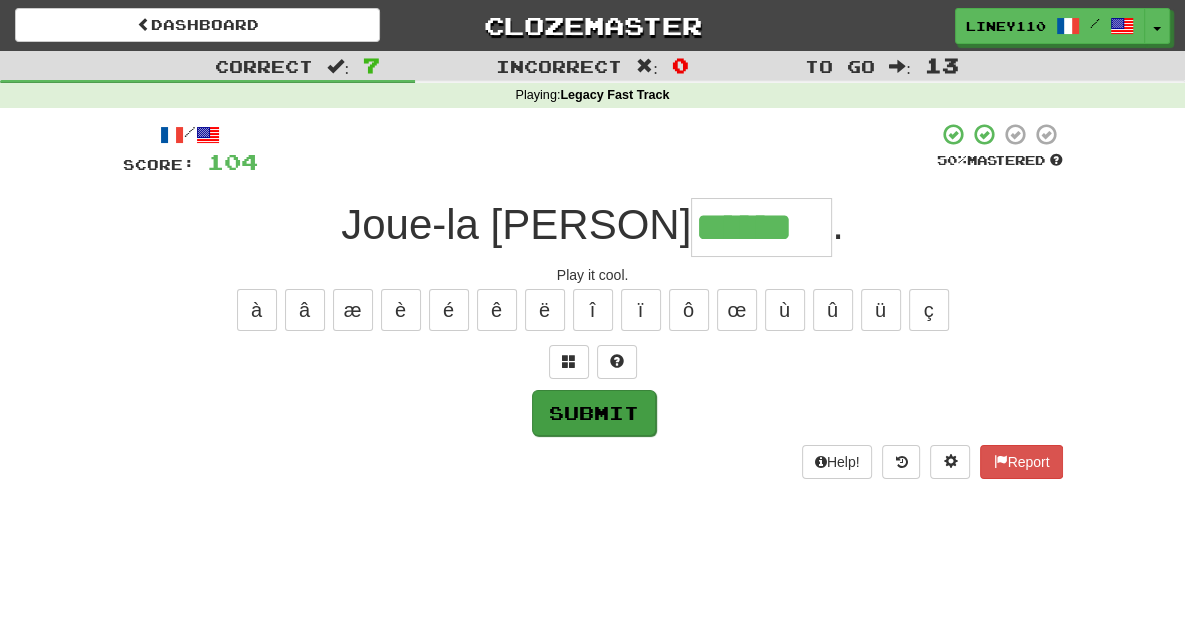 type on "******" 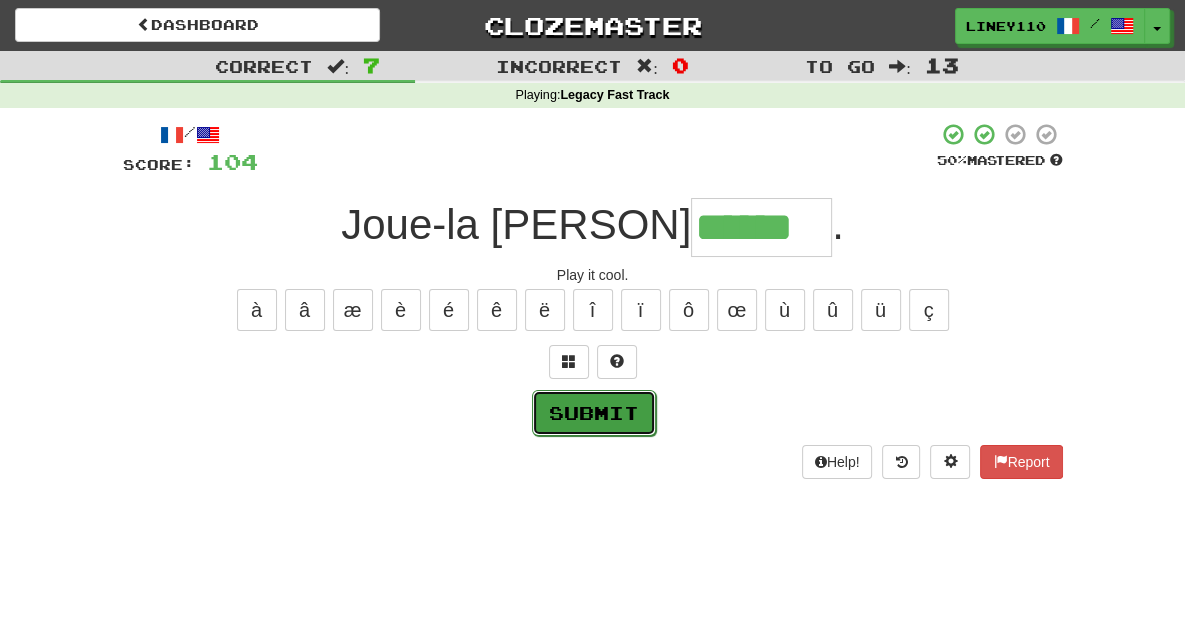 click on "Submit" at bounding box center (594, 413) 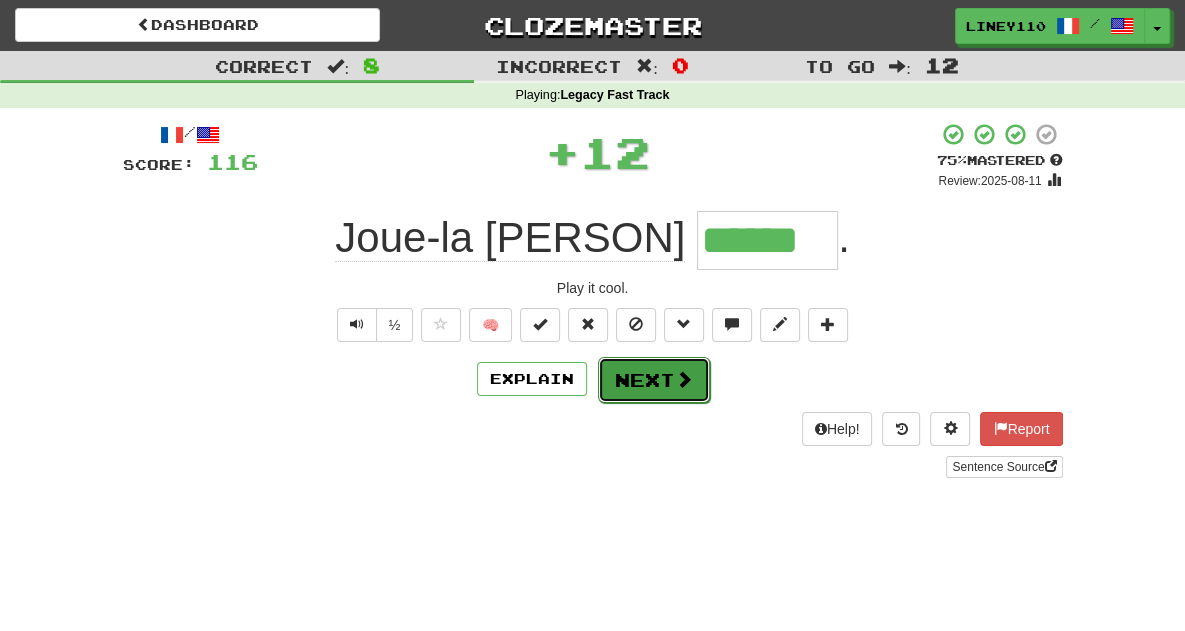 click on "Next" at bounding box center [654, 380] 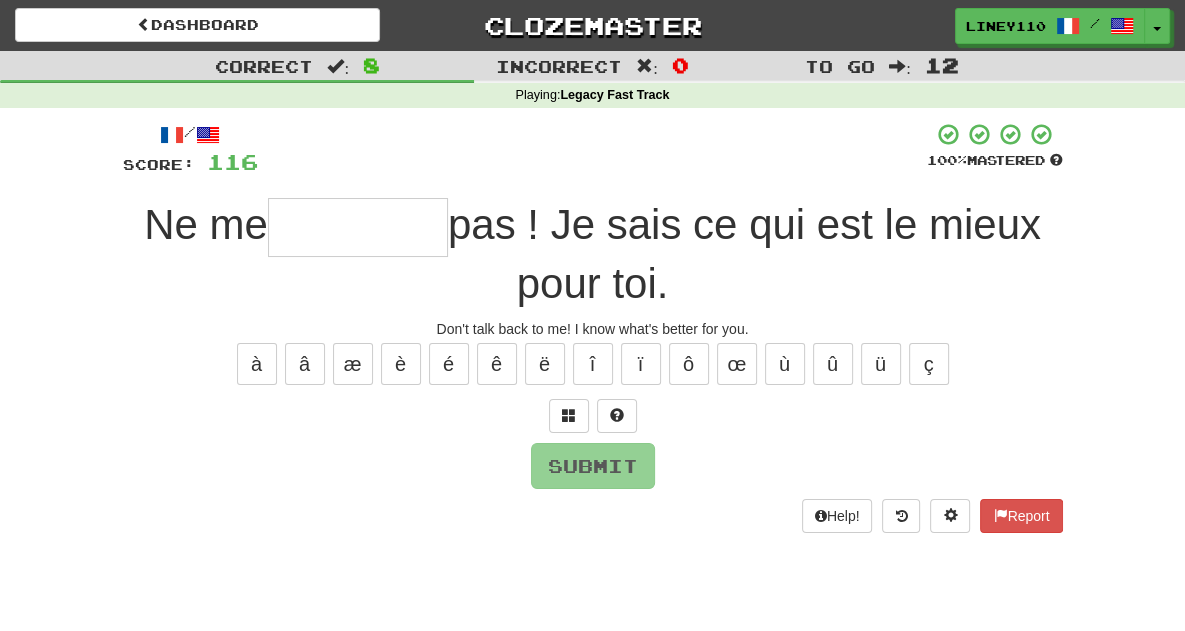 click at bounding box center (358, 227) 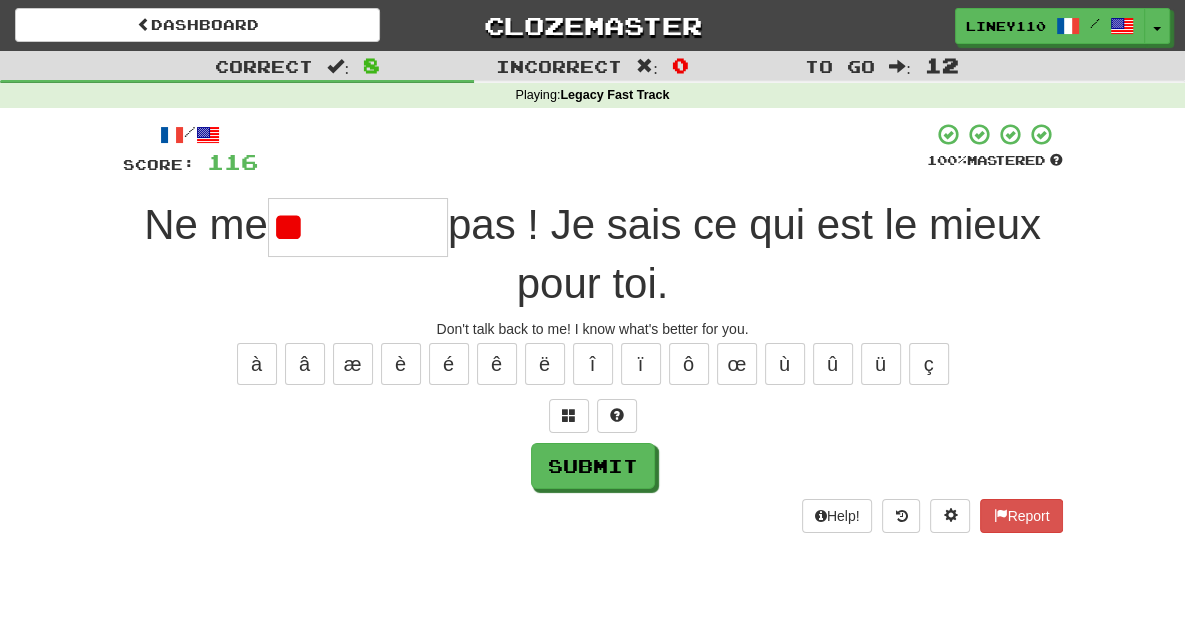 type on "*" 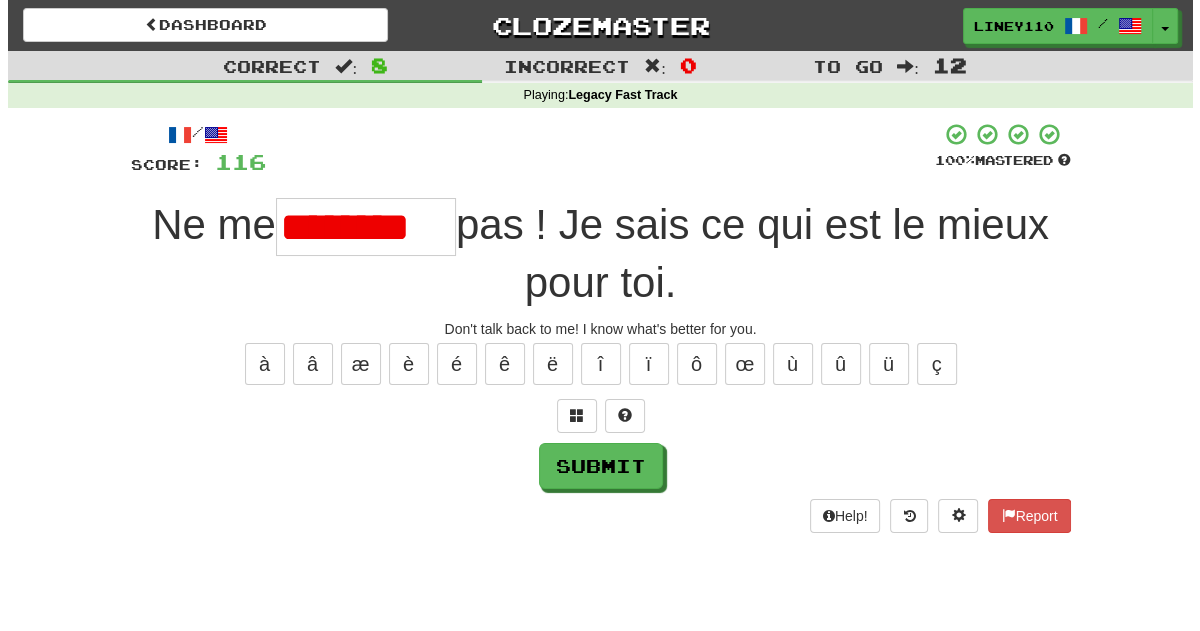 scroll, scrollTop: 0, scrollLeft: 0, axis: both 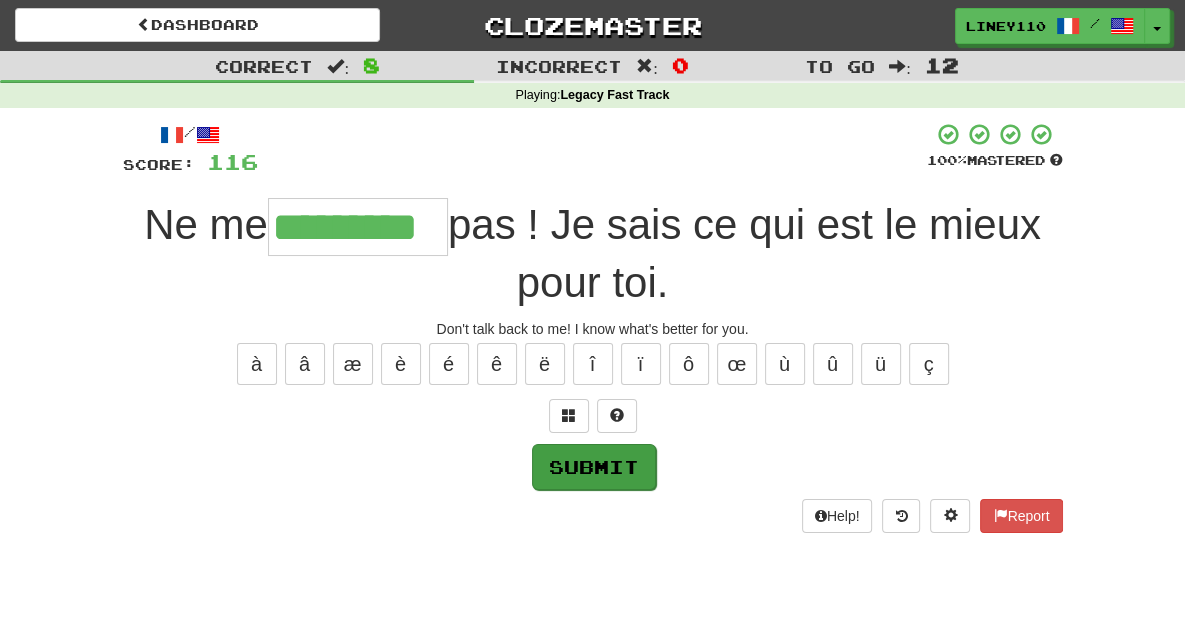 type on "*********" 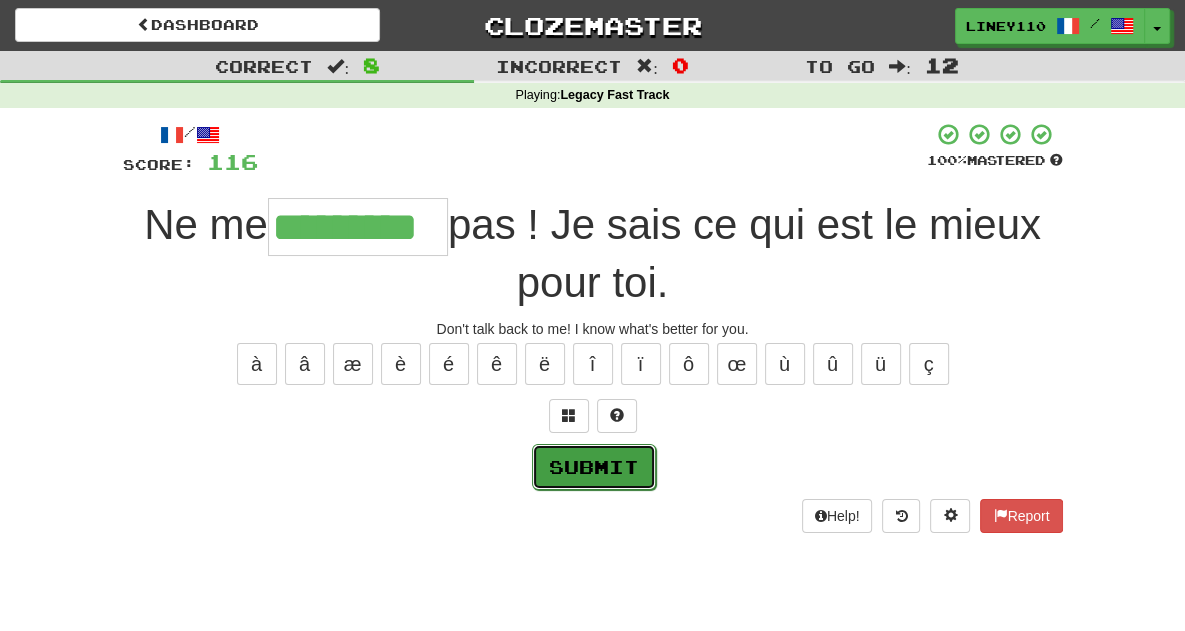 click on "Submit" at bounding box center (594, 467) 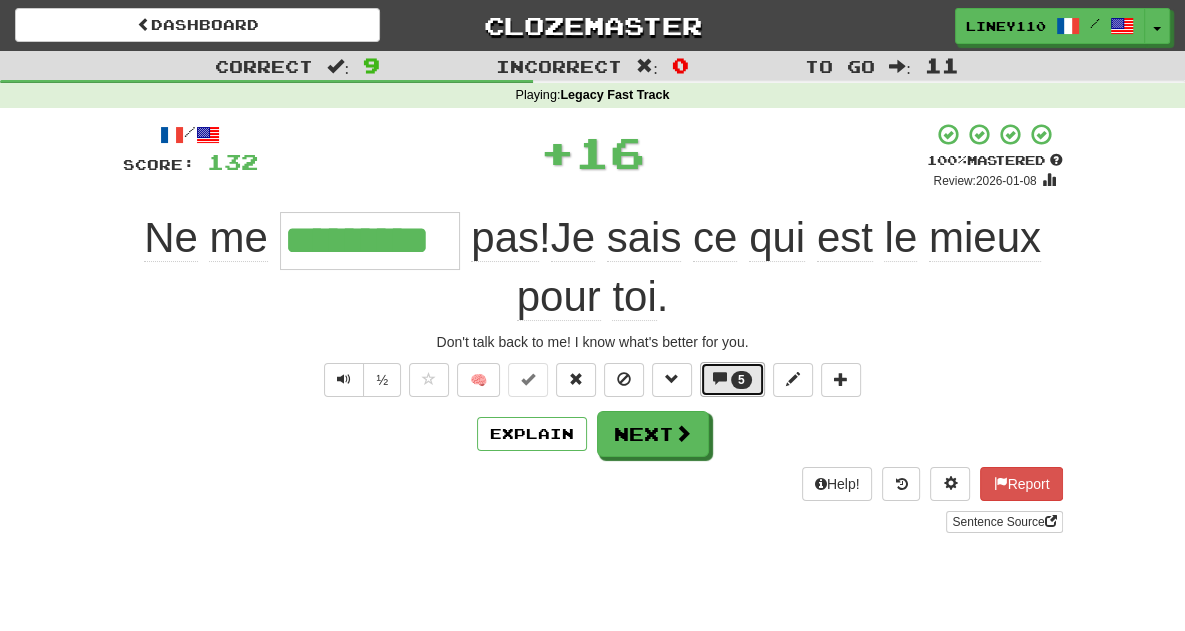 click on "5" at bounding box center [732, 379] 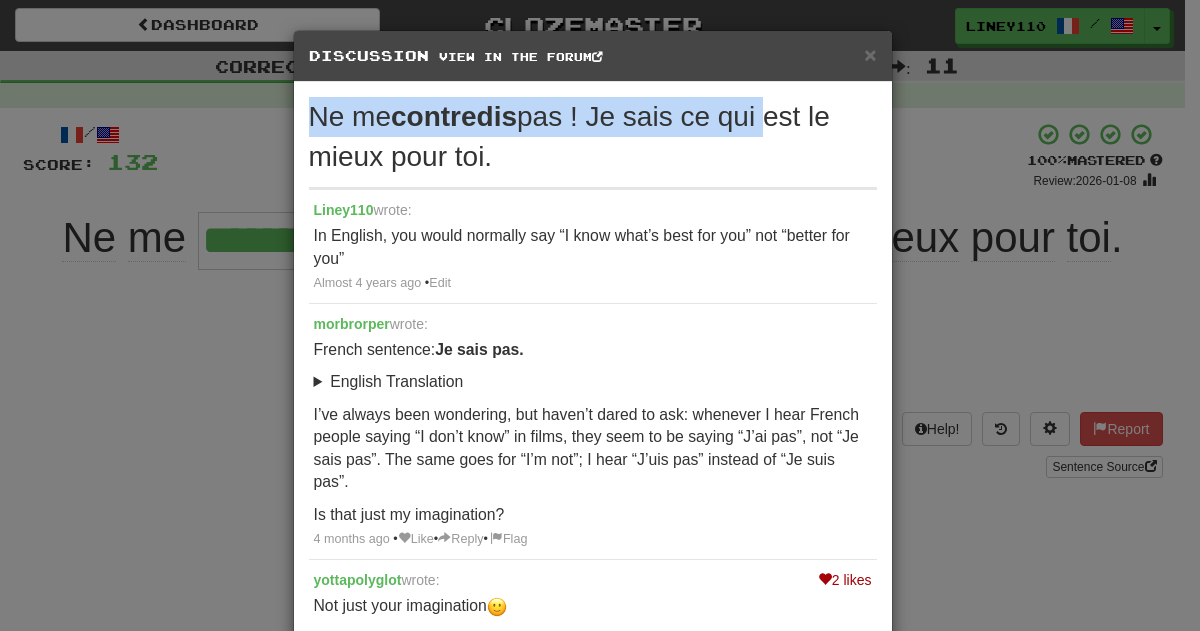 drag, startPoint x: 726, startPoint y: 59, endPoint x: 760, endPoint y: 82, distance: 41.04875 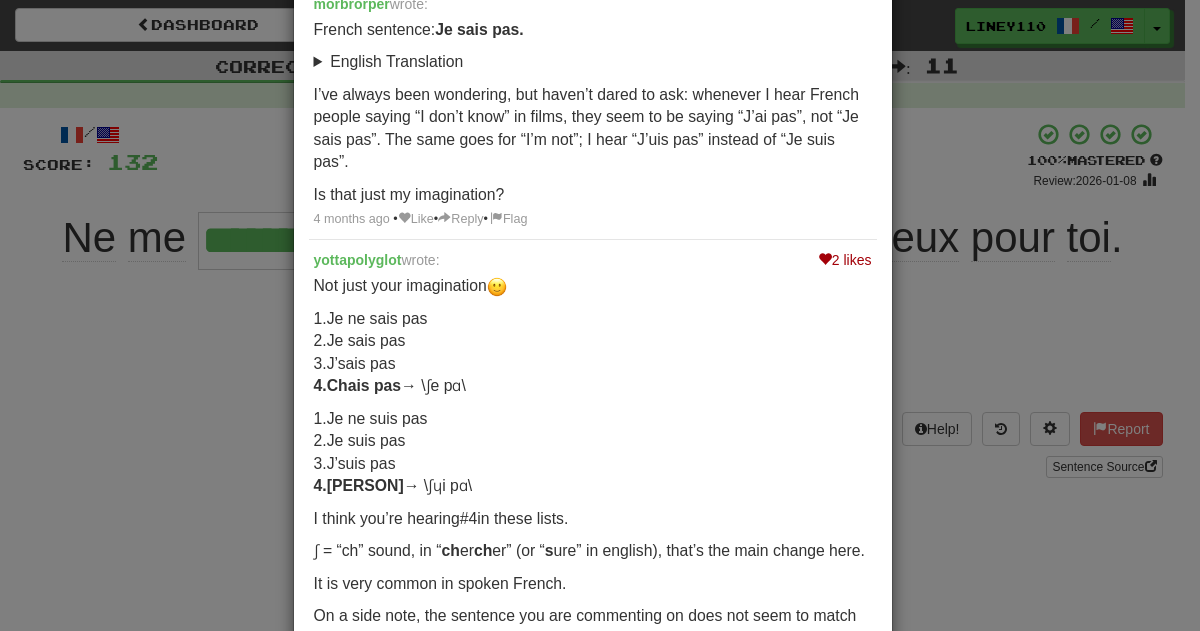 scroll, scrollTop: 0, scrollLeft: 0, axis: both 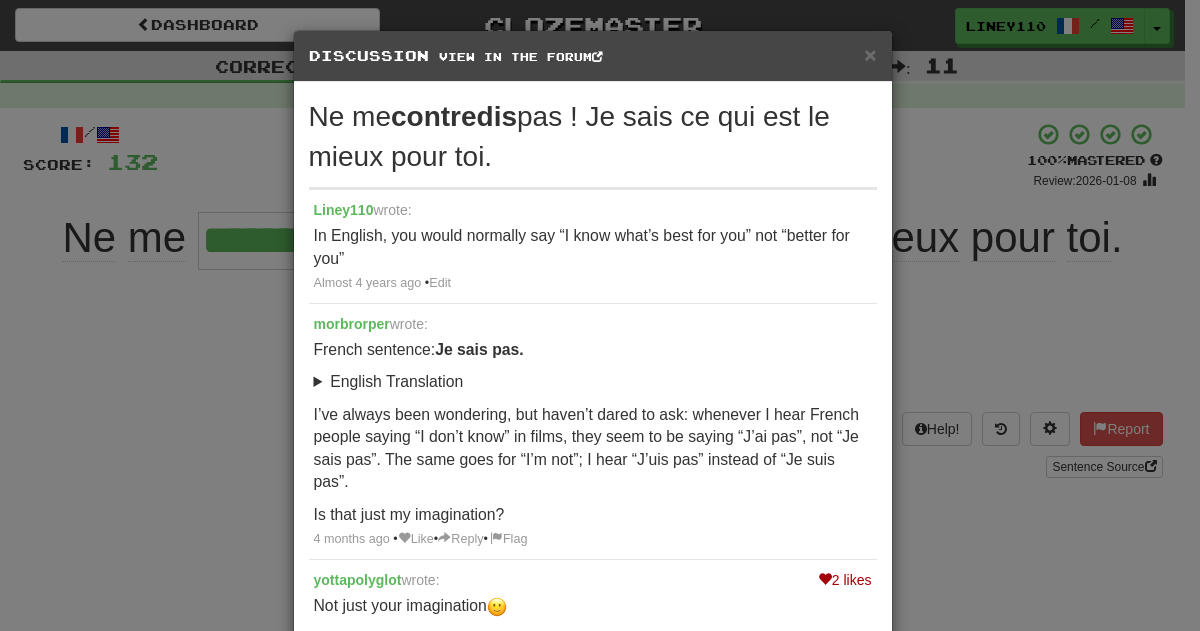 click on "× Discussion View in the forum  Ne me  contredis  pas ! Je sais ce qui est le mieux pour toi.
Liney110
wrote:
In English, you would normally say “I know what’s best for you” not “better for you”
Almost 4 years ago
•
Edit
morbrorper
wrote:
French sentence:  Je sais pas.
English Translation
I haven’t got a clue.
I’ve always been wondering, but haven’t dared to ask: whenever I hear French people  saying “I don’t know” in films, they seem to be saying “J’ai pas”, not “Je sais pas”. The same goes for “I’m not”; I hear “J’uis pas” instead of “Je suis pas”.
Is that just my imagination?
4 months ago
•
Like
•
Reply
•
Flag
2
likes
yottapolyglot
wrote:
Not just your imagination
1.Je ne sais pas
2.Je sais pas
3.J’sais pas
4.Chais  pas  → \ʃe pɑ\
1.Je ne suis pas
2.Je suis pas
3.J’suis pas
4.Chuis pas   → \ʃɥi pɑ\
#4  in these lists." at bounding box center (600, 315) 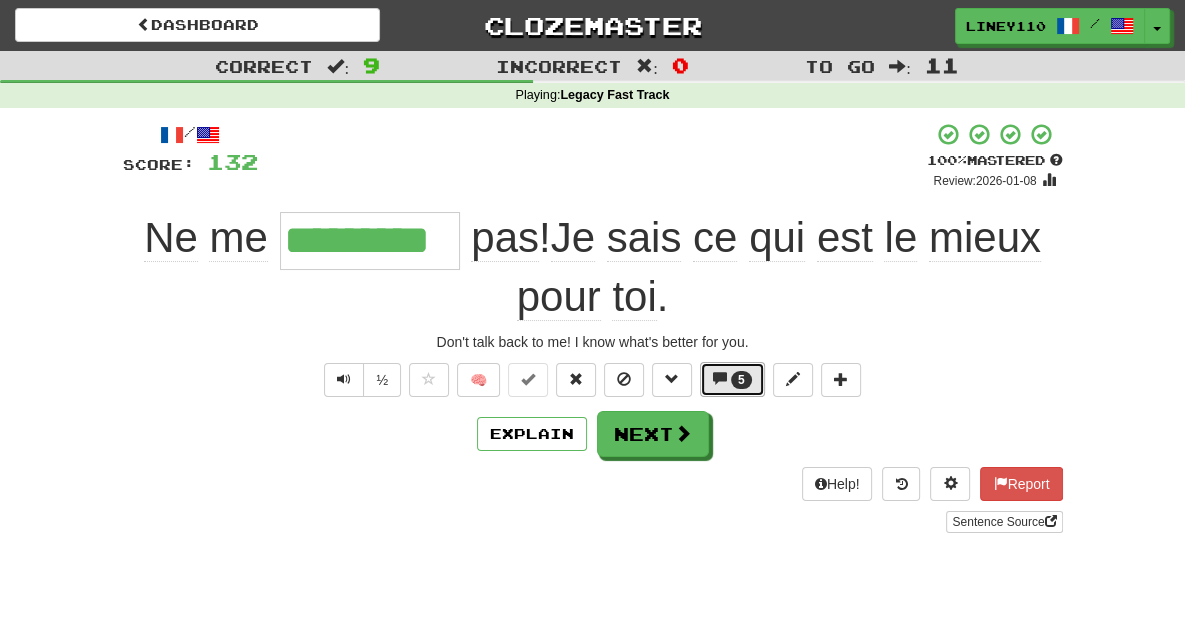 click on "5" at bounding box center [741, 380] 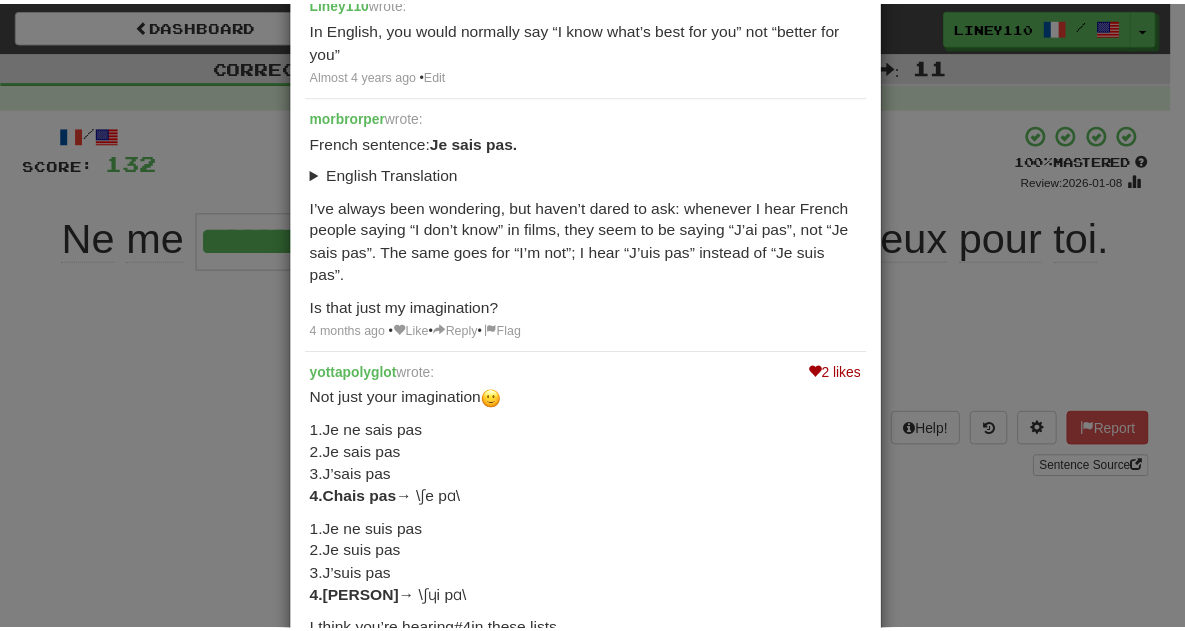 scroll, scrollTop: 0, scrollLeft: 0, axis: both 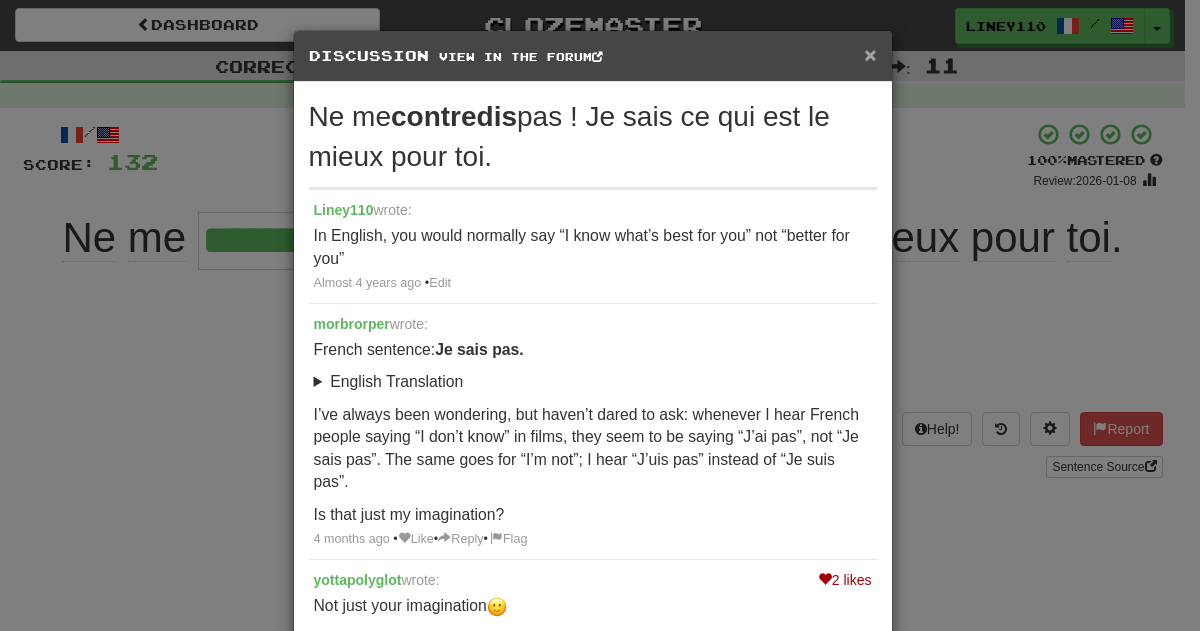 click on "×" at bounding box center (870, 54) 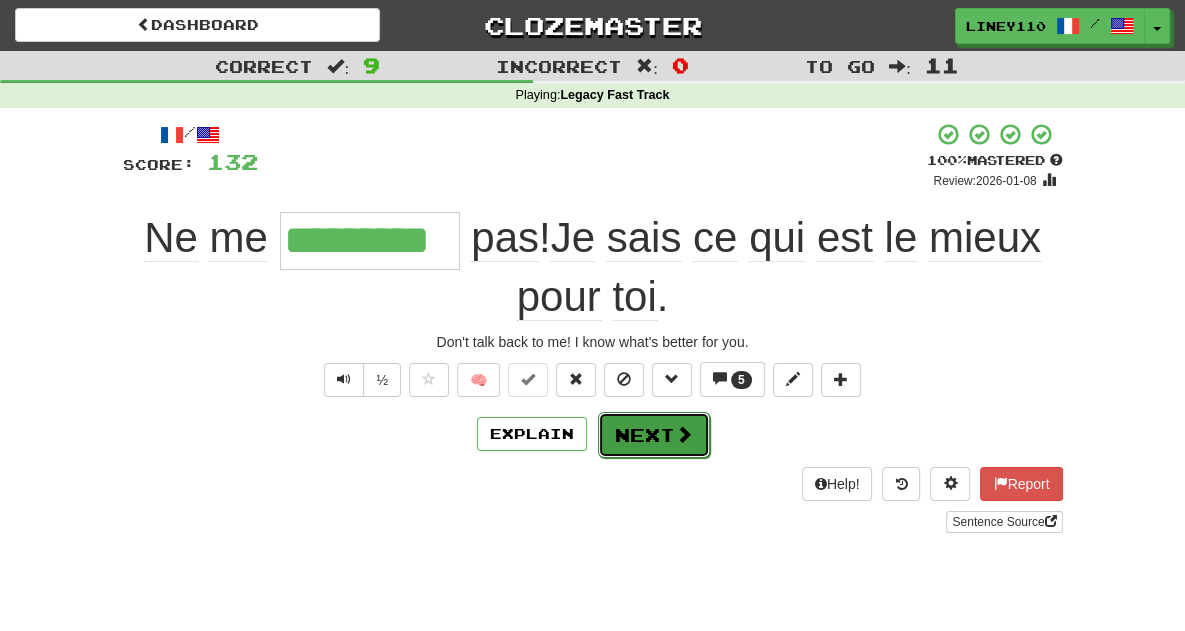 click on "Next" at bounding box center [654, 435] 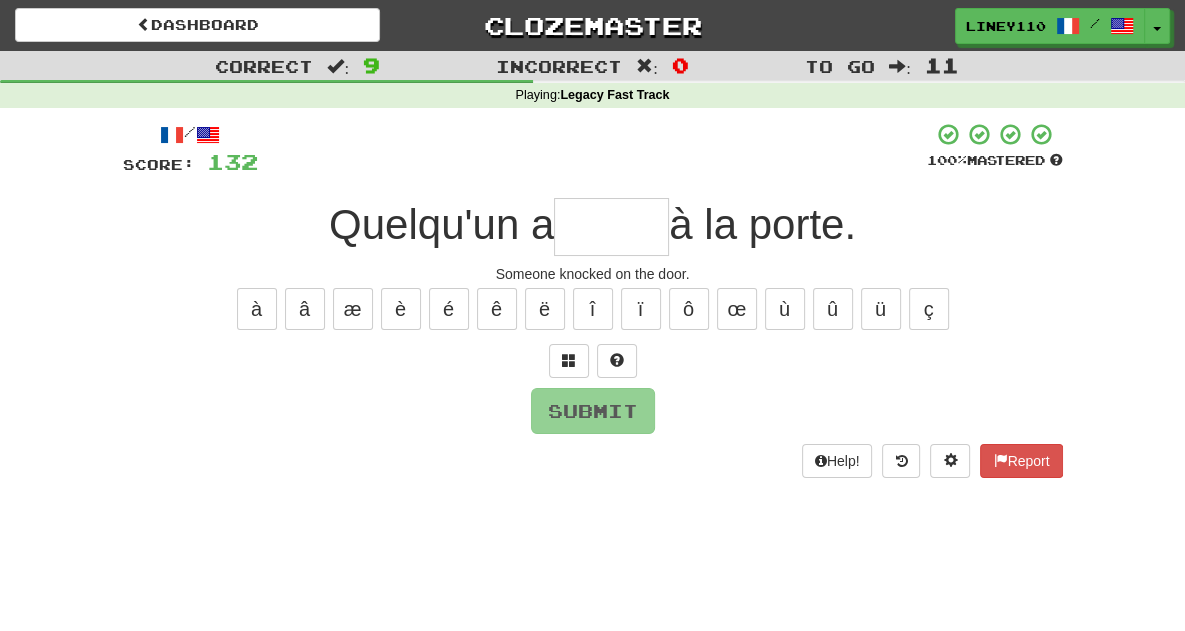 click at bounding box center [611, 227] 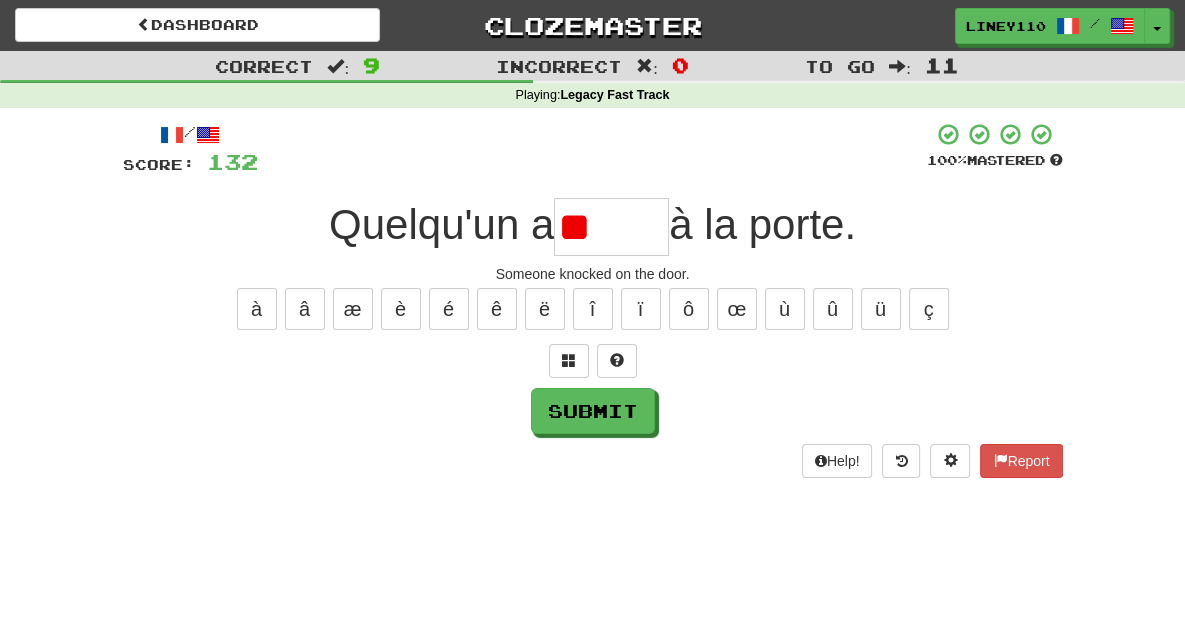 type on "*" 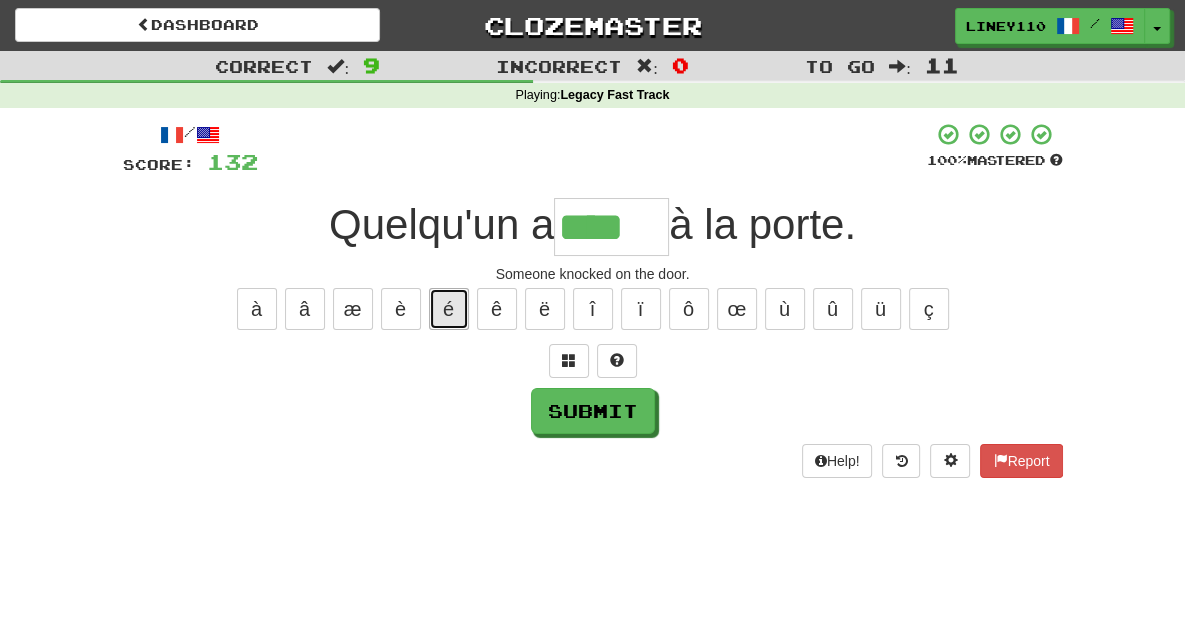 click on "é" at bounding box center [449, 309] 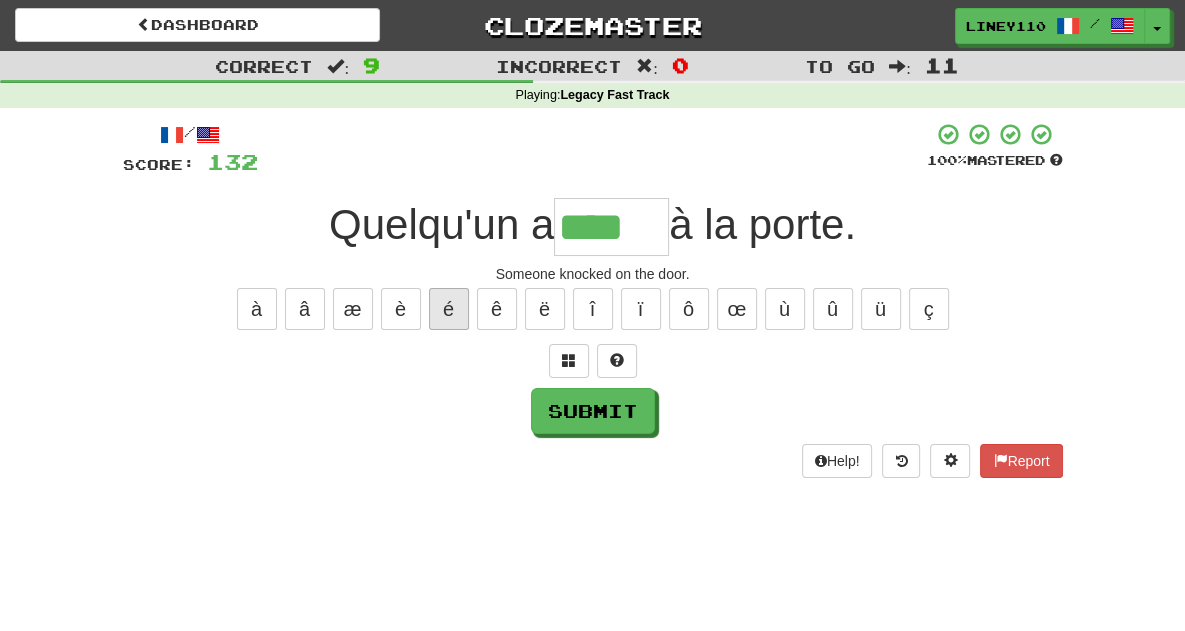 type on "*****" 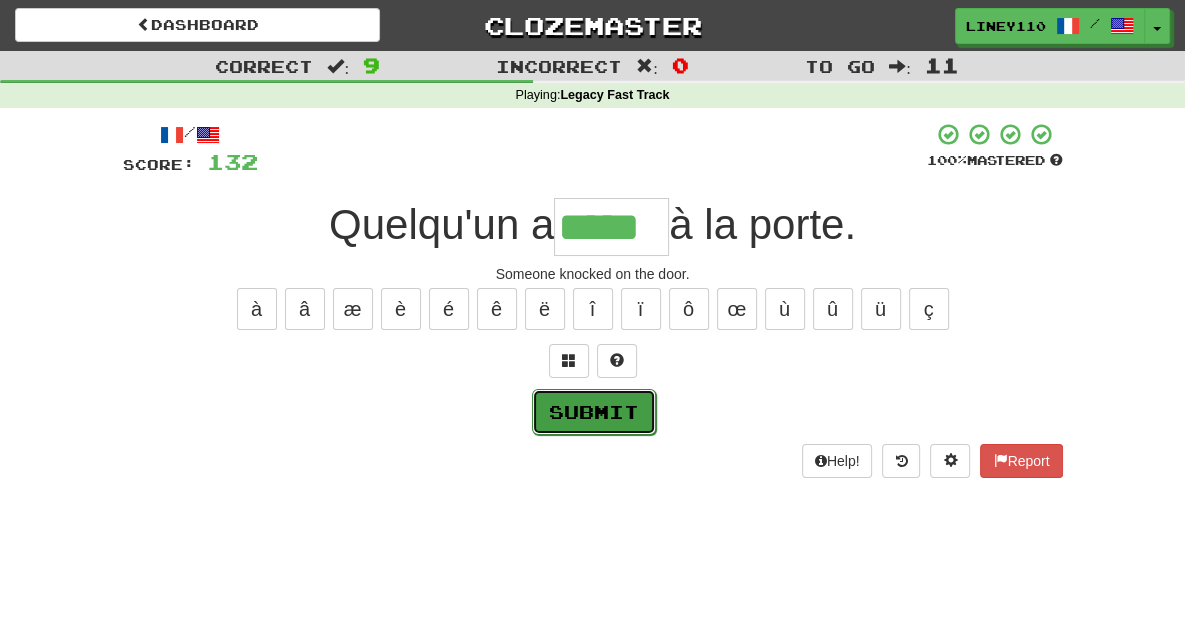 click on "Submit" at bounding box center (594, 412) 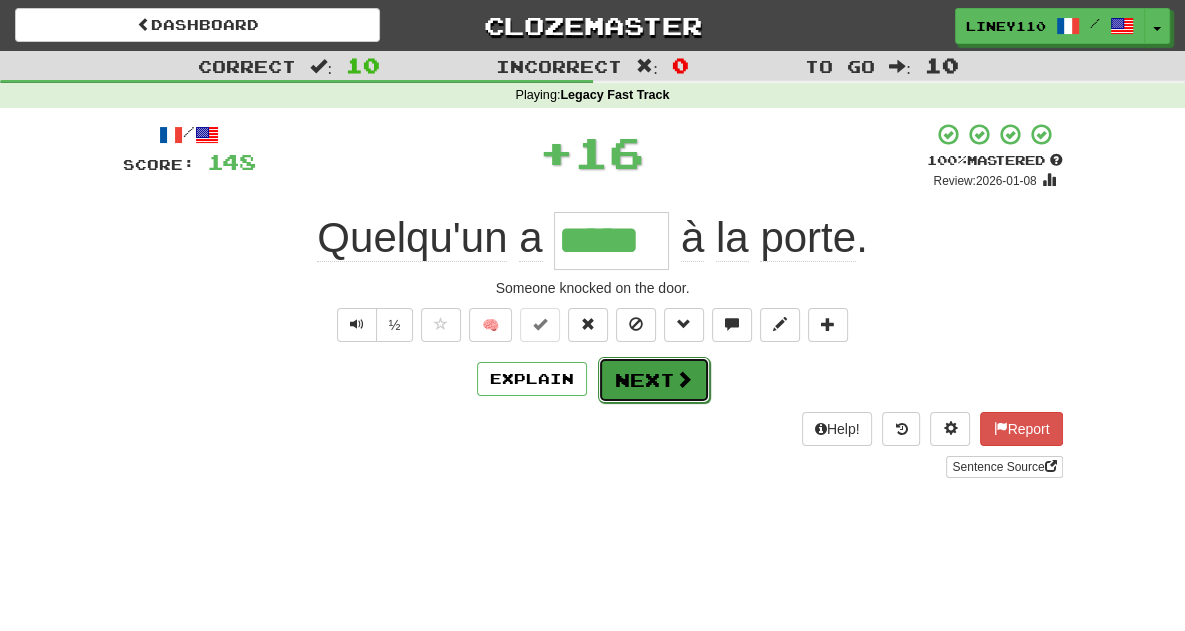 click on "Next" at bounding box center (654, 380) 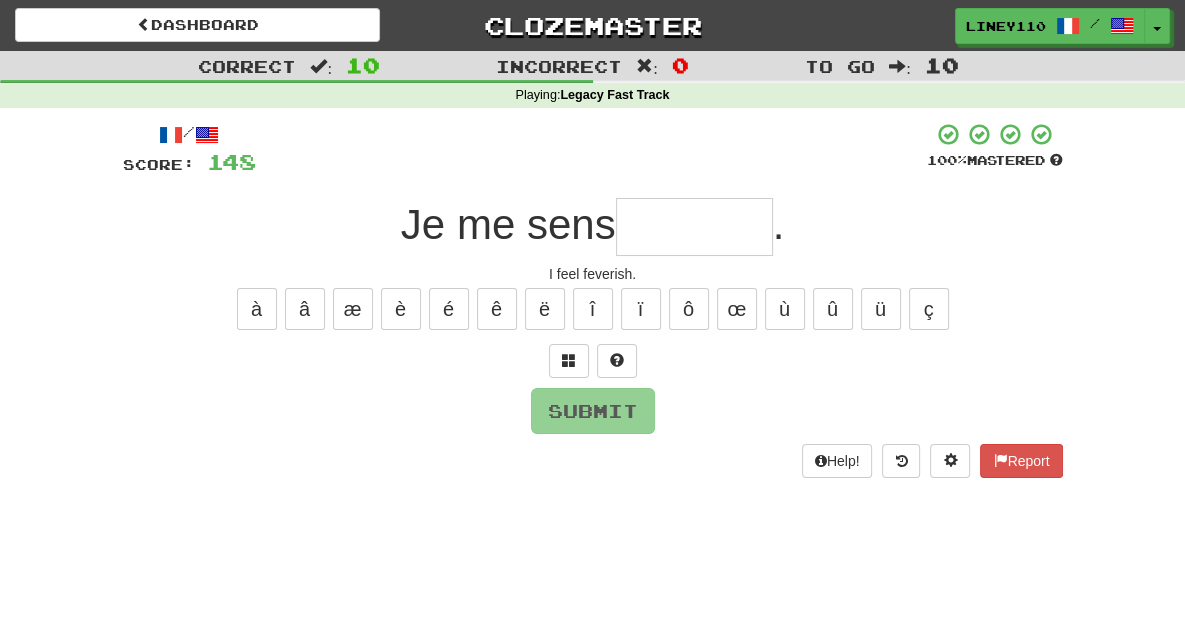 click at bounding box center [694, 227] 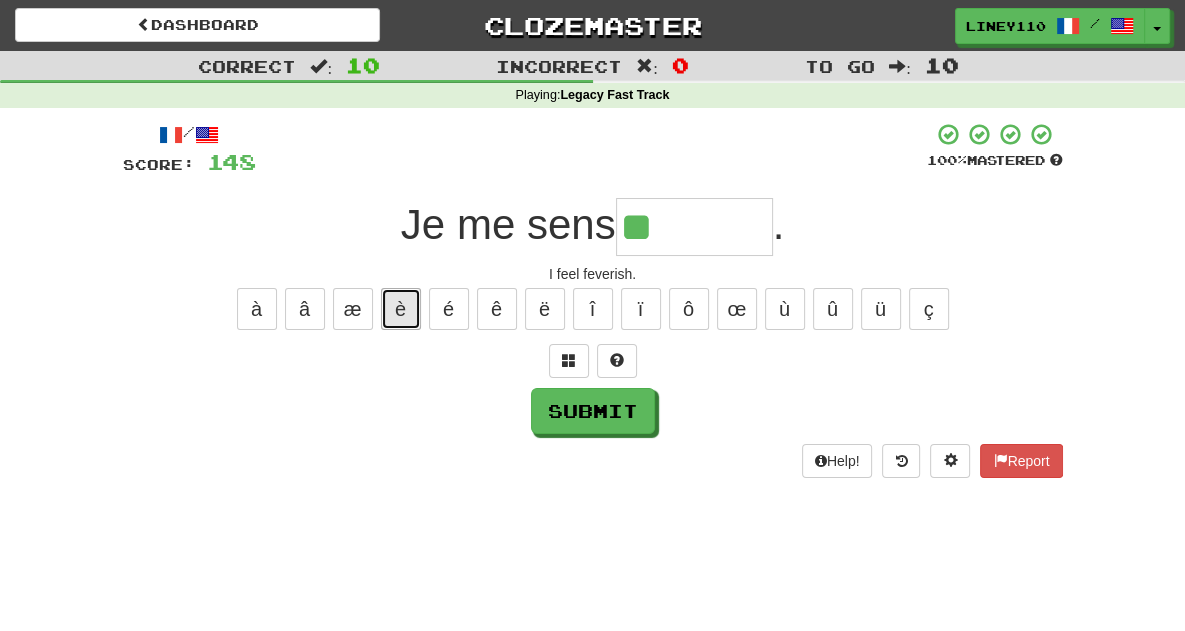 click on "è" at bounding box center [401, 309] 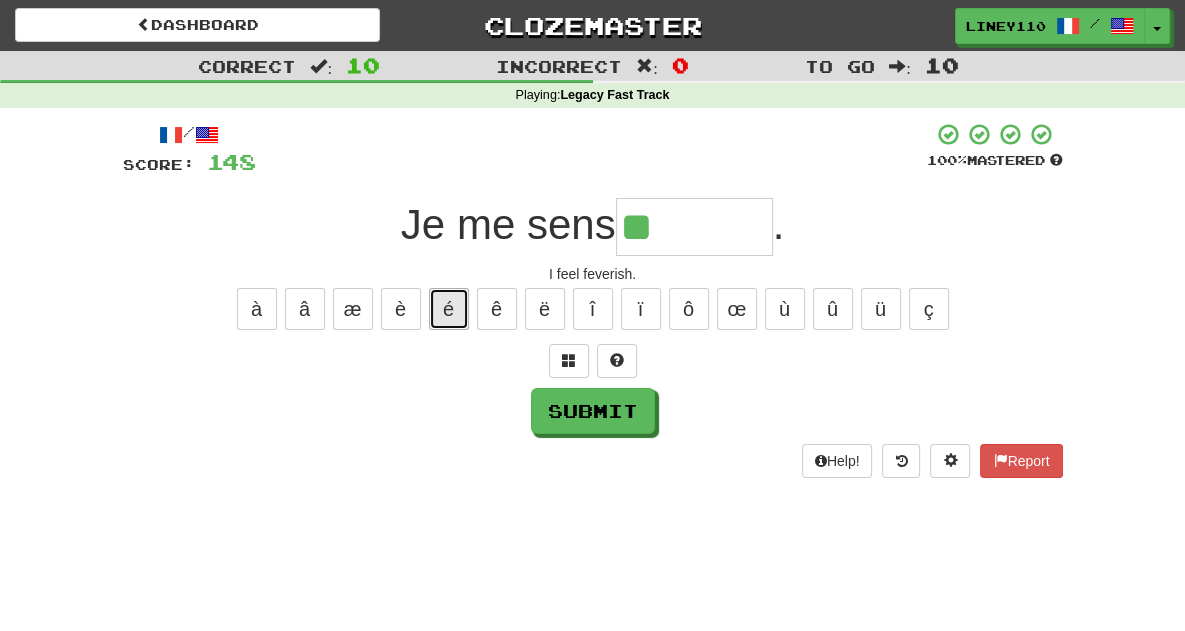 click on "é" at bounding box center (449, 309) 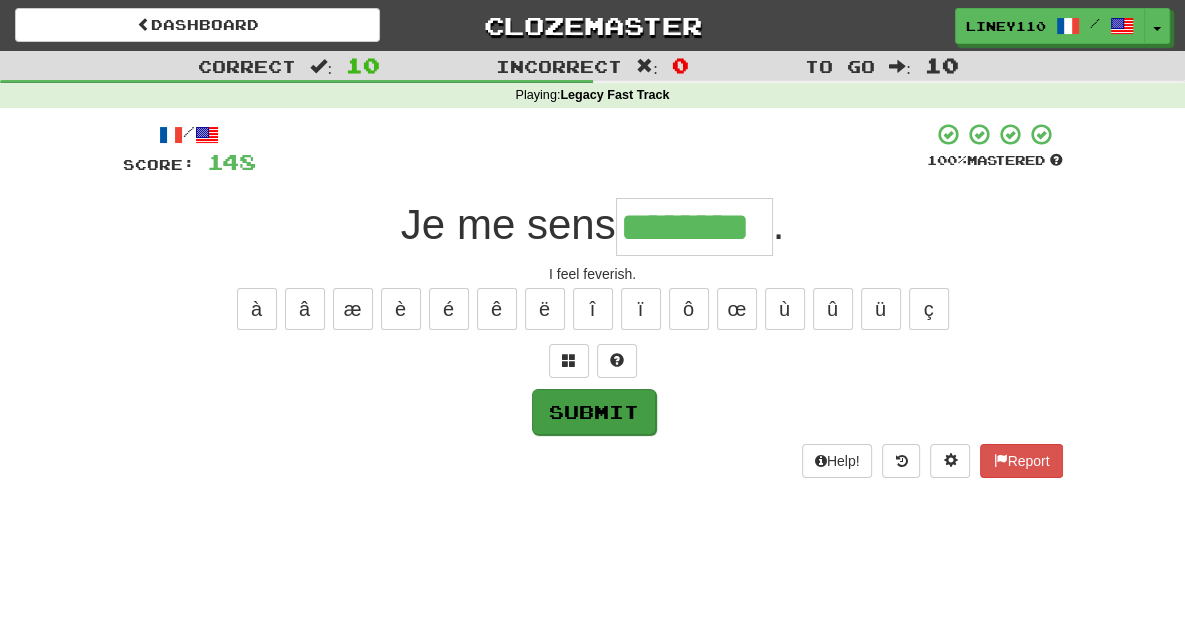 type on "********" 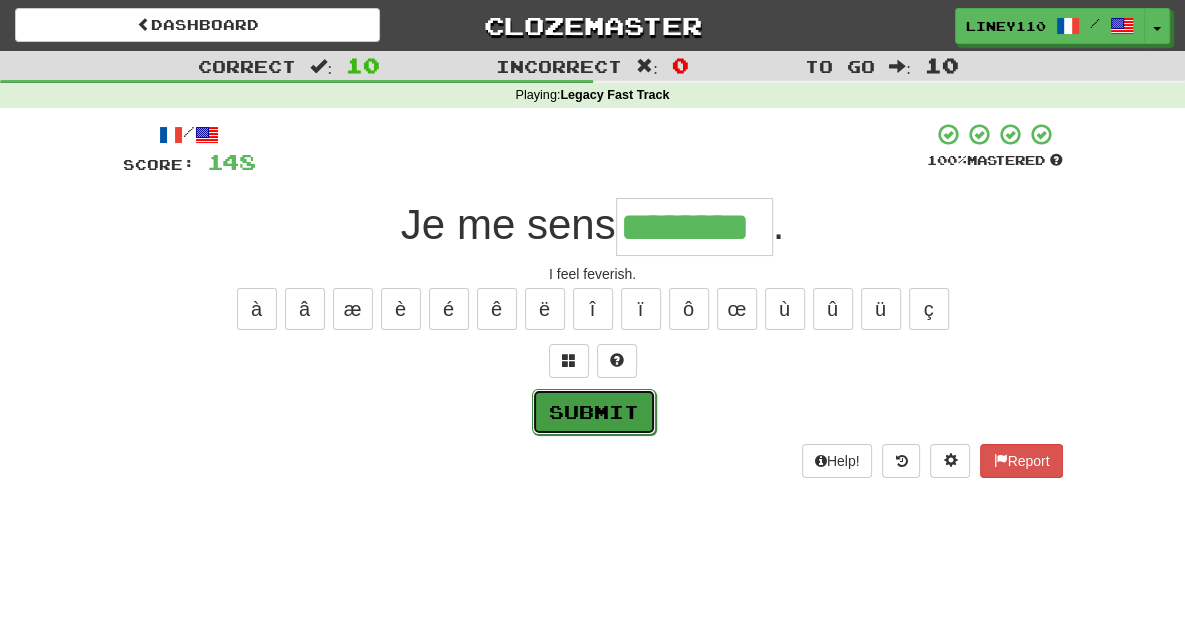 click on "Submit" at bounding box center (594, 412) 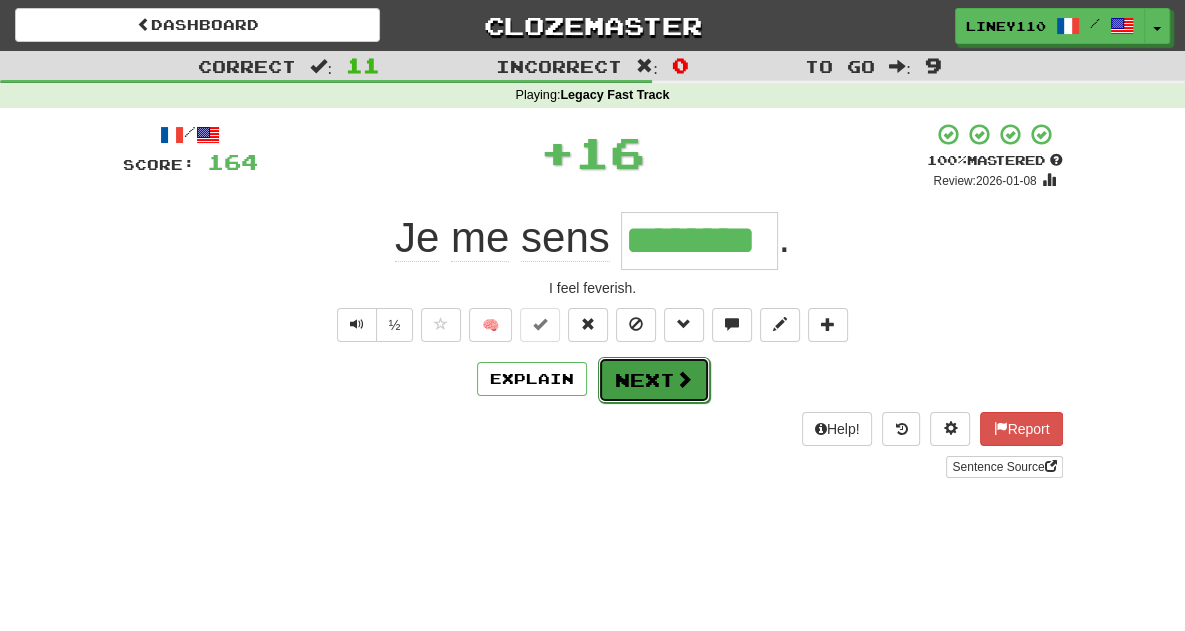 click on "Next" at bounding box center [654, 380] 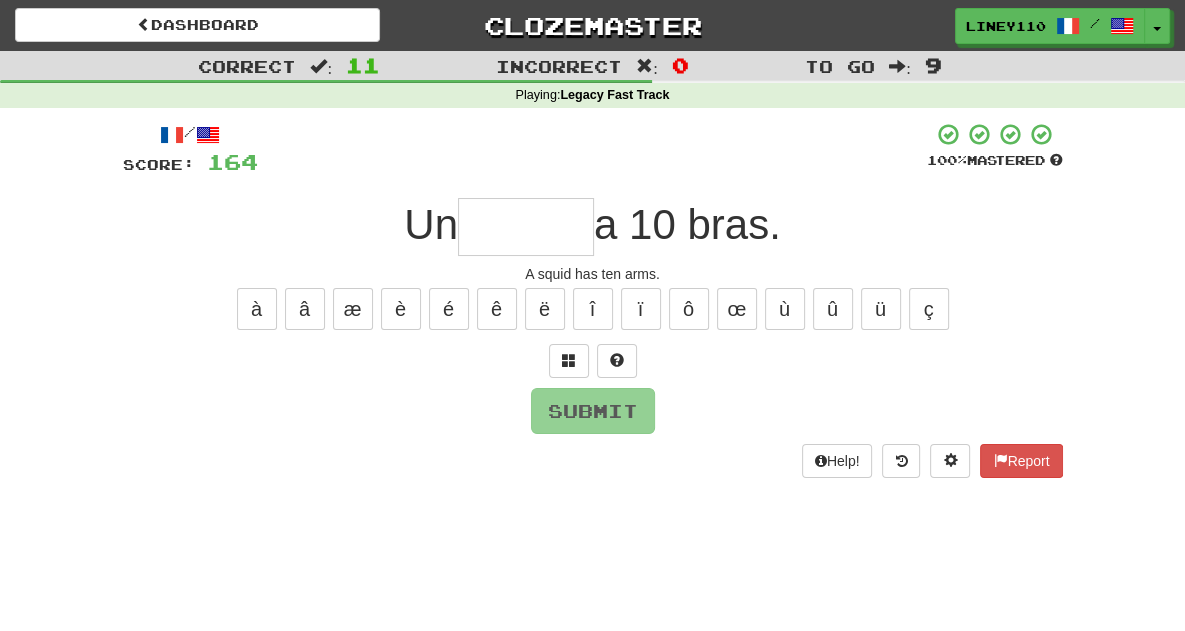click at bounding box center [526, 227] 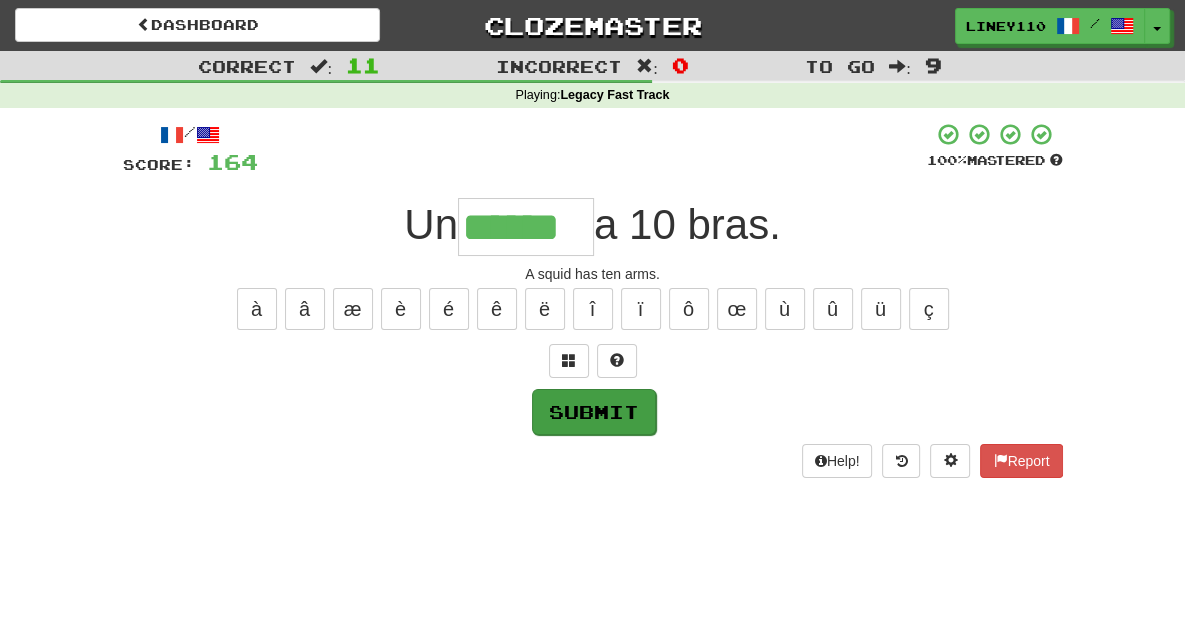 type on "******" 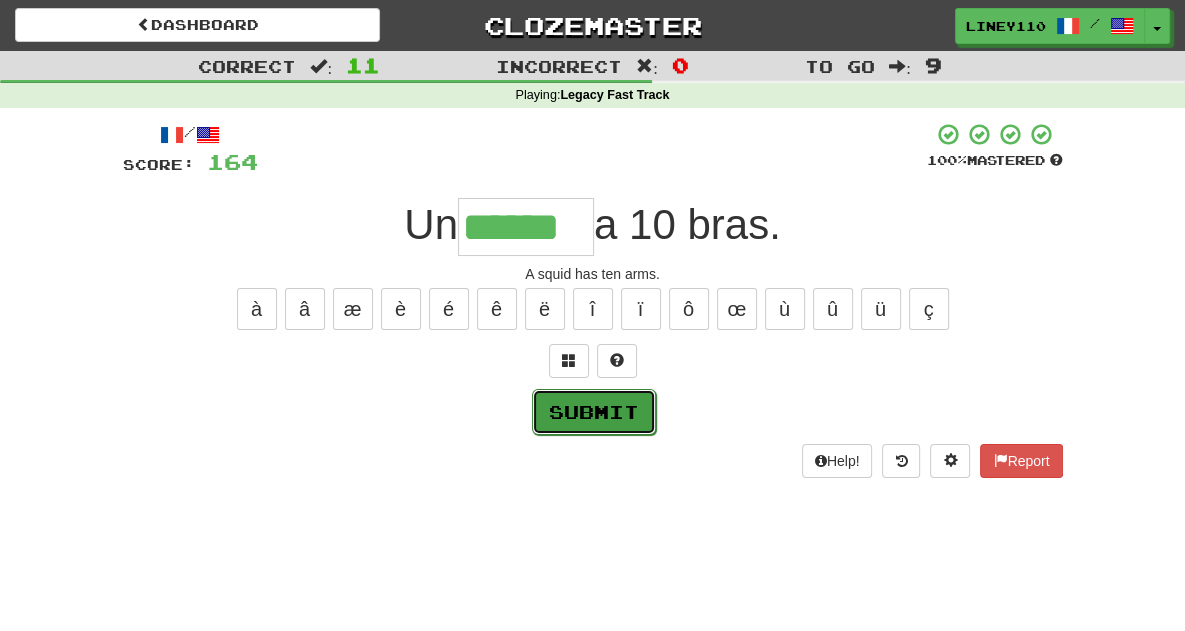 click on "Submit" at bounding box center [594, 412] 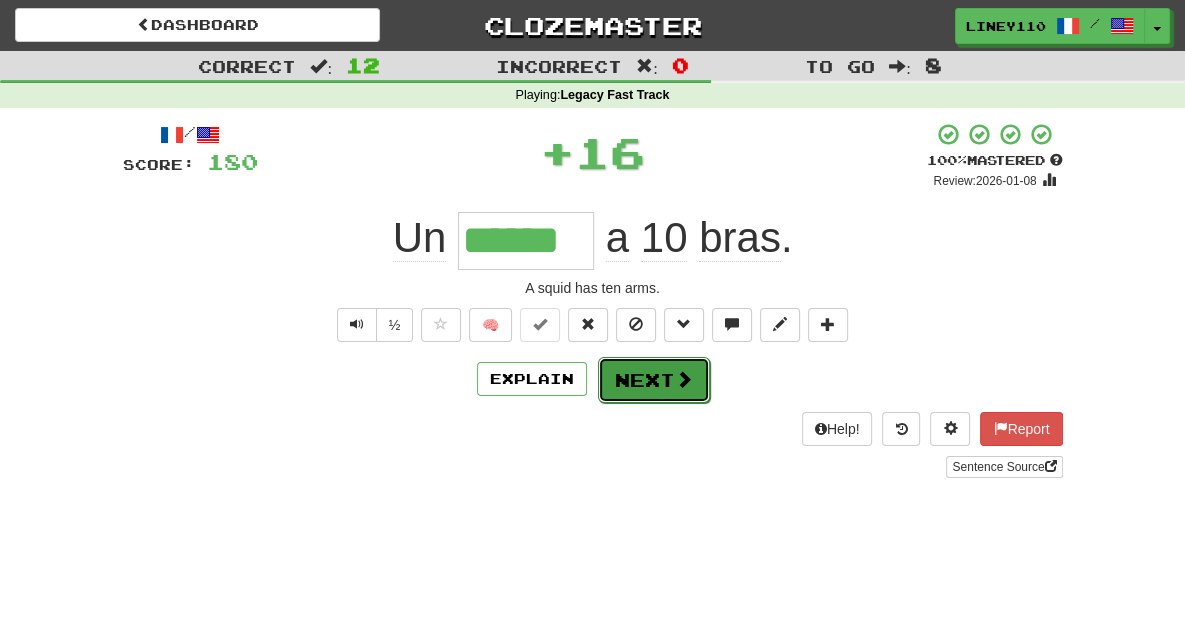 click on "Next" at bounding box center (654, 380) 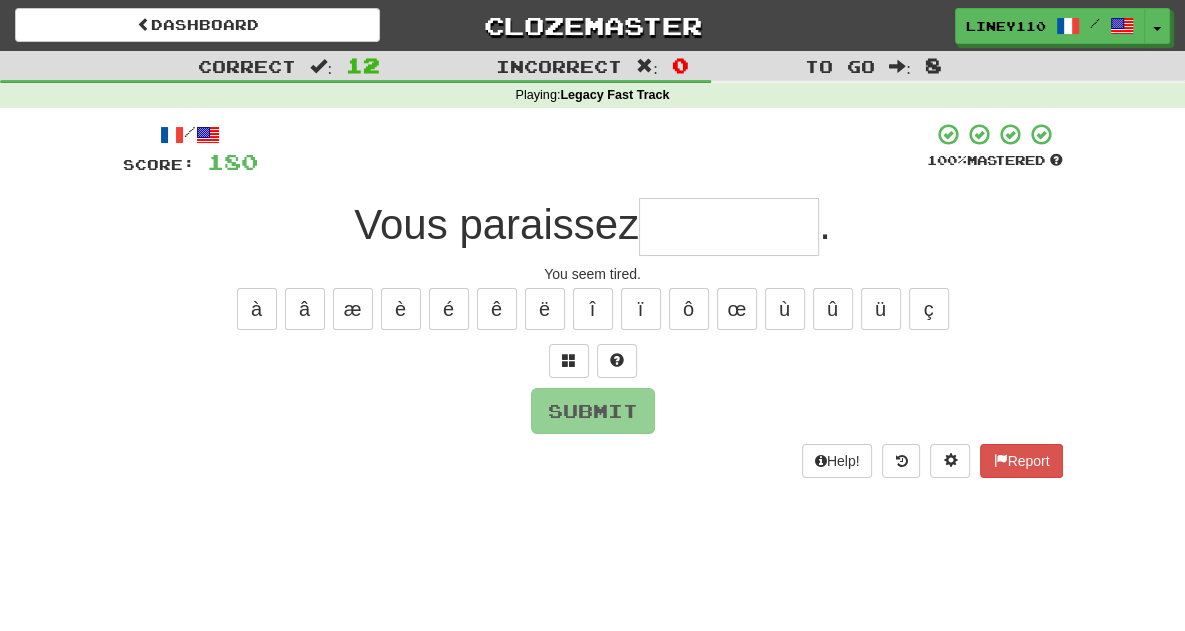click at bounding box center (729, 227) 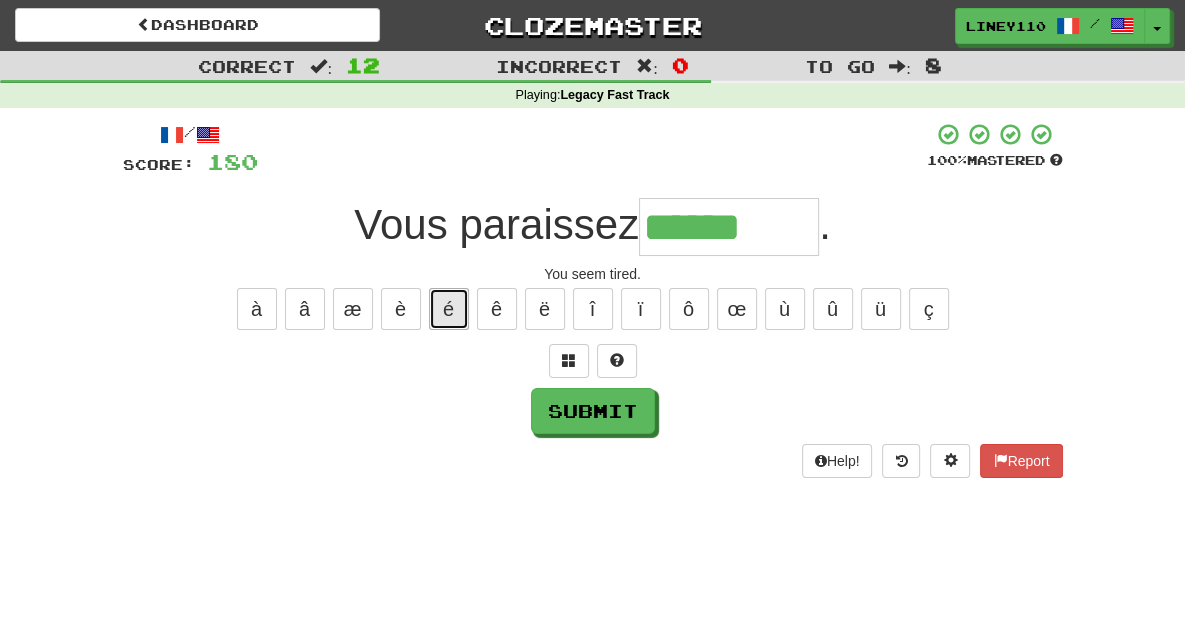 click on "é" at bounding box center (449, 309) 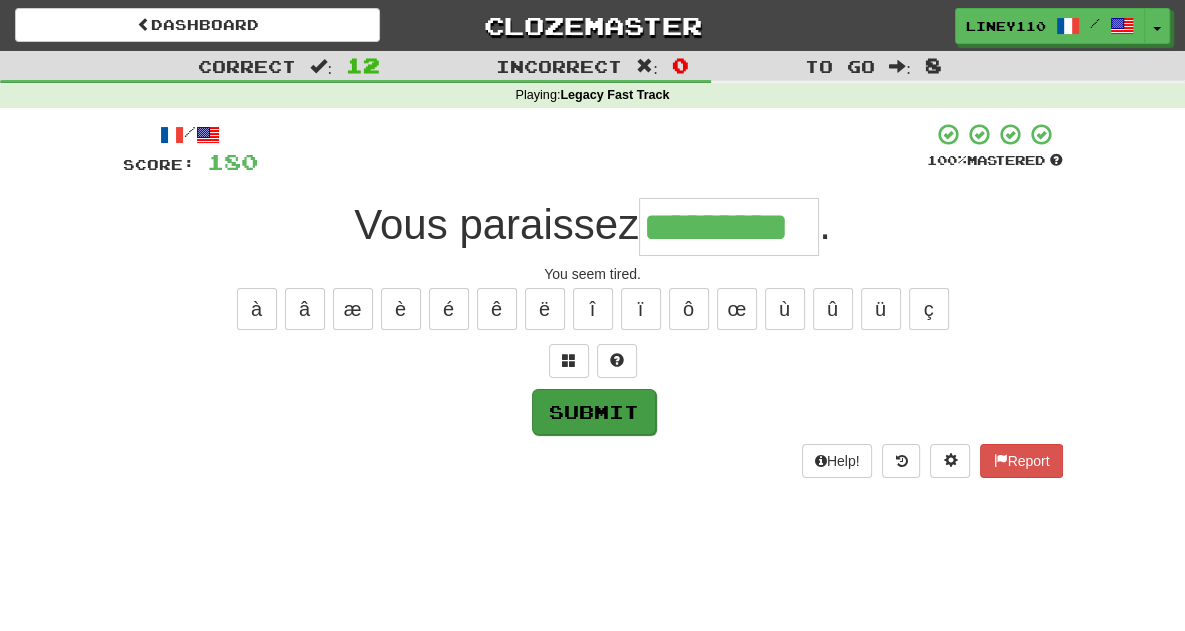 type on "*********" 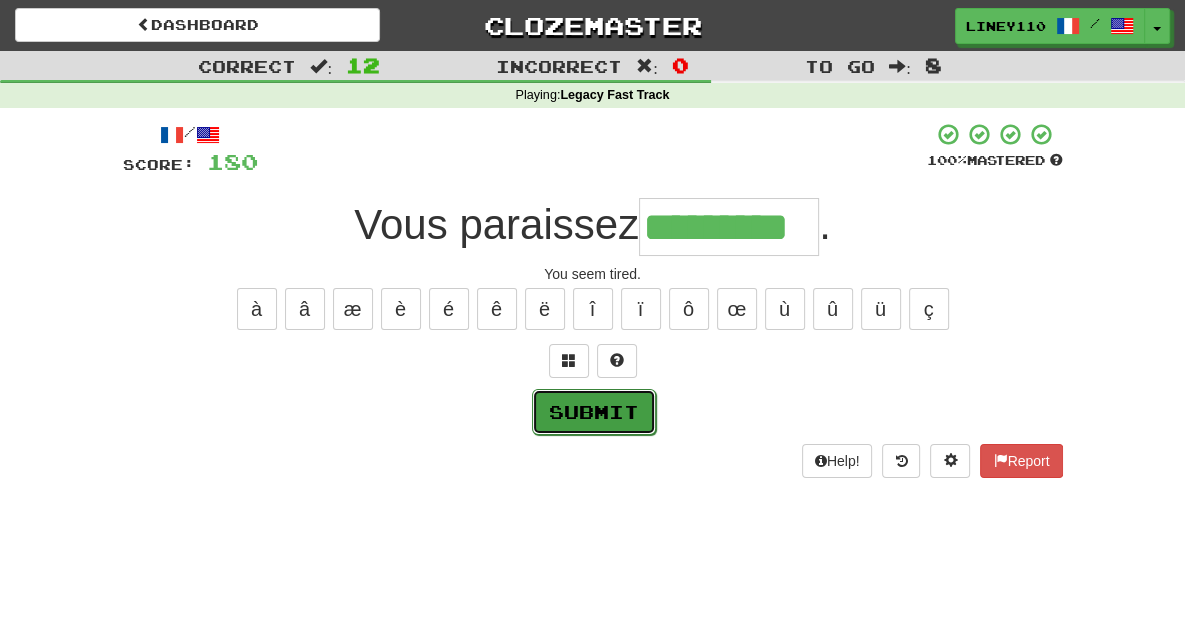 click on "Submit" at bounding box center [594, 412] 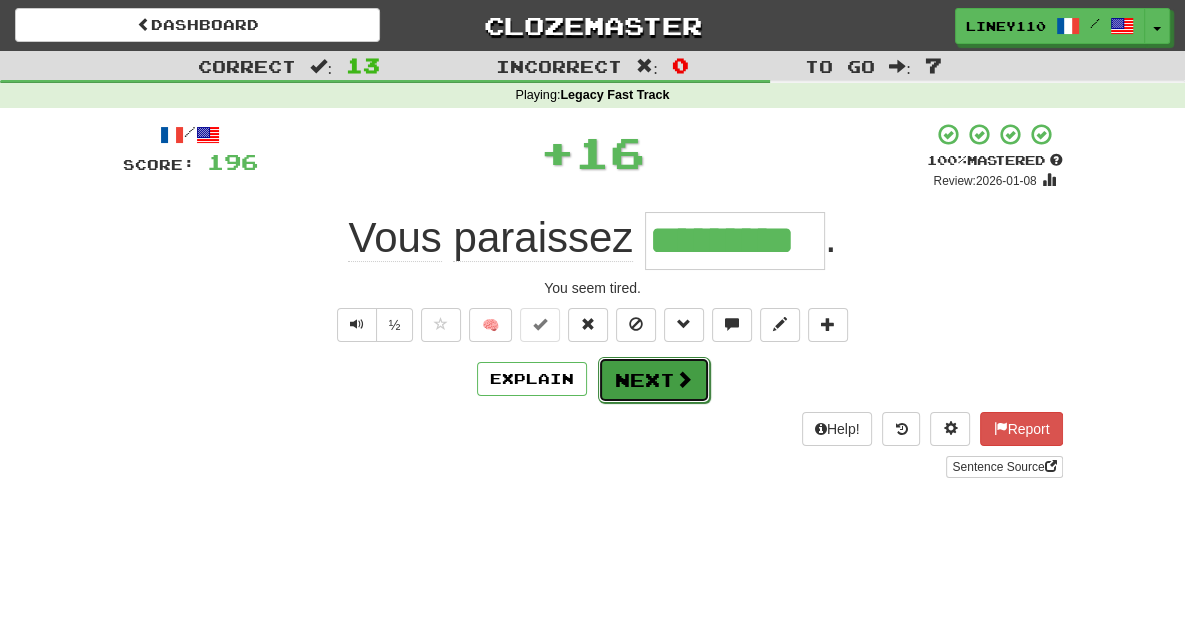 click on "Next" at bounding box center [654, 380] 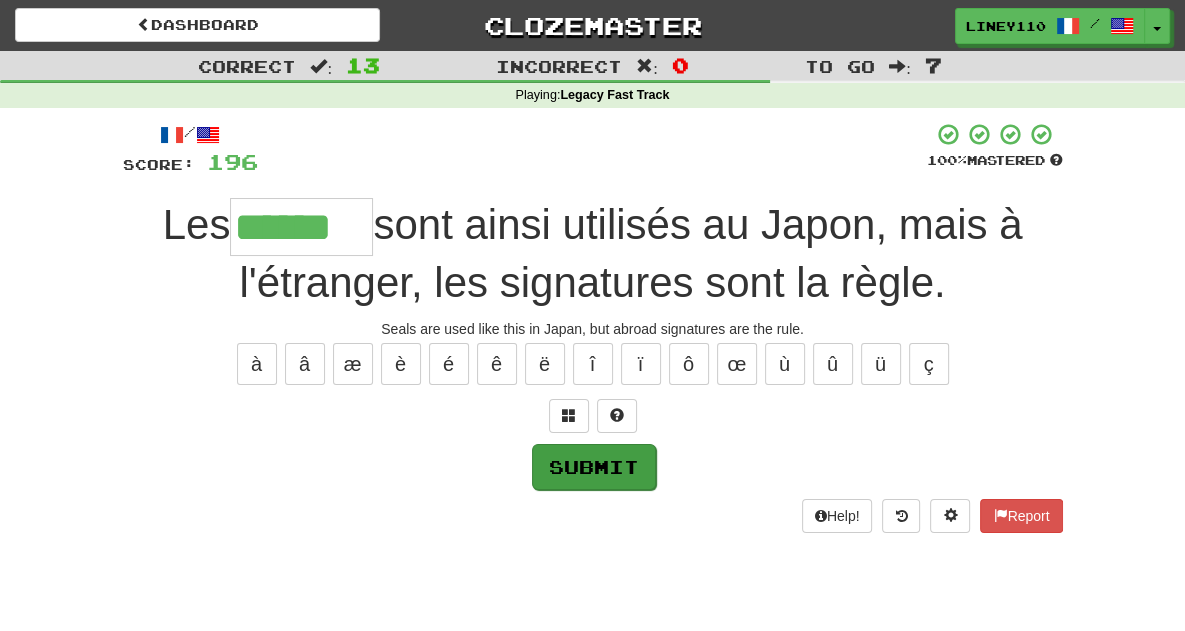 type on "******" 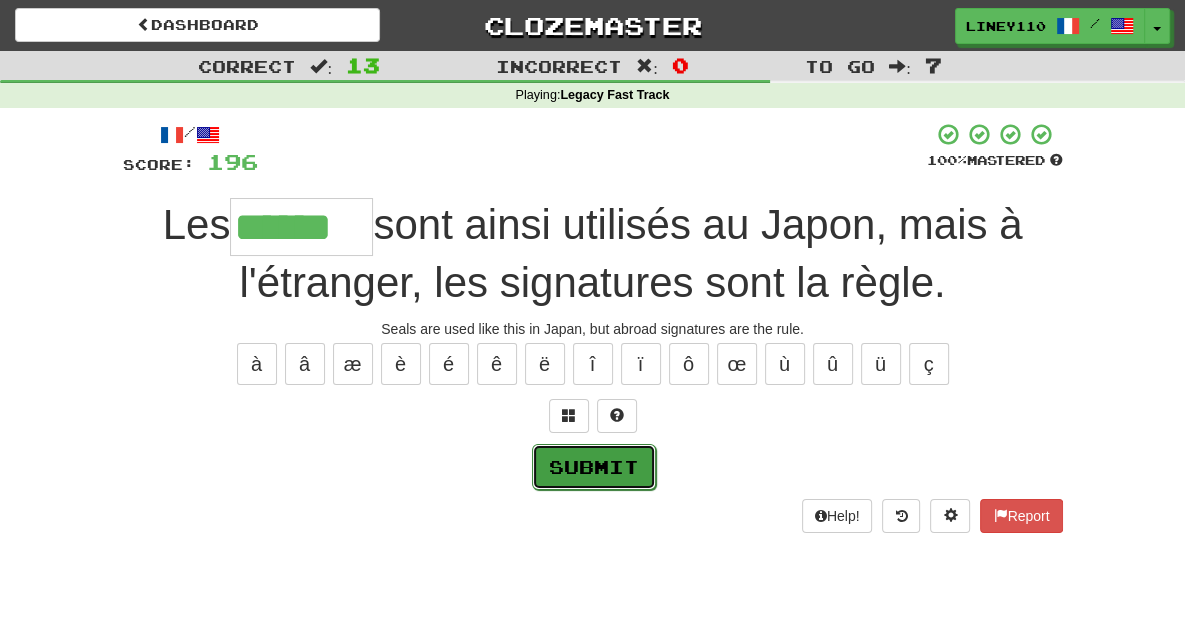 click on "Submit" at bounding box center (594, 467) 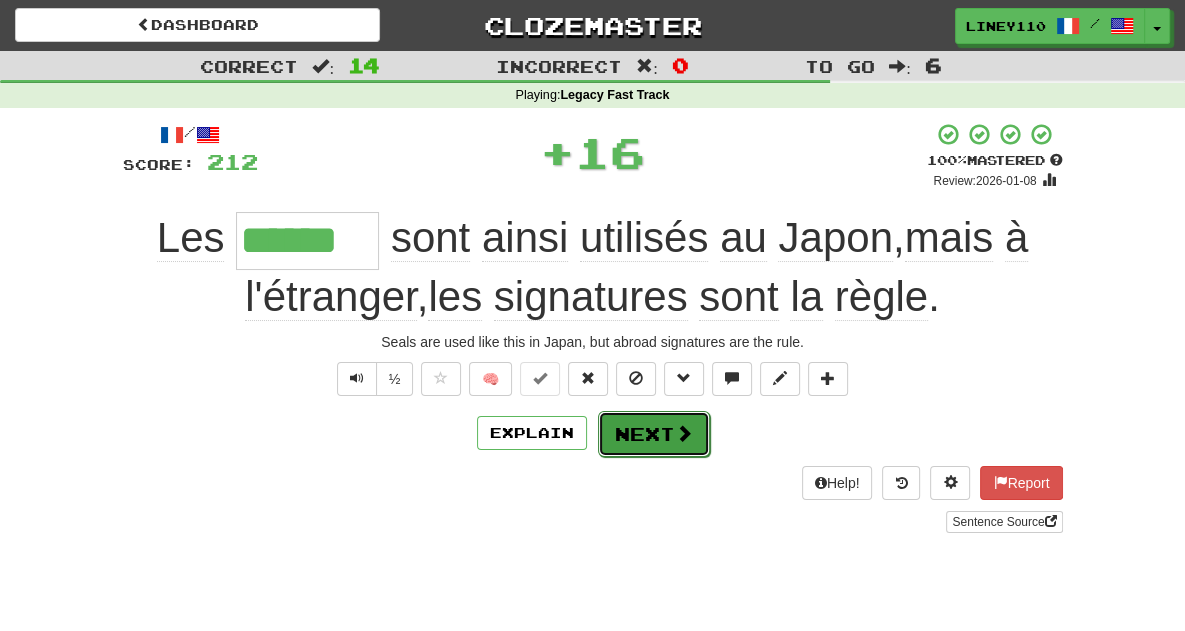 click on "Next" at bounding box center (654, 434) 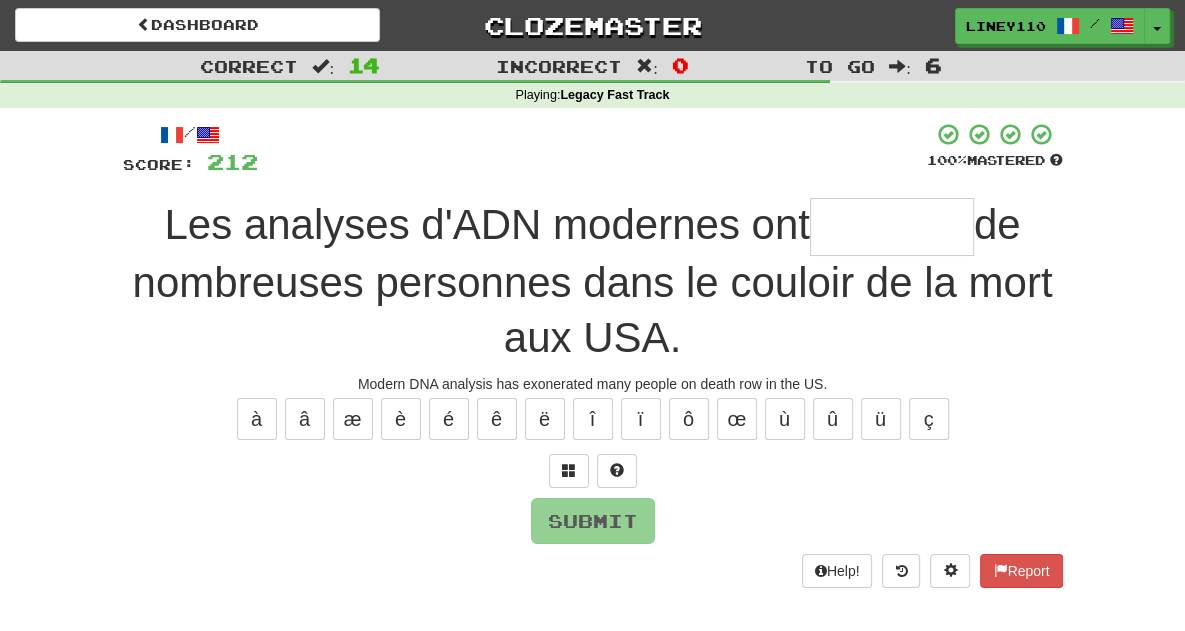 click at bounding box center [892, 227] 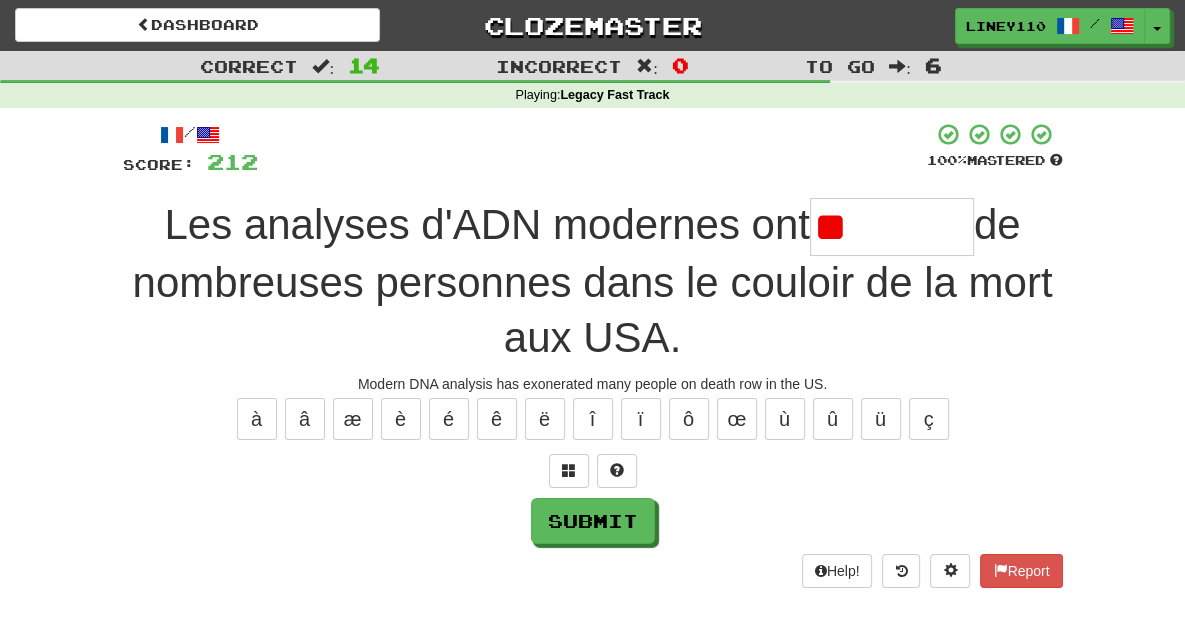 type on "*" 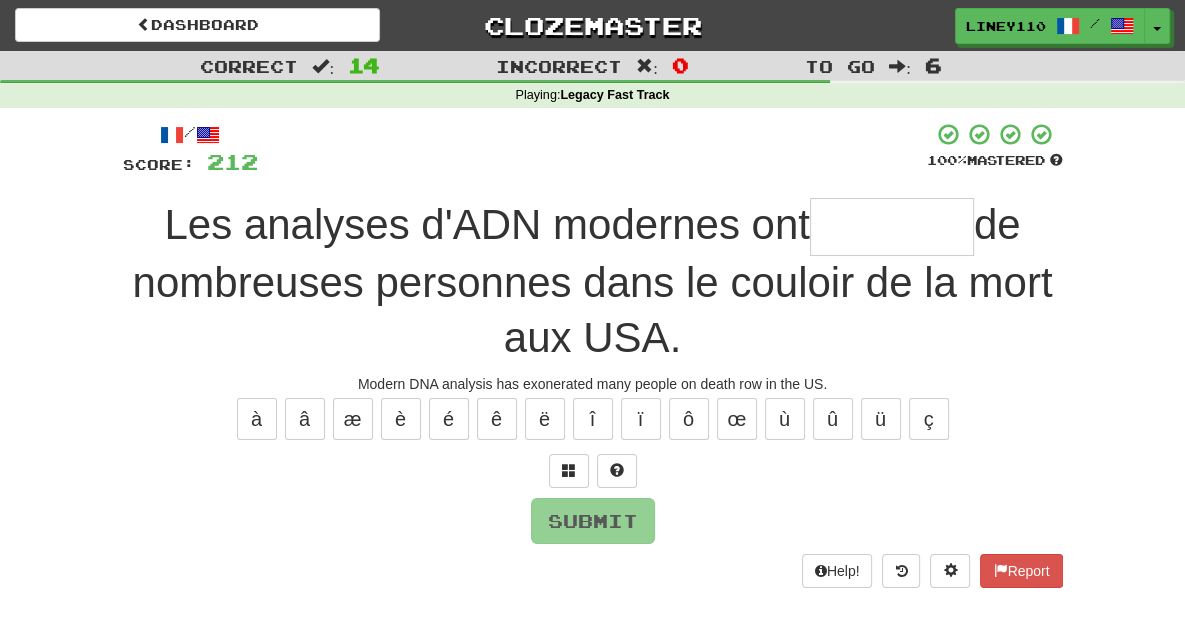 type on "*" 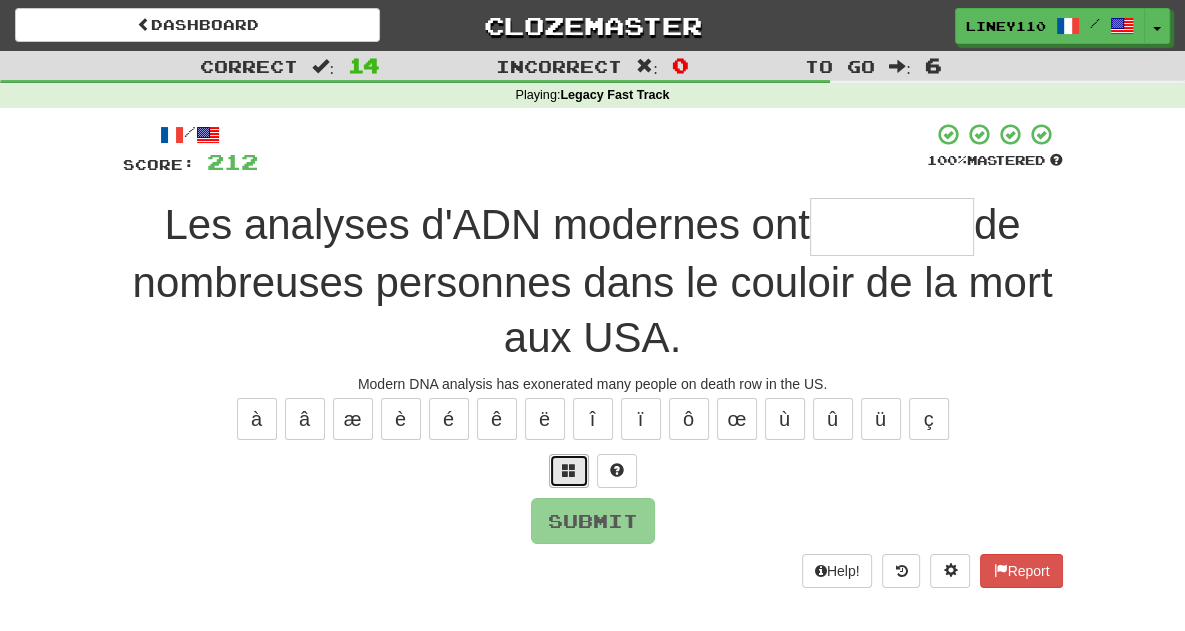click at bounding box center [569, 471] 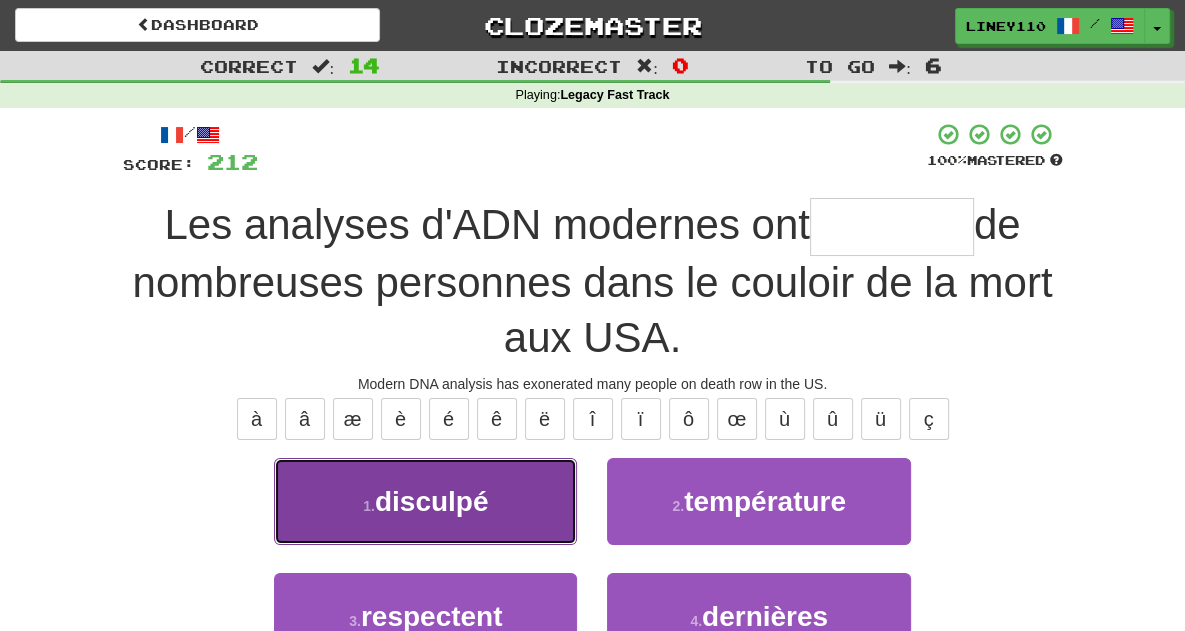 click on "1 .  disculpé" at bounding box center (425, 501) 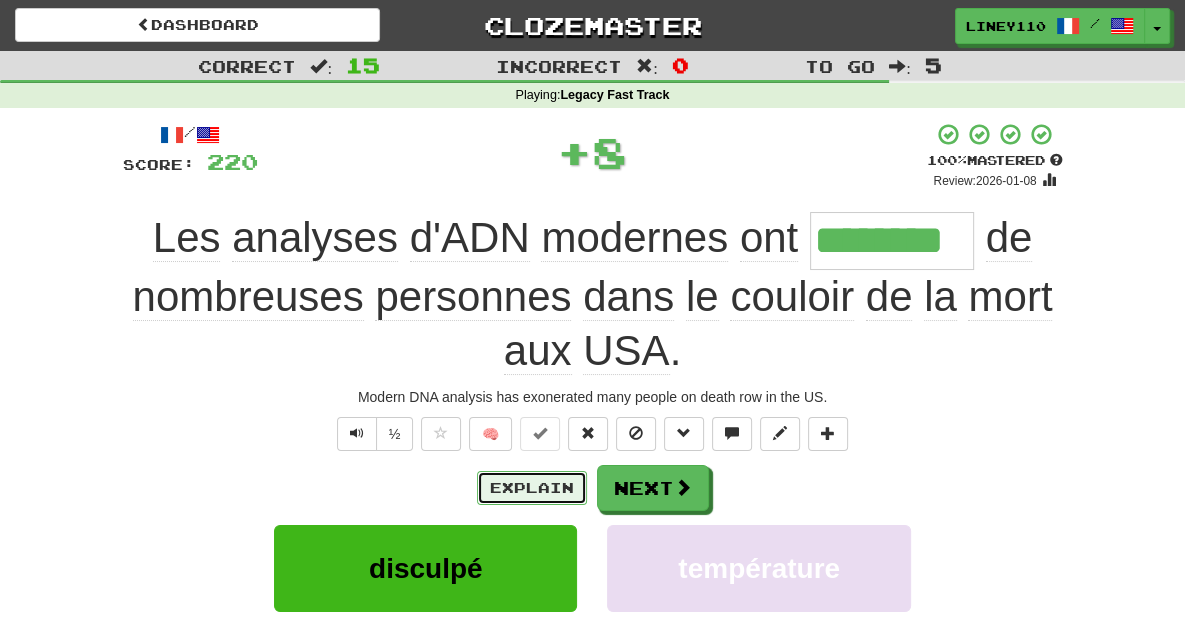 click on "Explain" at bounding box center [532, 488] 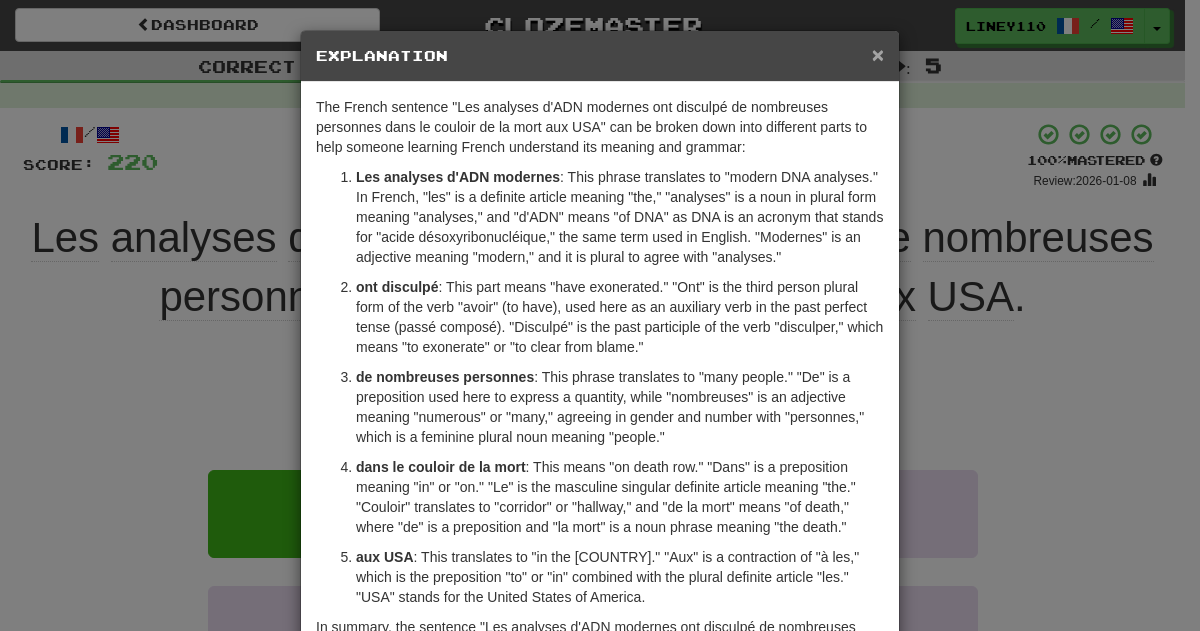 click on "×" at bounding box center [878, 54] 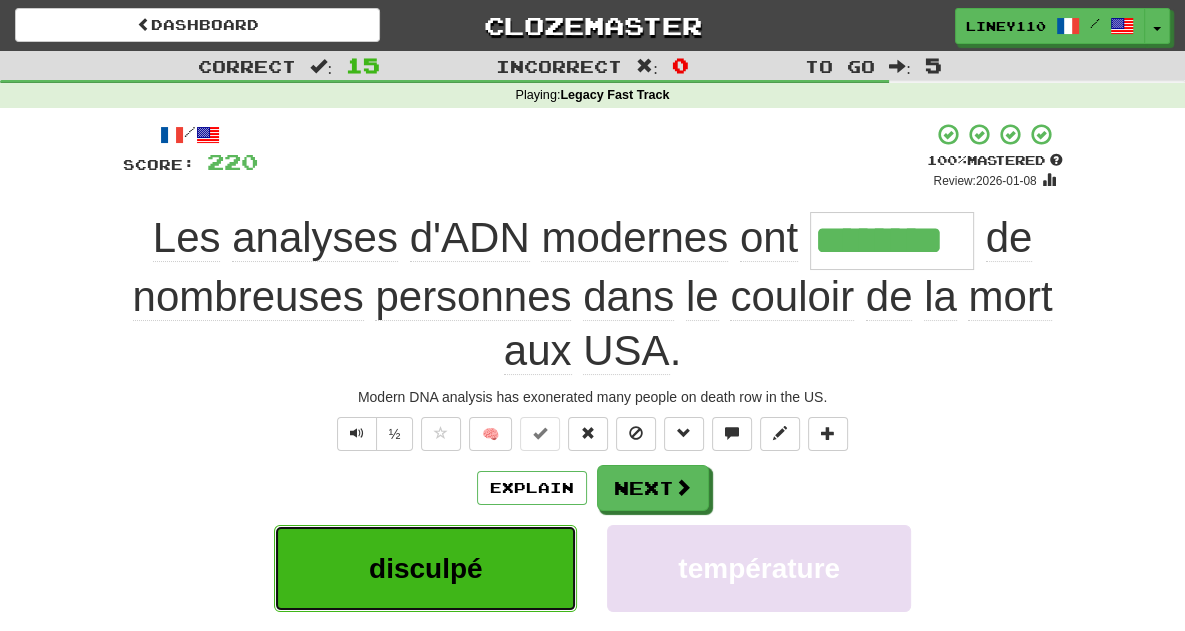 click on "disculpé" at bounding box center [425, 568] 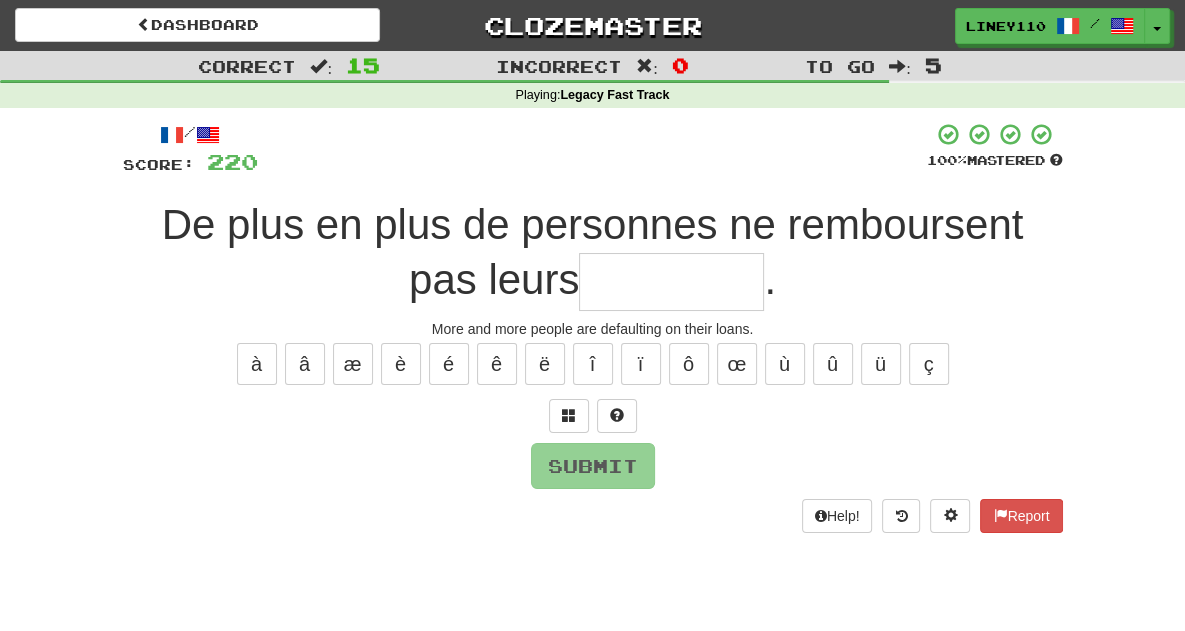 click at bounding box center [671, 282] 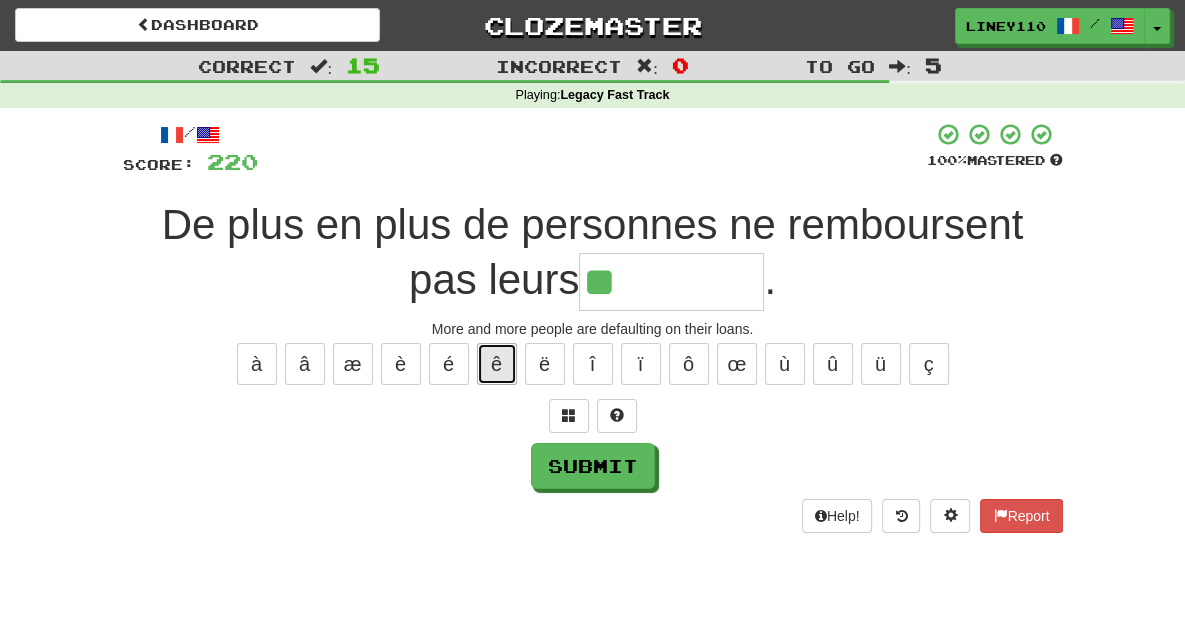 click on "ê" at bounding box center [497, 364] 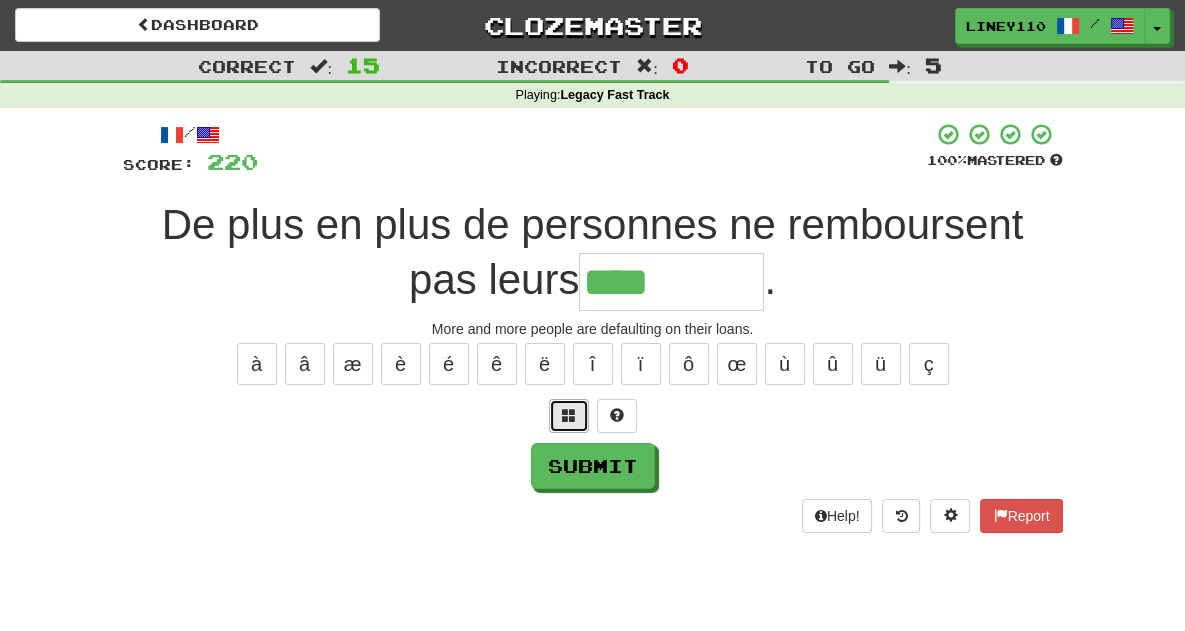 click at bounding box center (569, 415) 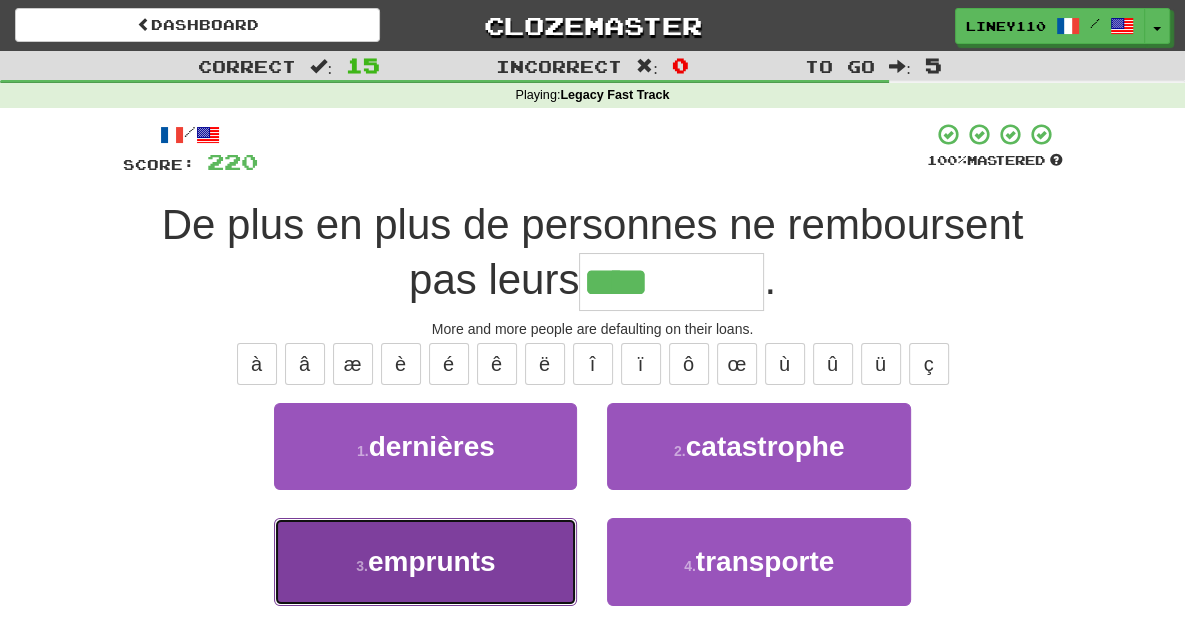 click on "emprunts" at bounding box center [432, 561] 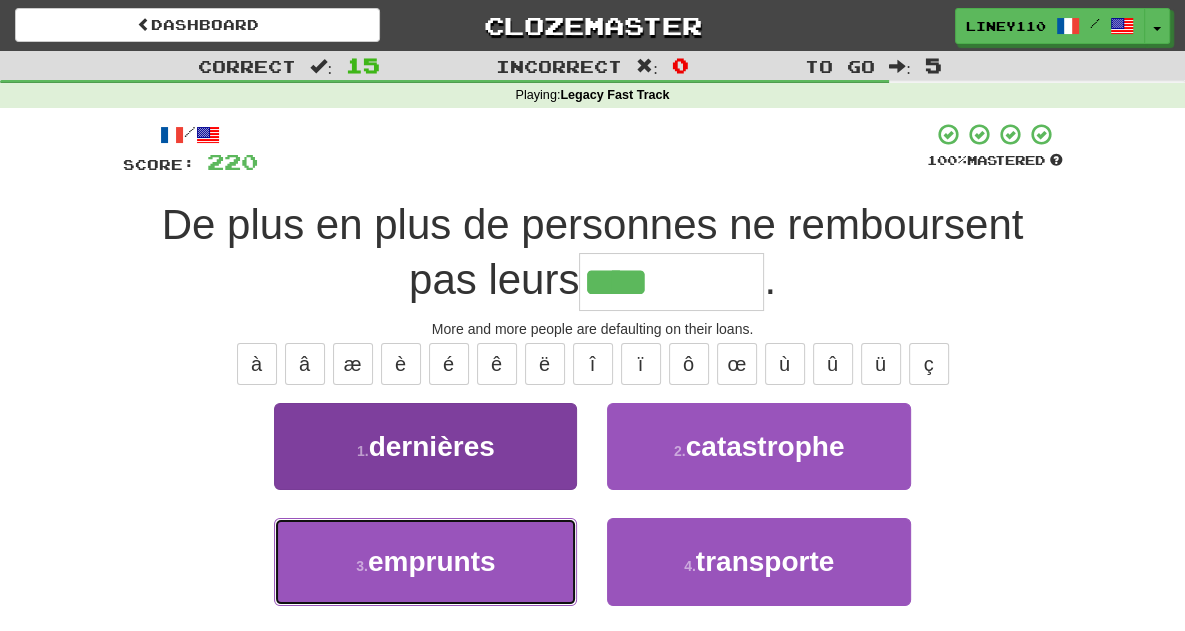 type on "********" 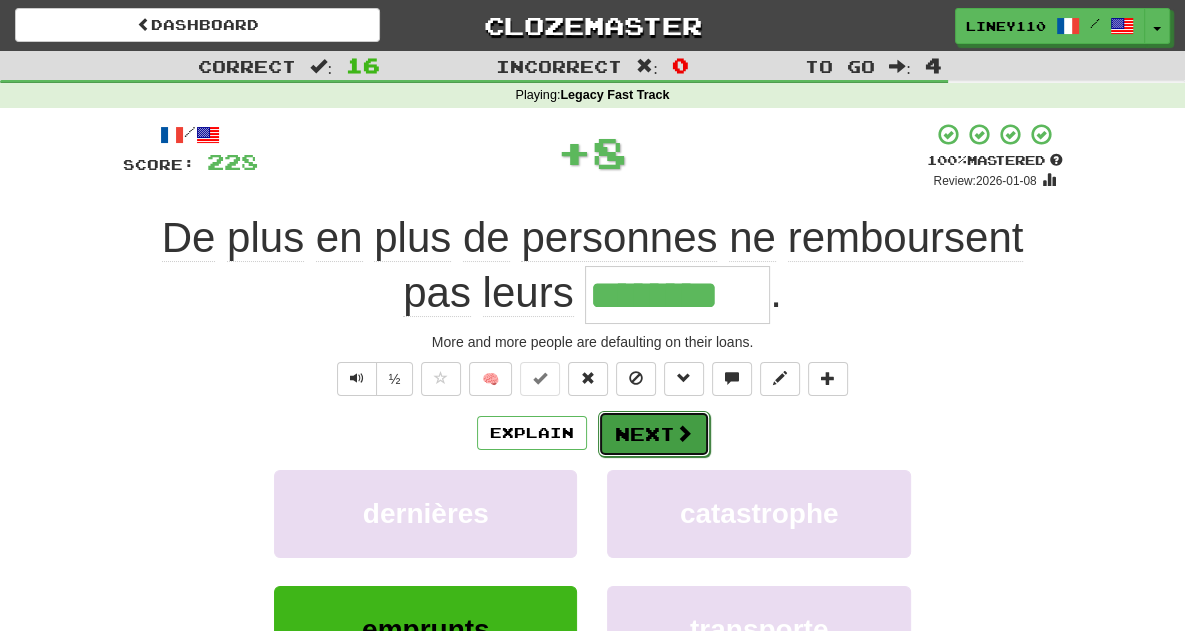 click on "Next" at bounding box center [654, 434] 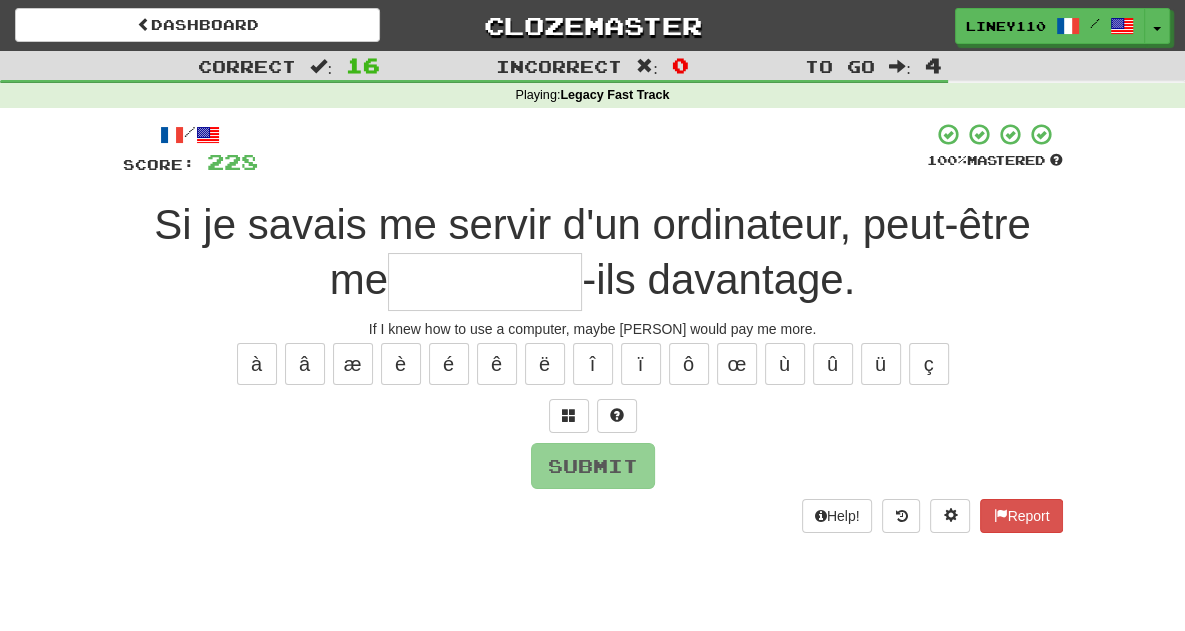 click at bounding box center [485, 282] 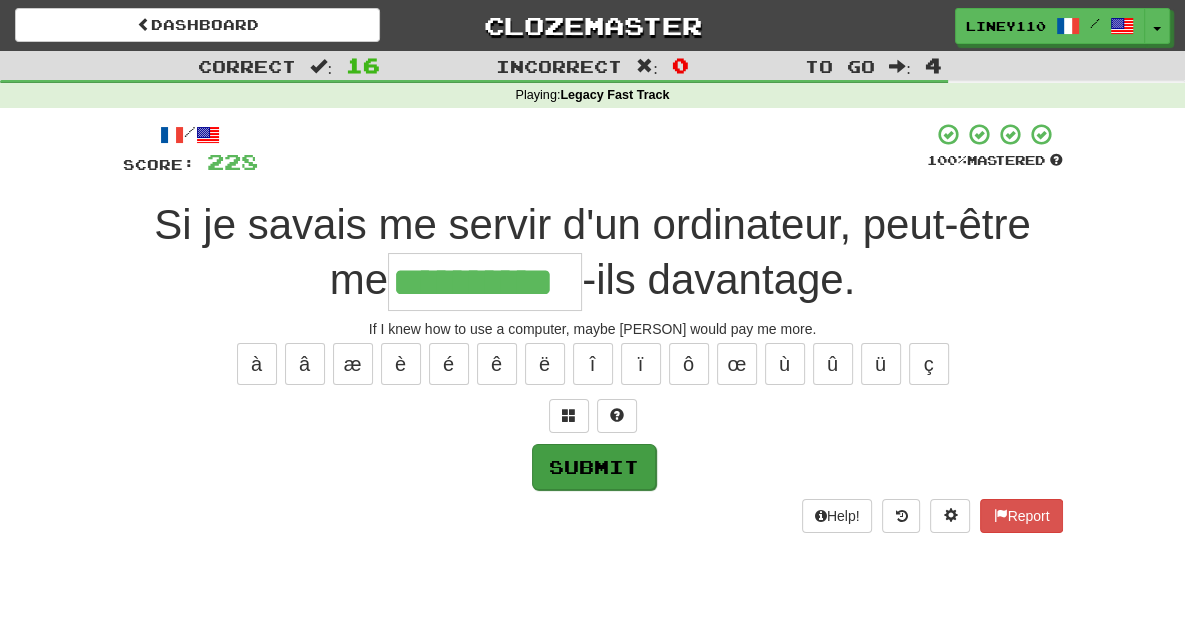 type on "**********" 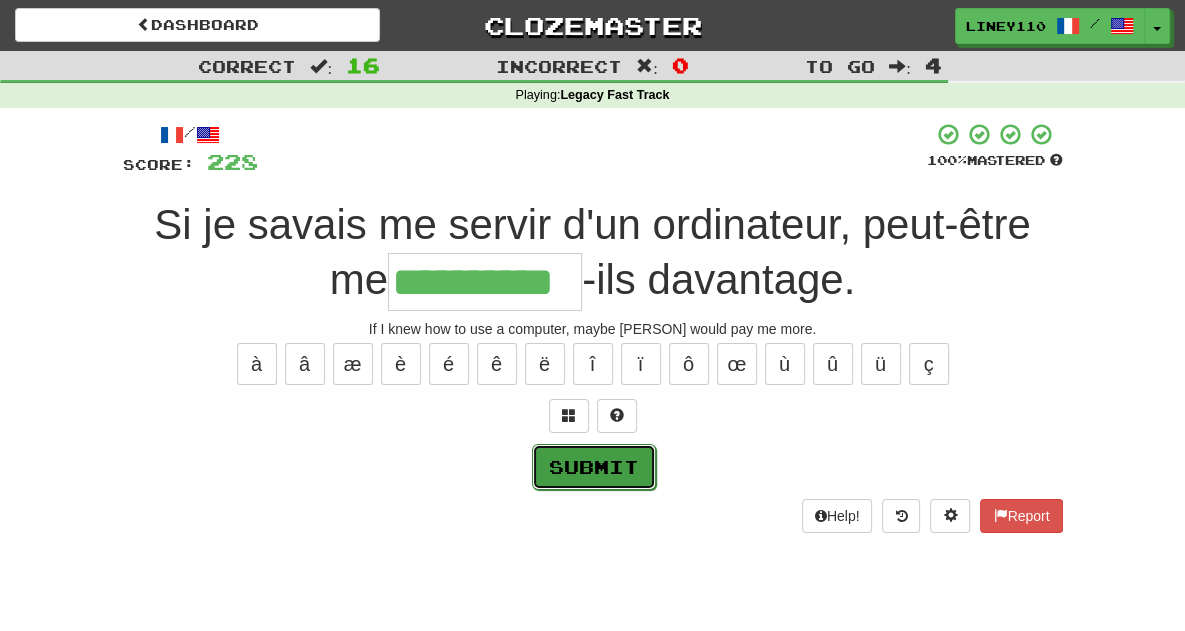 click on "Submit" at bounding box center (594, 467) 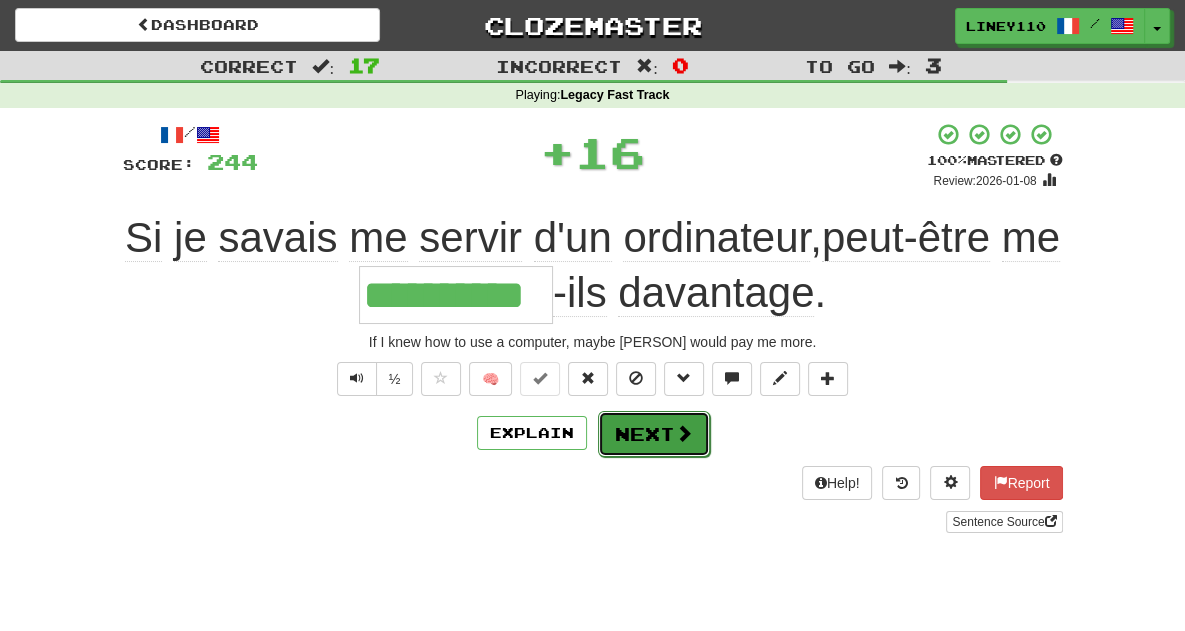 click on "Next" at bounding box center [654, 434] 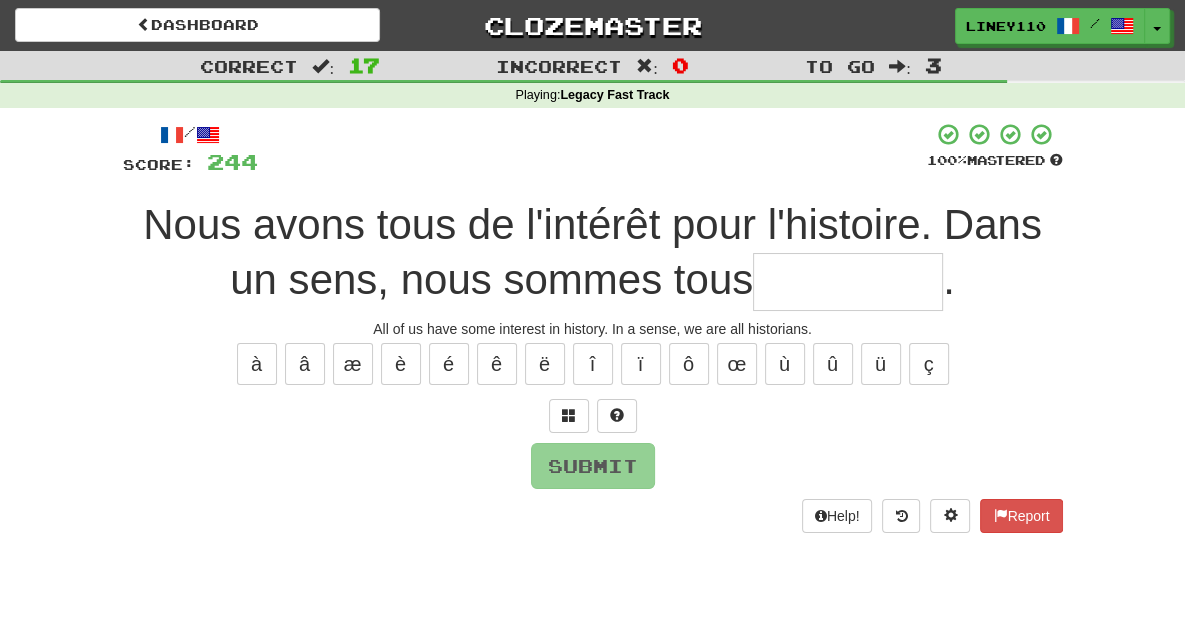 click at bounding box center [848, 282] 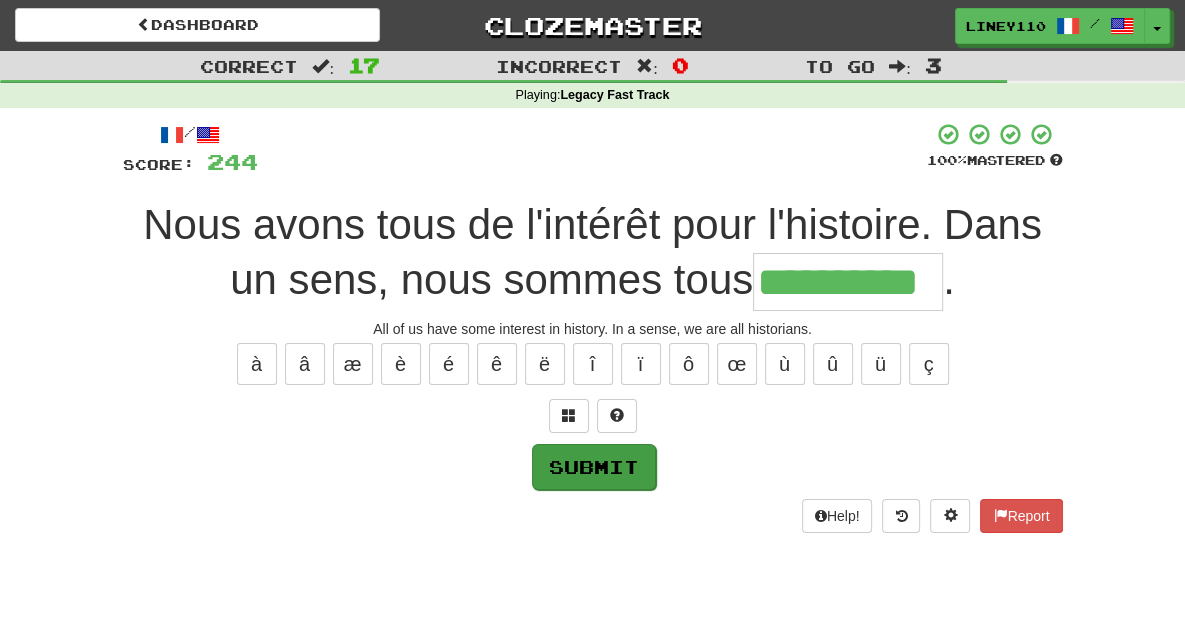 type on "**********" 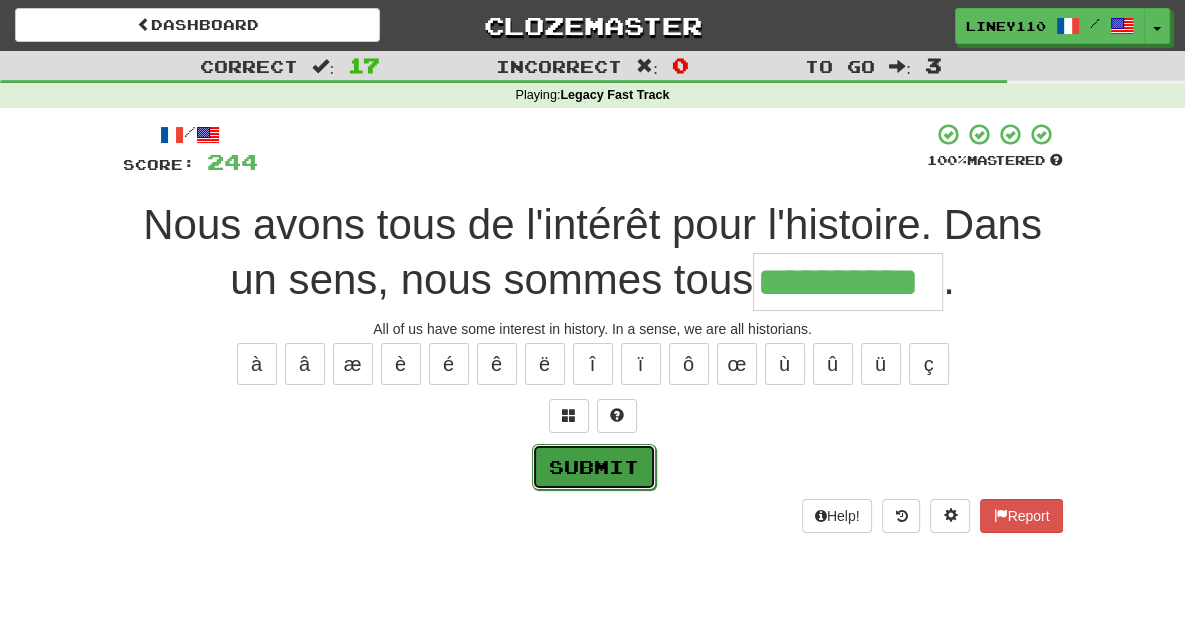 click on "Submit" at bounding box center (594, 467) 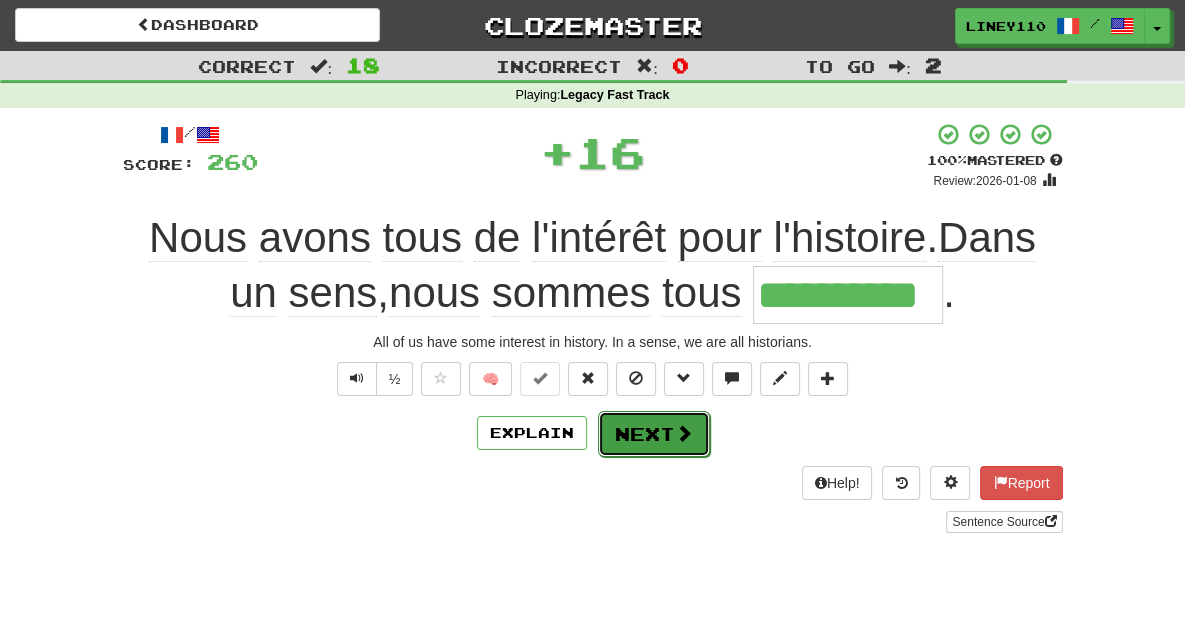 click on "Next" at bounding box center (654, 434) 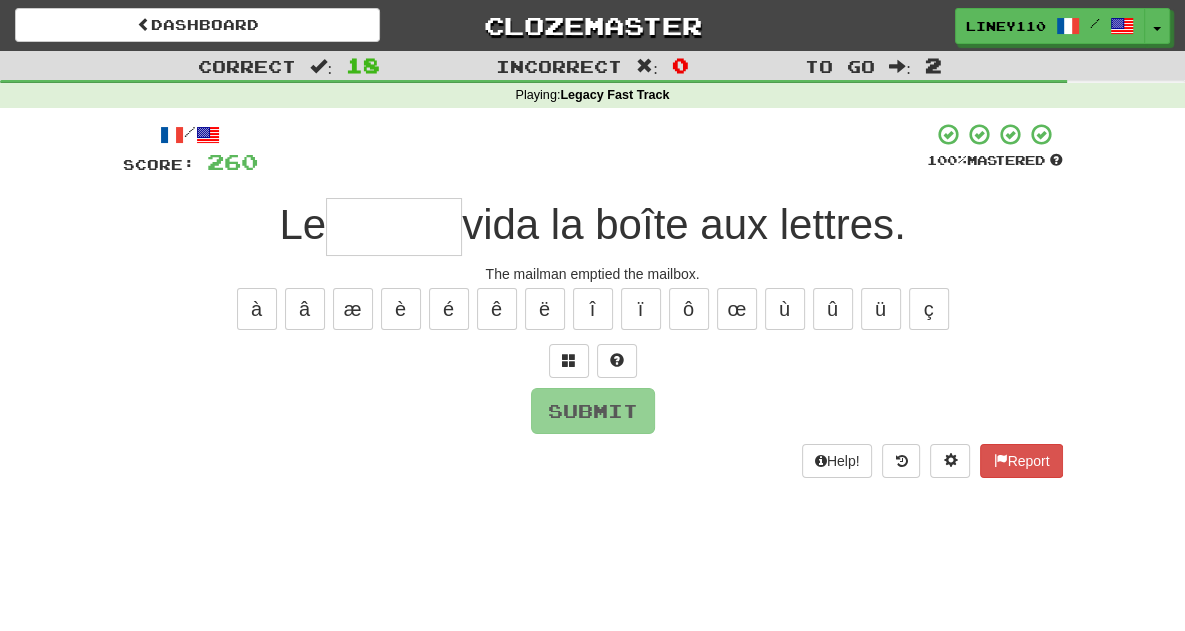 click at bounding box center (394, 227) 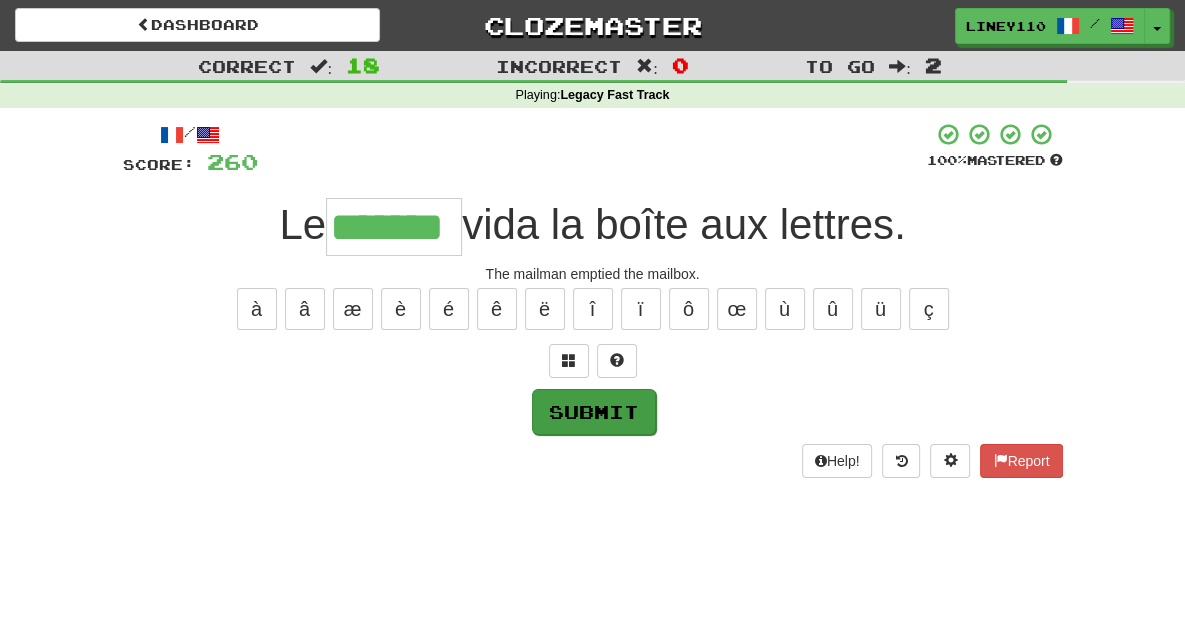 type on "*******" 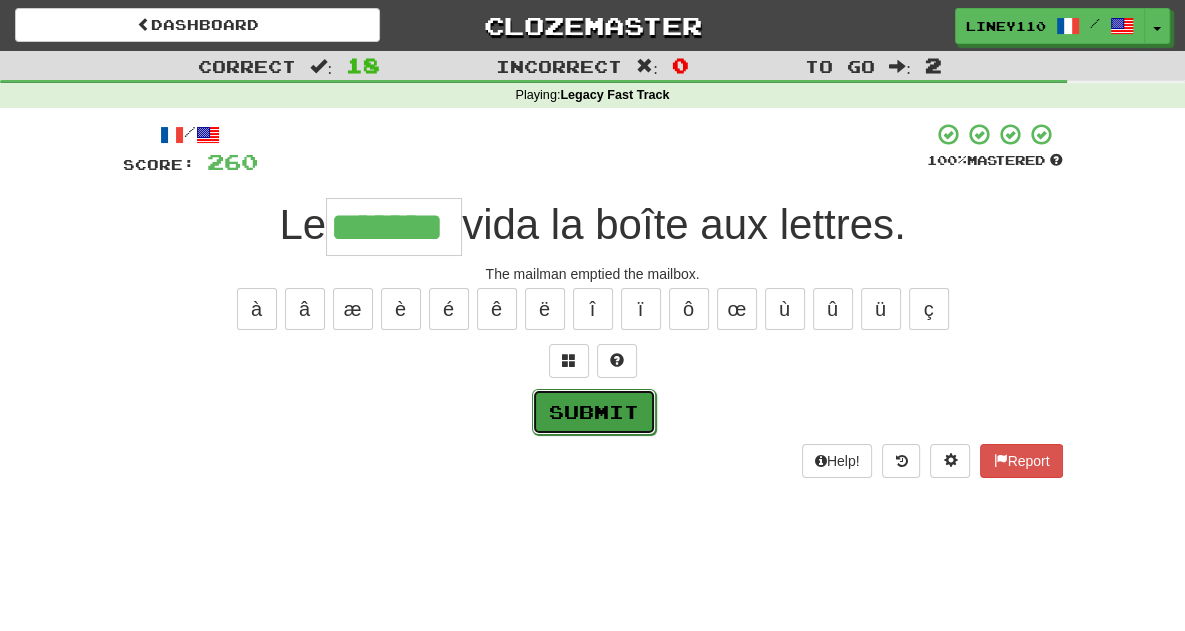 click on "Submit" at bounding box center [594, 412] 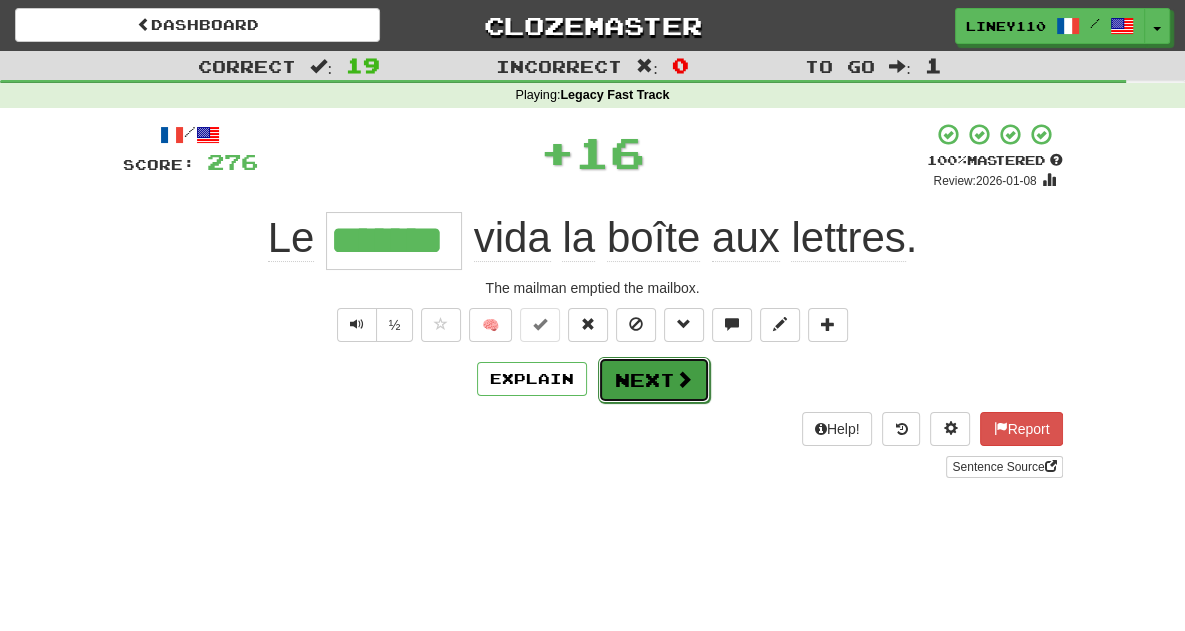 click on "Next" at bounding box center [654, 380] 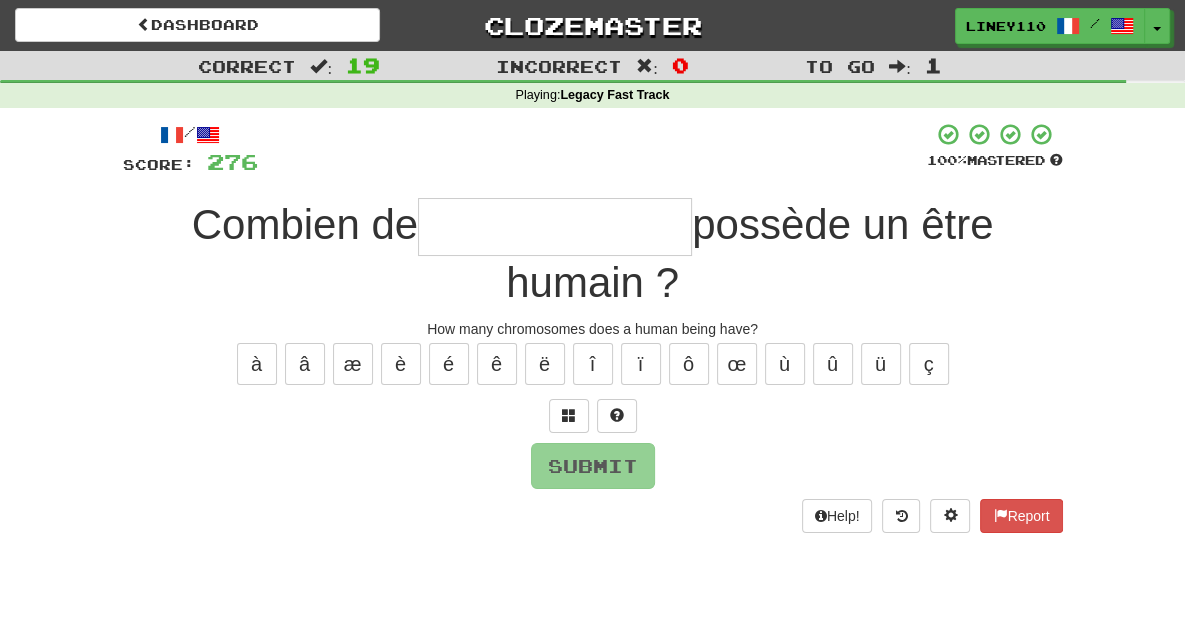 click at bounding box center (555, 227) 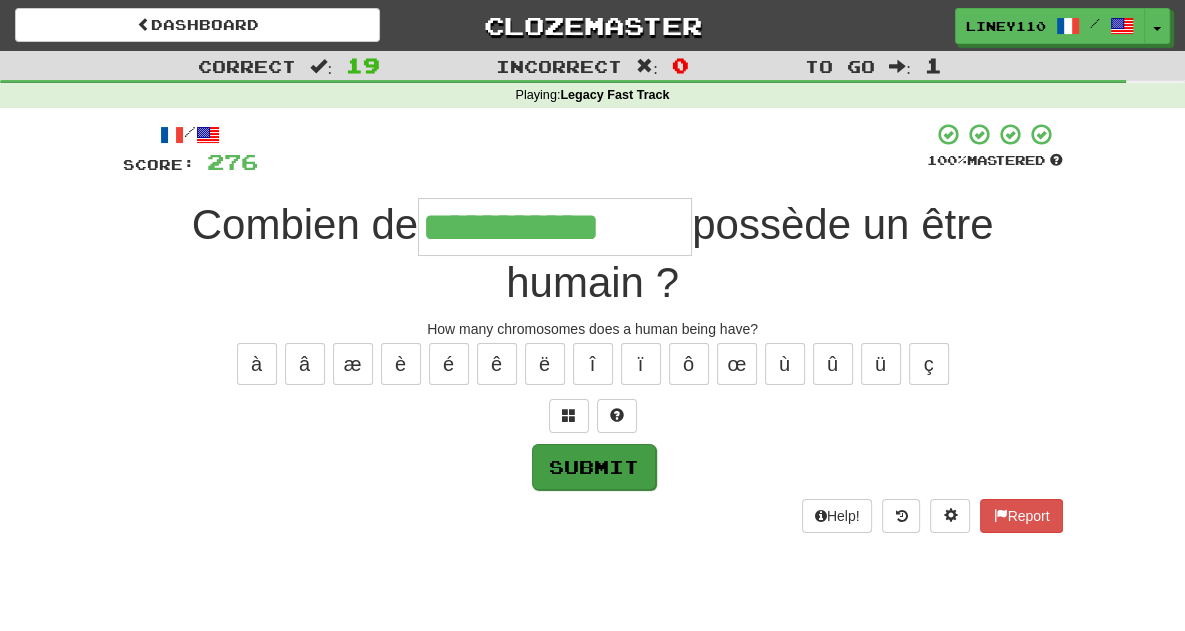 type on "**********" 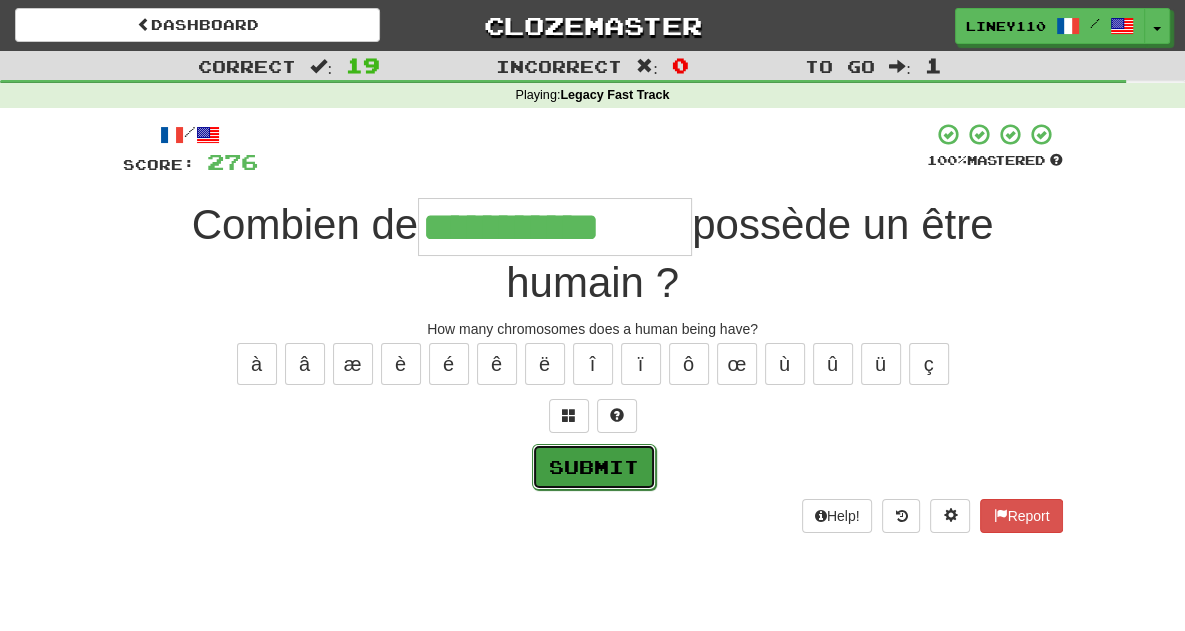 click on "Submit" at bounding box center (594, 467) 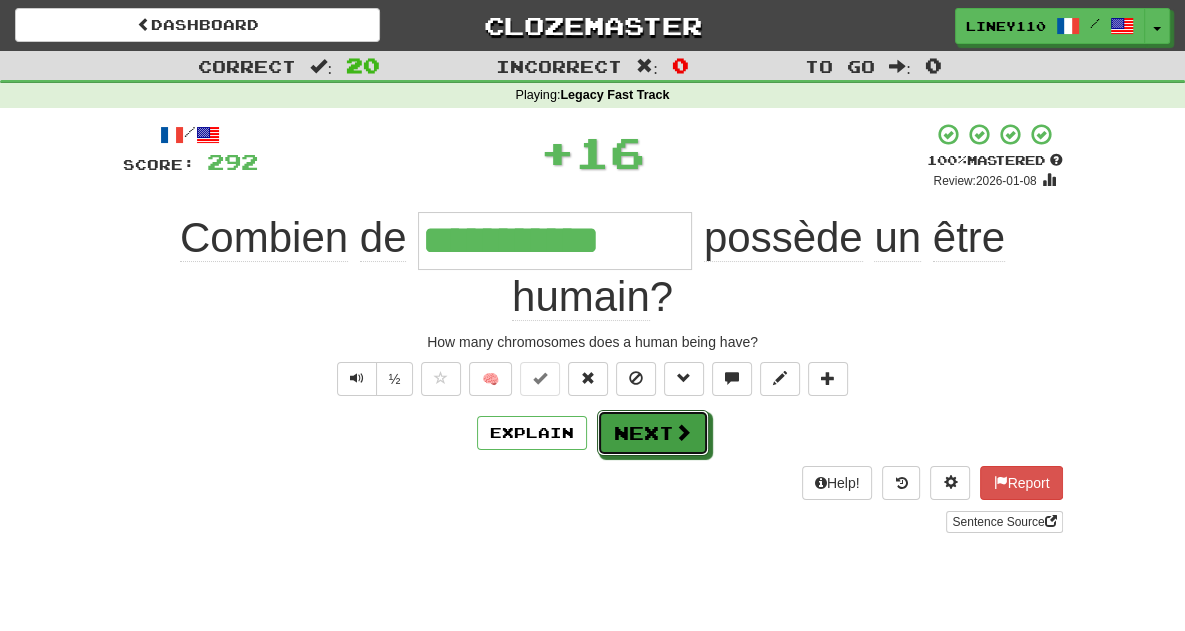 click at bounding box center [683, 432] 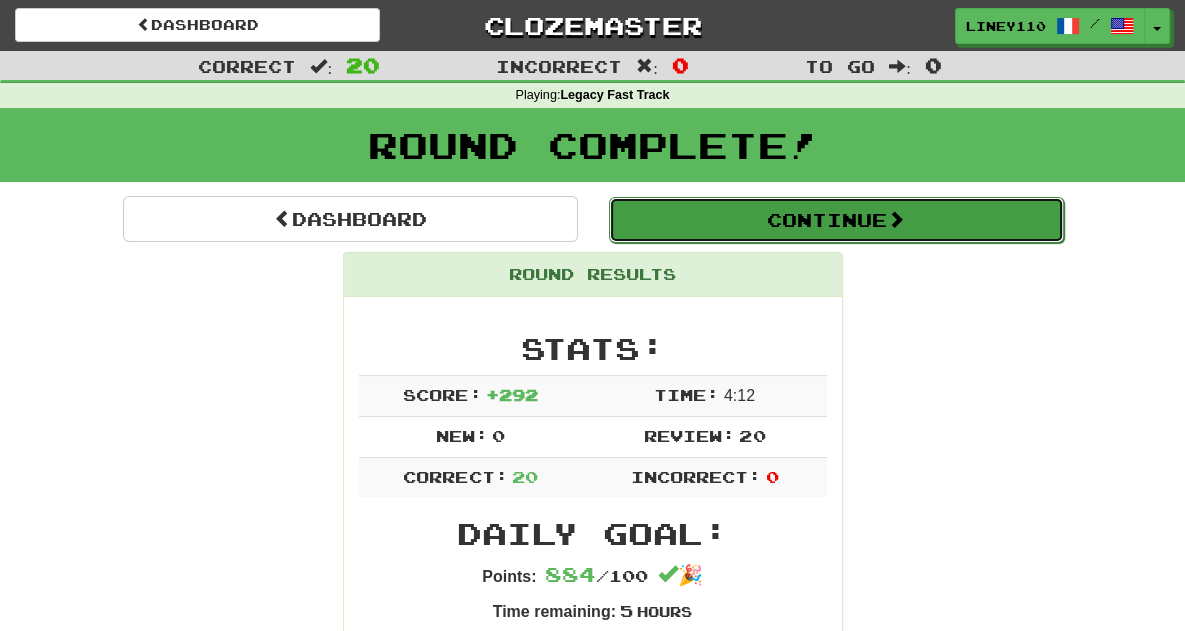 click on "Continue" at bounding box center [836, 220] 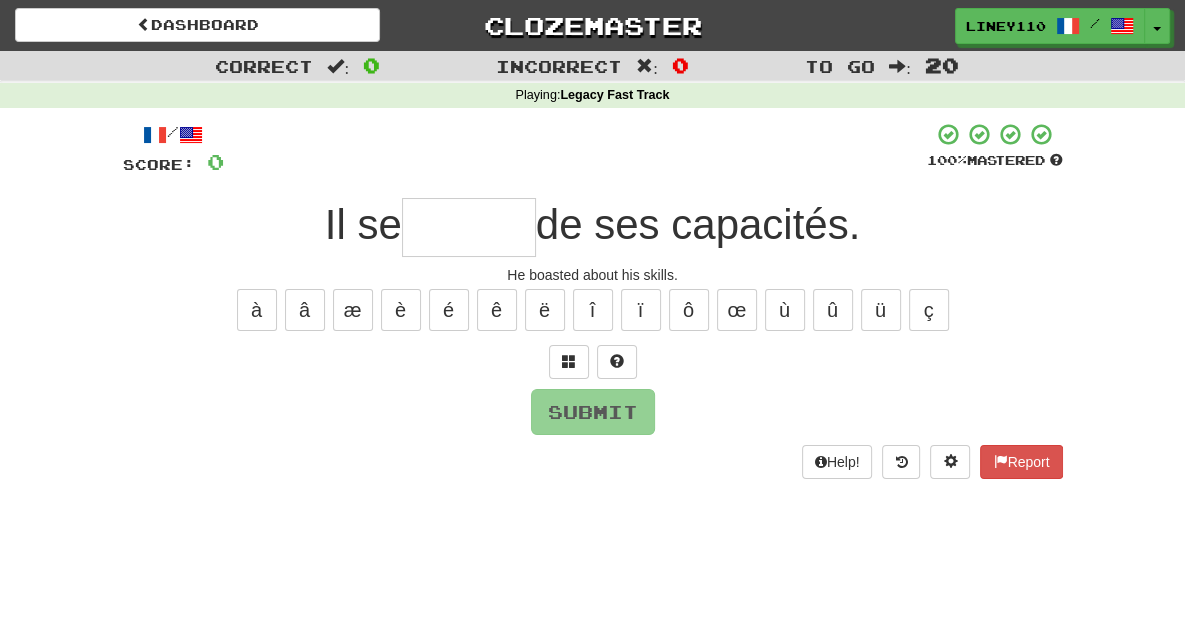click at bounding box center [469, 227] 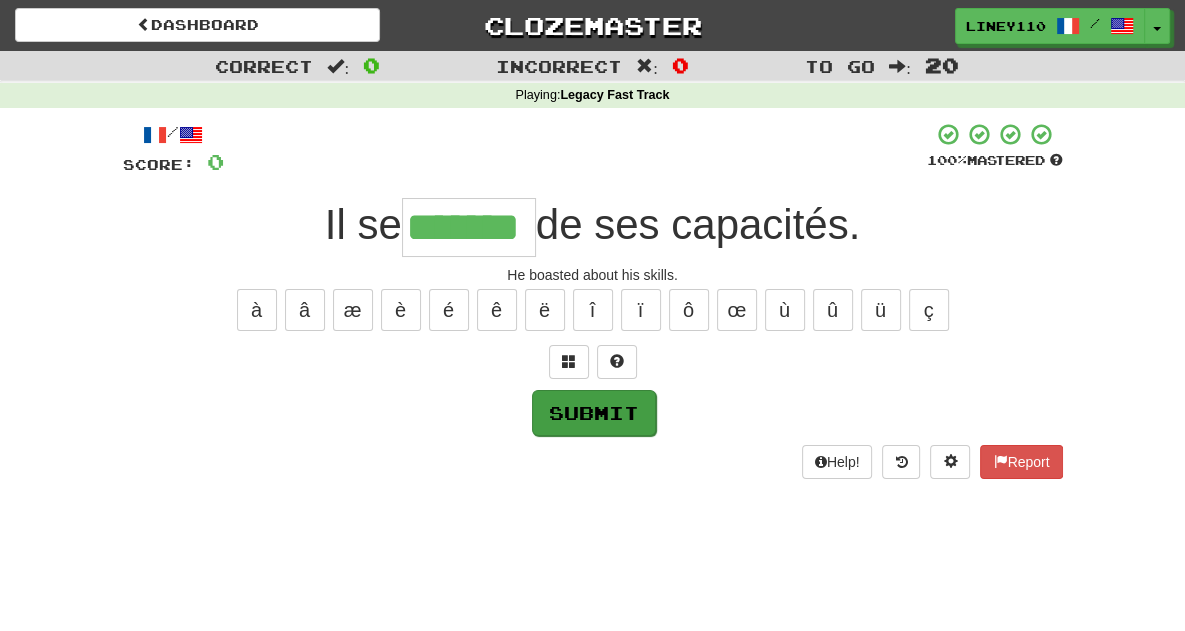 type on "*******" 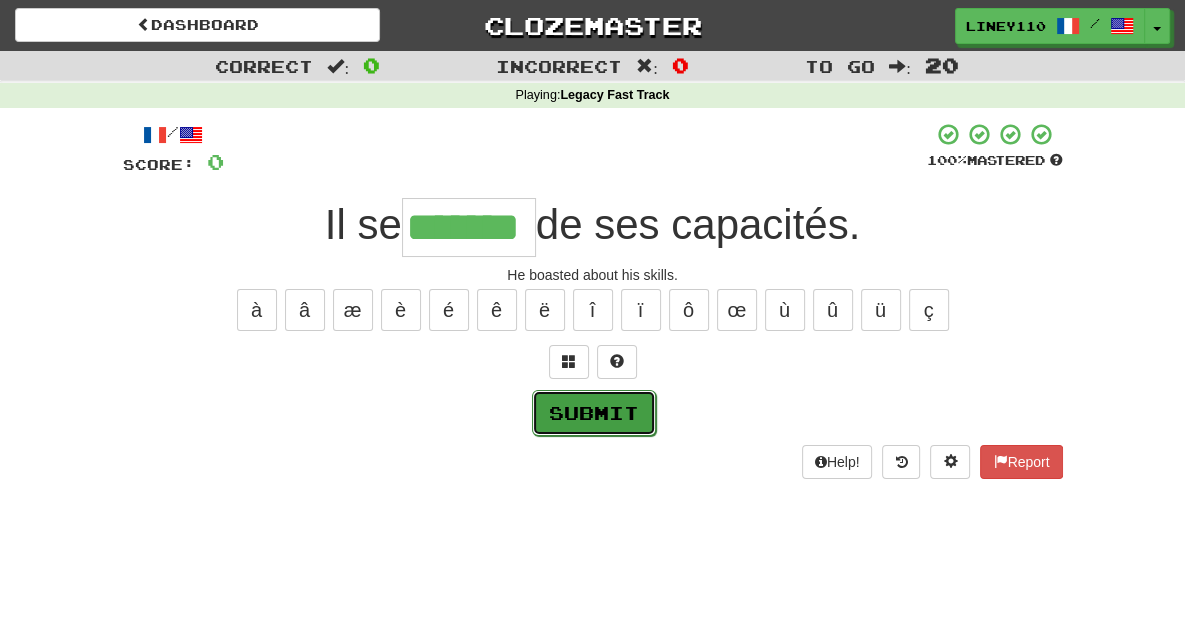 click on "Submit" at bounding box center [594, 413] 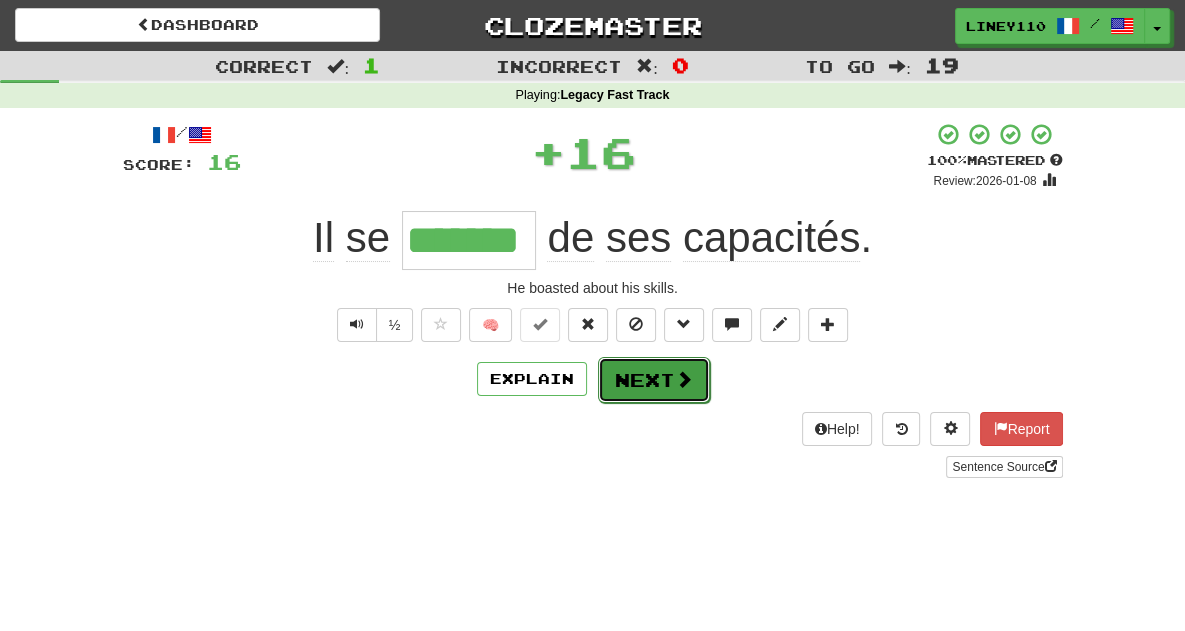 click on "Next" at bounding box center [654, 380] 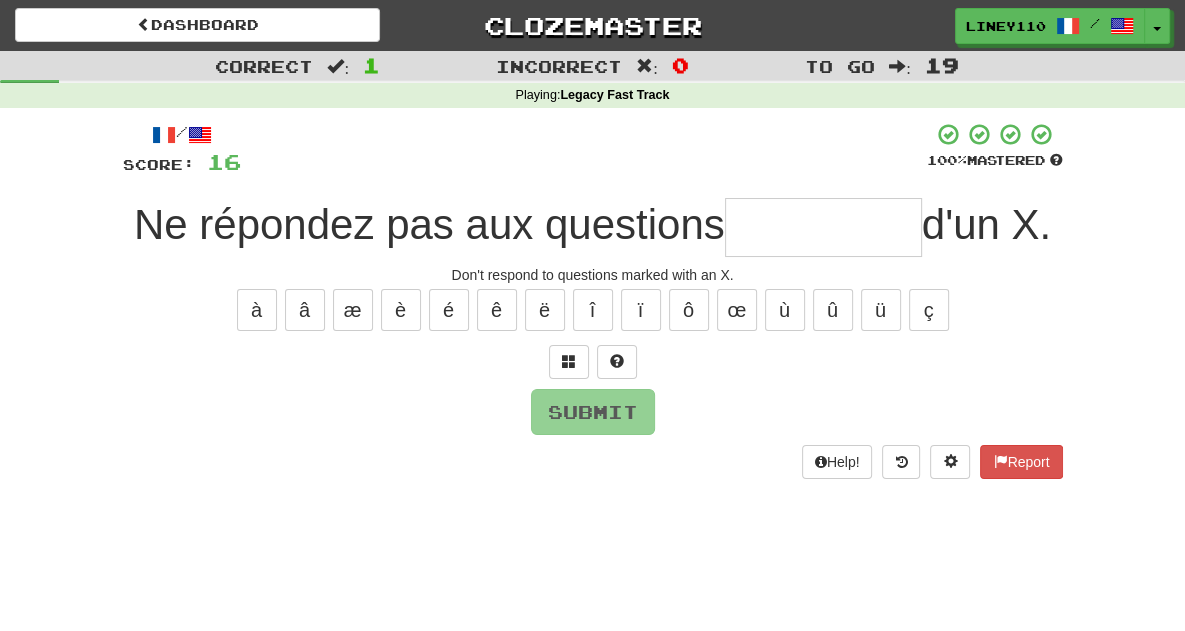 click at bounding box center [823, 227] 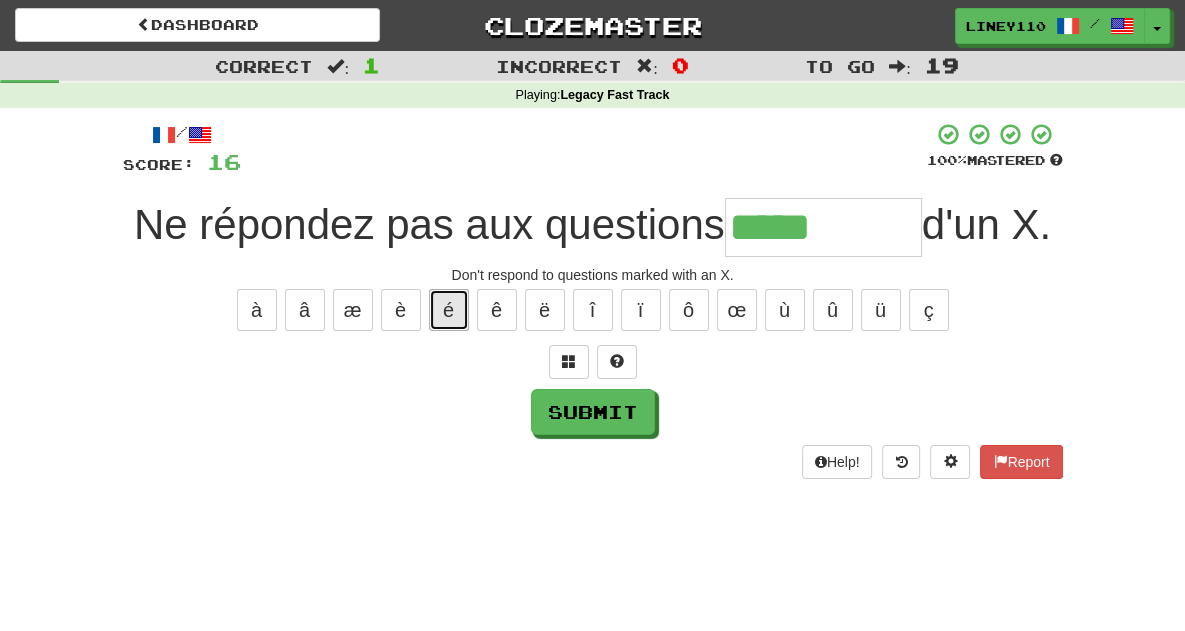 click on "é" at bounding box center (449, 310) 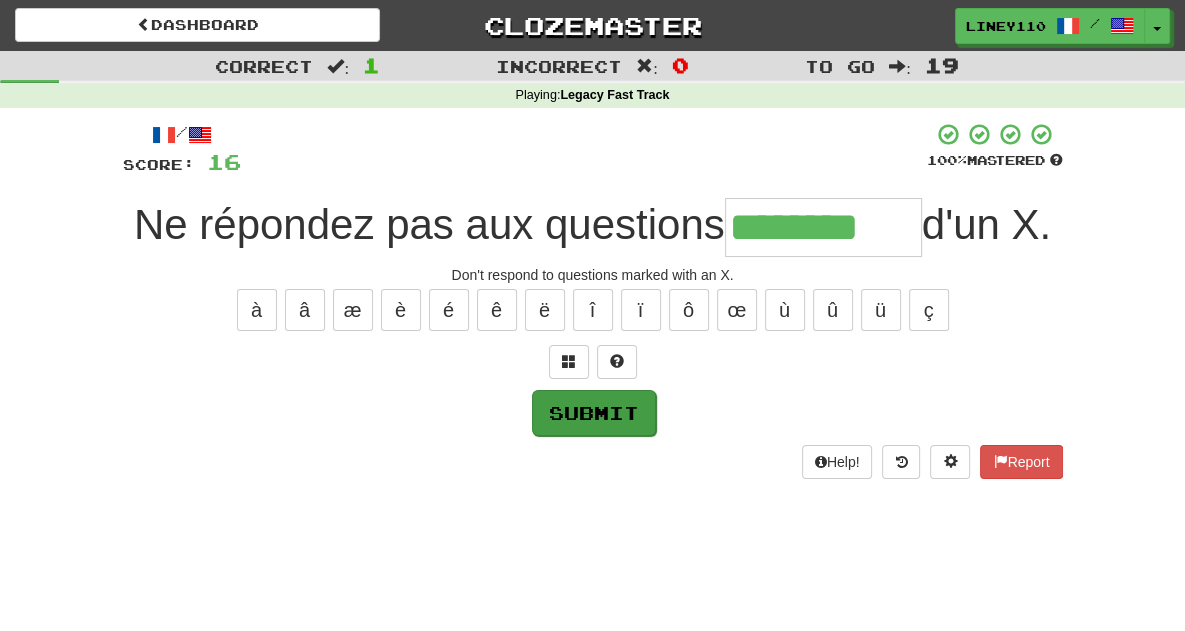 type on "********" 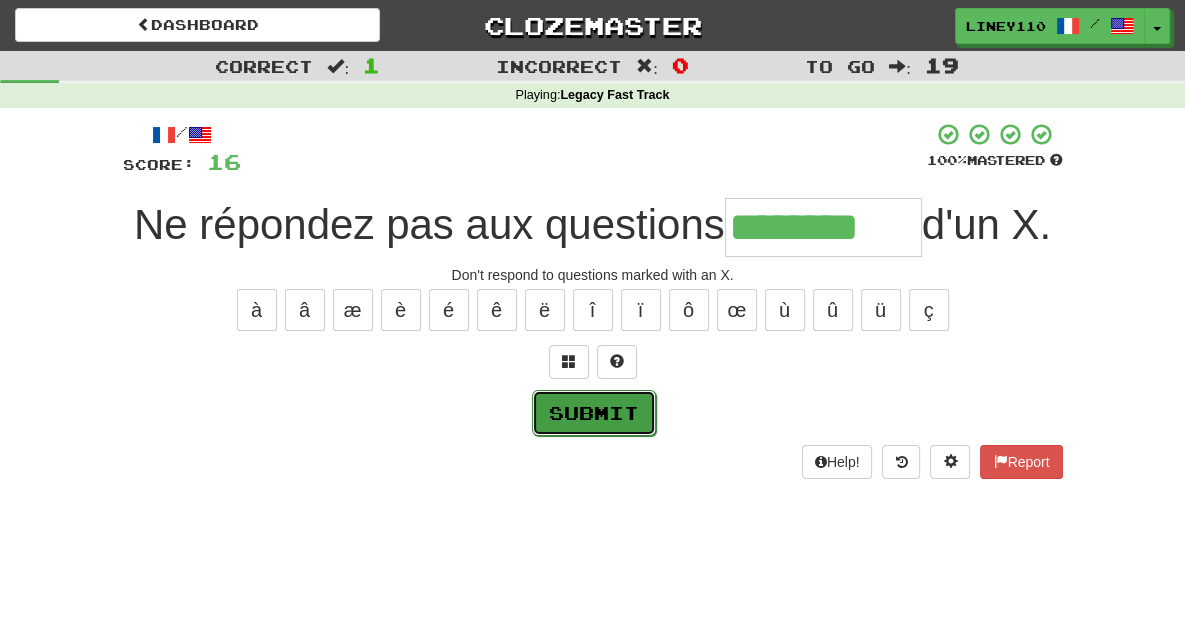 click on "Submit" at bounding box center [594, 413] 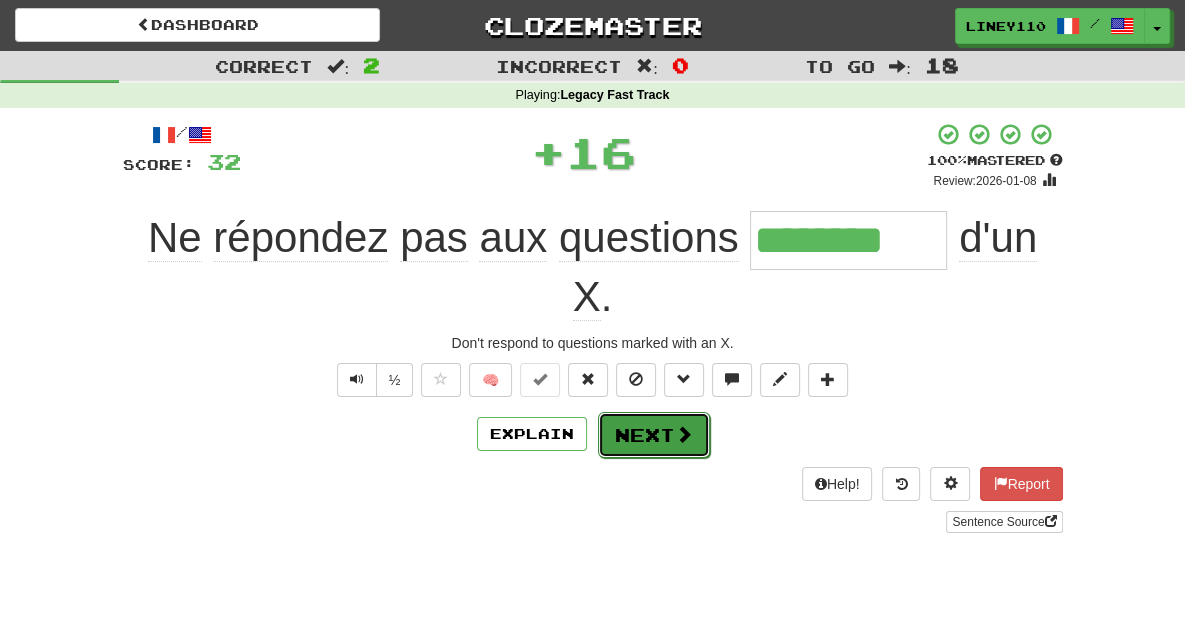 click on "Next" at bounding box center [654, 435] 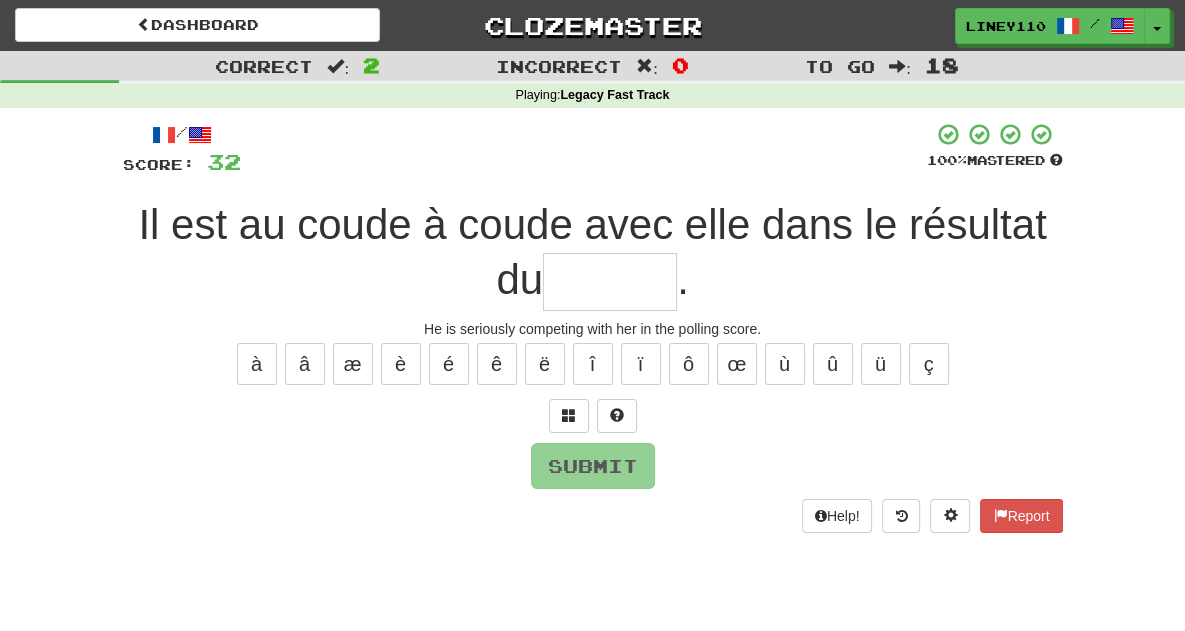 click at bounding box center (610, 282) 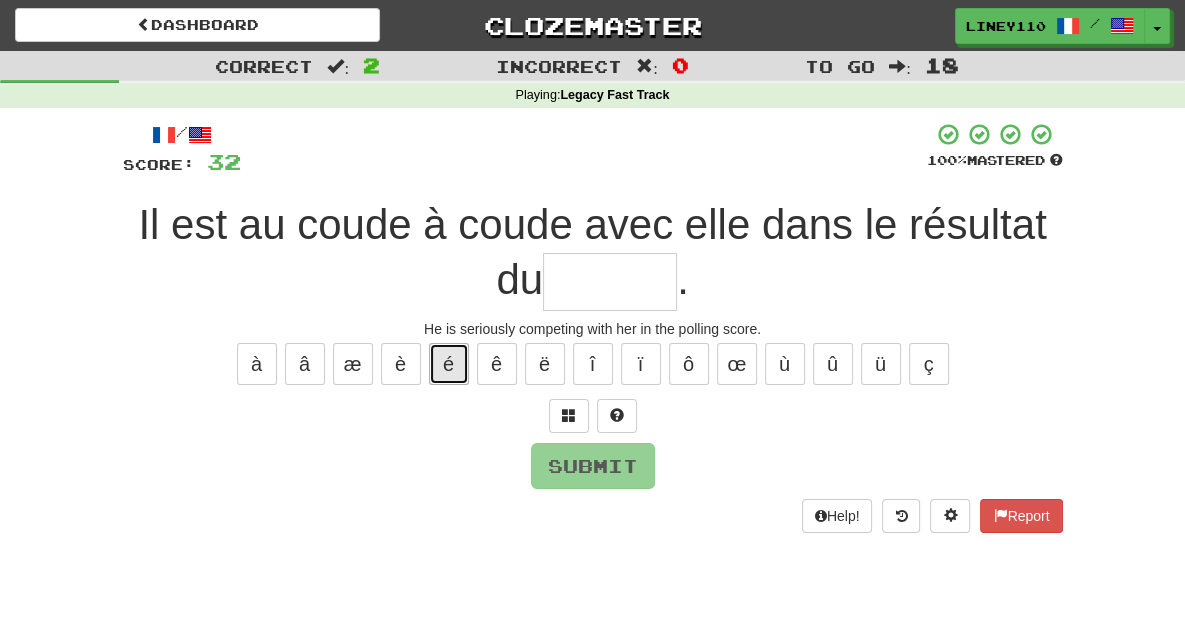 click on "é" at bounding box center (449, 364) 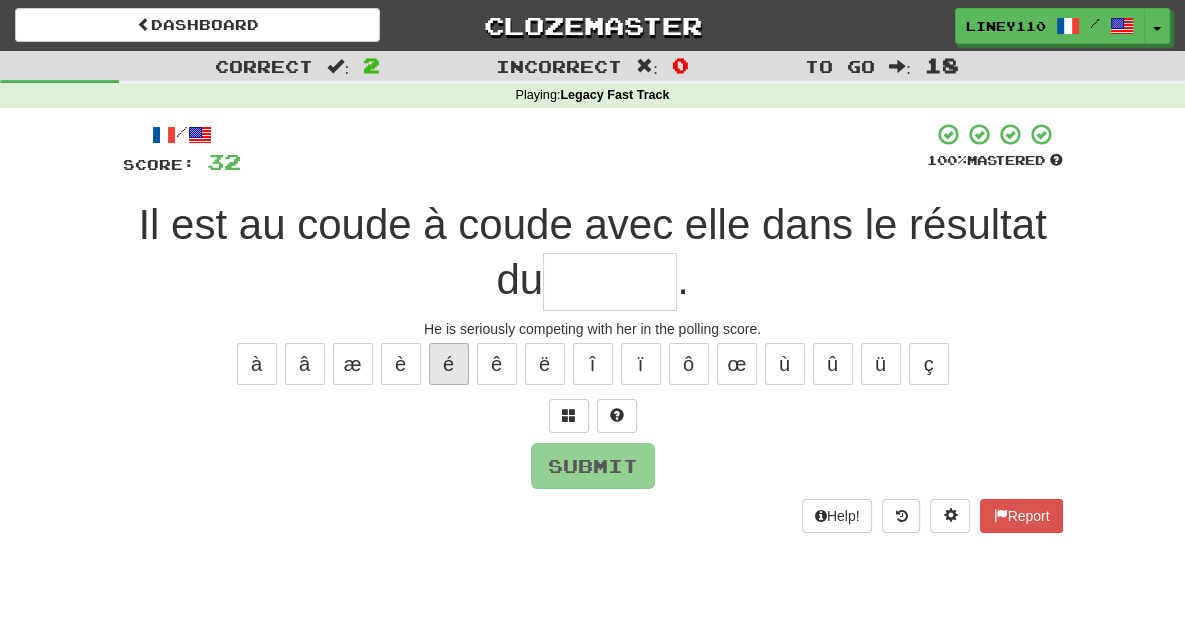 type on "*" 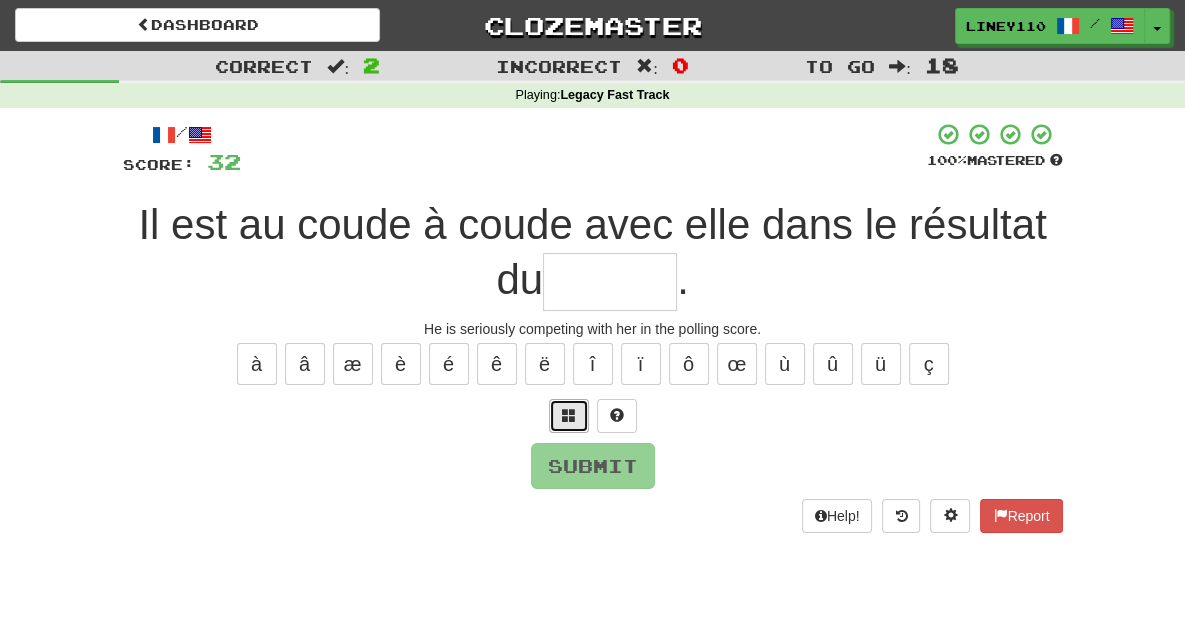 click at bounding box center [569, 416] 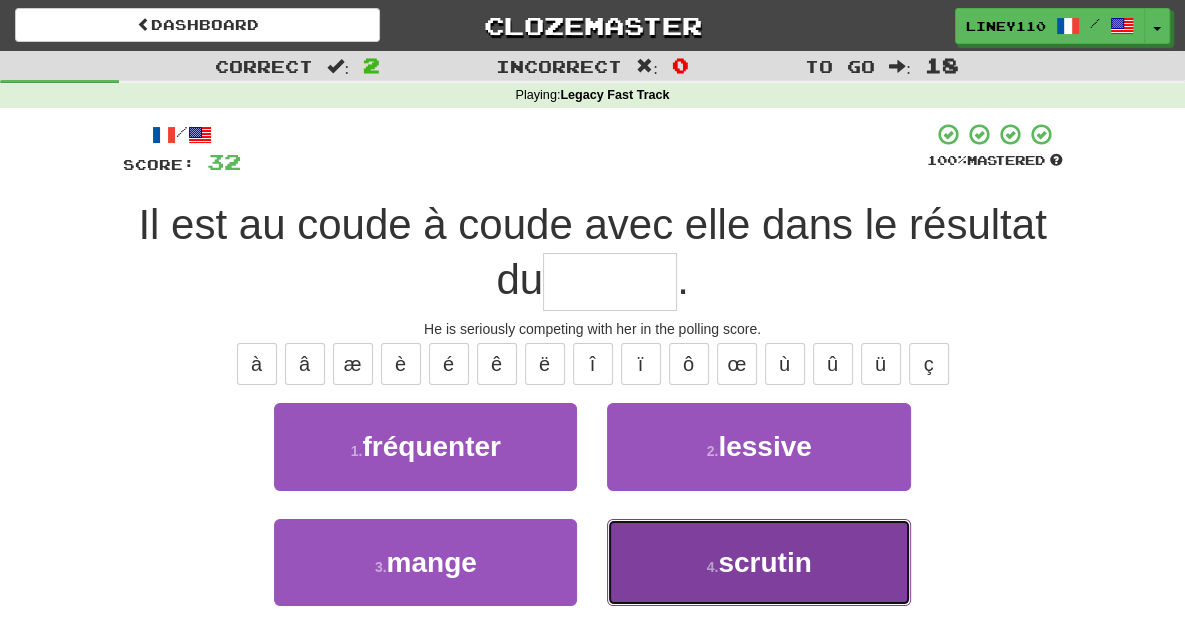 click on "4 .  scrutin" at bounding box center (758, 562) 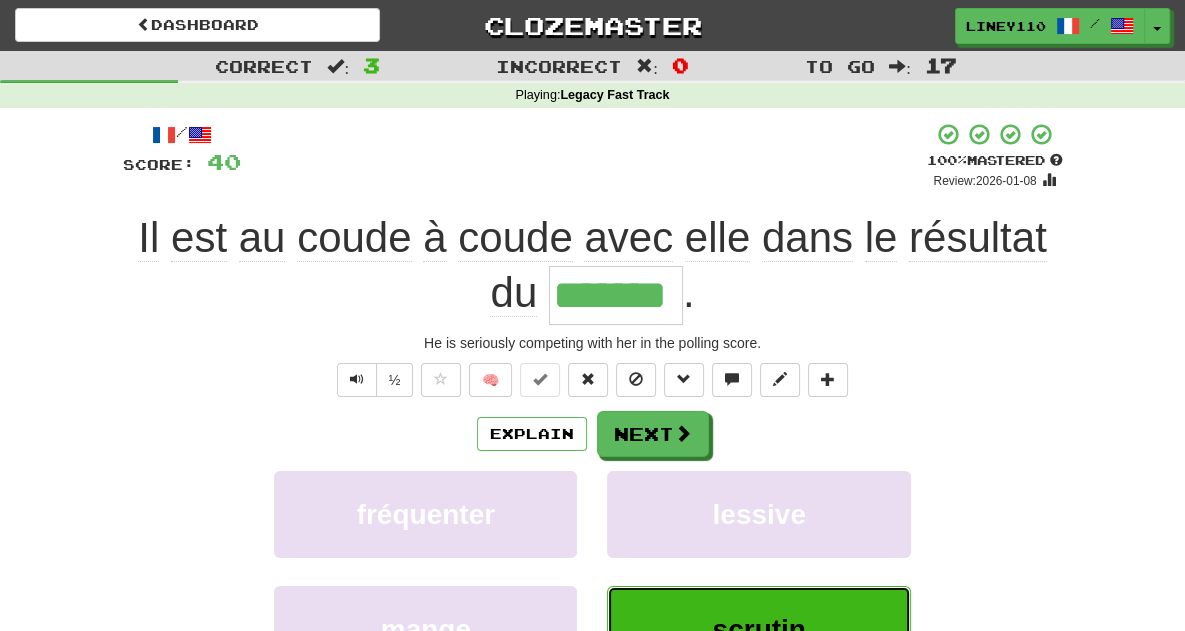 click on "scrutin" at bounding box center [758, 629] 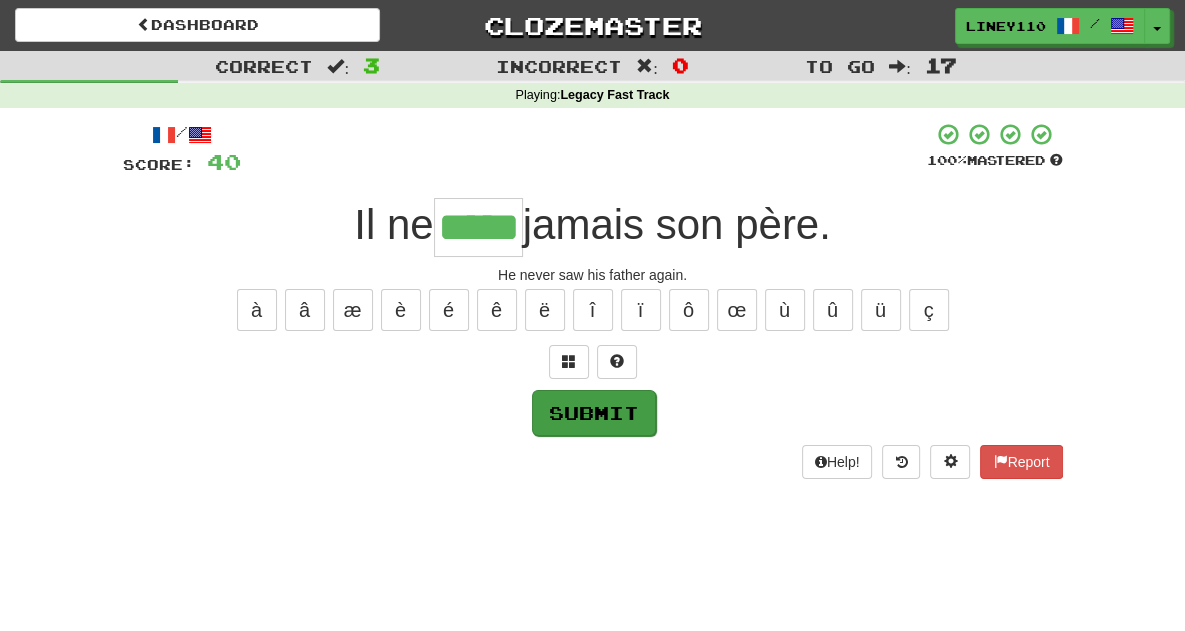 type on "*****" 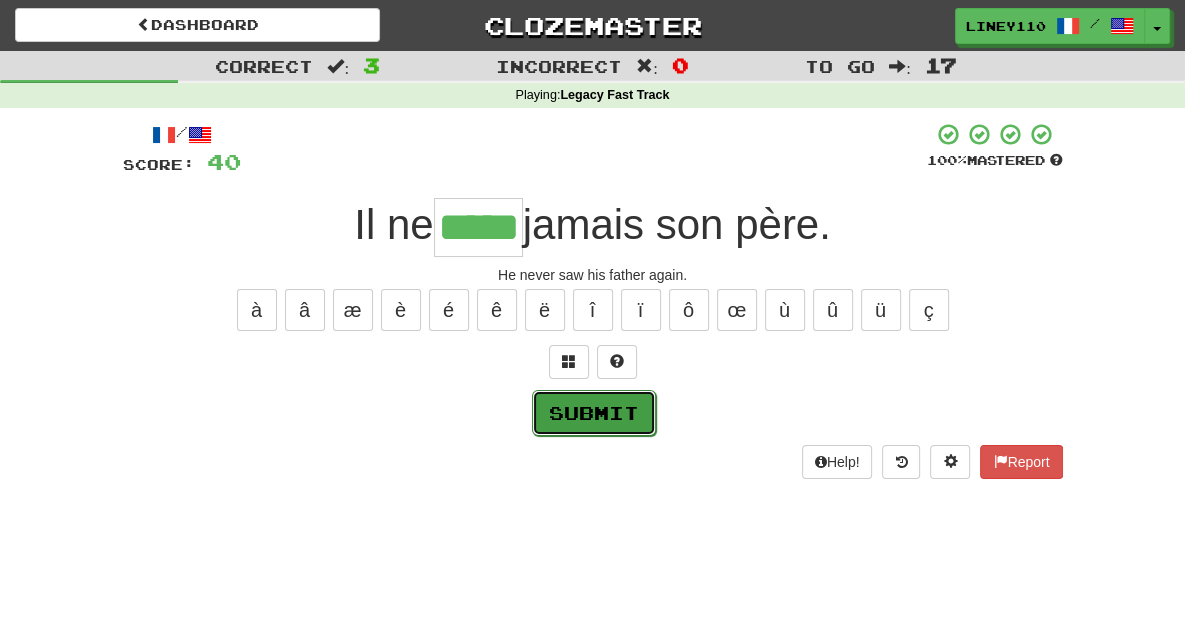 click on "Submit" at bounding box center (594, 413) 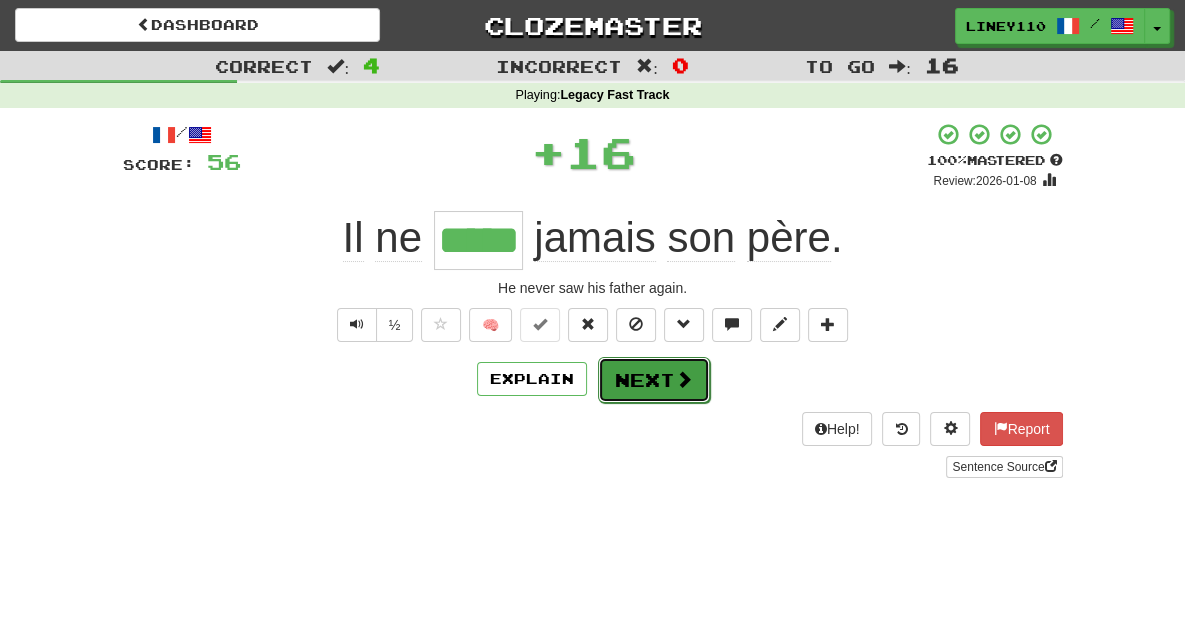 click on "Next" at bounding box center [654, 380] 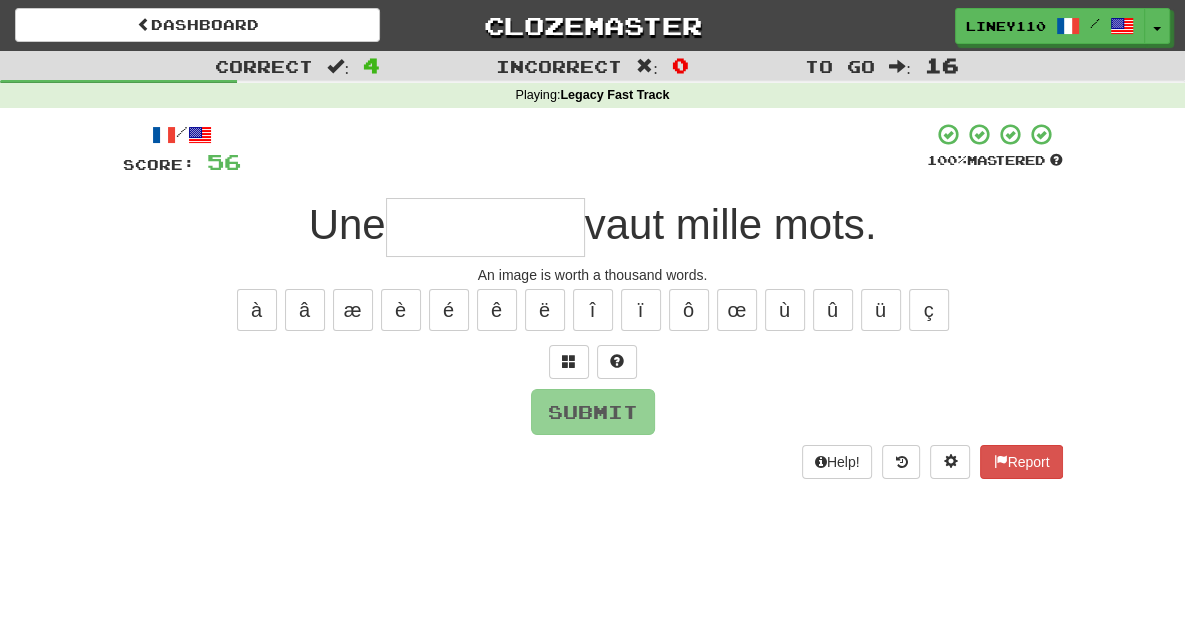 click at bounding box center [593, 362] 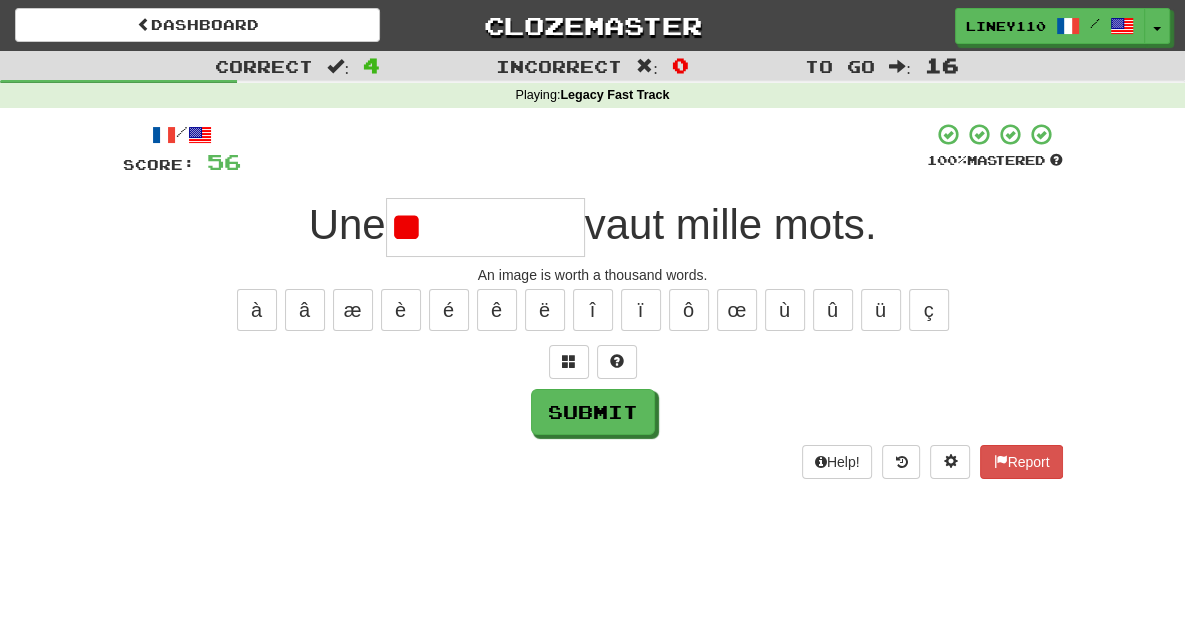 type on "*" 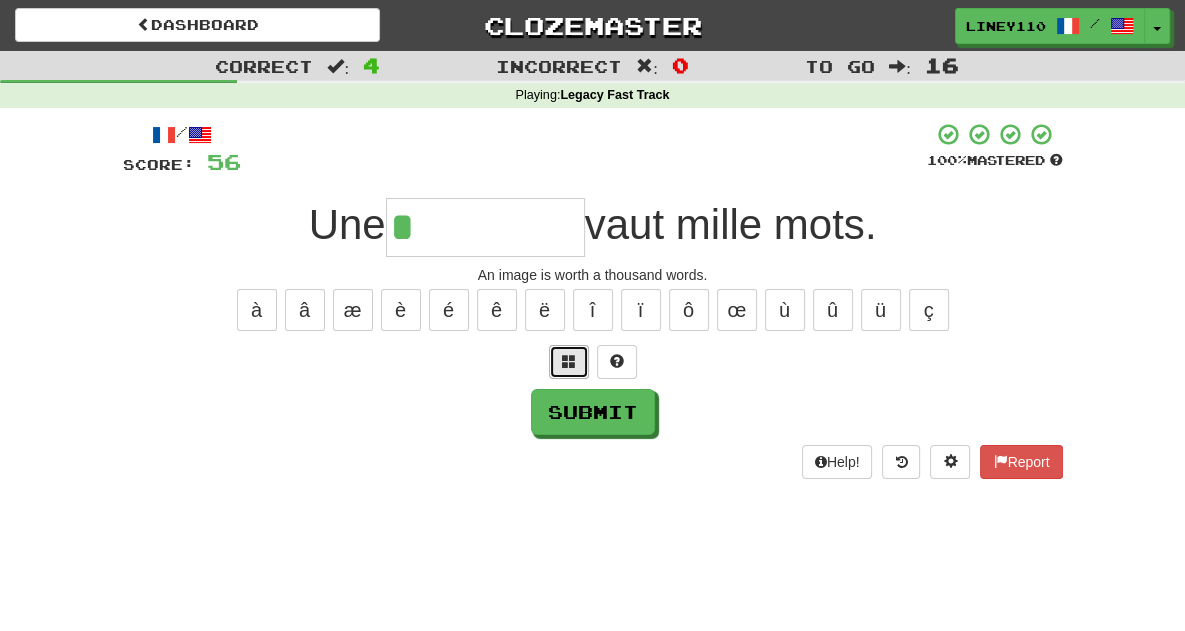 click at bounding box center [569, 361] 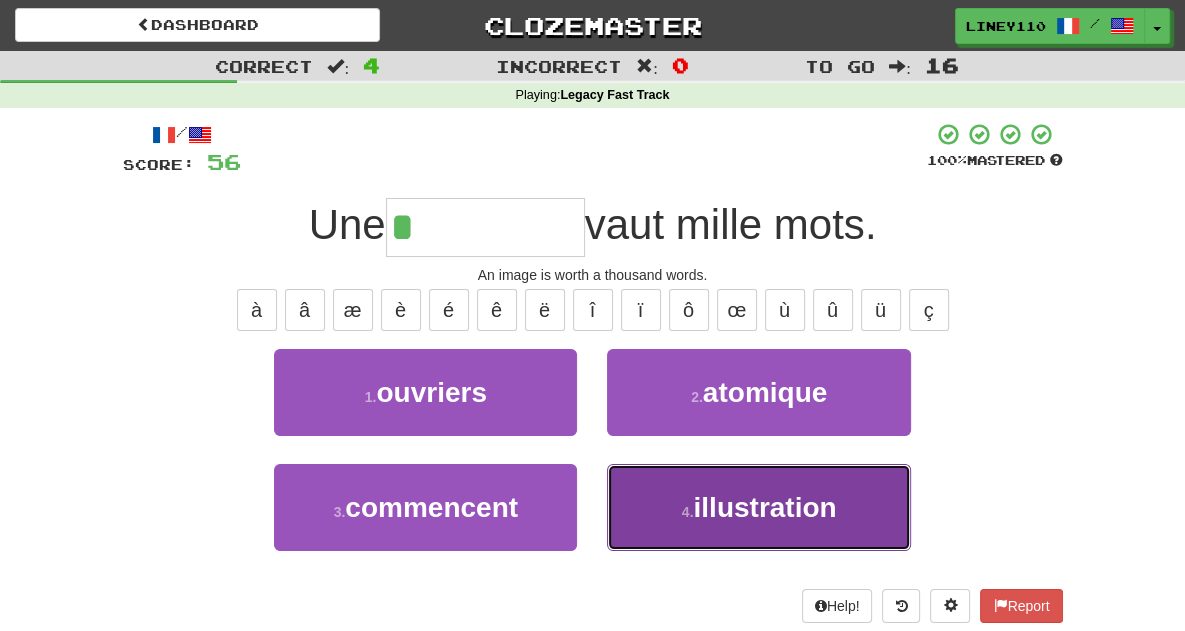 click on "4 .  illustration" at bounding box center (758, 507) 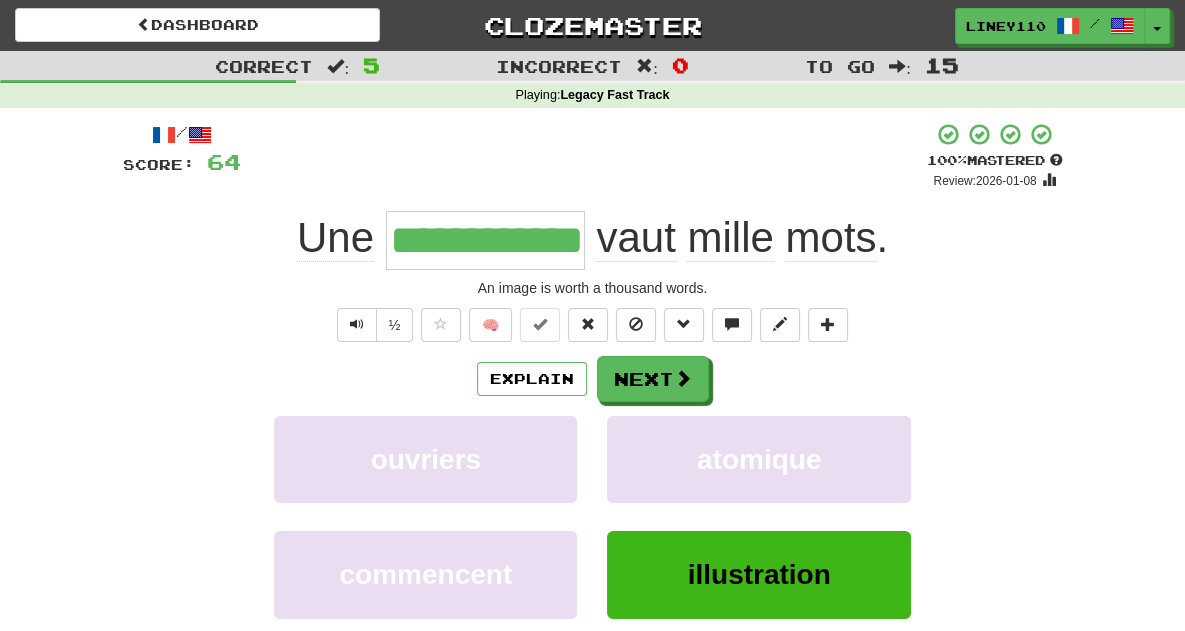 click on "**********" at bounding box center (592, 416) 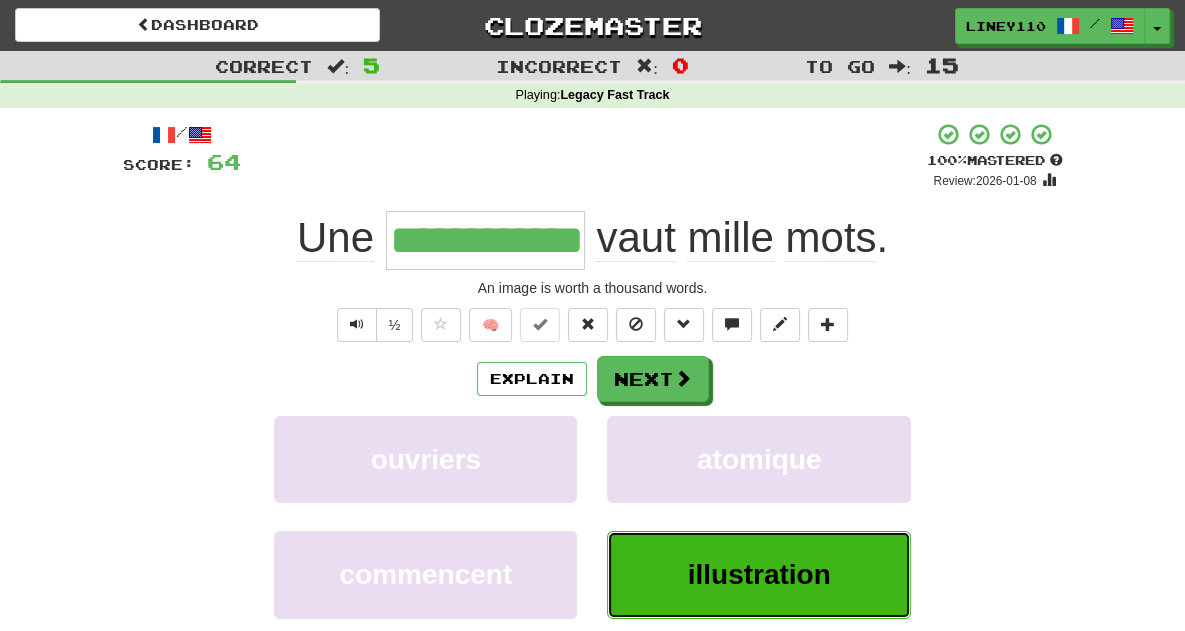 click on "illustration" at bounding box center [758, 574] 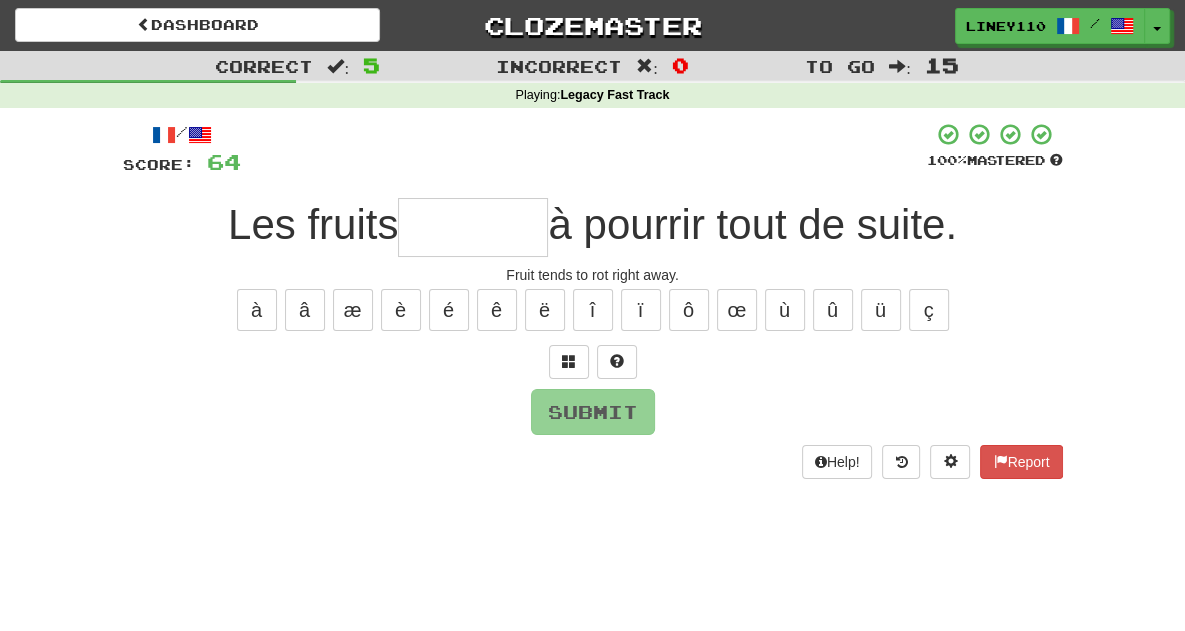 click at bounding box center [473, 227] 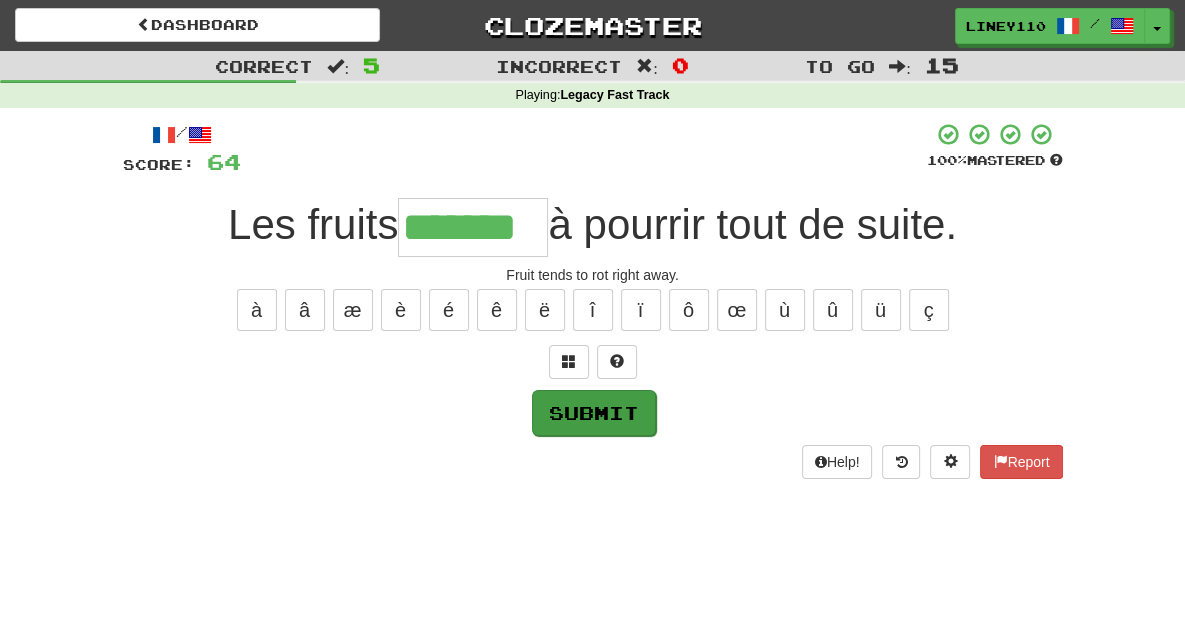 type on "*******" 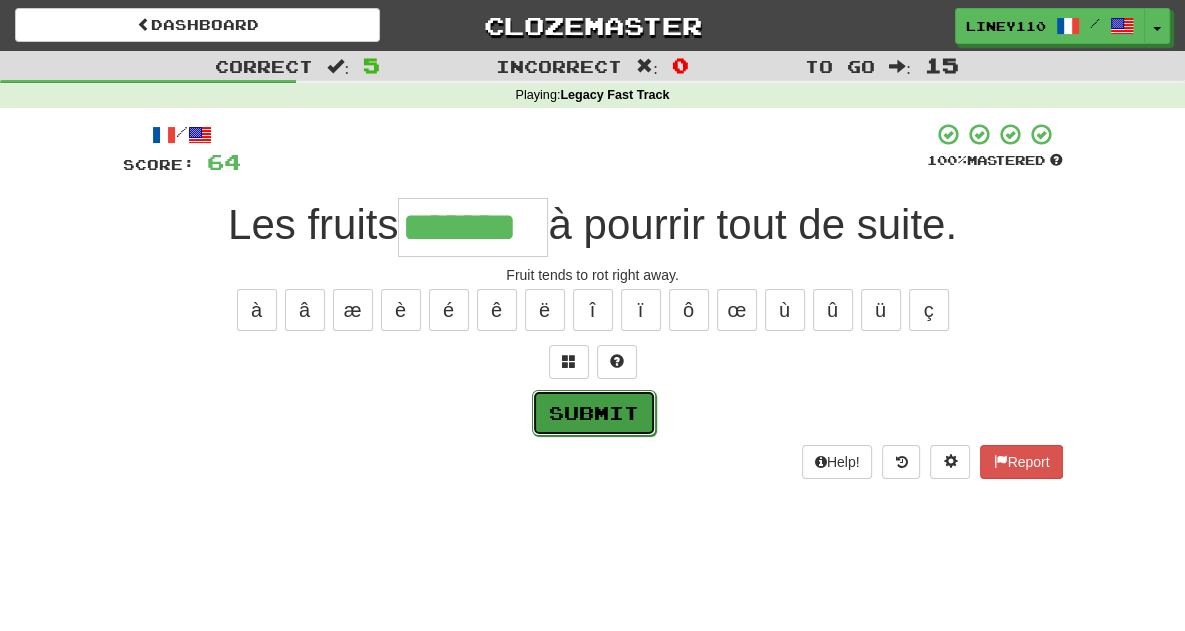 click on "Submit" at bounding box center (594, 413) 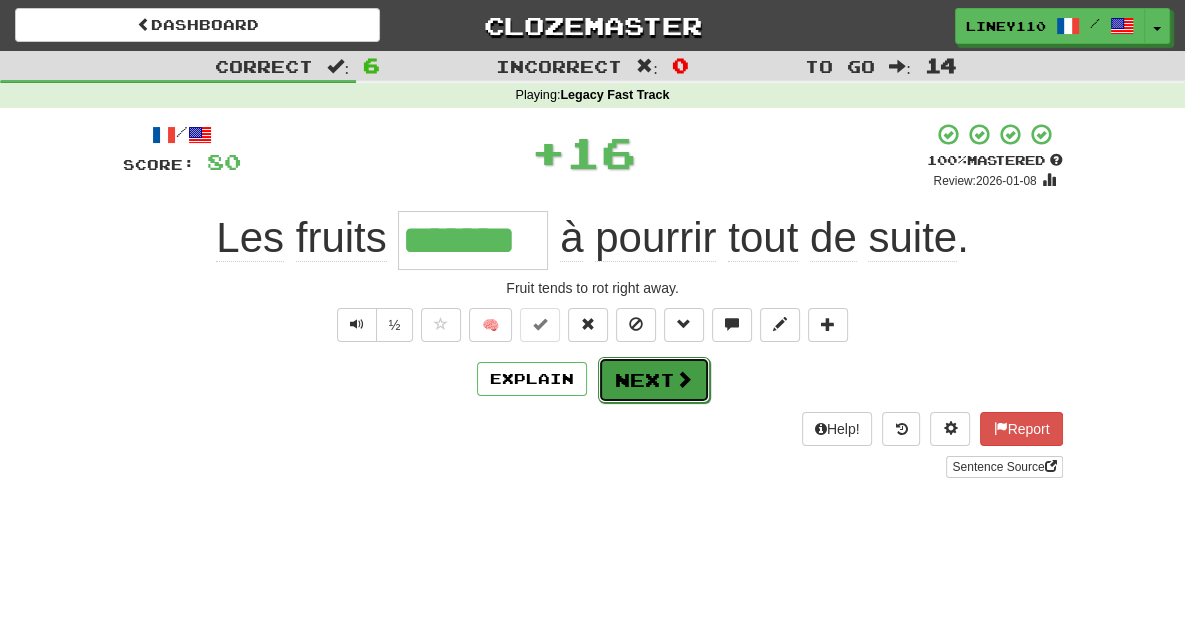click on "Next" at bounding box center (654, 380) 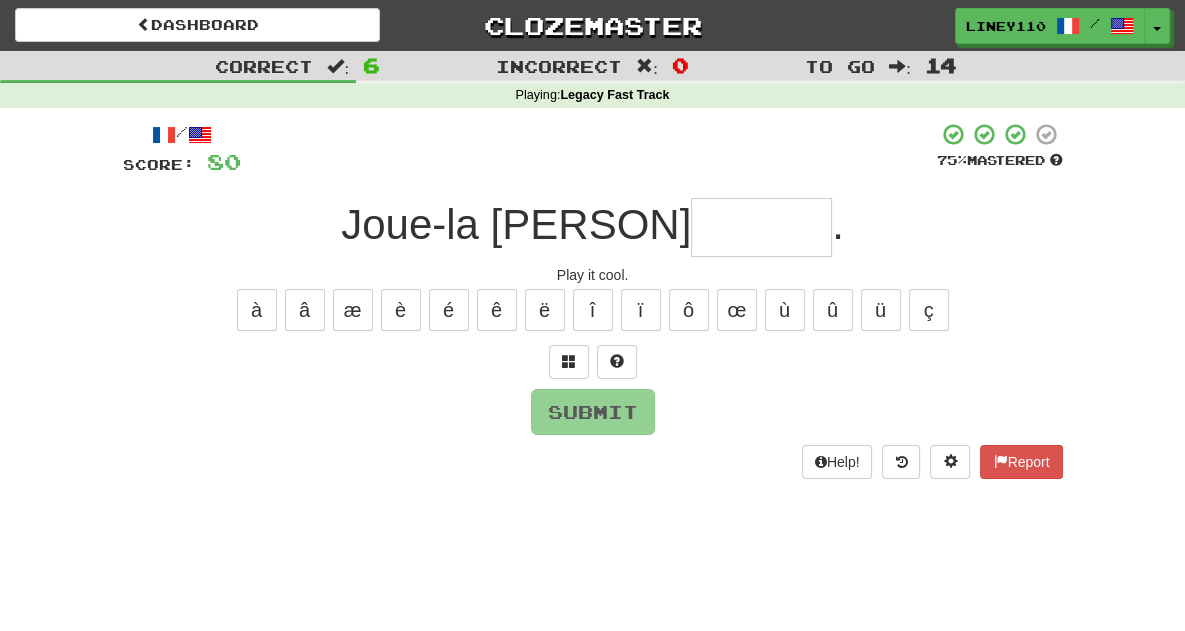 click at bounding box center (761, 227) 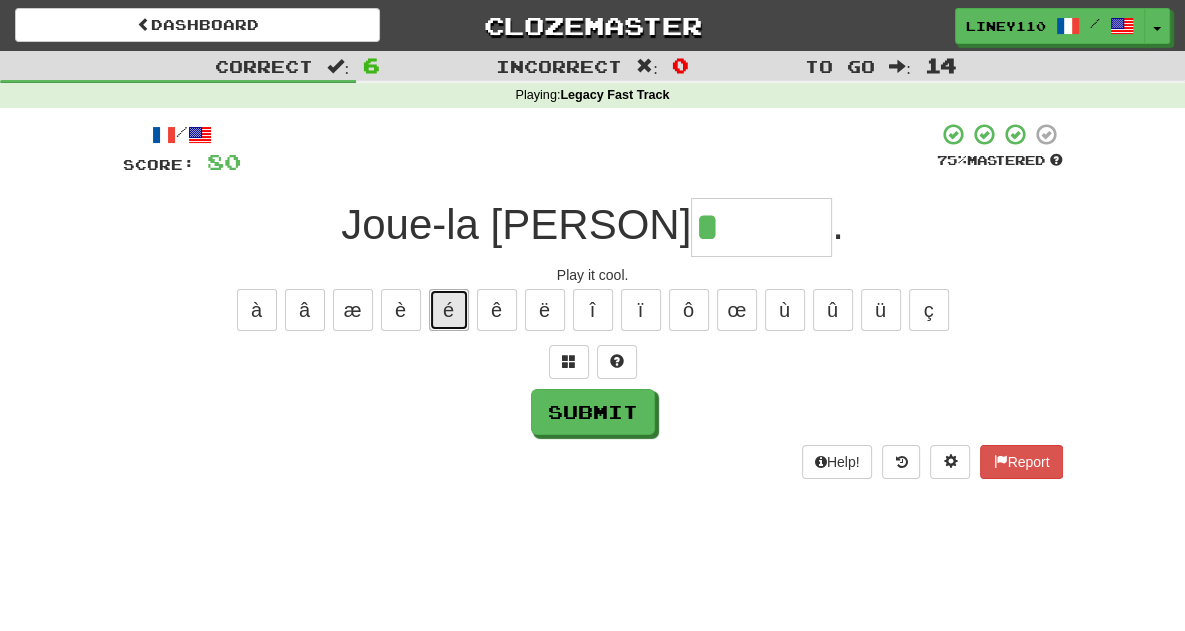 click on "é" at bounding box center [449, 310] 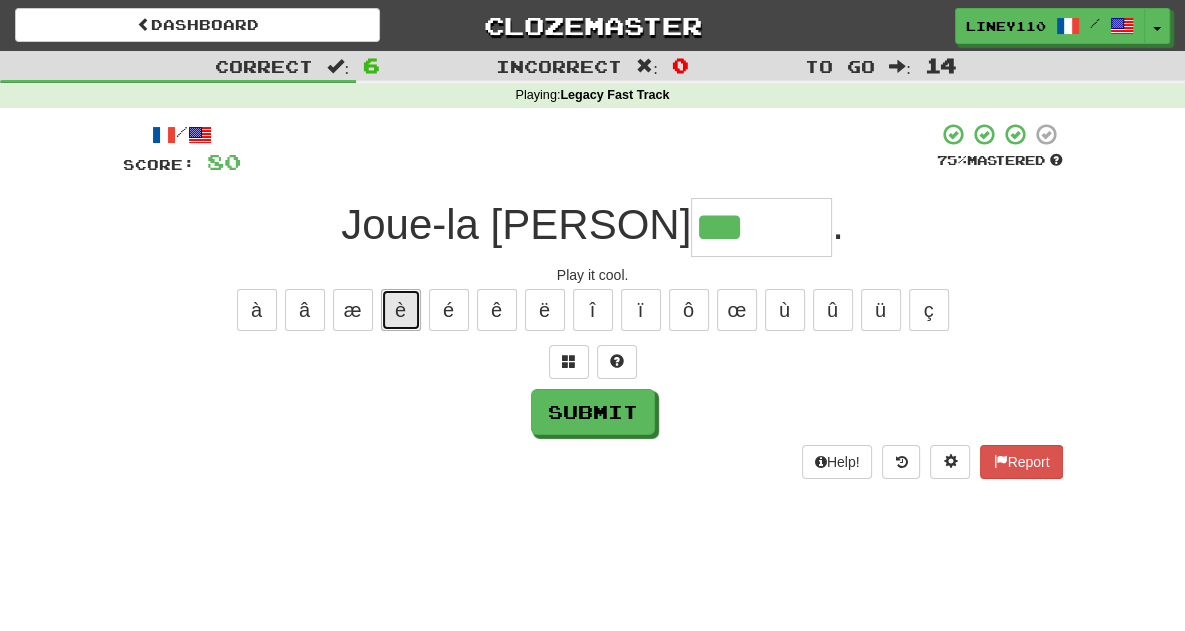 click on "è" at bounding box center [401, 310] 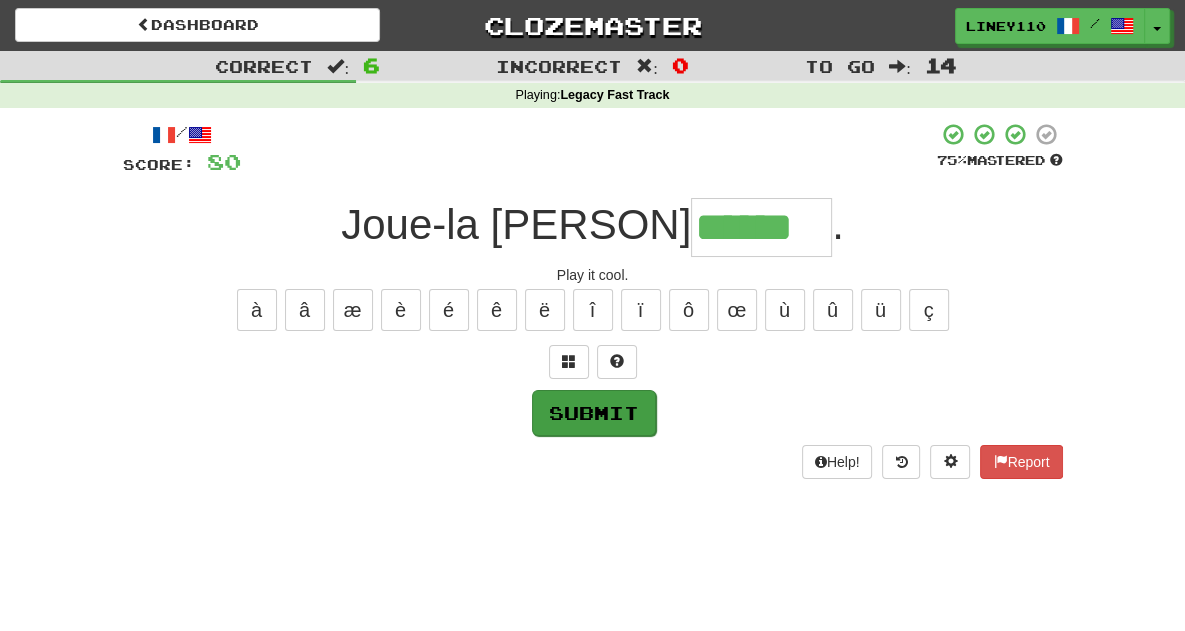 type on "******" 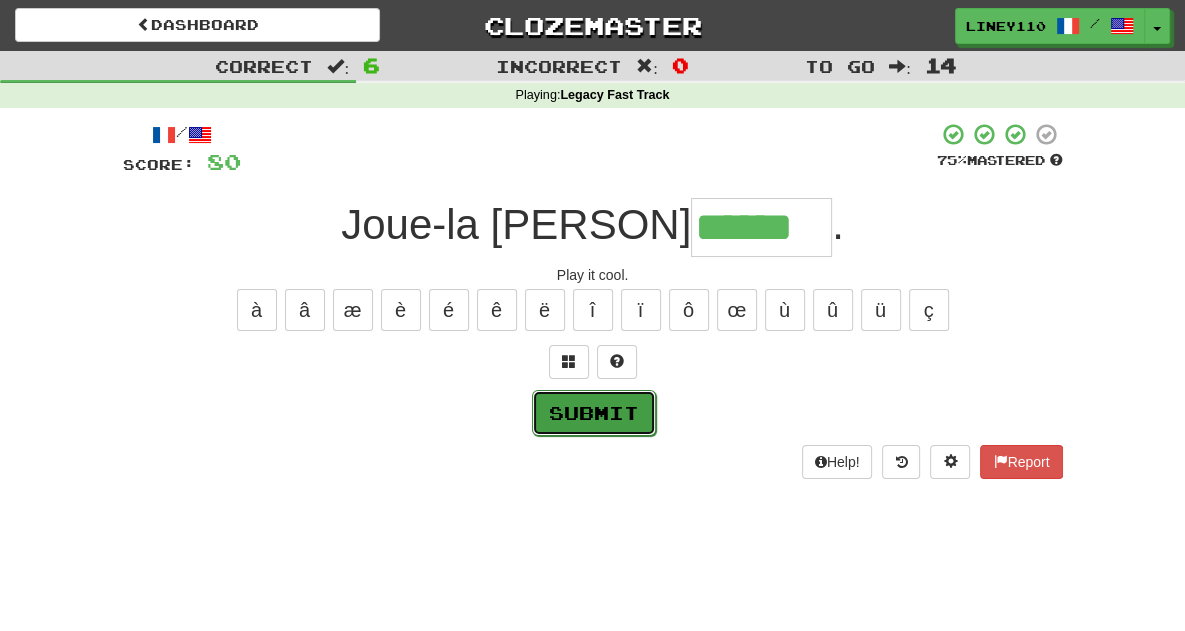 click on "Submit" at bounding box center [594, 413] 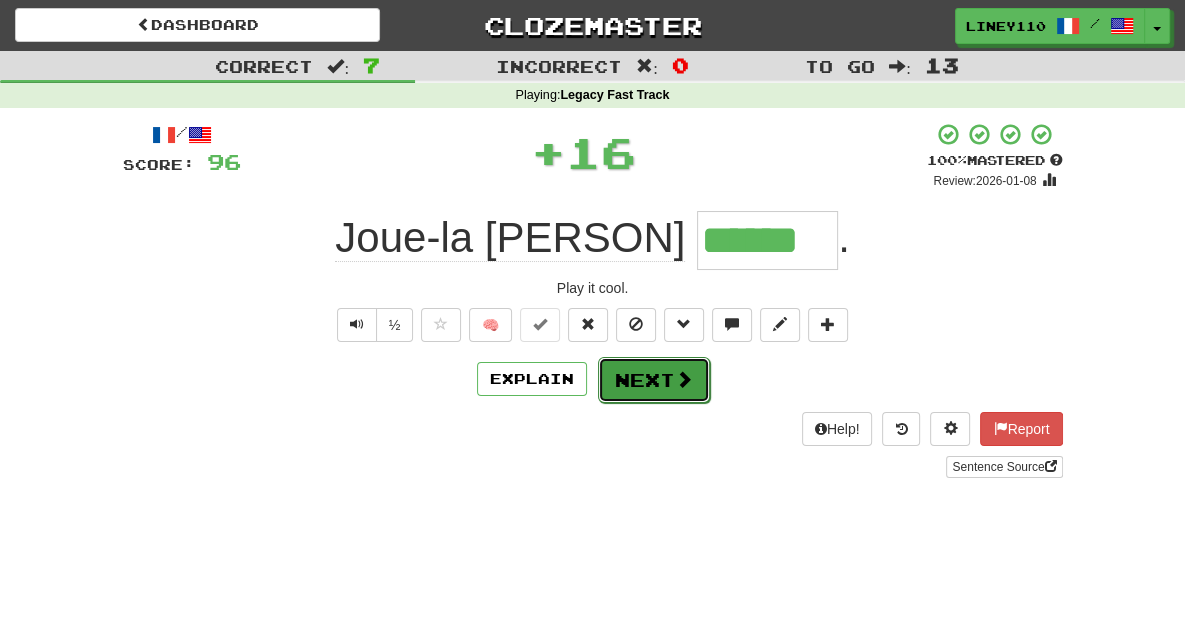click on "Next" at bounding box center [654, 380] 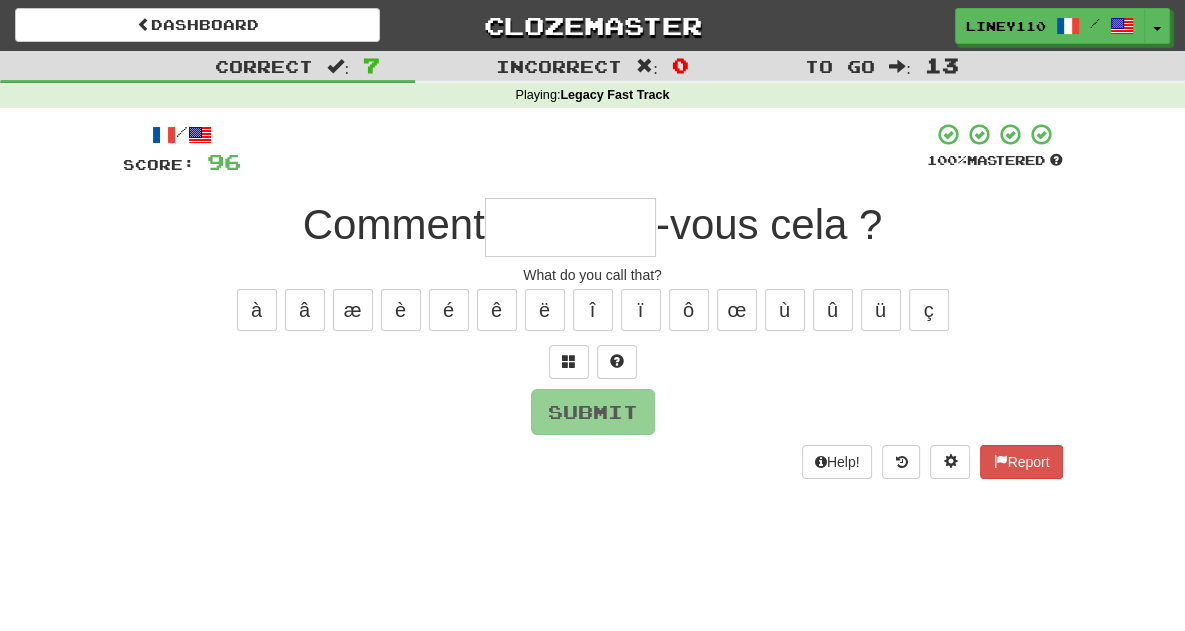 click at bounding box center [570, 227] 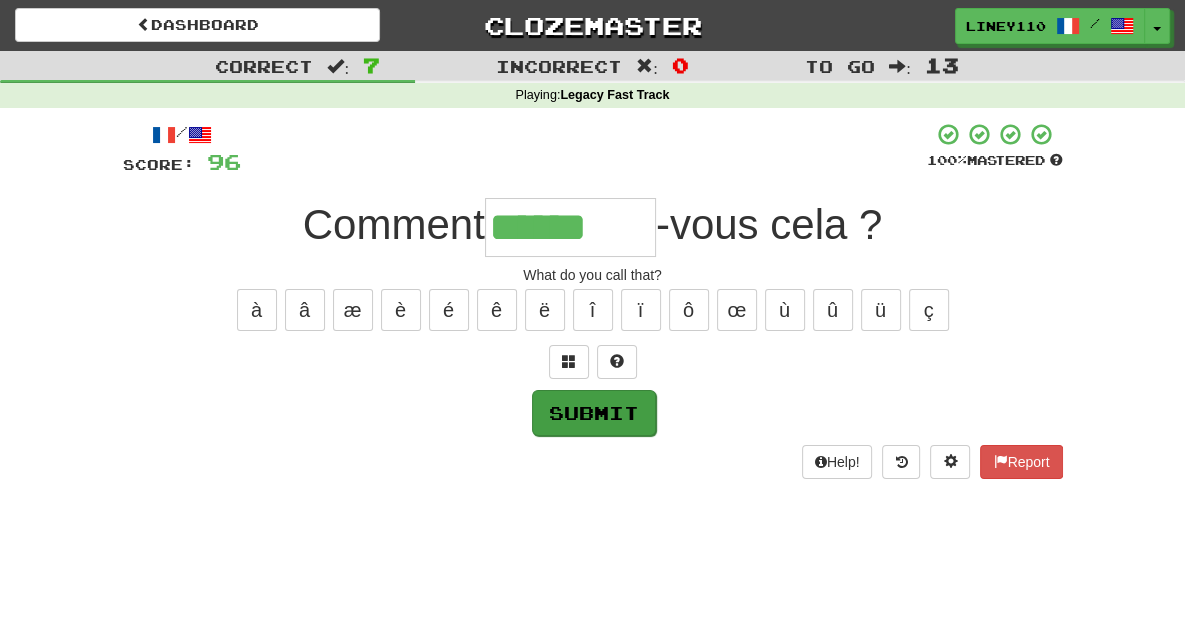 type on "******" 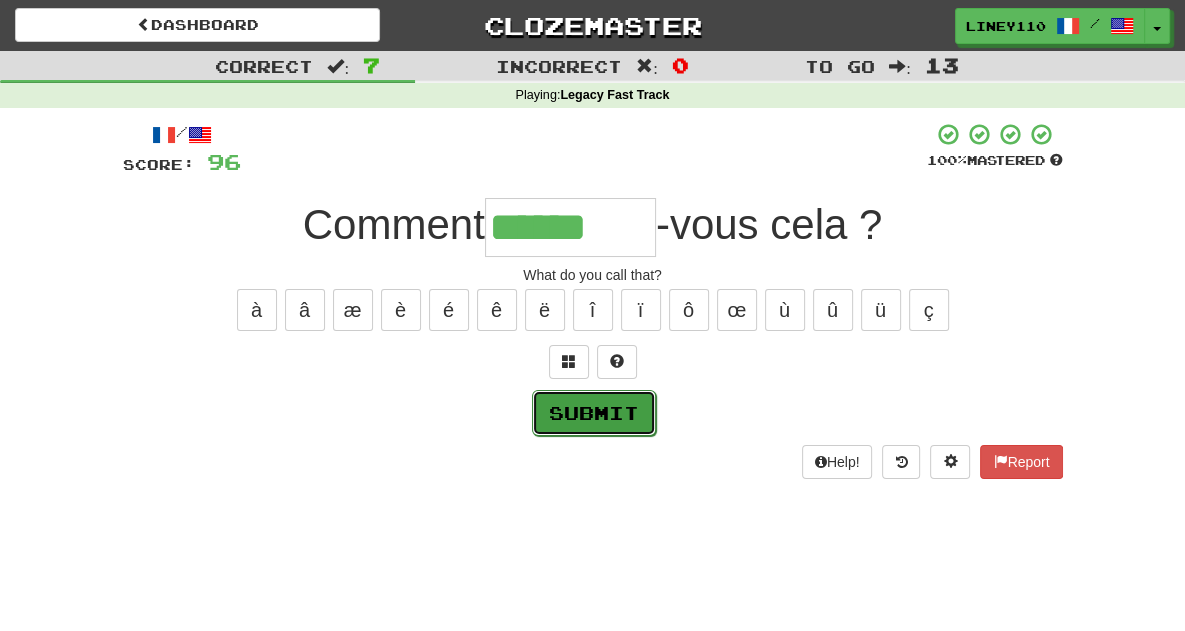 click on "Submit" at bounding box center (594, 413) 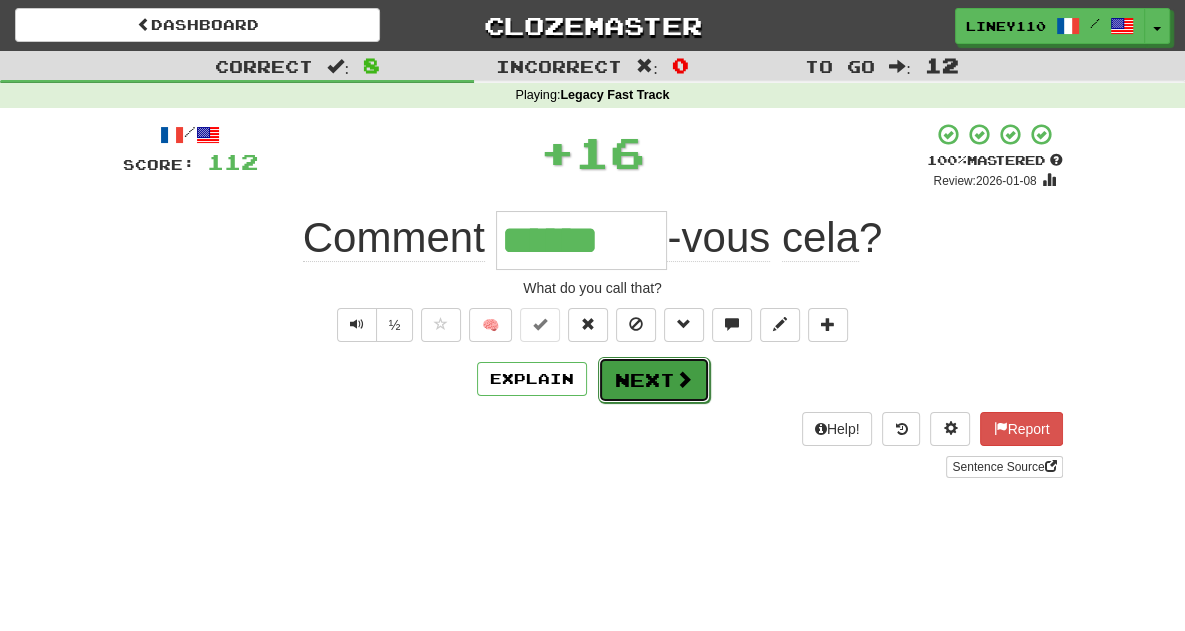 click on "Next" at bounding box center (654, 380) 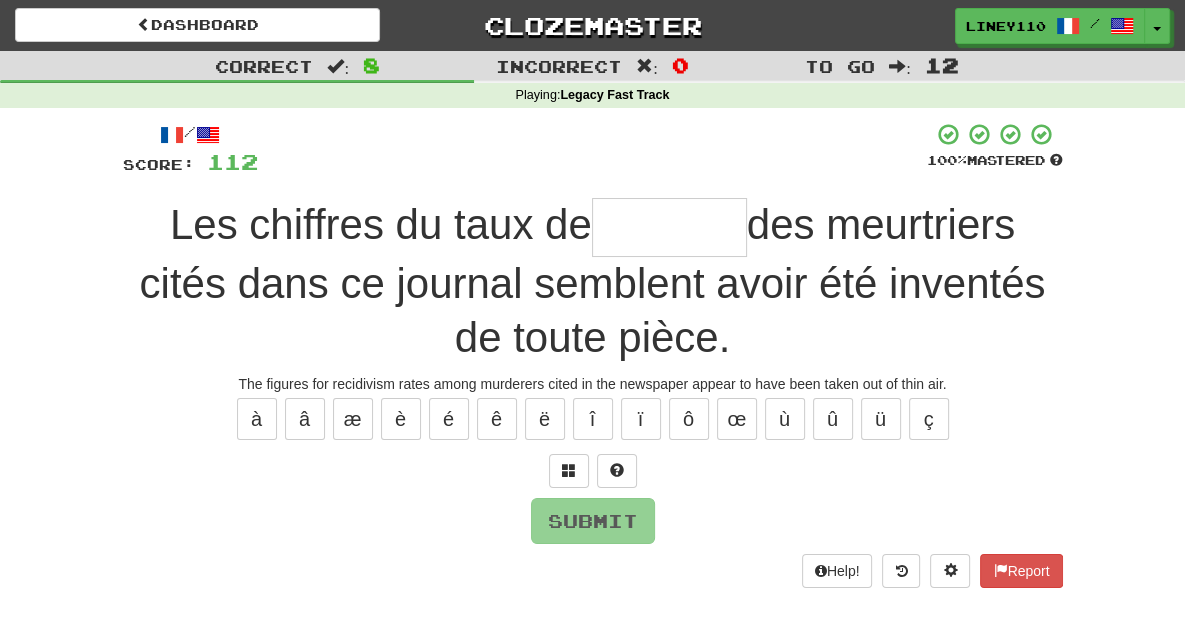 click at bounding box center (669, 227) 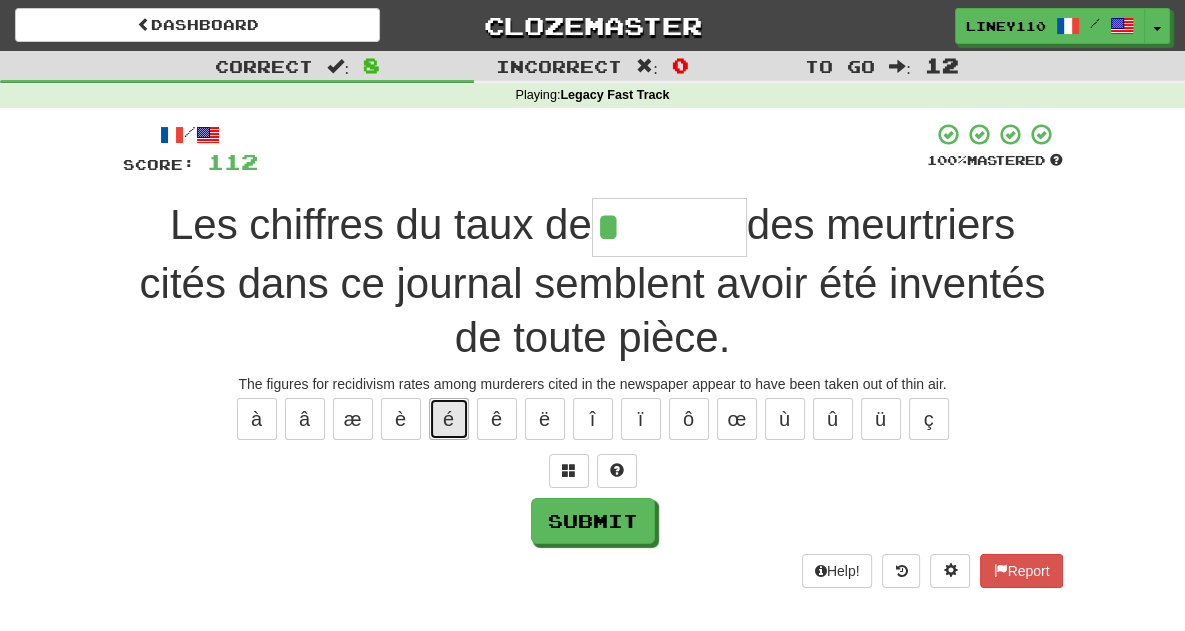 click on "é" at bounding box center (449, 419) 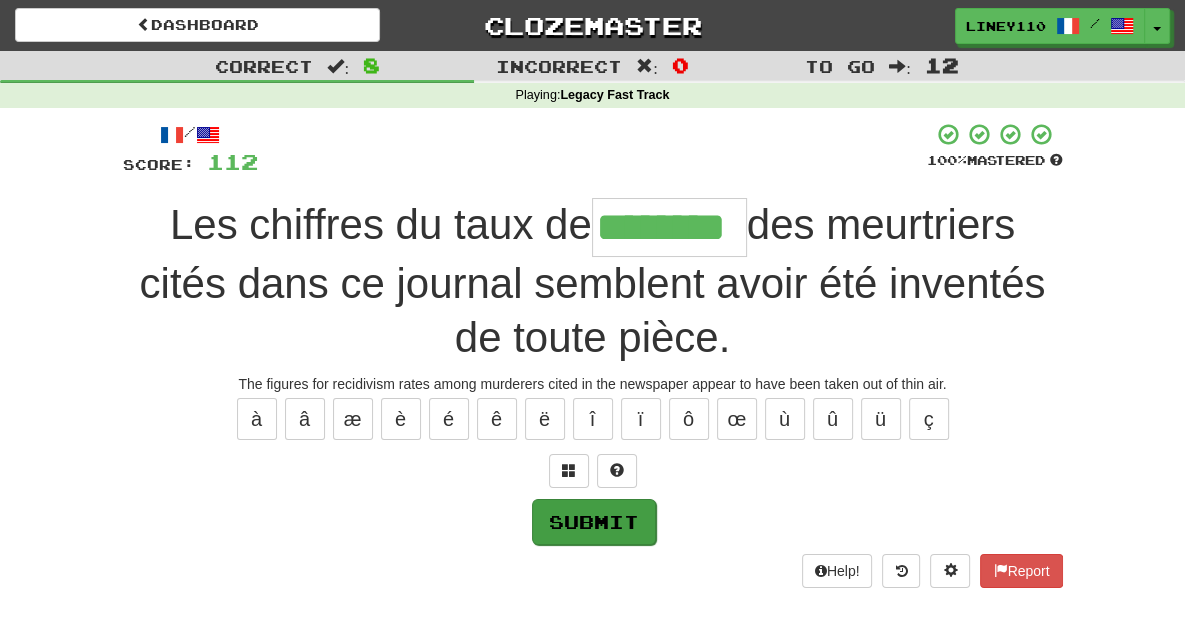 type on "********" 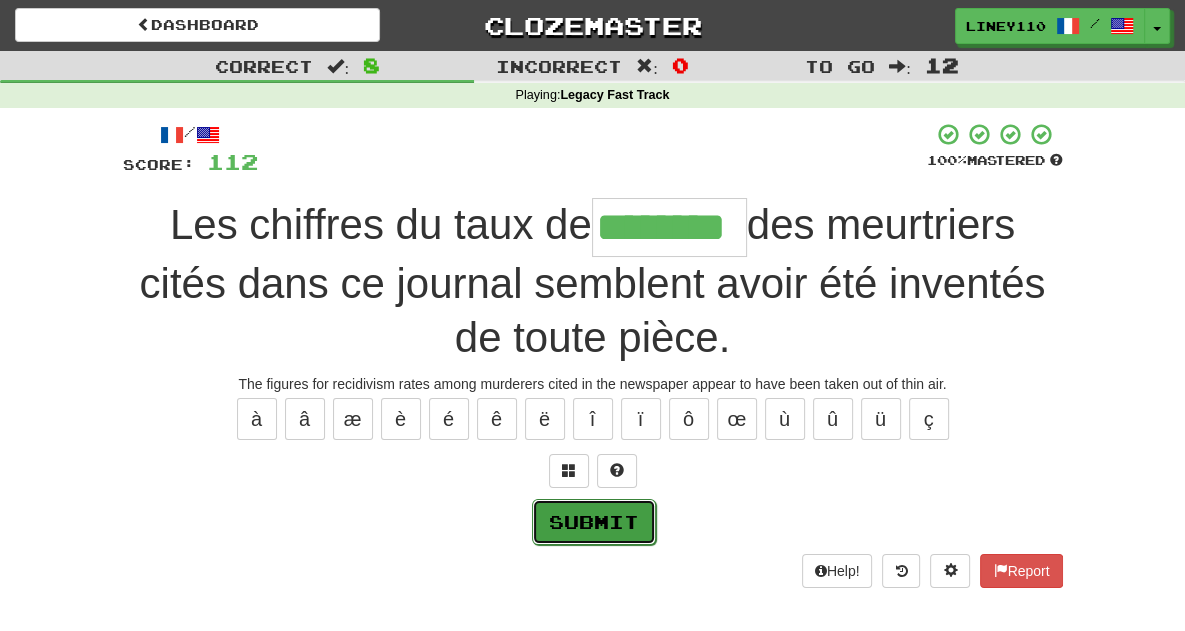 click on "Submit" at bounding box center (594, 522) 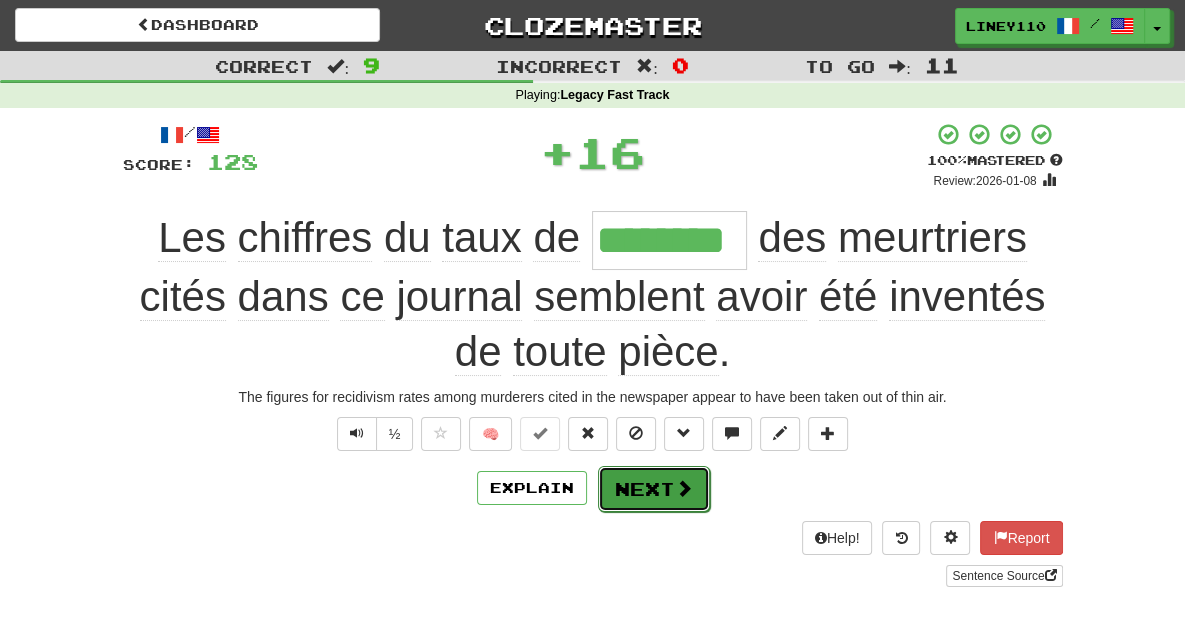 click on "Next" at bounding box center [654, 489] 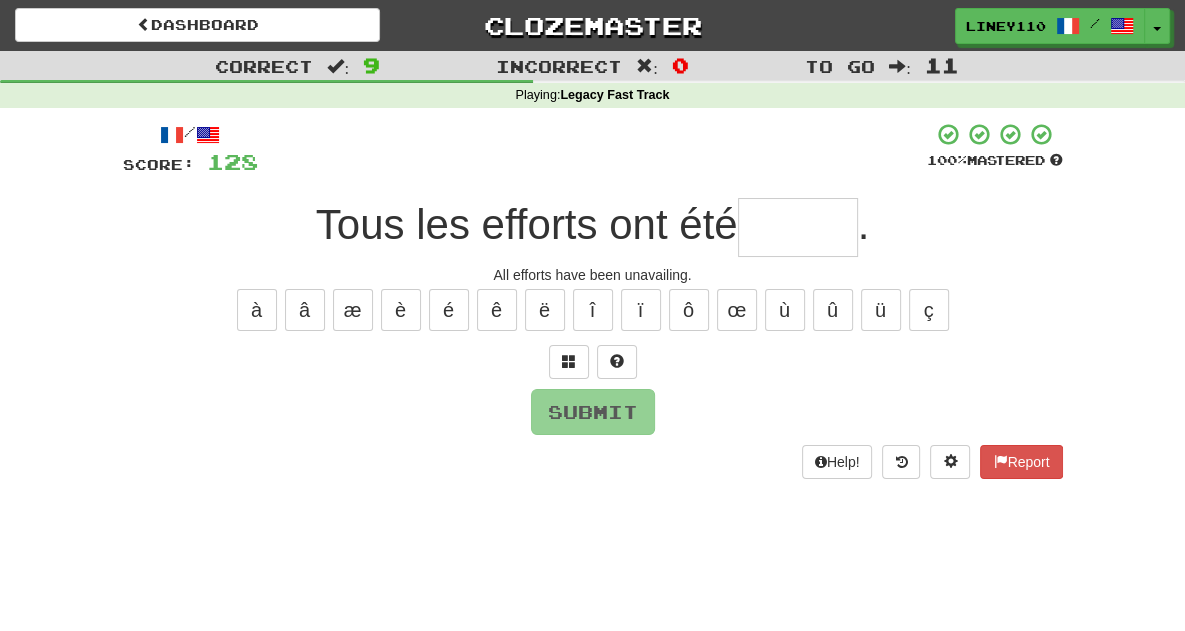 click at bounding box center (798, 227) 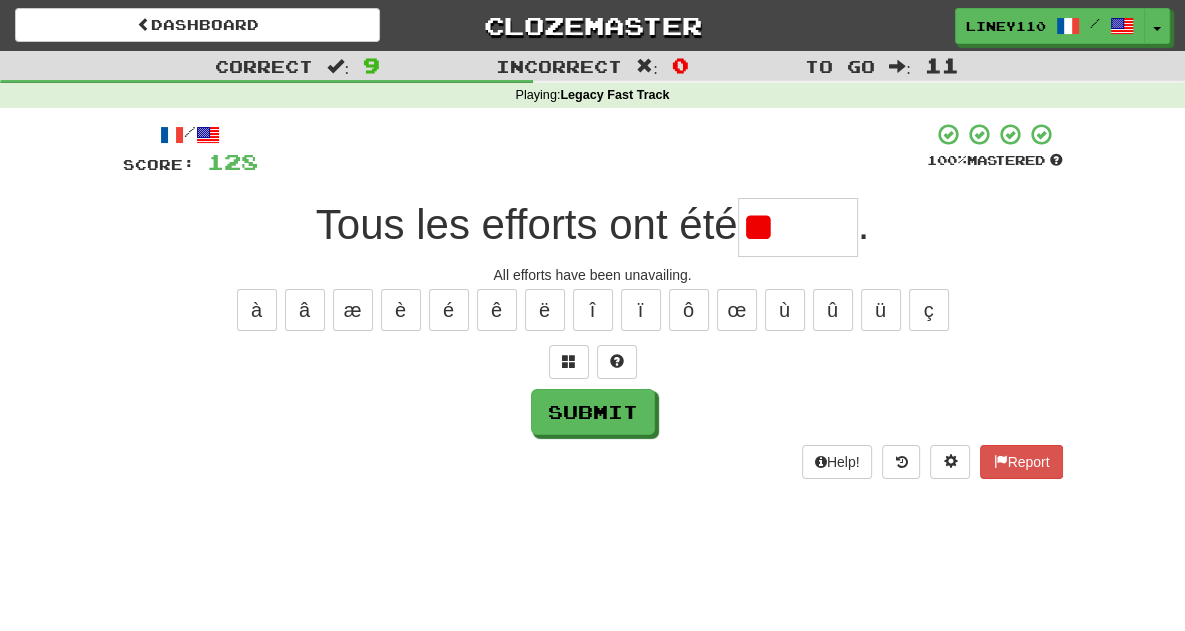 type on "*" 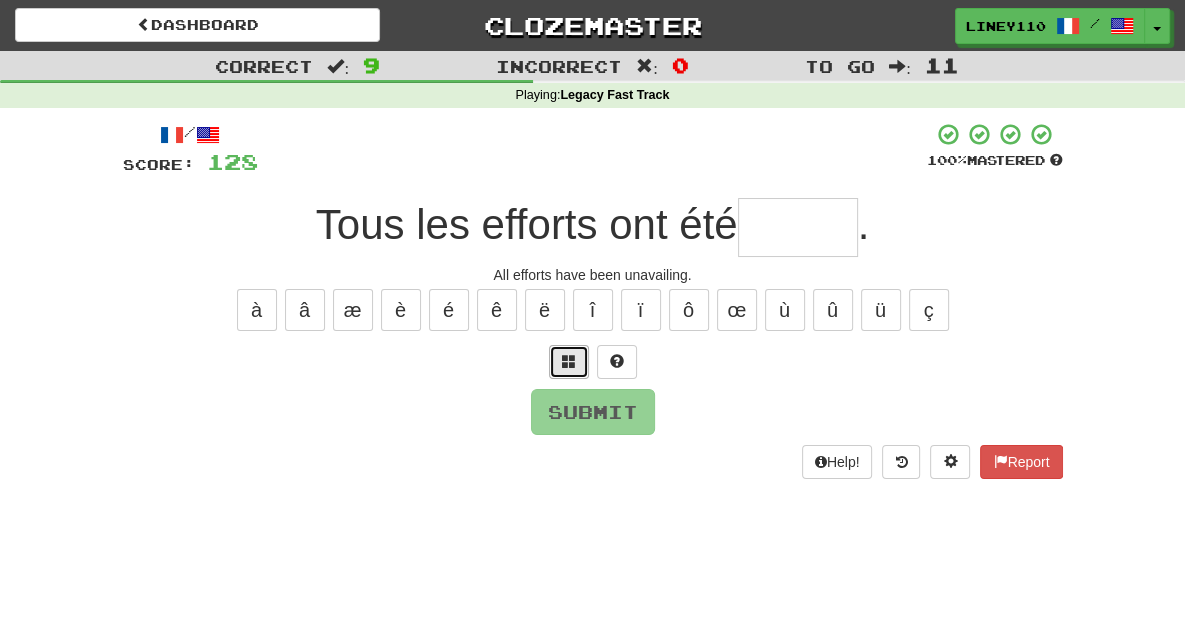 click at bounding box center [569, 361] 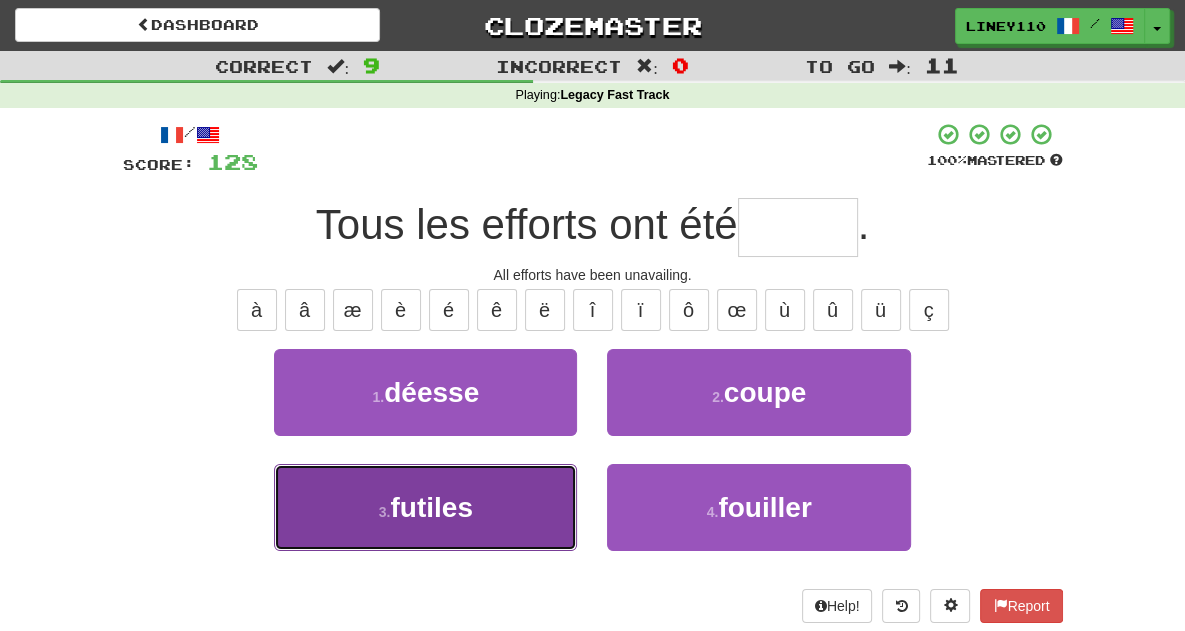 click on "3 .  futiles" at bounding box center (425, 507) 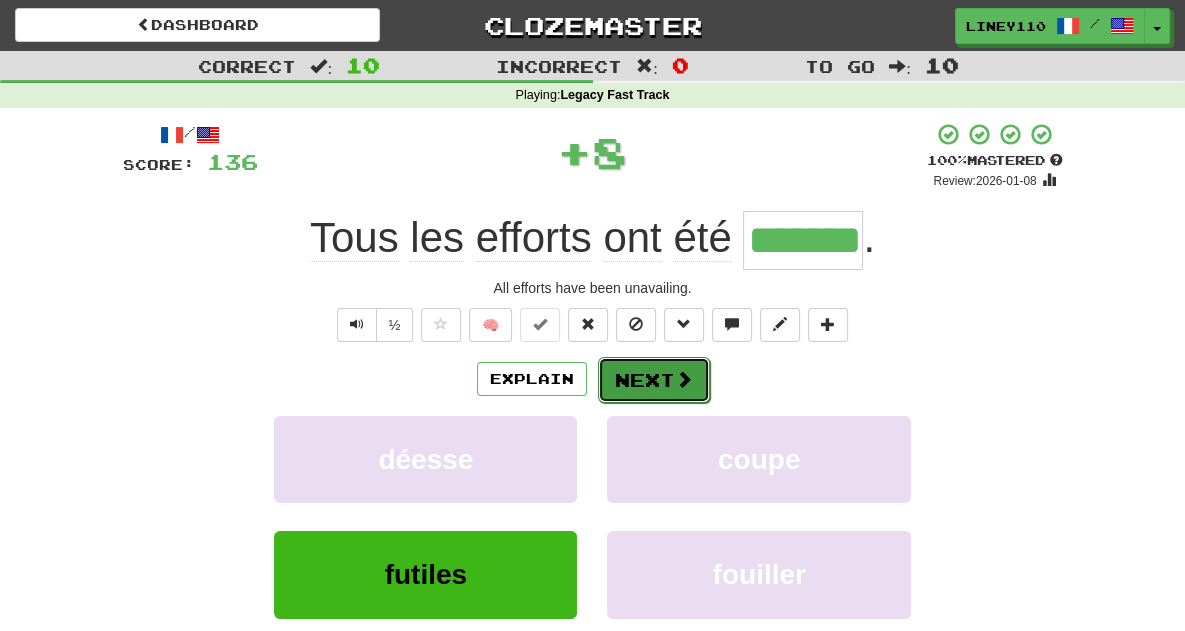 click on "Next" at bounding box center (654, 380) 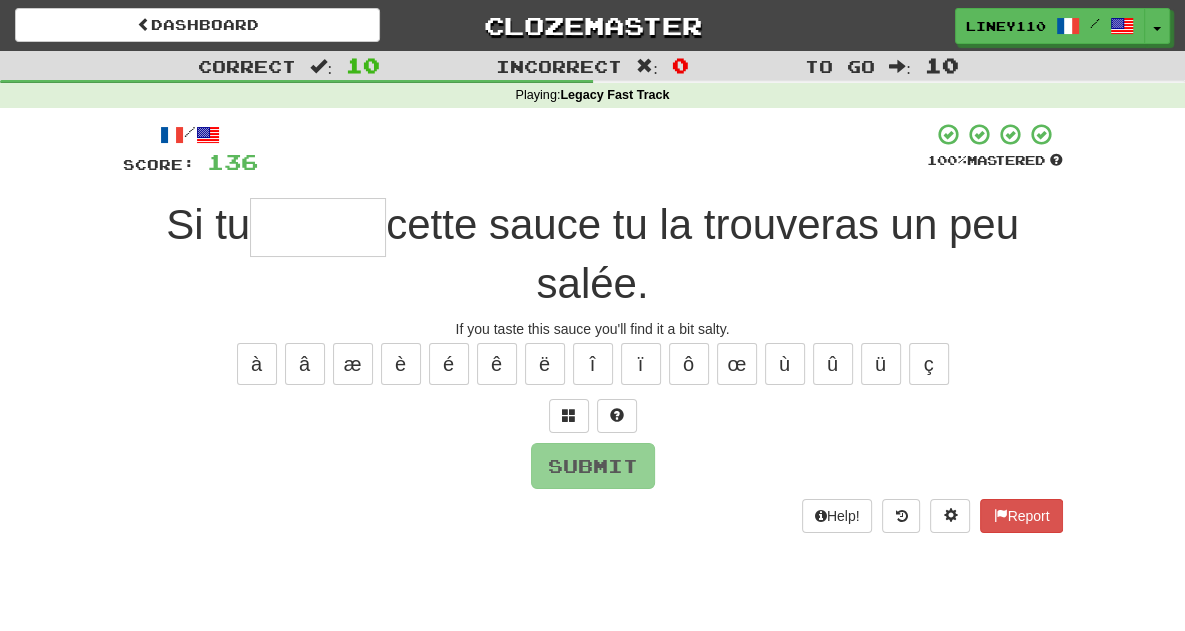 click at bounding box center (318, 227) 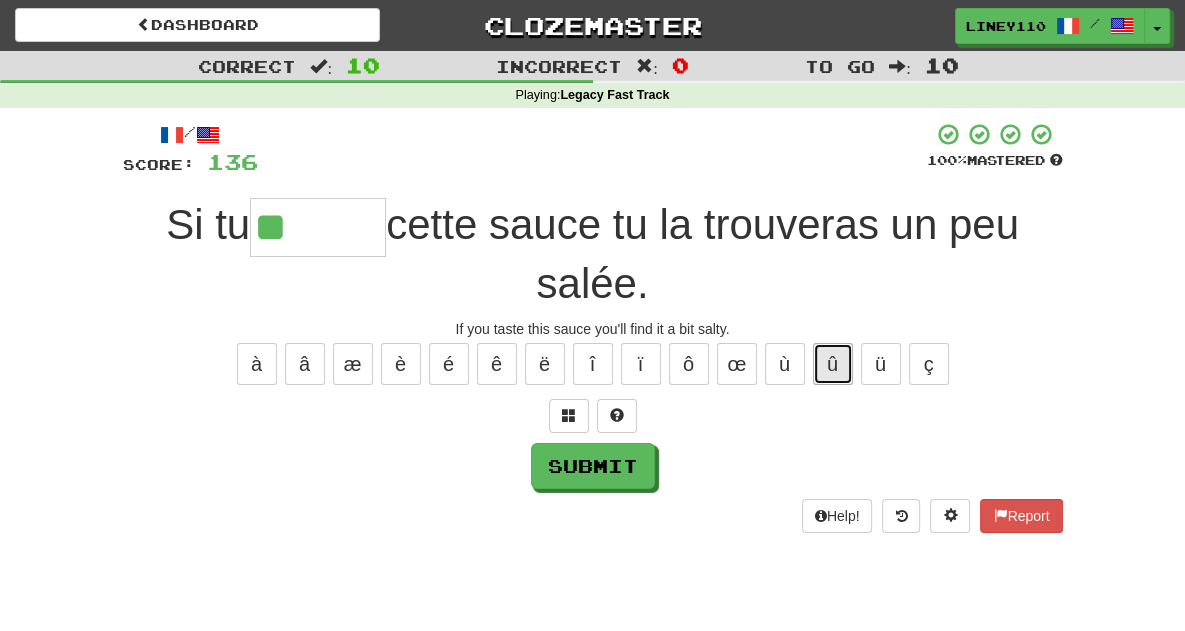 click on "û" at bounding box center (833, 364) 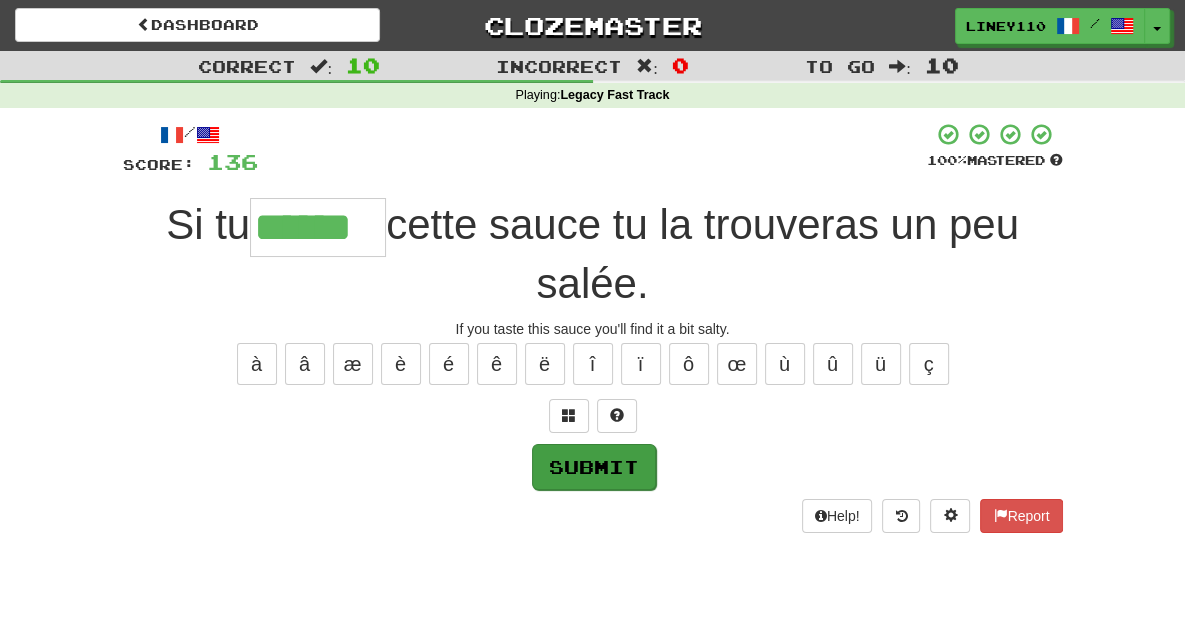 type on "******" 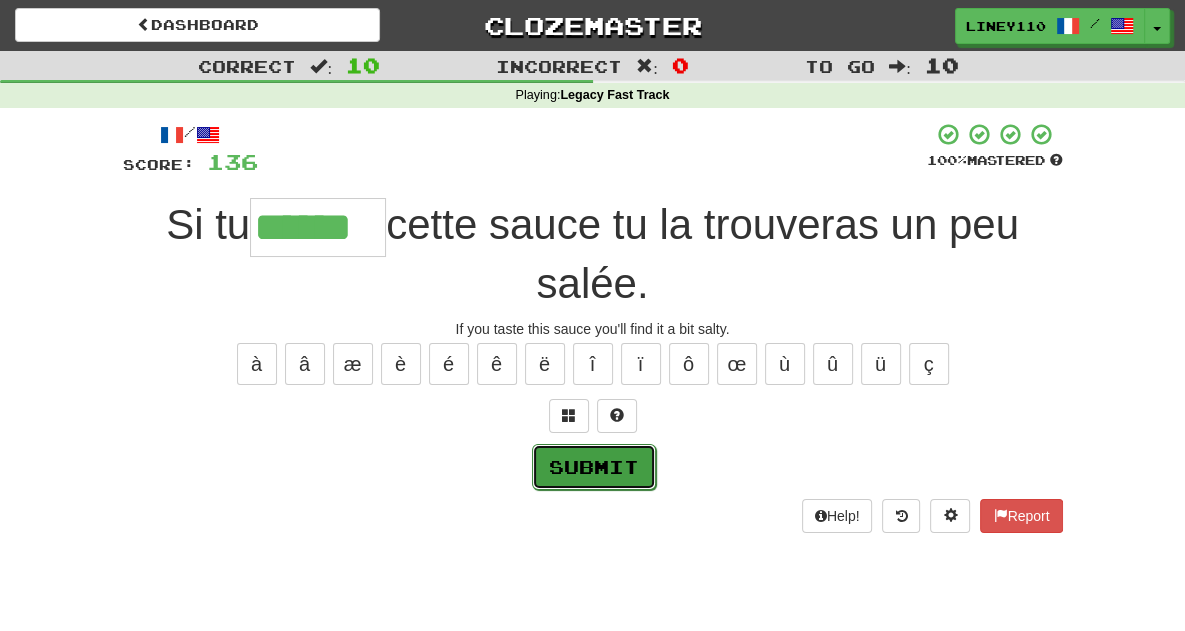 click on "Submit" at bounding box center (594, 467) 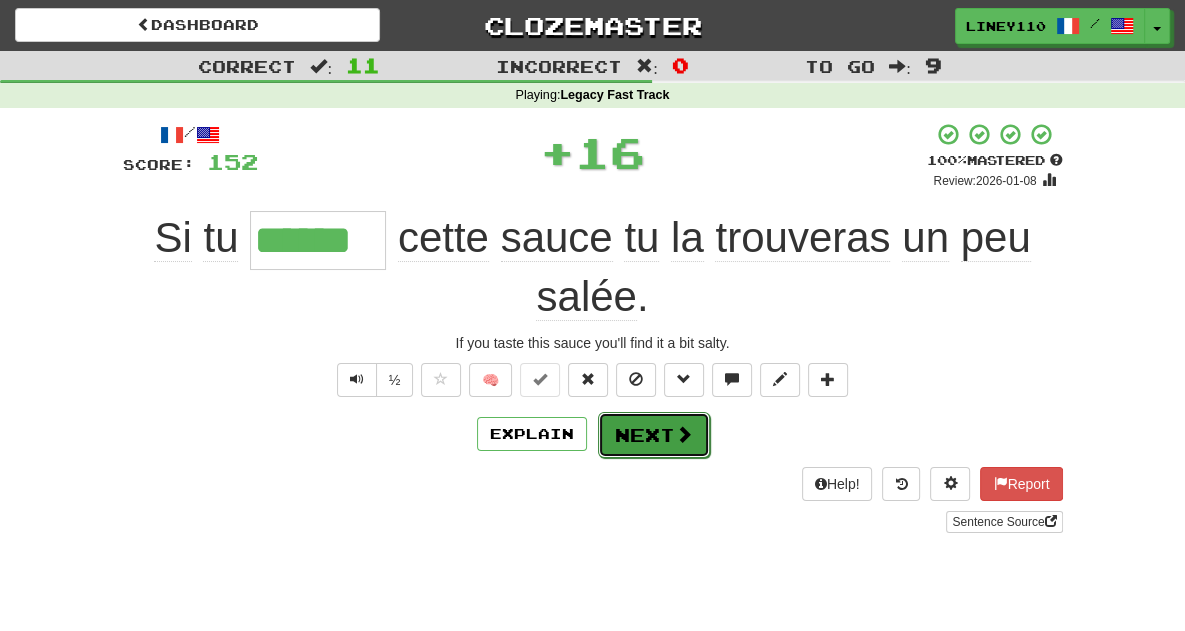 click on "Next" at bounding box center [654, 435] 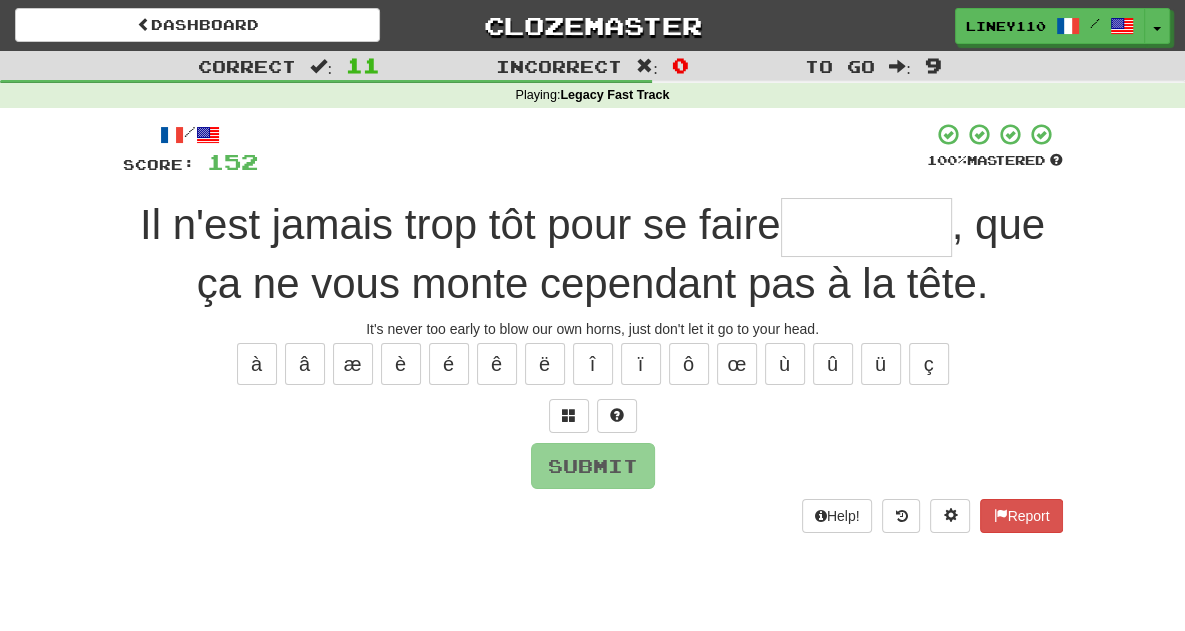 click at bounding box center (866, 227) 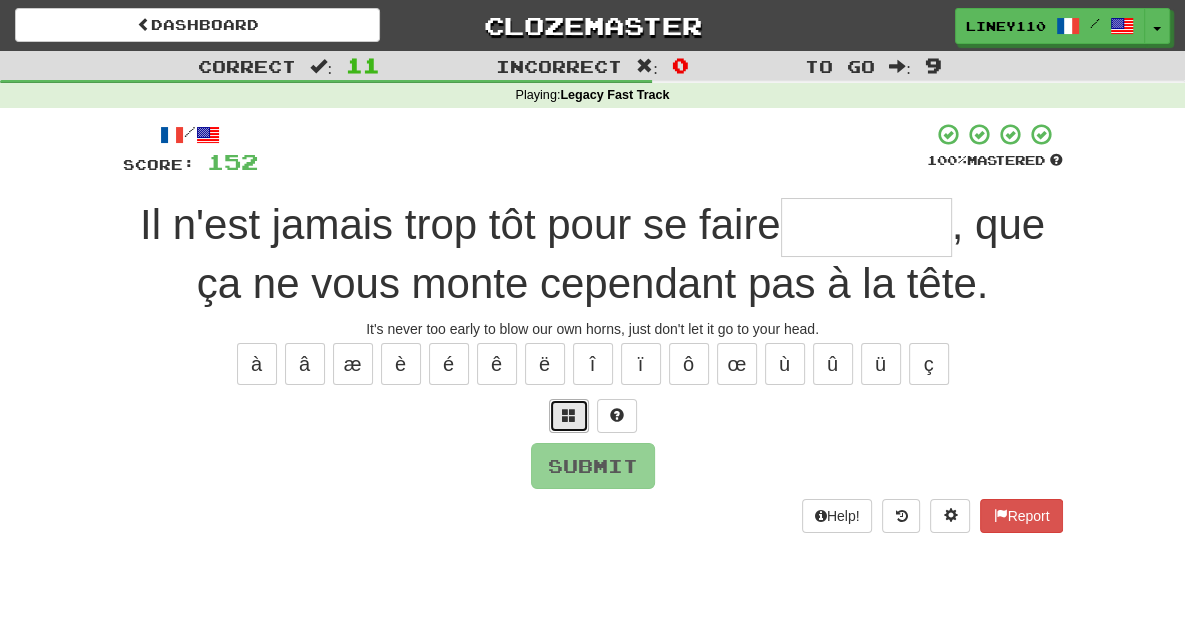 click at bounding box center [569, 415] 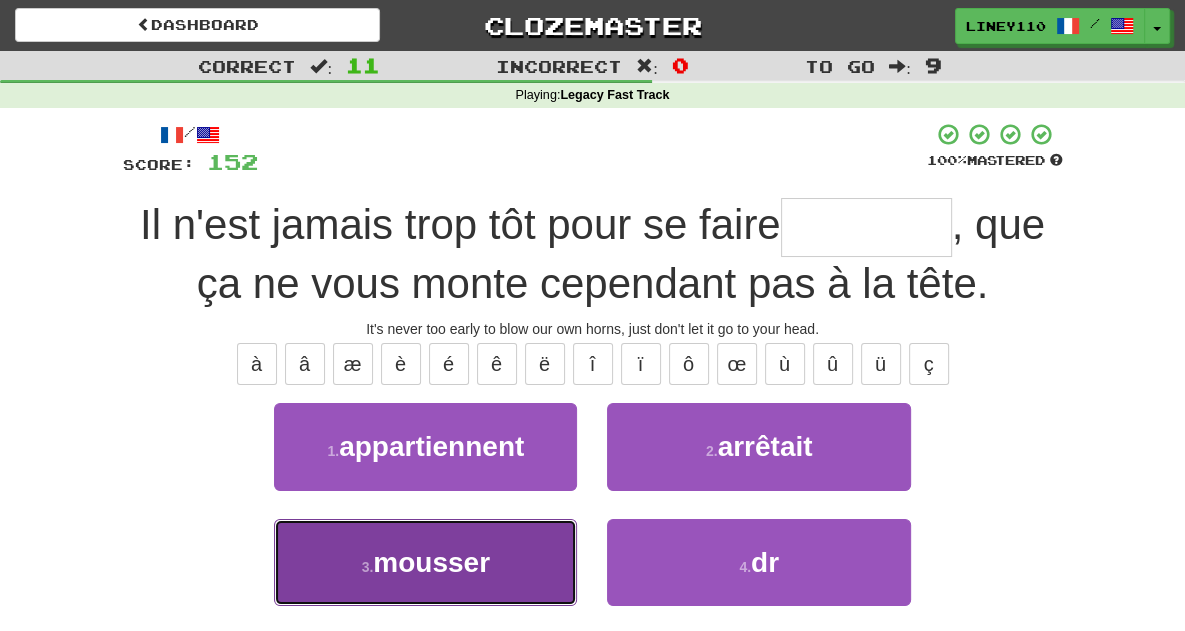 click on "3 .  mousser" at bounding box center [425, 562] 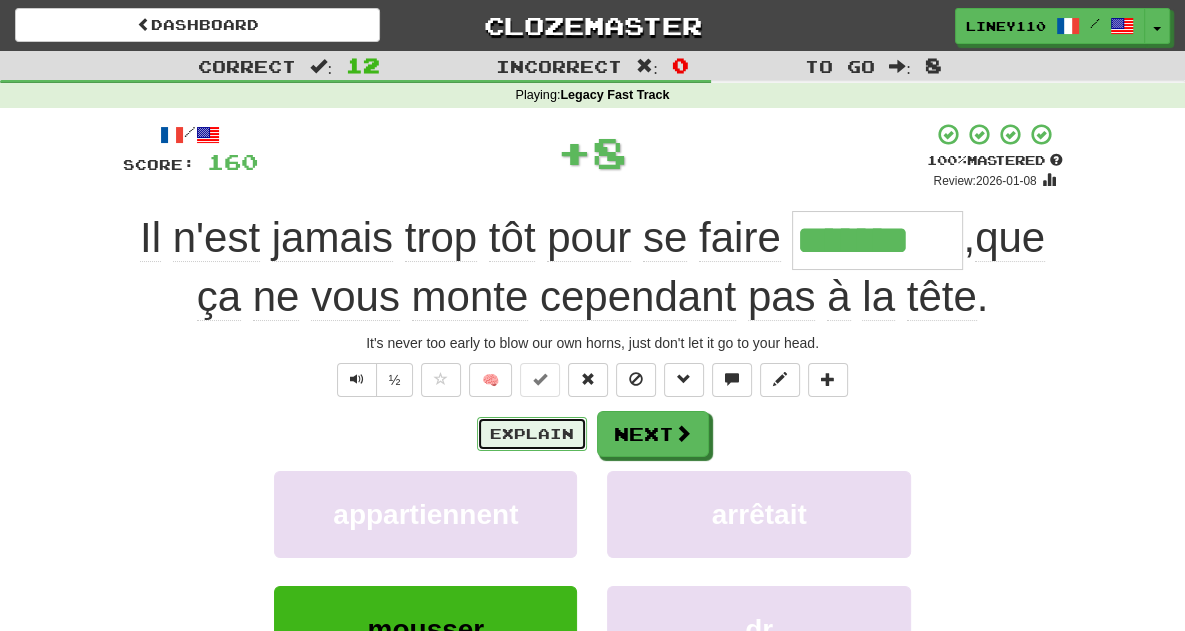 click on "Explain" at bounding box center [532, 434] 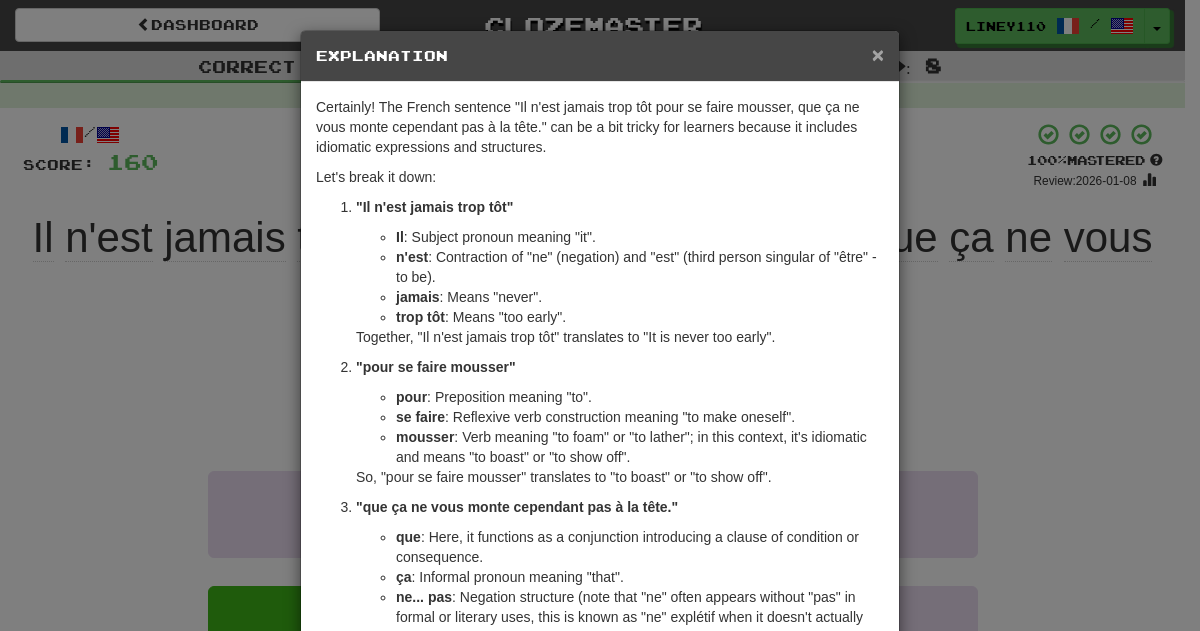 click on "×" at bounding box center (878, 54) 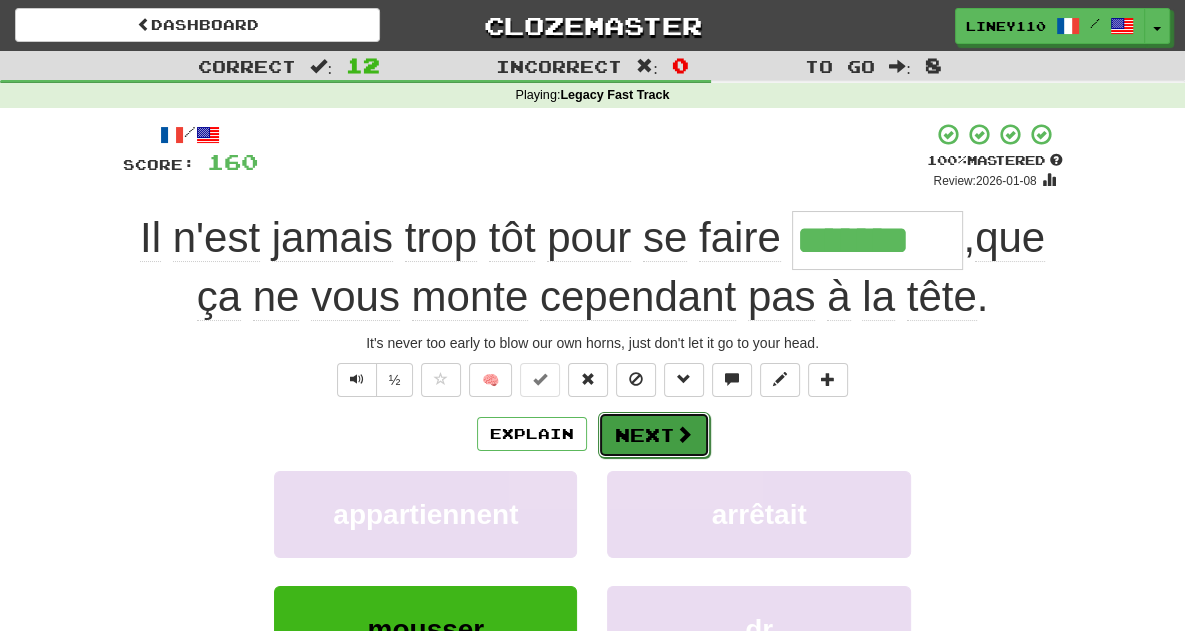 click at bounding box center [684, 434] 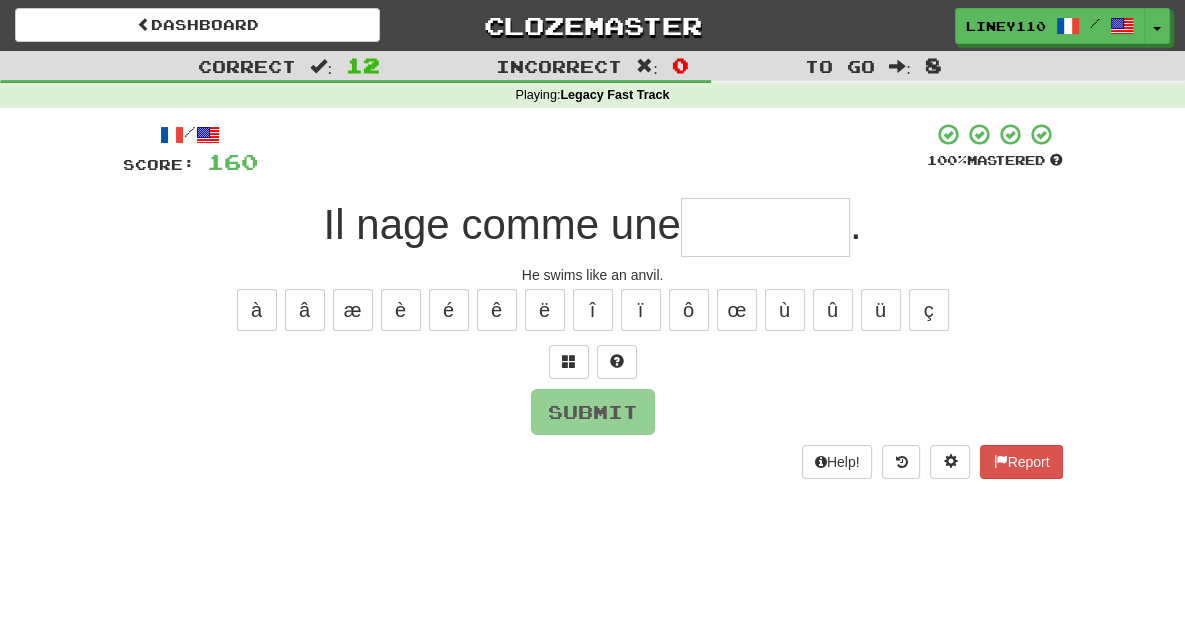 click at bounding box center (765, 227) 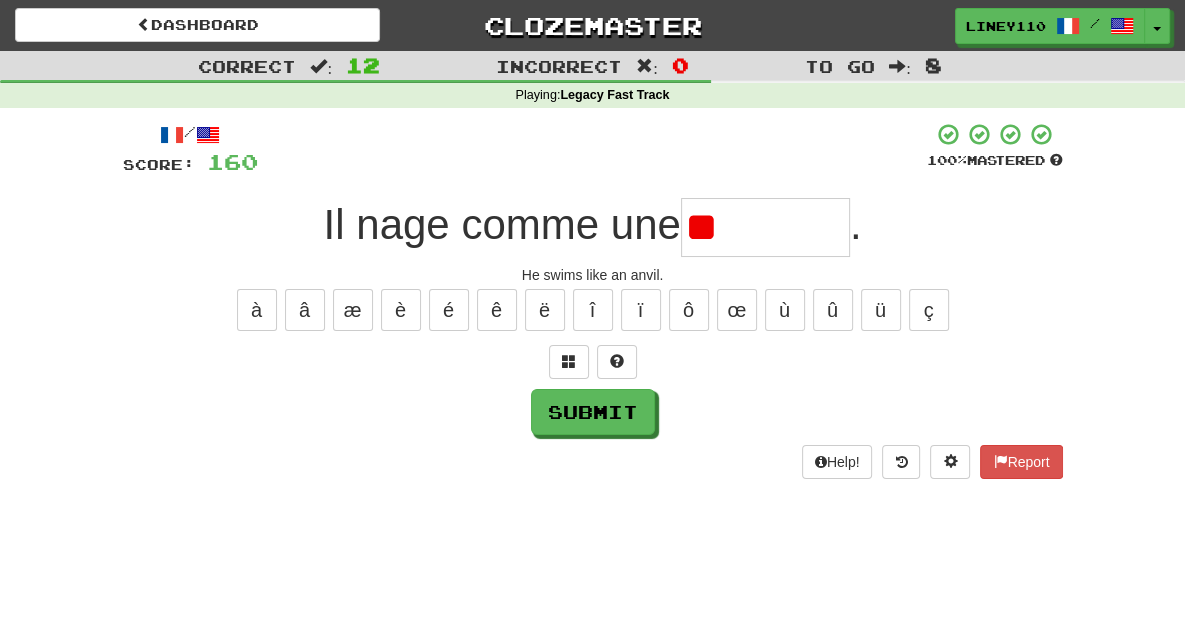 type on "*" 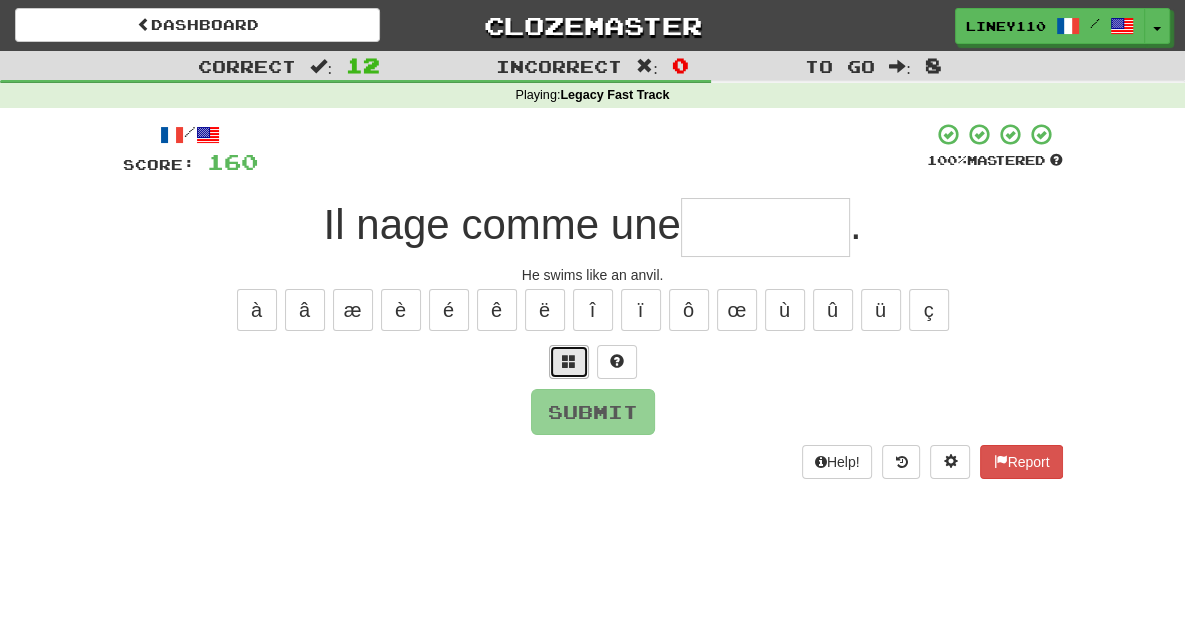 click at bounding box center (569, 361) 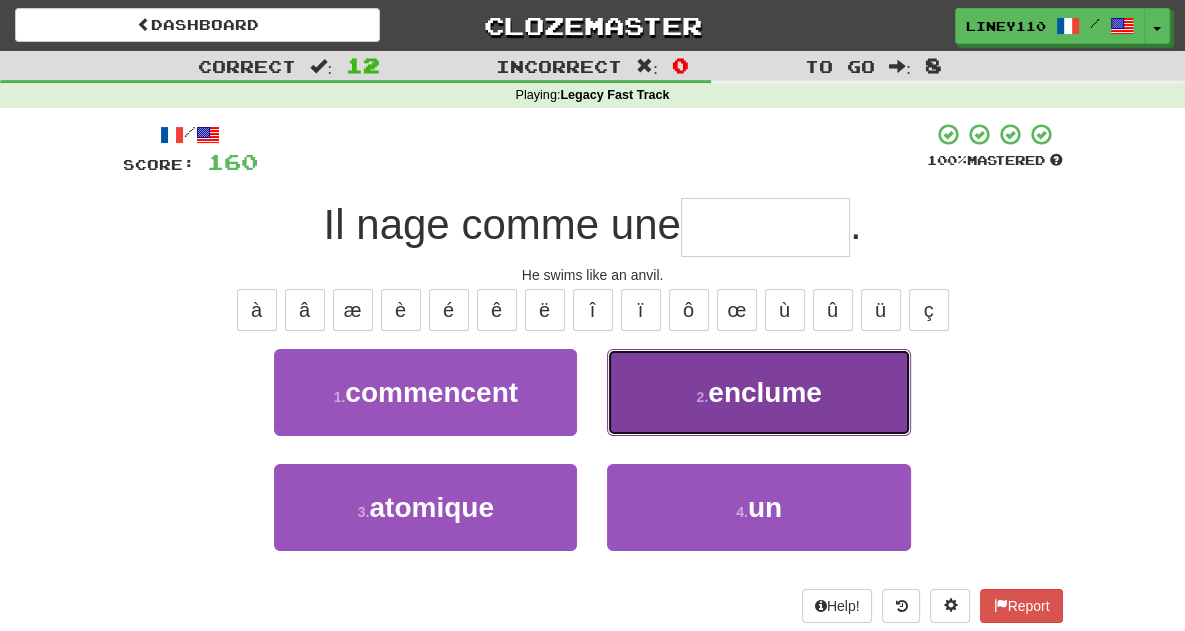 click on "2 .  enclume" at bounding box center [758, 392] 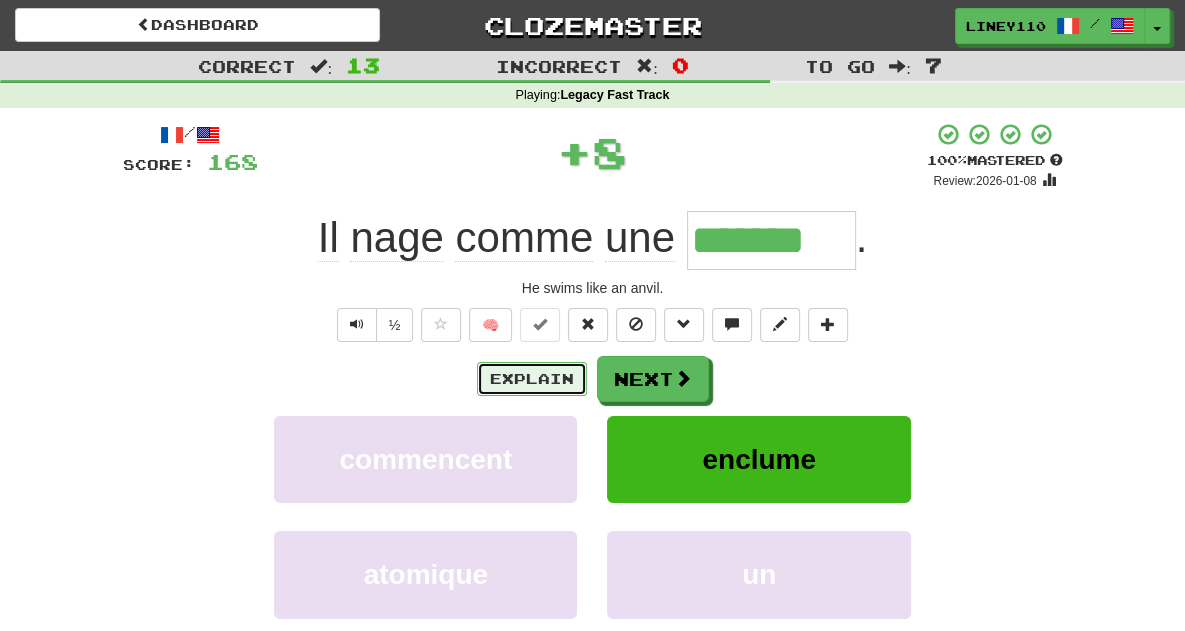 click on "Explain" at bounding box center [532, 379] 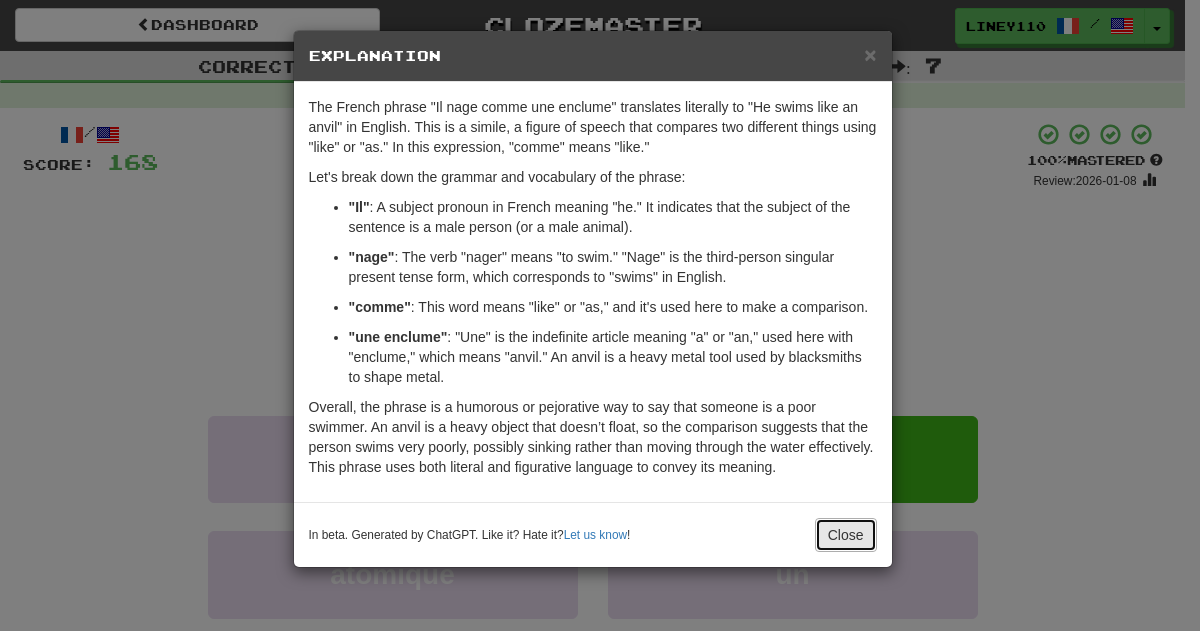 click on "Close" at bounding box center (846, 535) 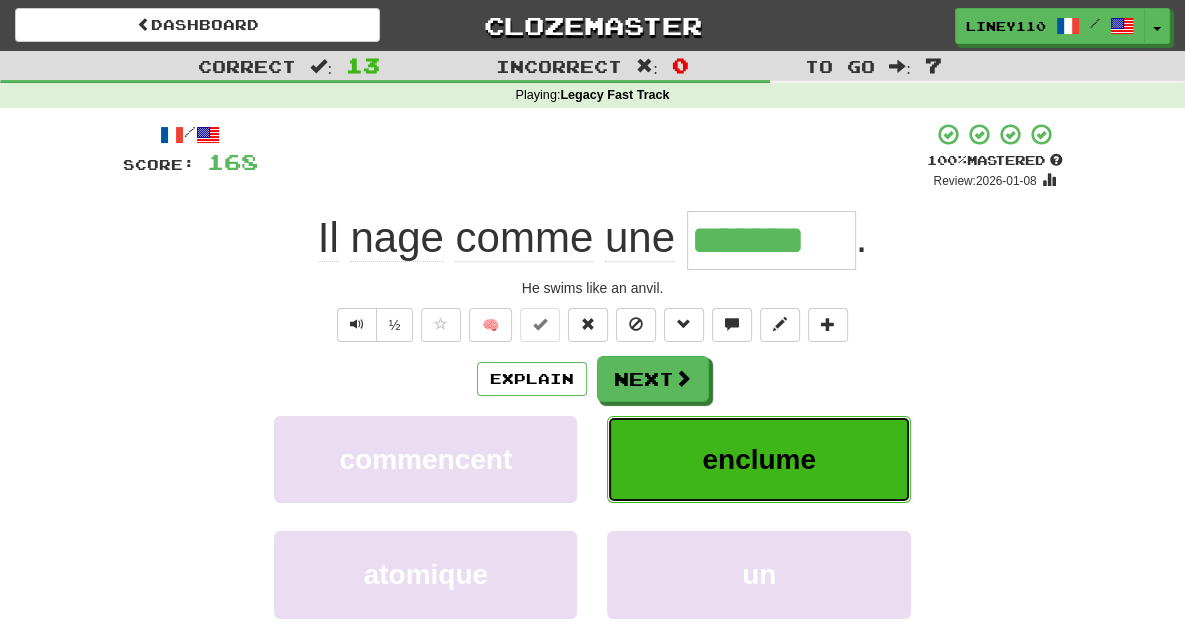 click on "enclume" at bounding box center [759, 459] 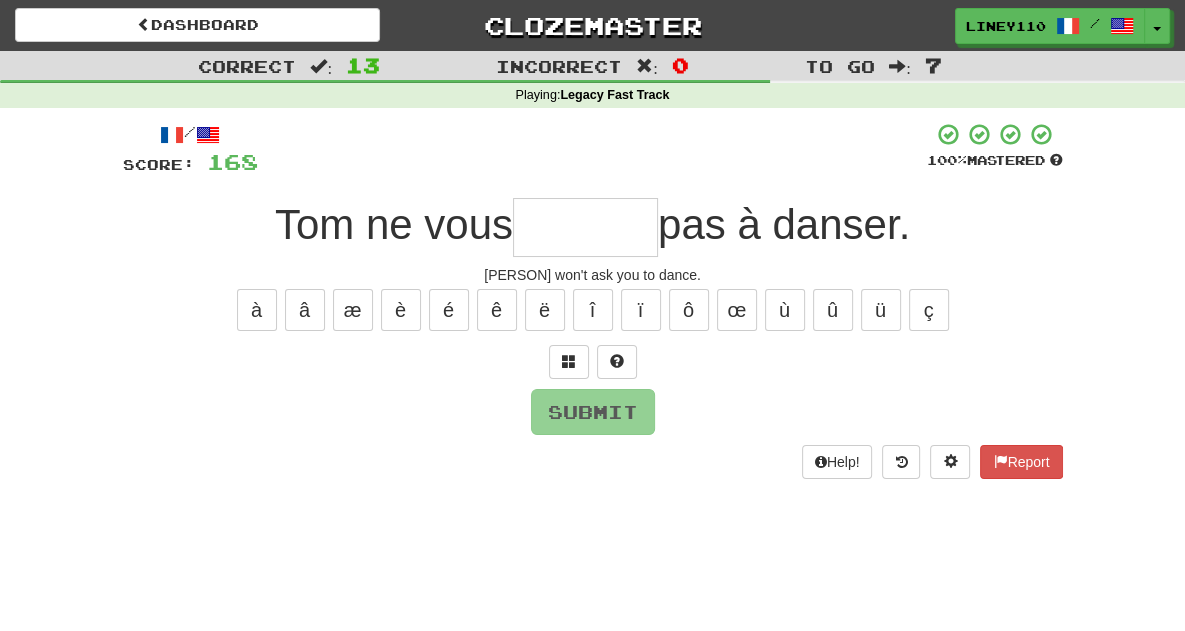 click at bounding box center (585, 227) 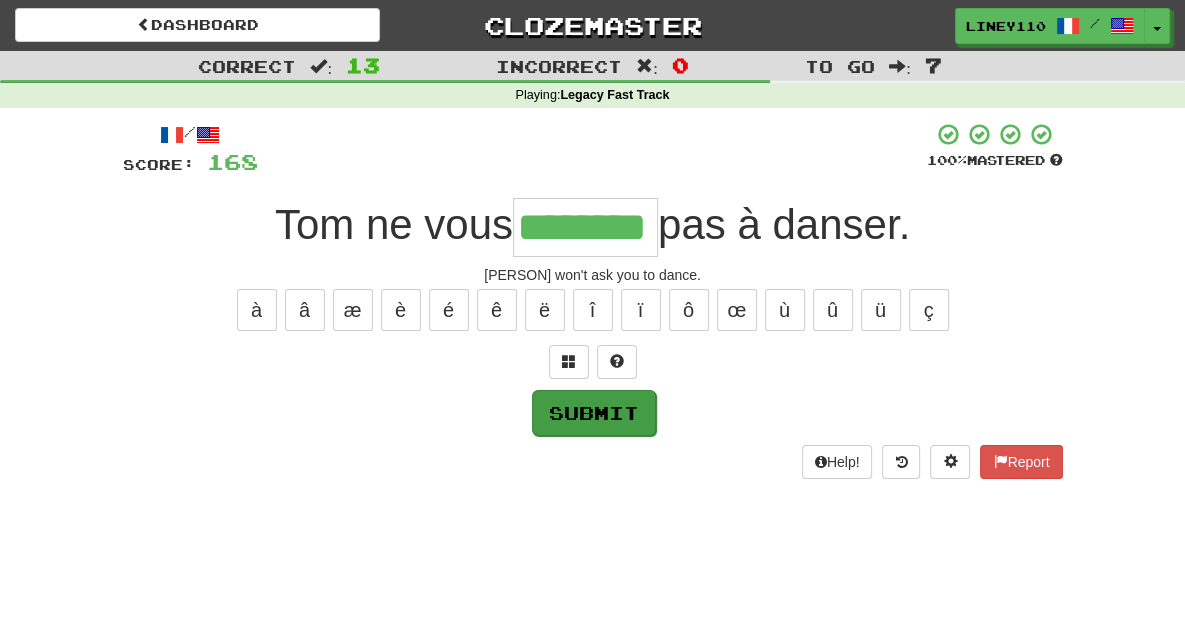 type on "********" 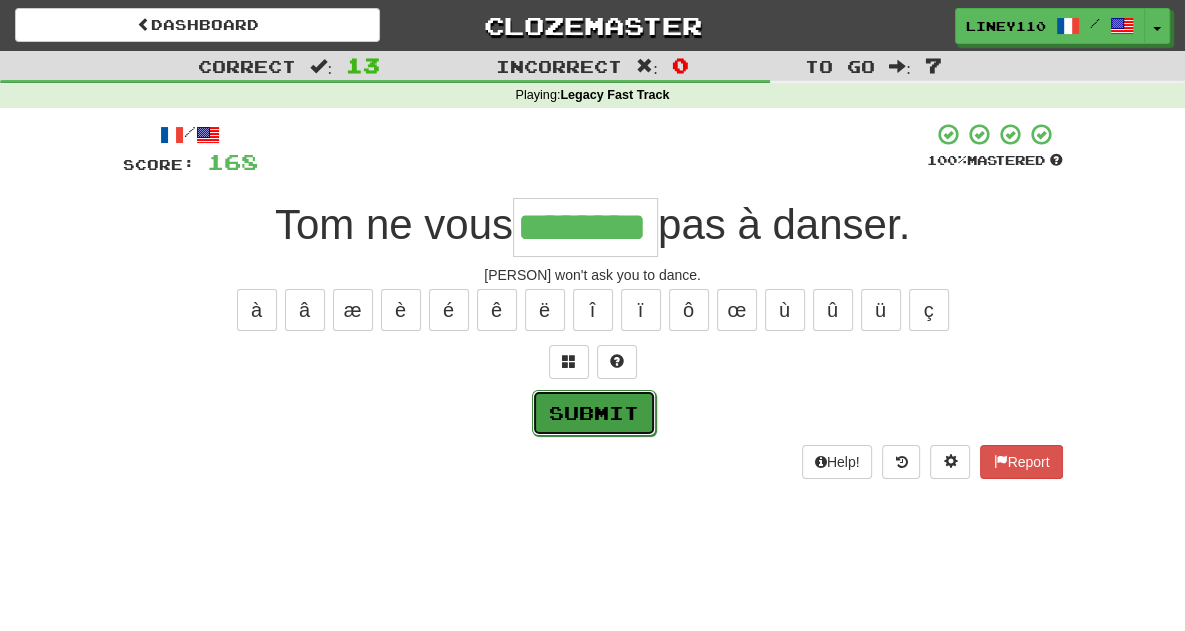 click on "Submit" at bounding box center [594, 413] 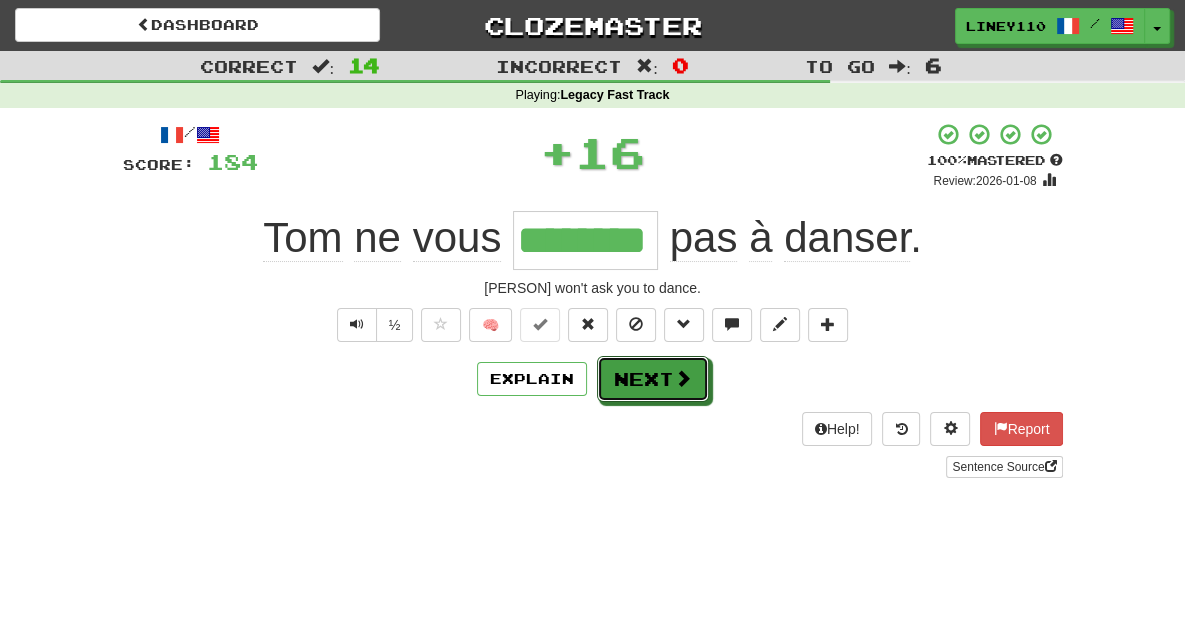 click on "Next" at bounding box center [653, 379] 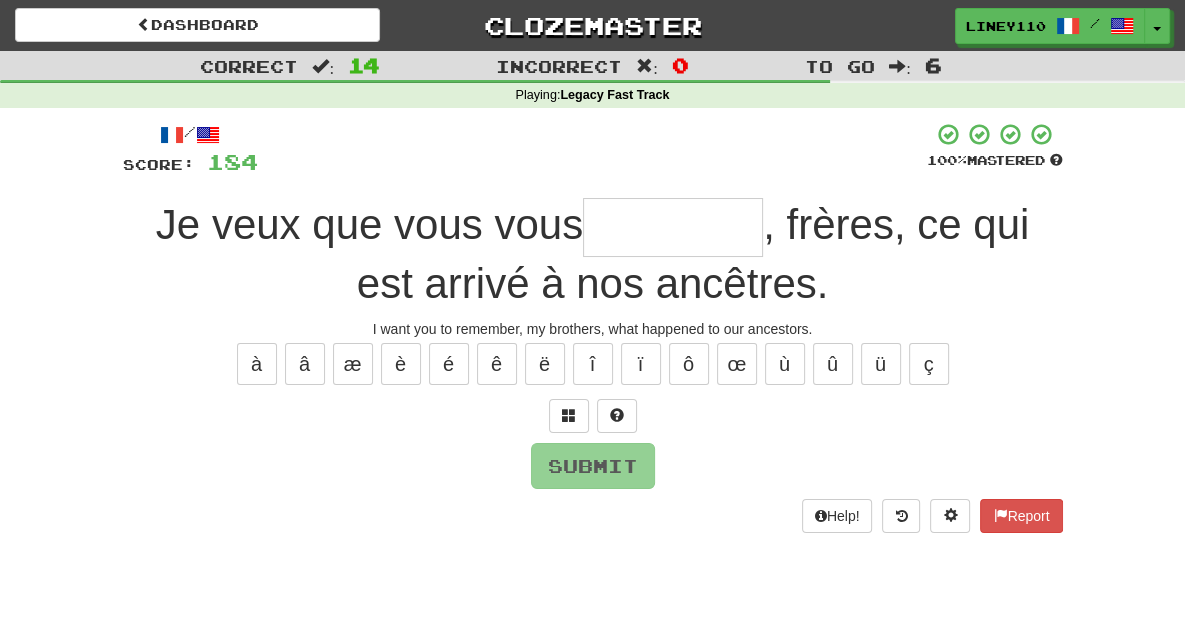 click at bounding box center (673, 227) 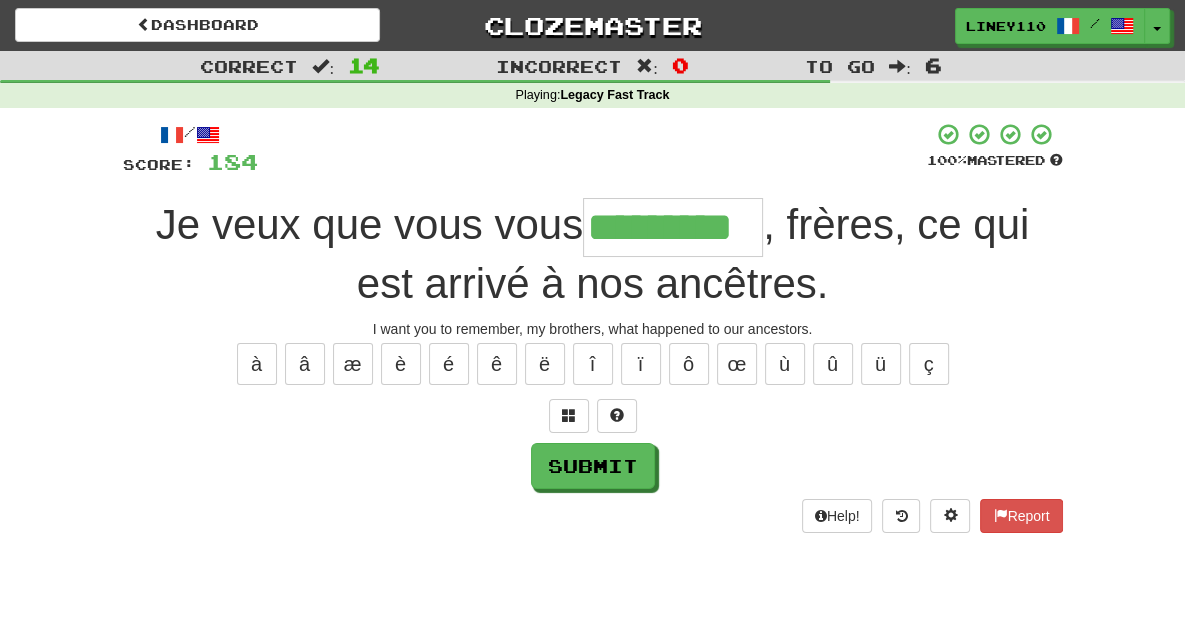 type on "*********" 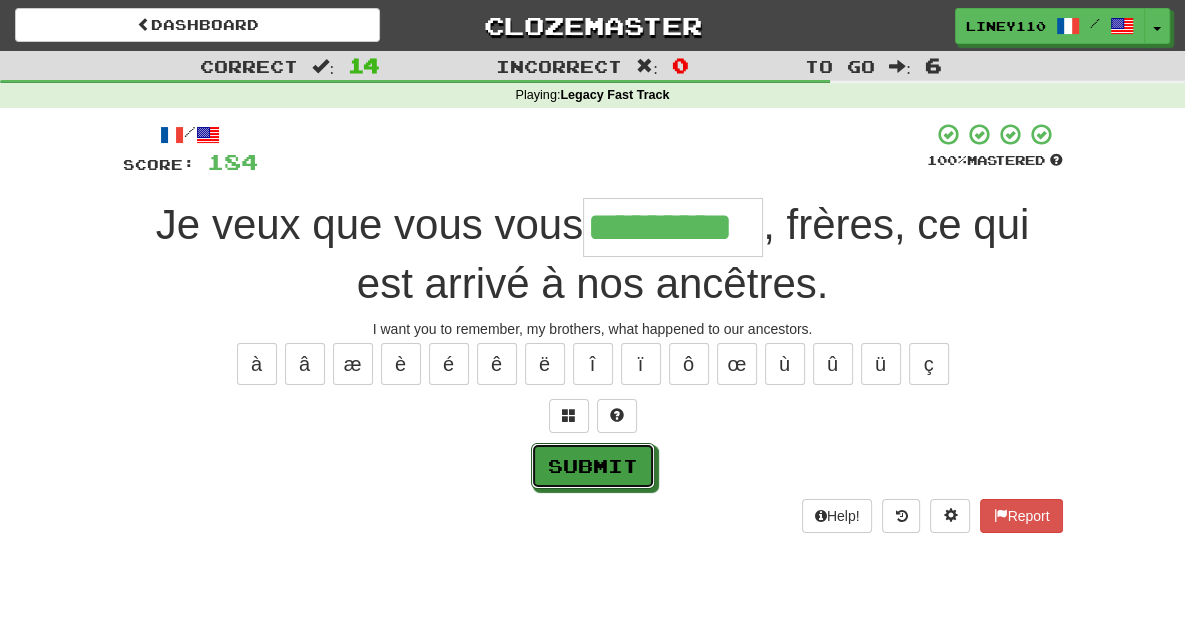 drag, startPoint x: 599, startPoint y: 462, endPoint x: 547, endPoint y: 462, distance: 52 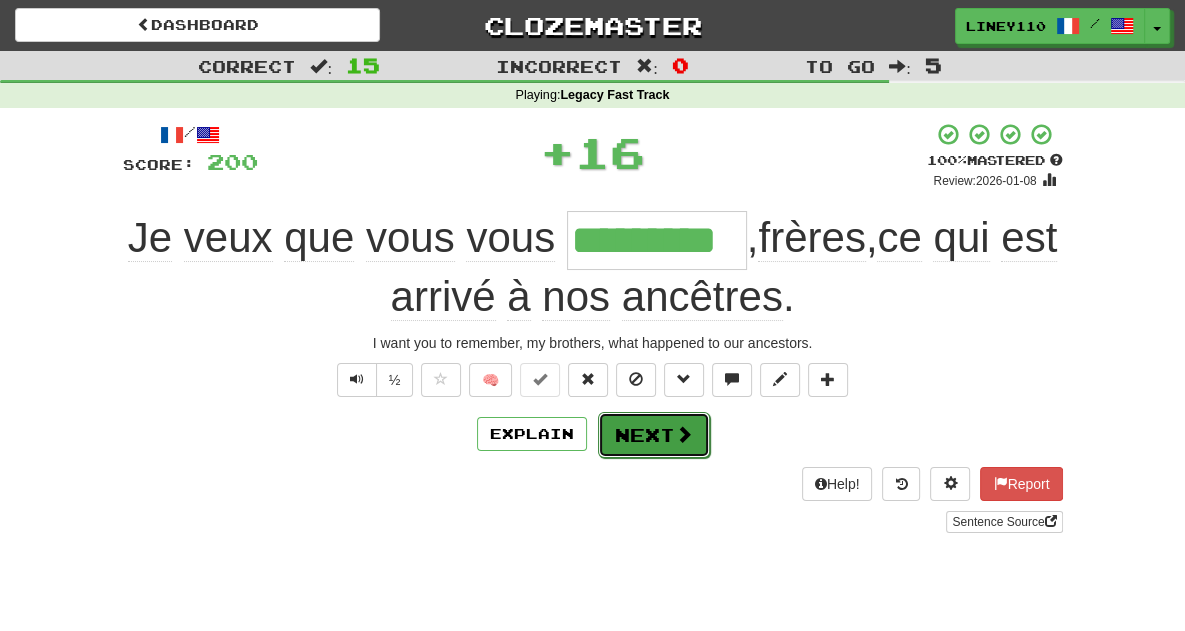 click on "Next" at bounding box center [654, 435] 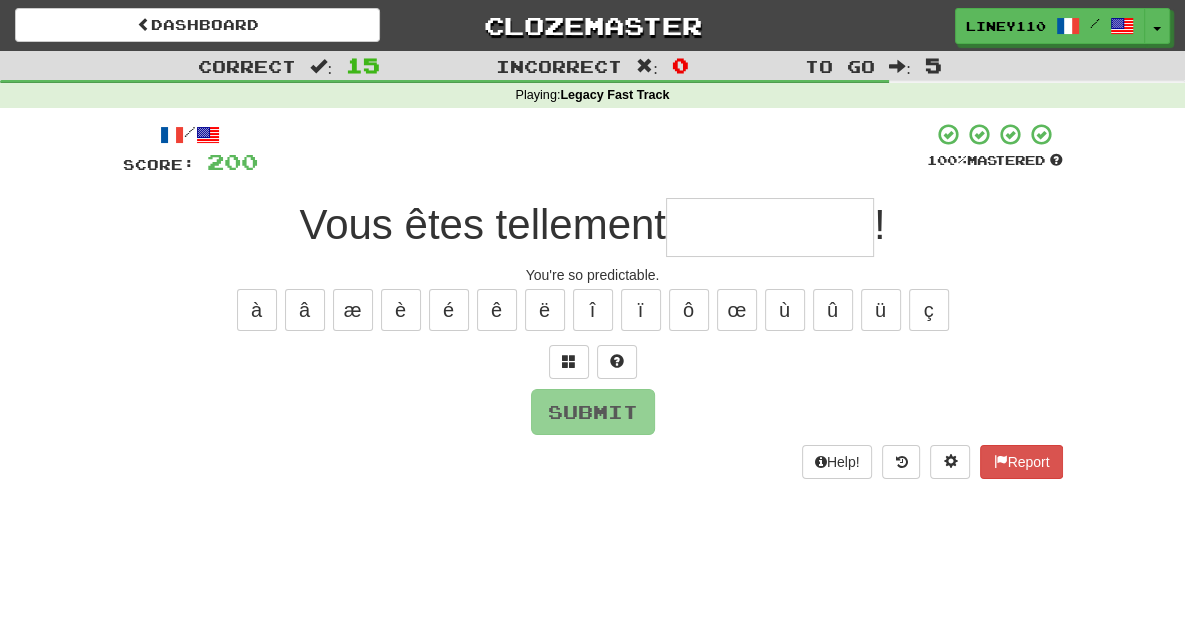 click at bounding box center [770, 227] 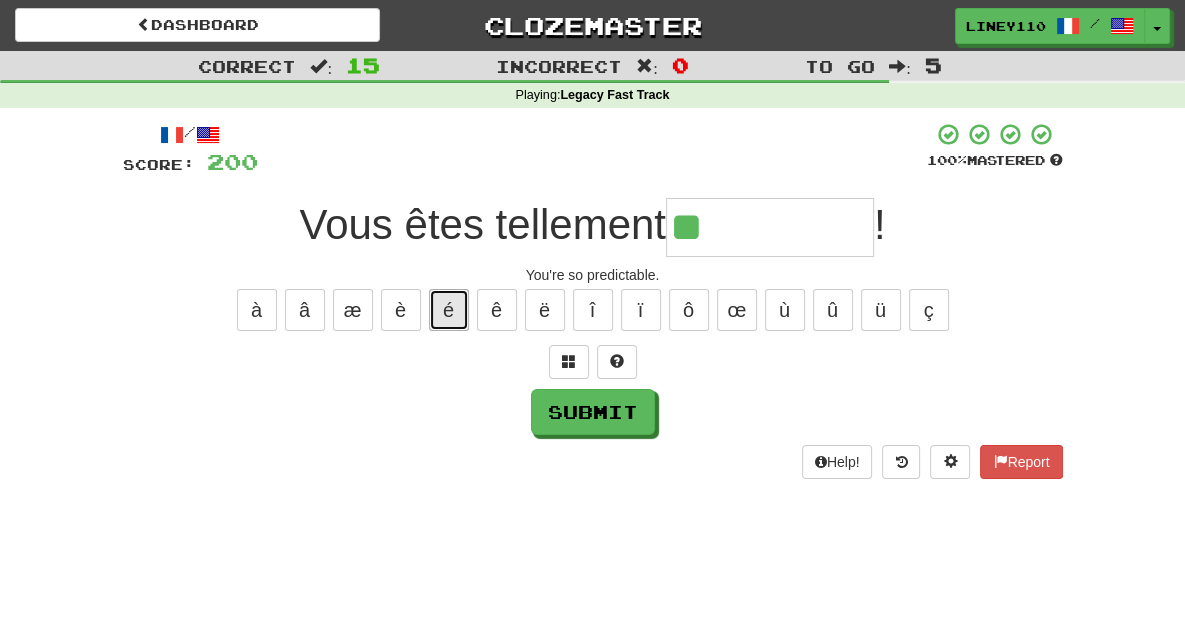 click on "é" at bounding box center (449, 310) 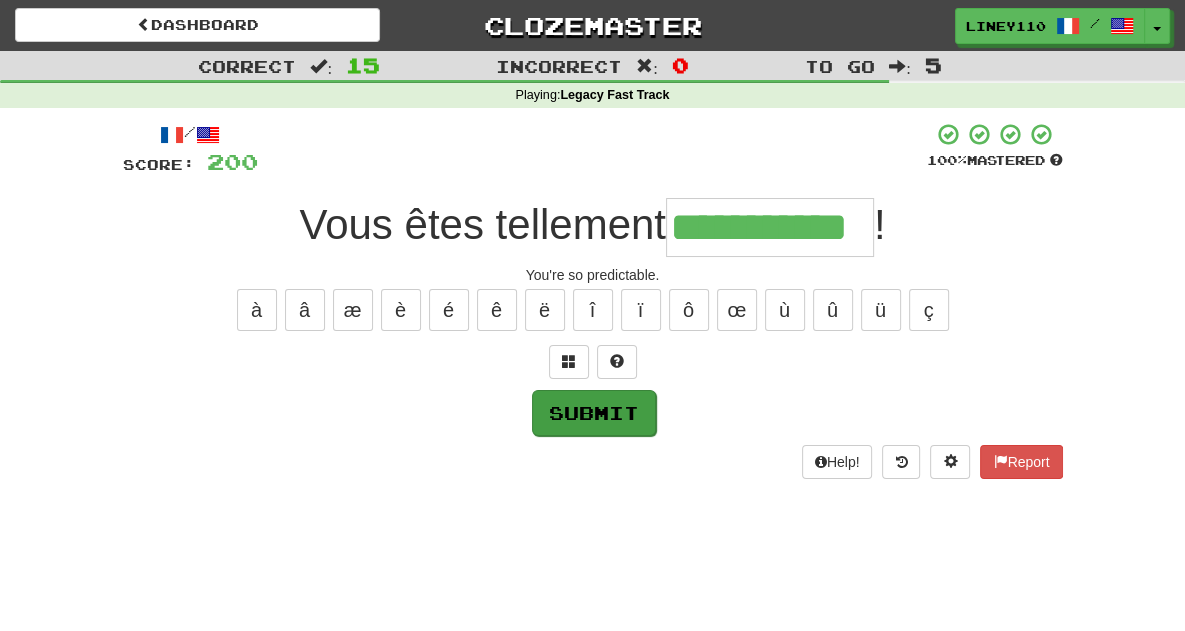 type on "**********" 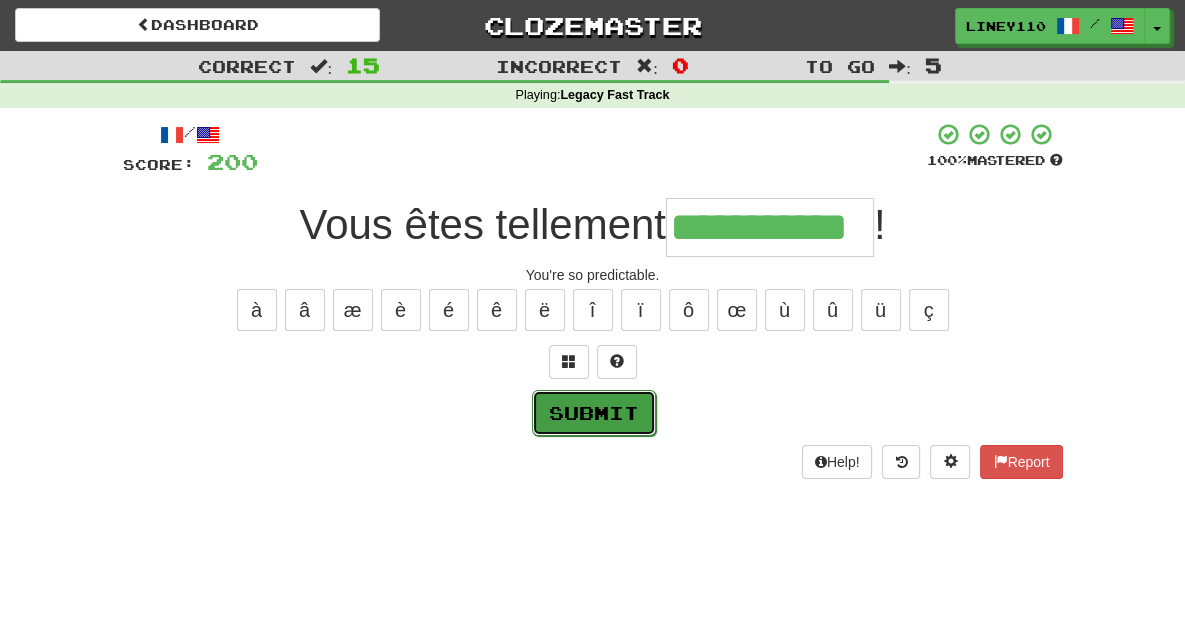 click on "Submit" at bounding box center [593, 412] 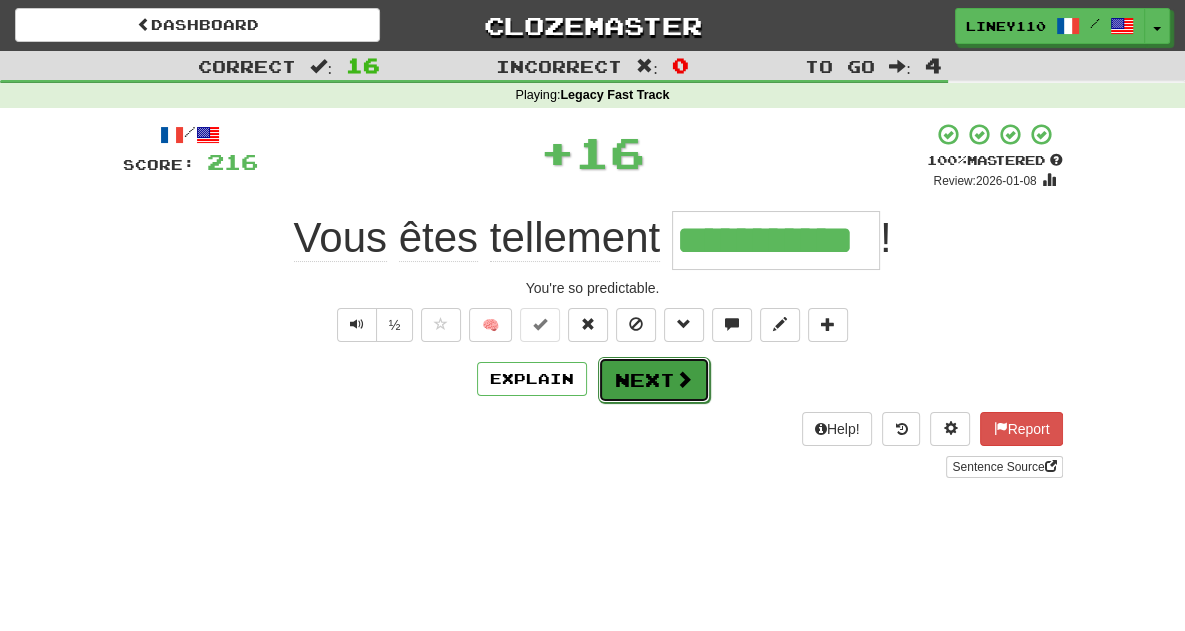 click on "Next" at bounding box center [654, 380] 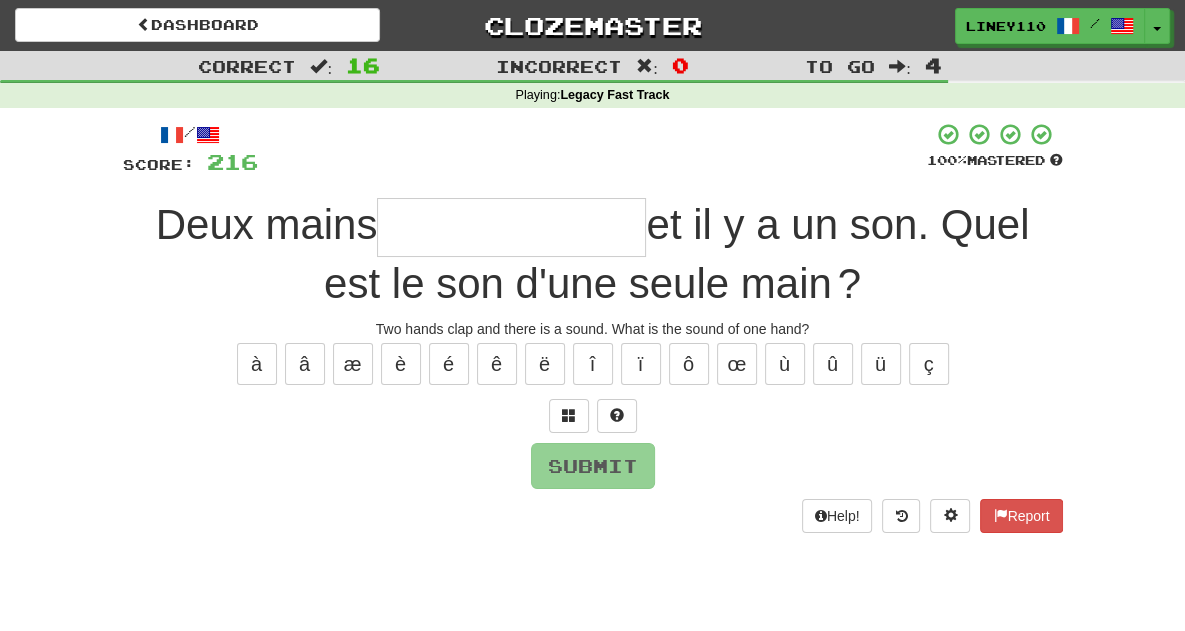 click at bounding box center (511, 227) 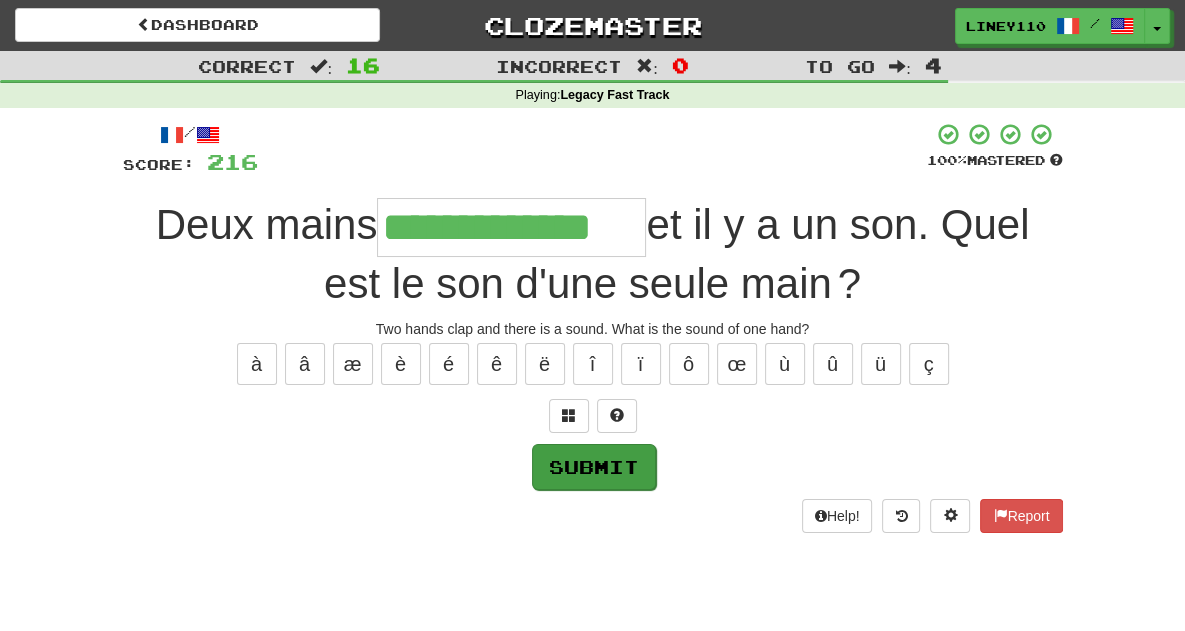type on "**********" 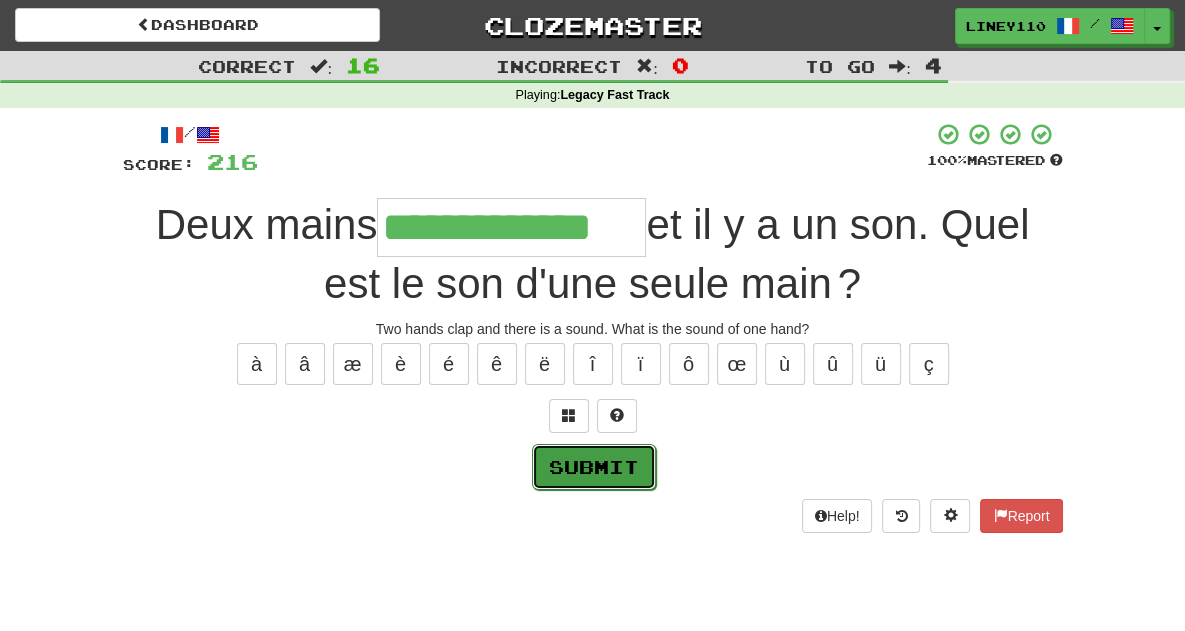 click on "Submit" at bounding box center [594, 467] 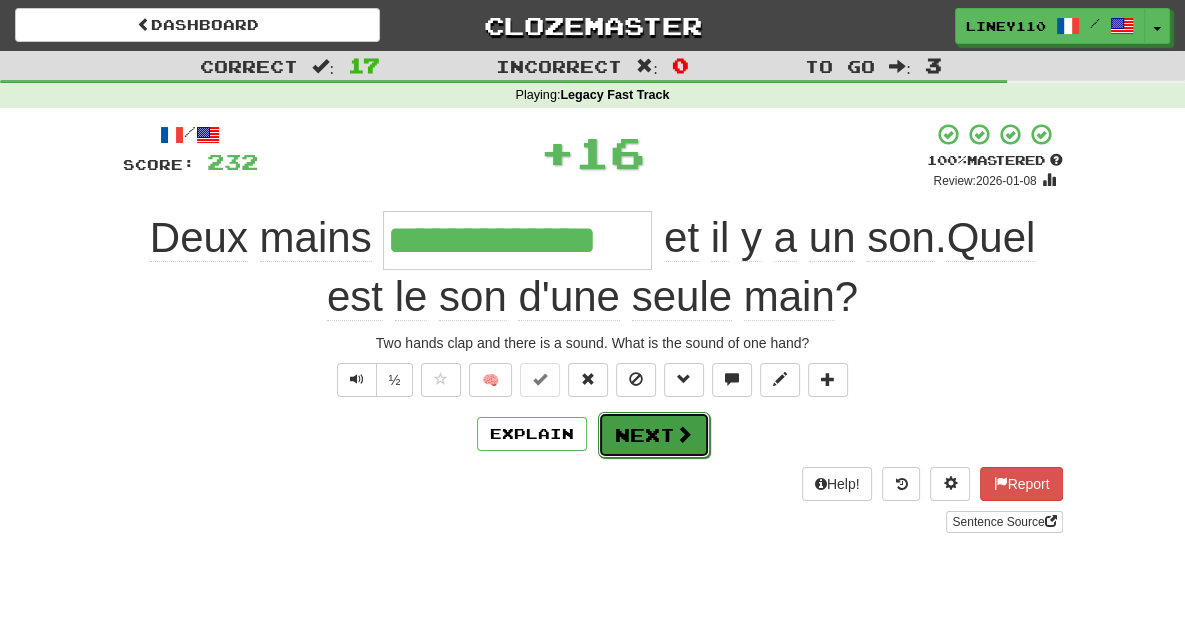 click on "Next" at bounding box center (654, 435) 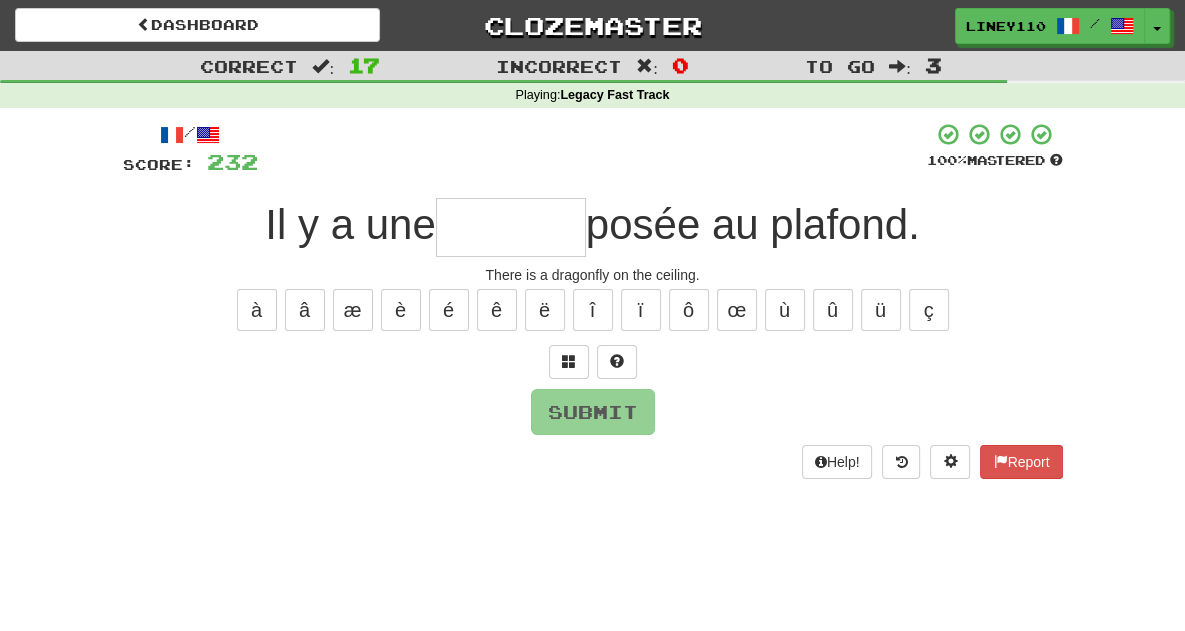 click at bounding box center [511, 227] 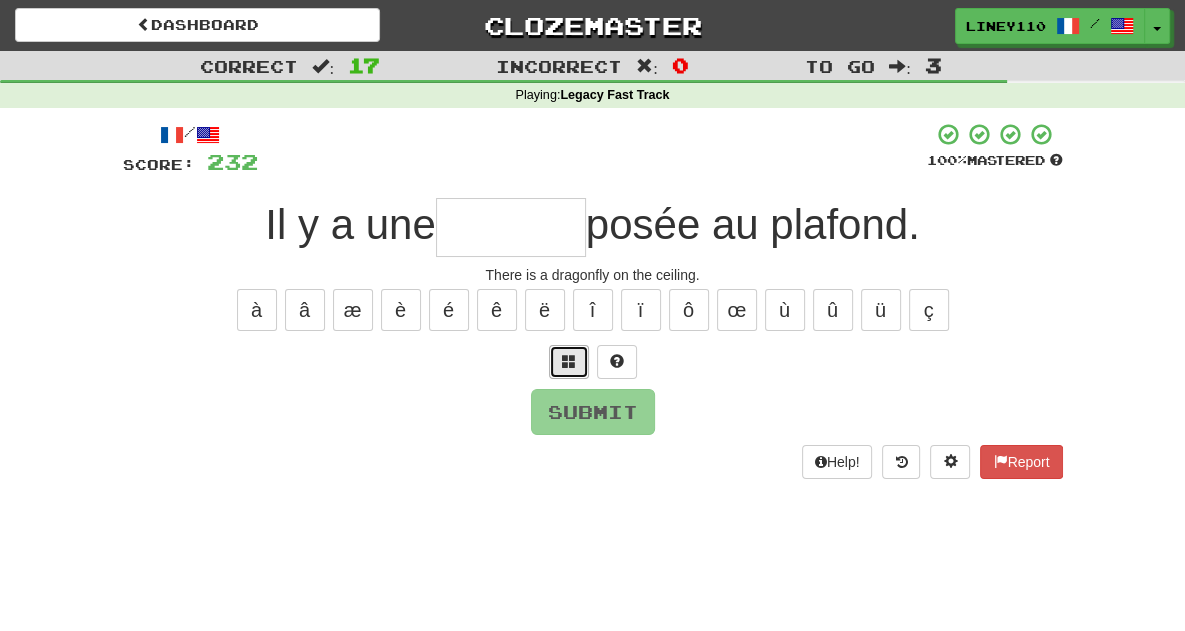 click at bounding box center [569, 361] 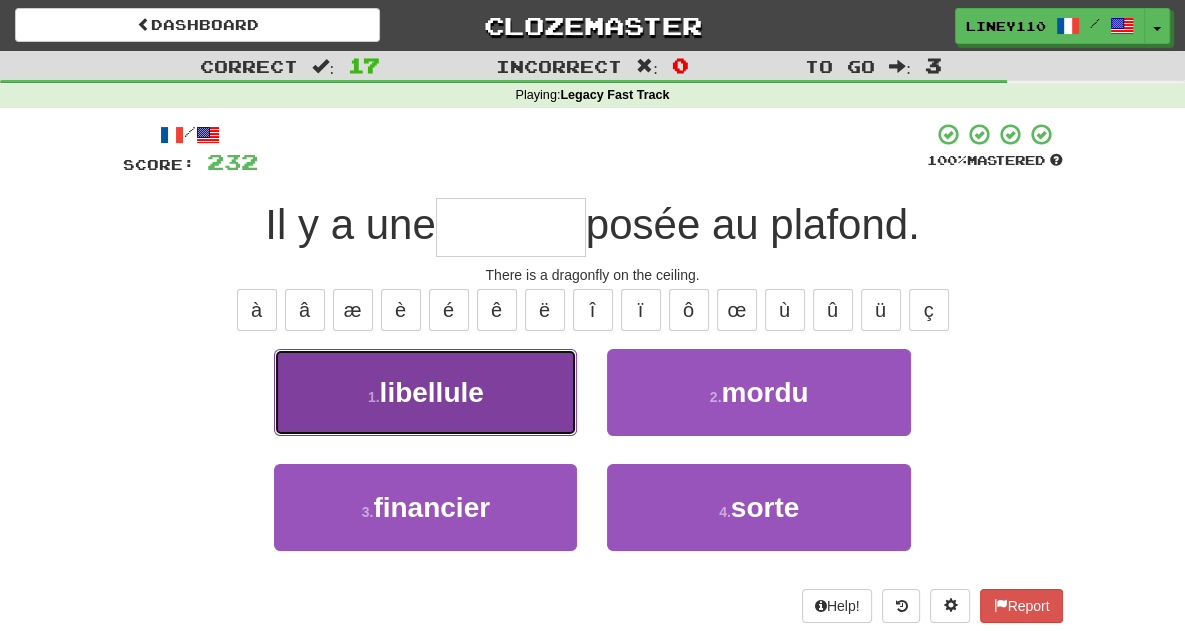 click on "1 .  libellule" at bounding box center [425, 392] 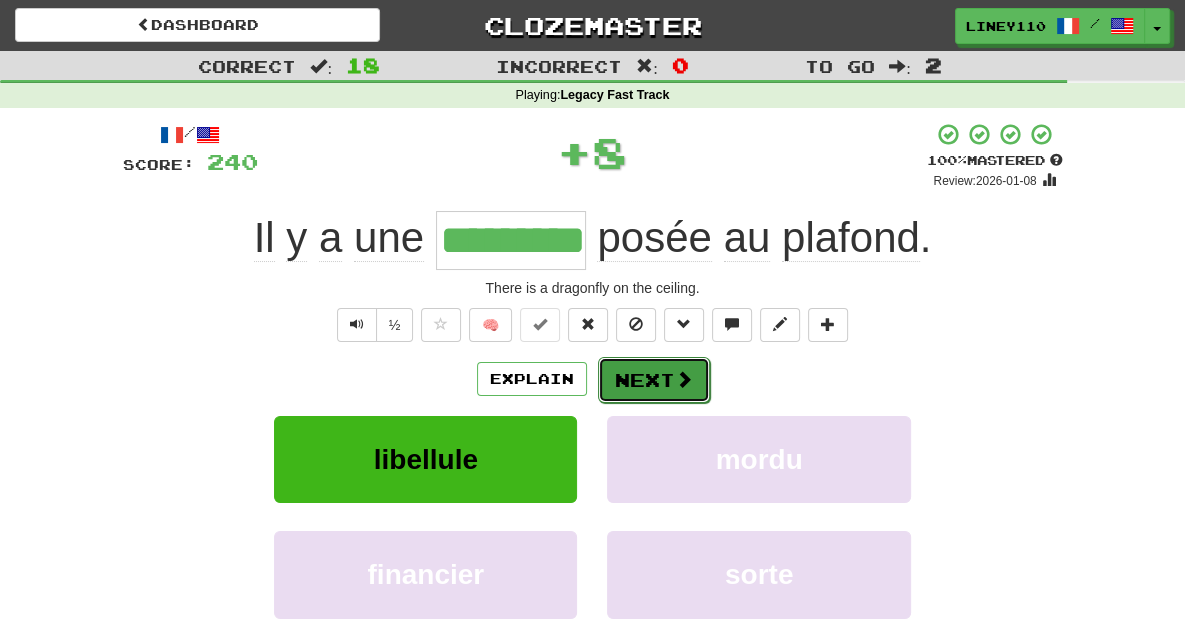 click on "Next" at bounding box center (654, 380) 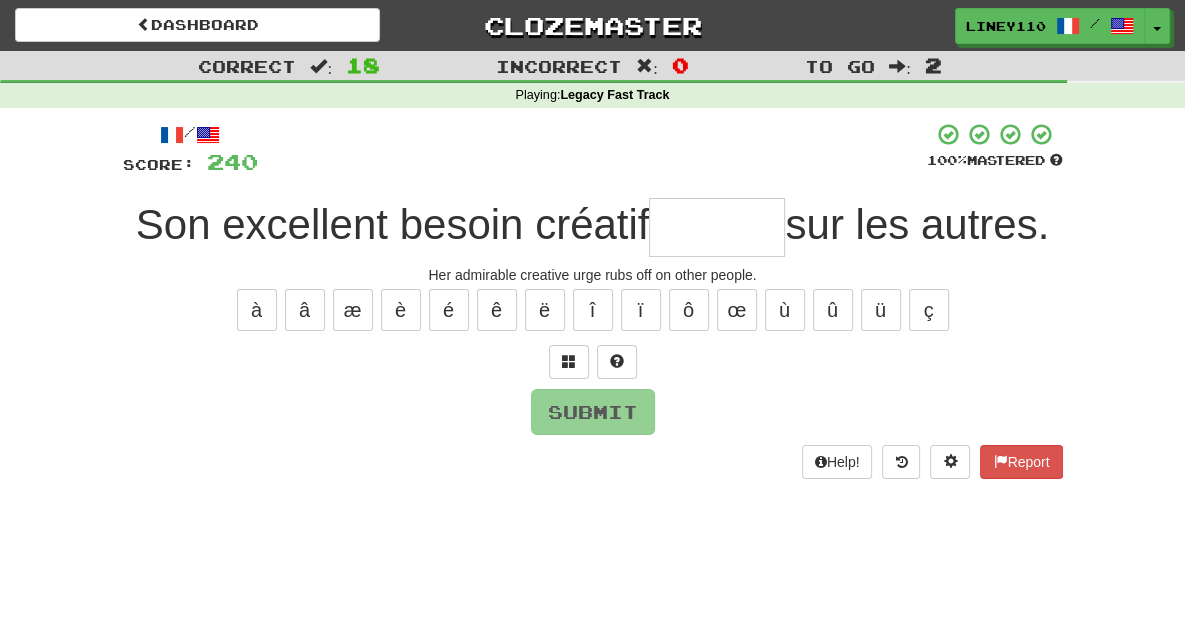 click at bounding box center (717, 227) 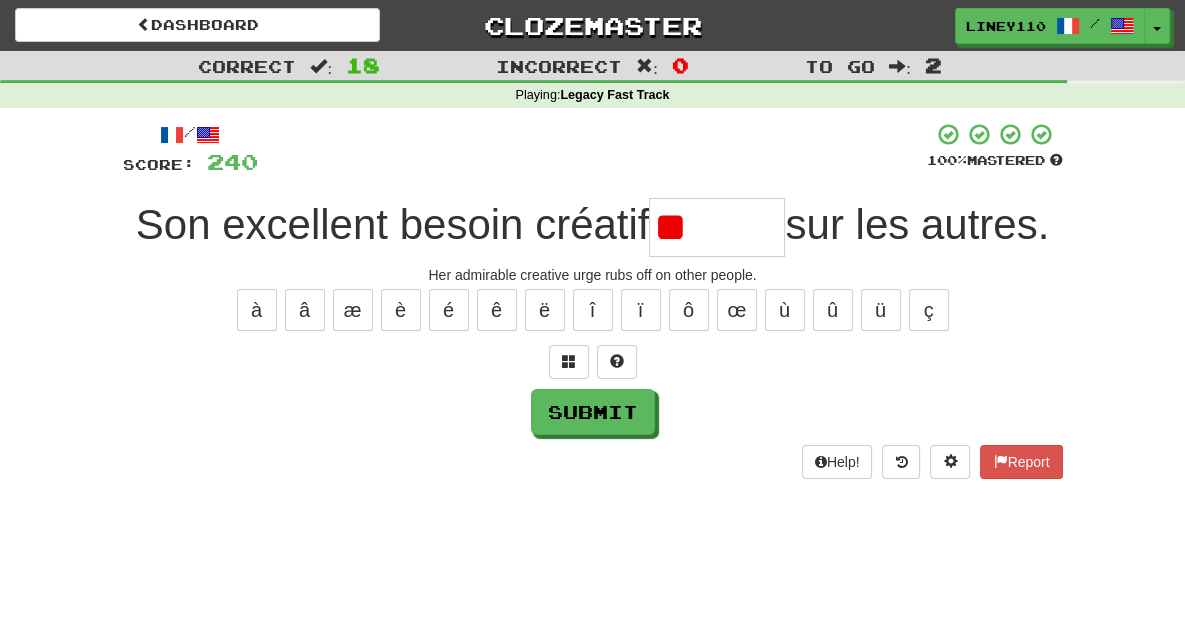 type on "*" 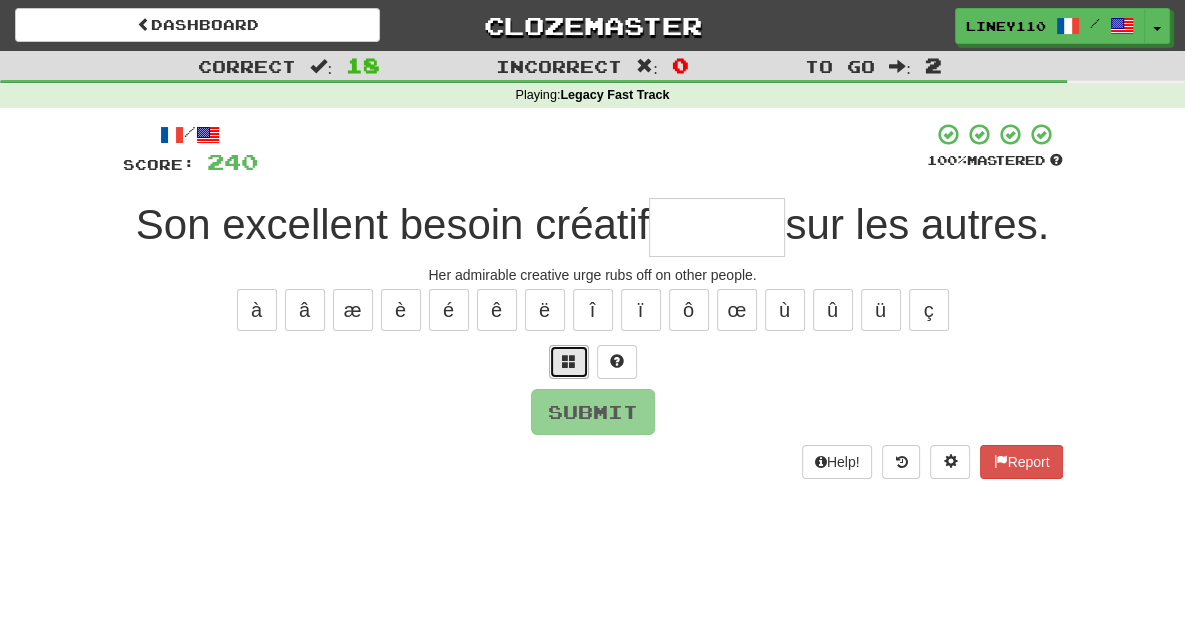 click at bounding box center (569, 362) 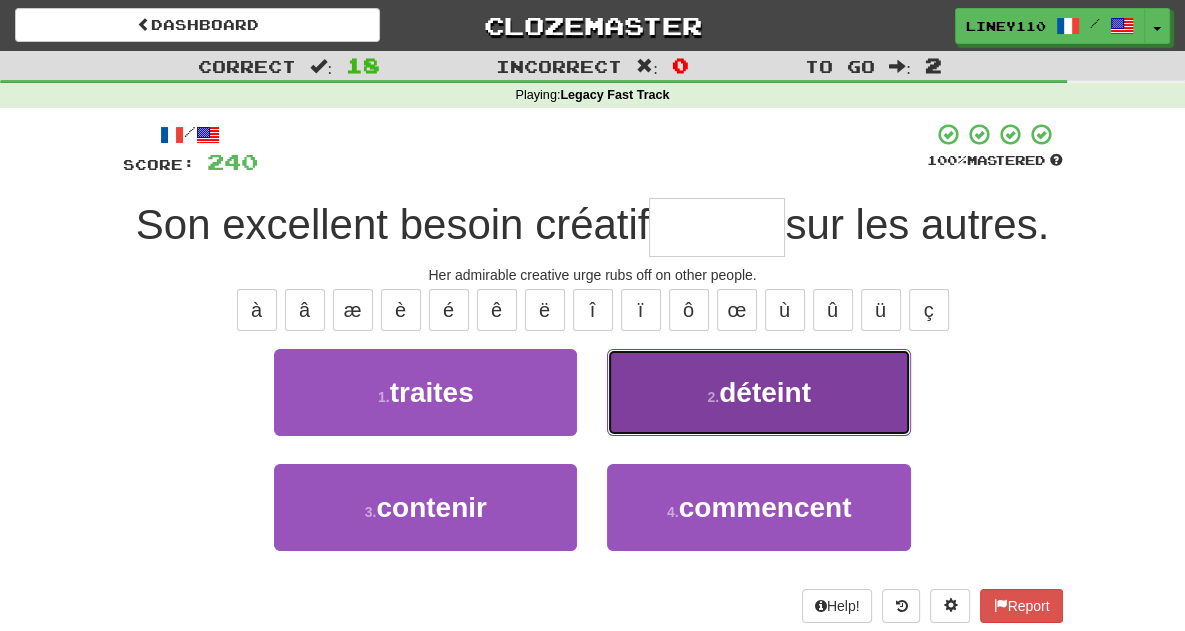 click on "2 .  déteint" at bounding box center (758, 392) 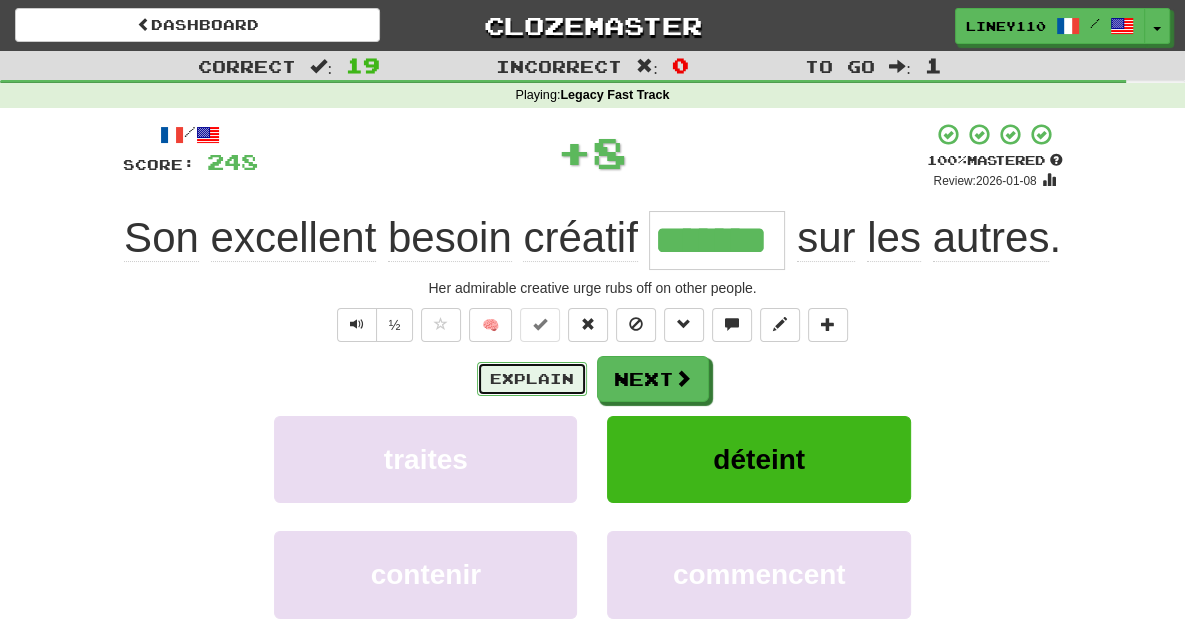 click on "Explain" at bounding box center (532, 379) 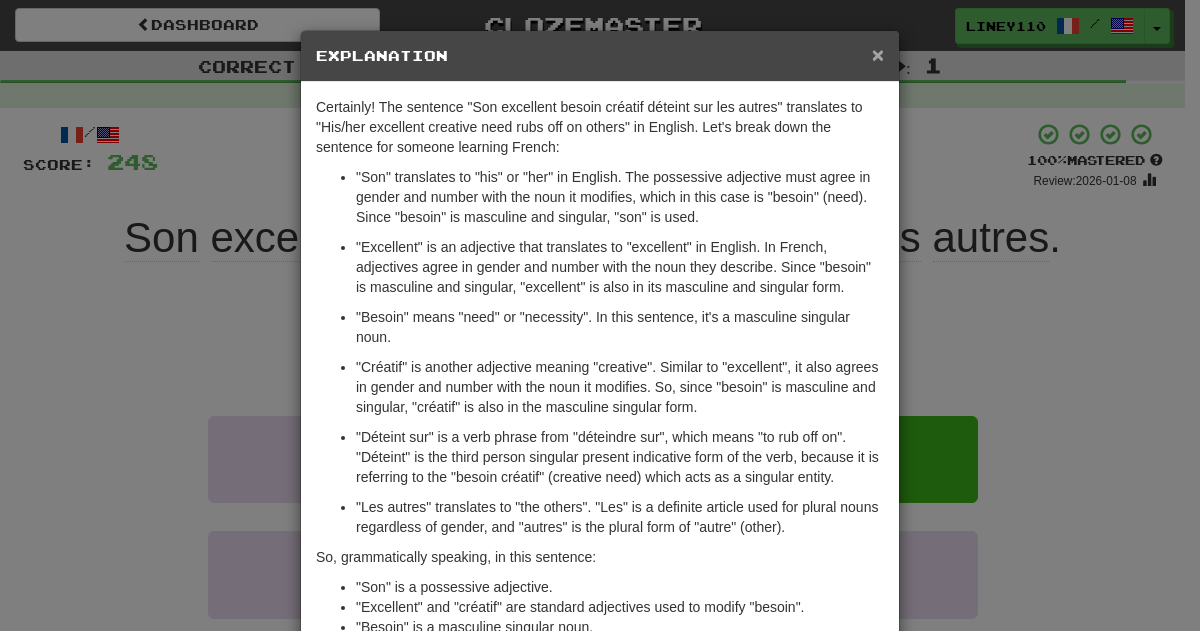 click on "×" at bounding box center [878, 54] 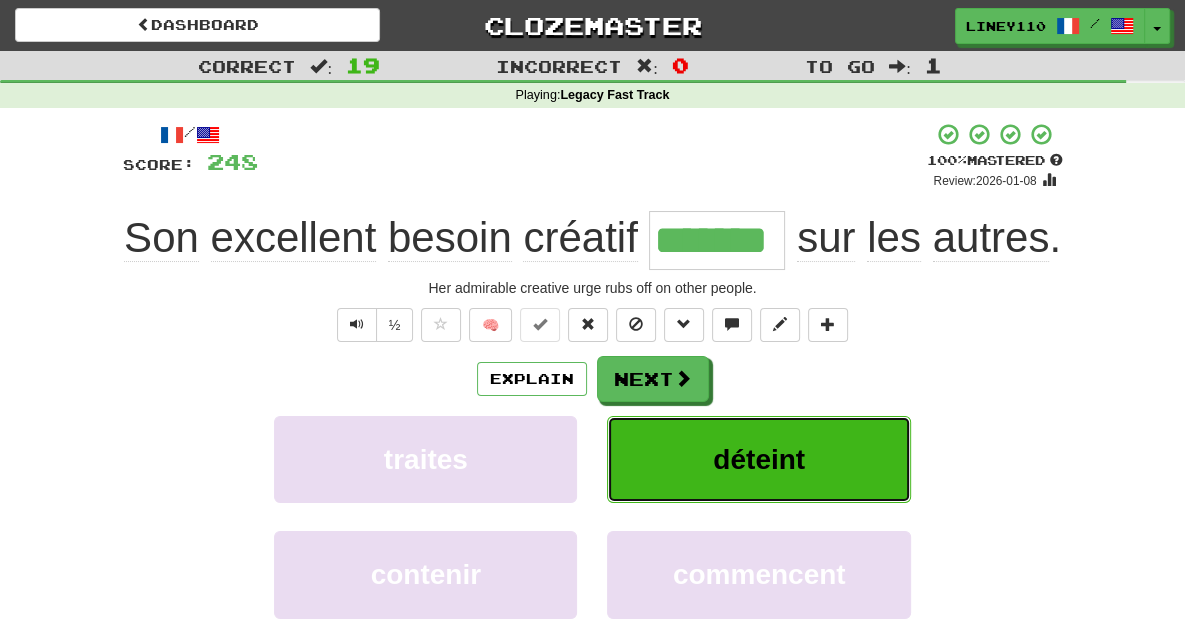 click on "déteint" at bounding box center [759, 459] 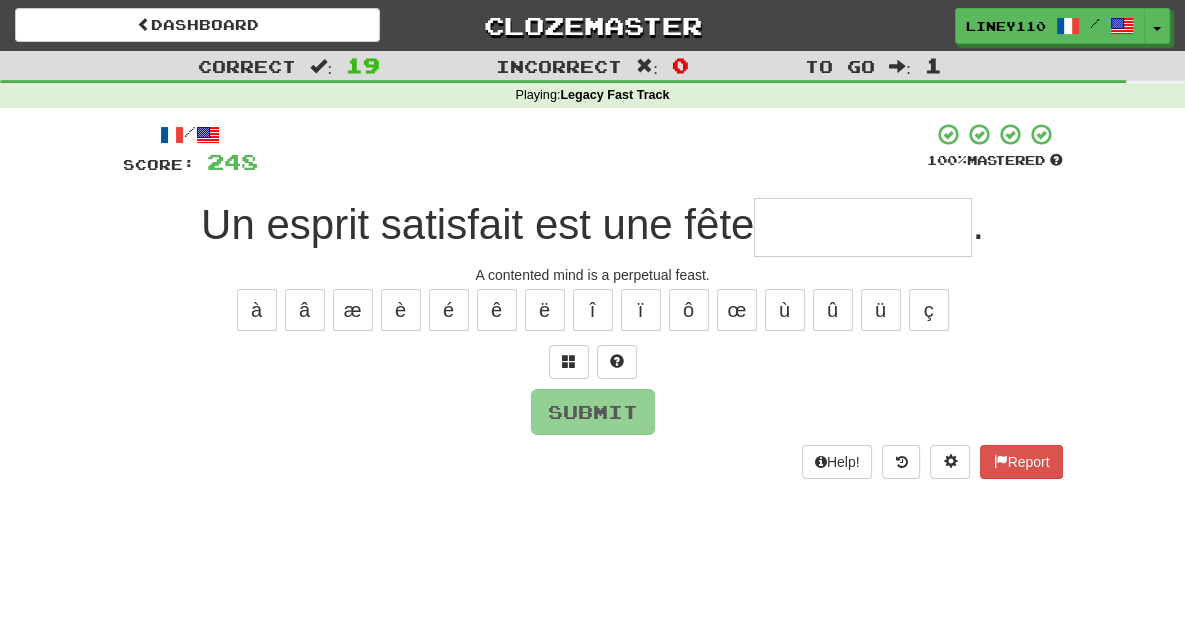 click at bounding box center (863, 227) 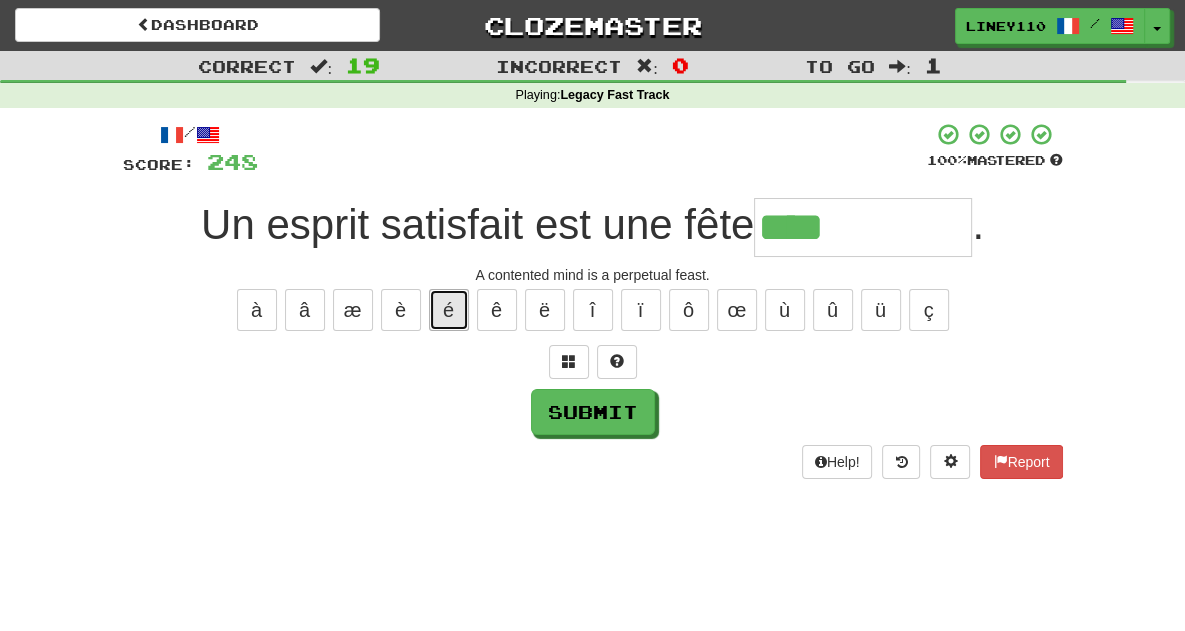 click on "é" at bounding box center [449, 310] 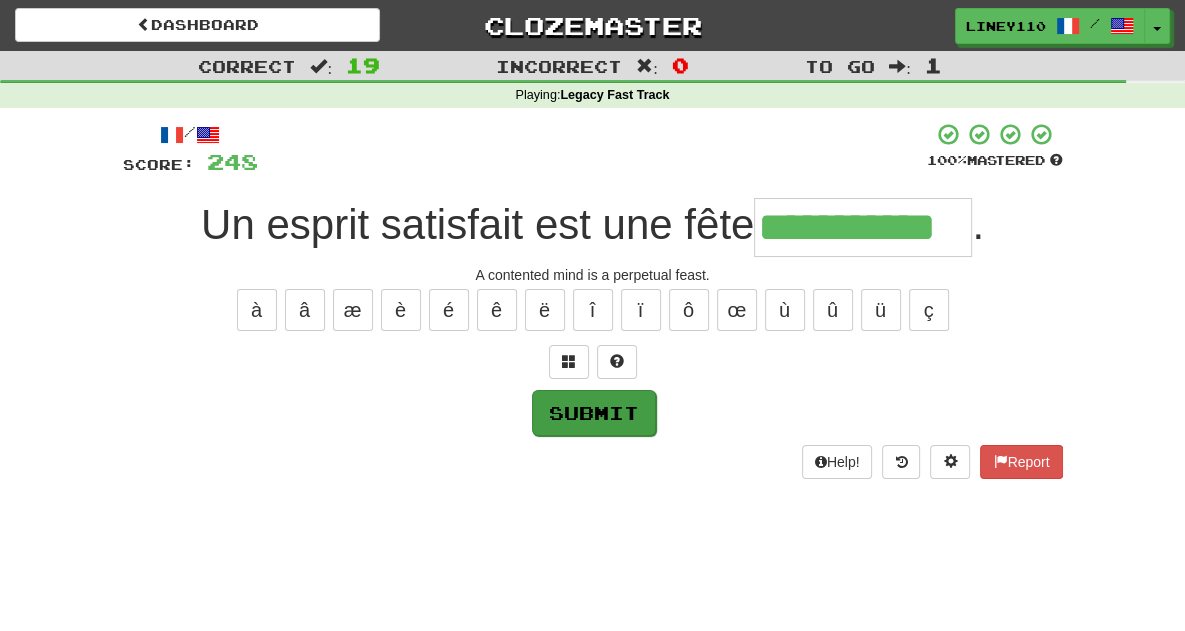 type on "**********" 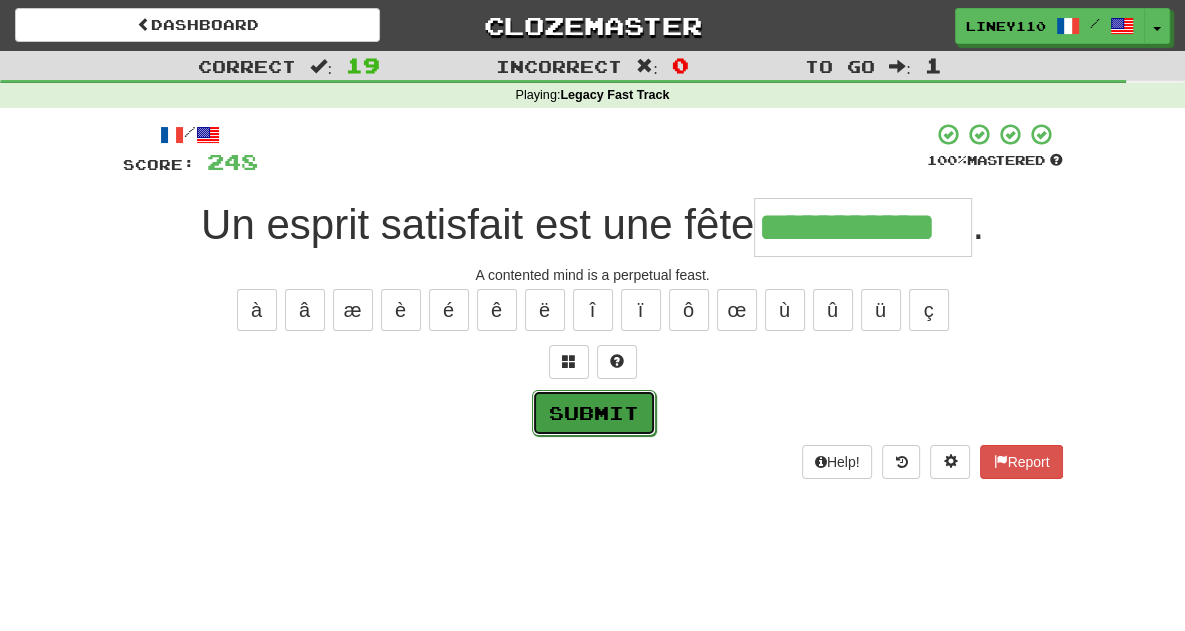 click on "Submit" at bounding box center [594, 413] 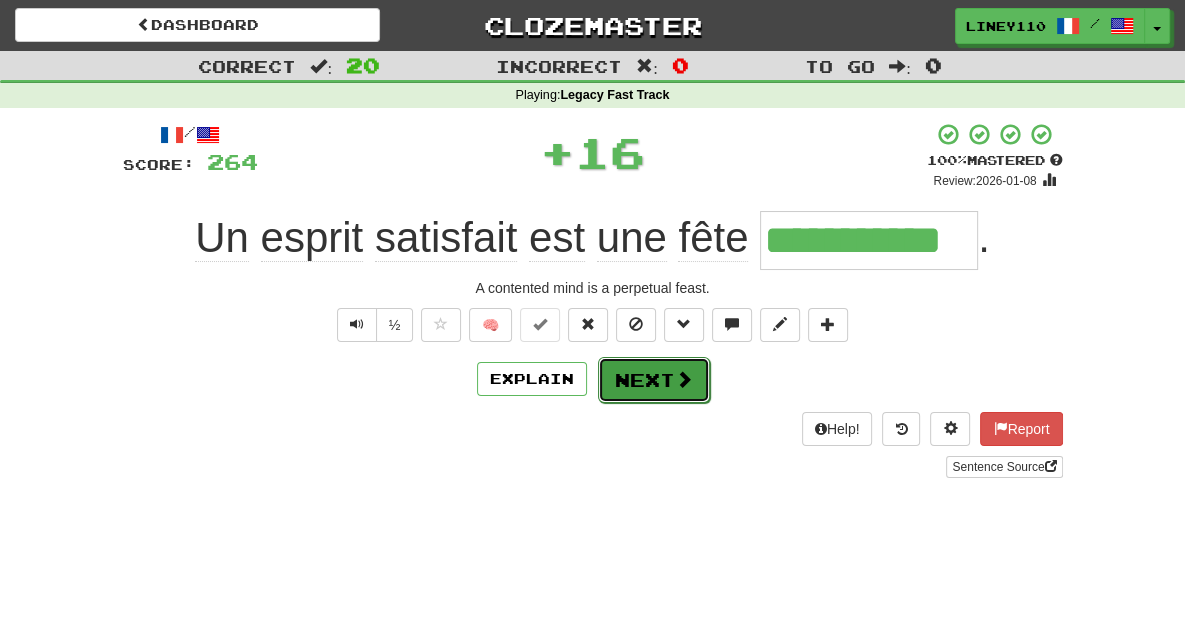 click on "Next" at bounding box center (654, 380) 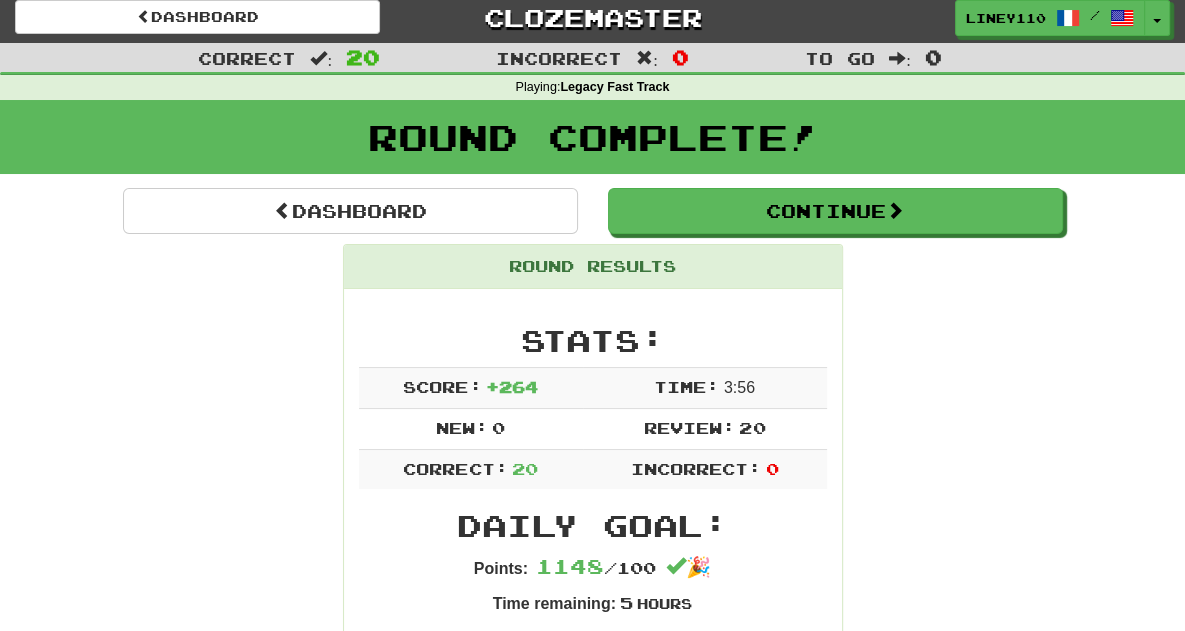 scroll, scrollTop: 0, scrollLeft: 0, axis: both 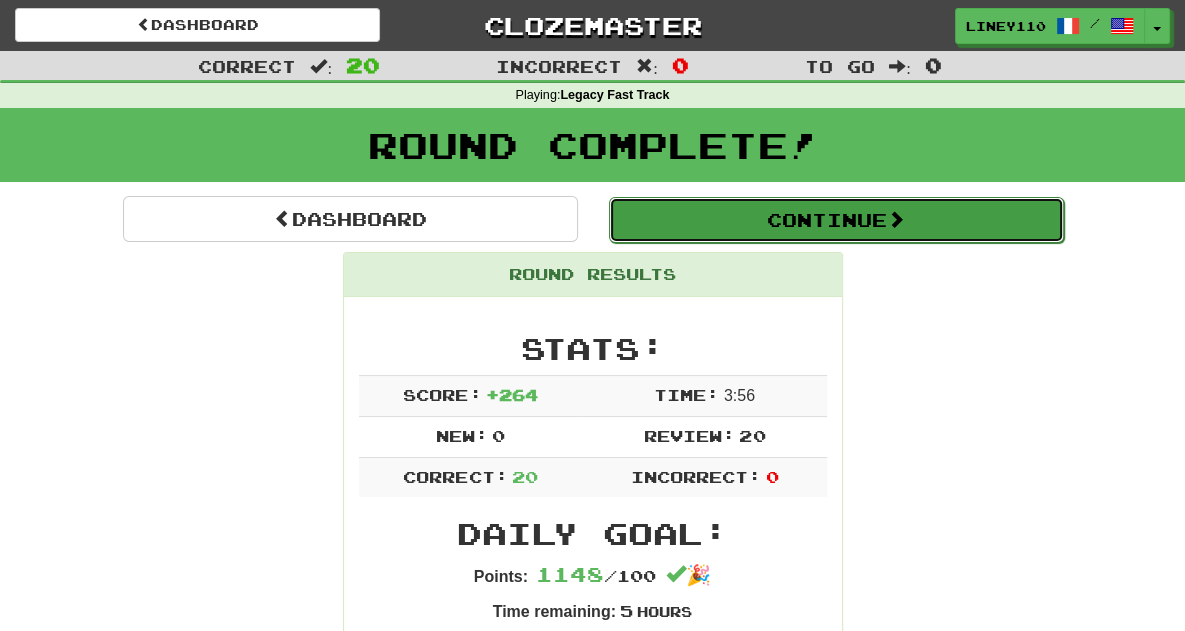click on "Continue" at bounding box center (836, 220) 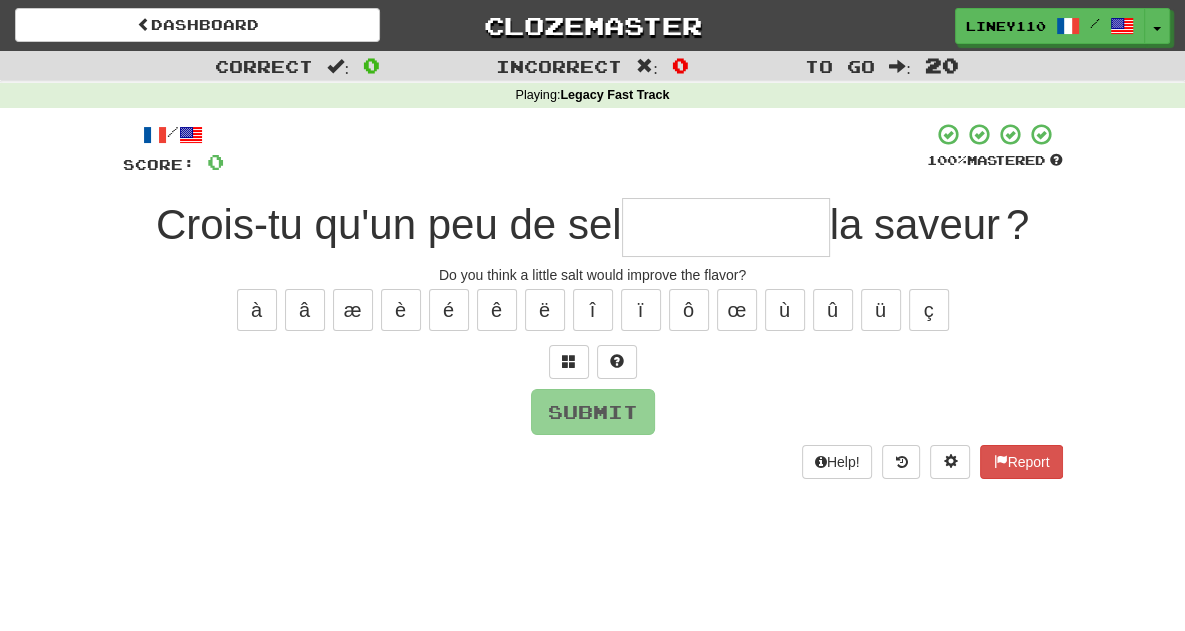 click at bounding box center (726, 227) 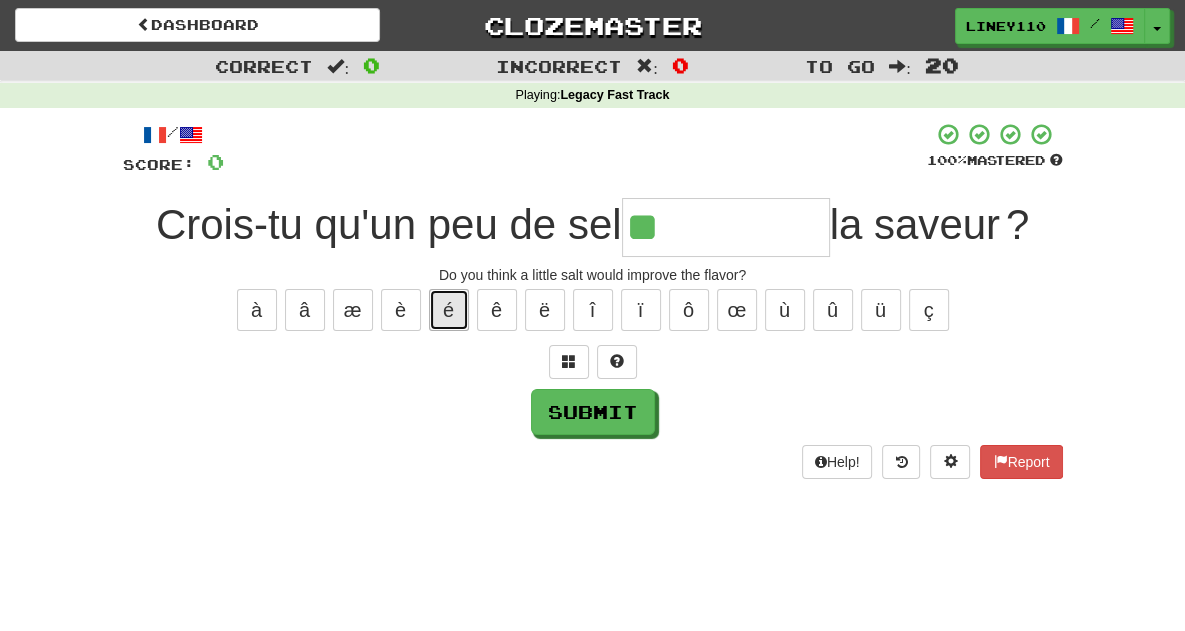 click on "é" at bounding box center [449, 310] 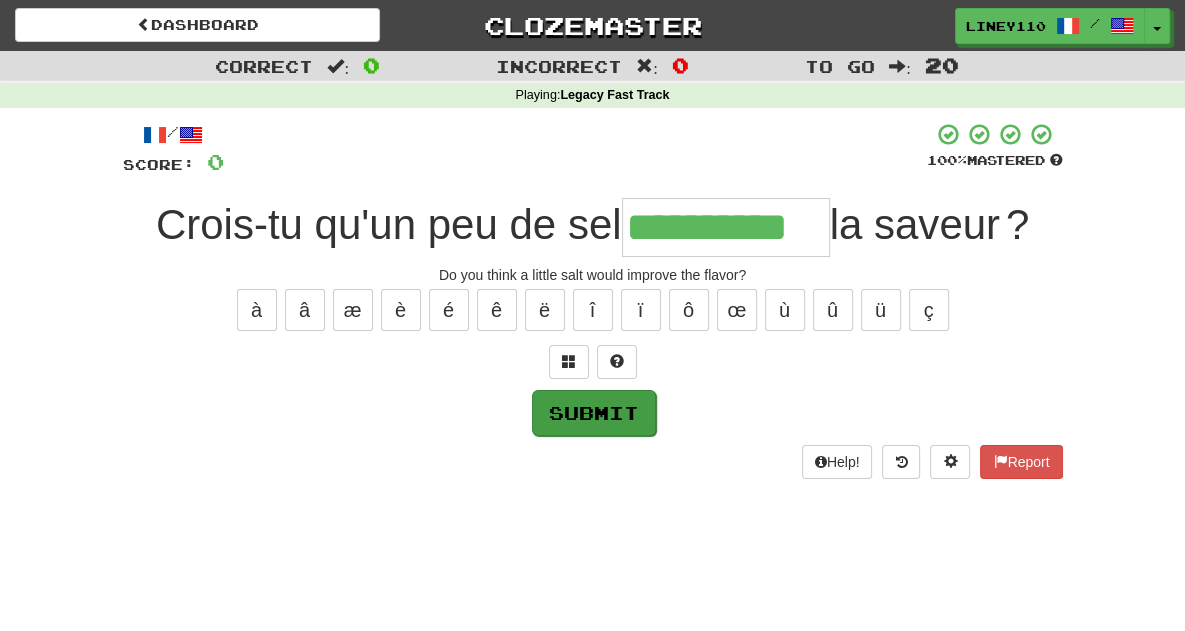 type on "**********" 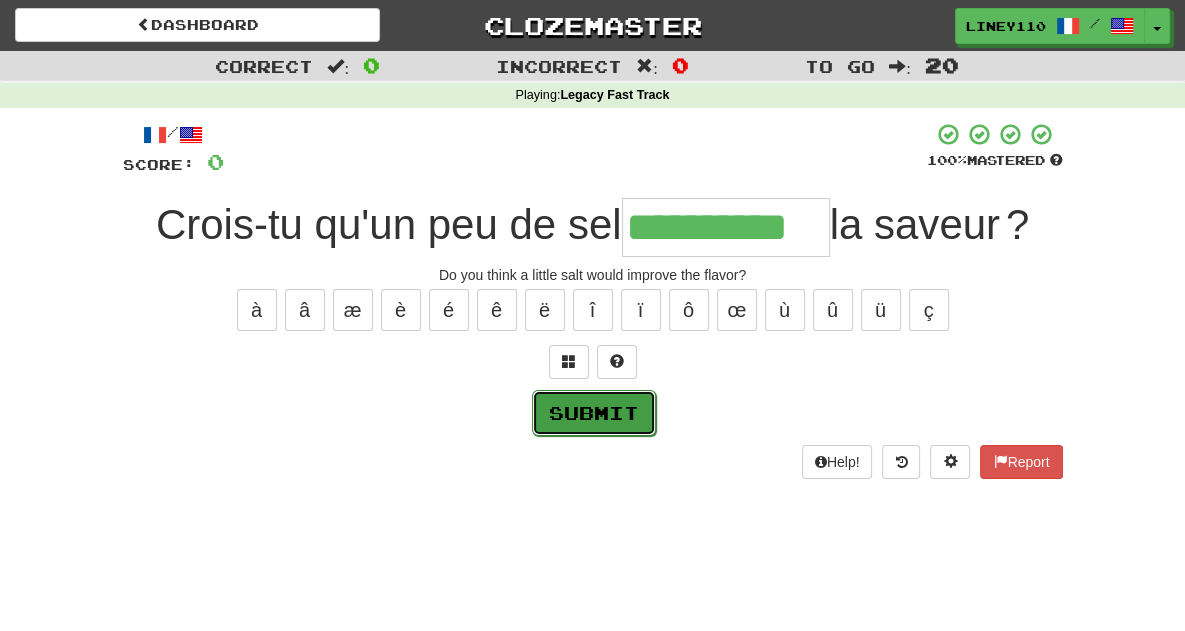 click on "Submit" at bounding box center [594, 413] 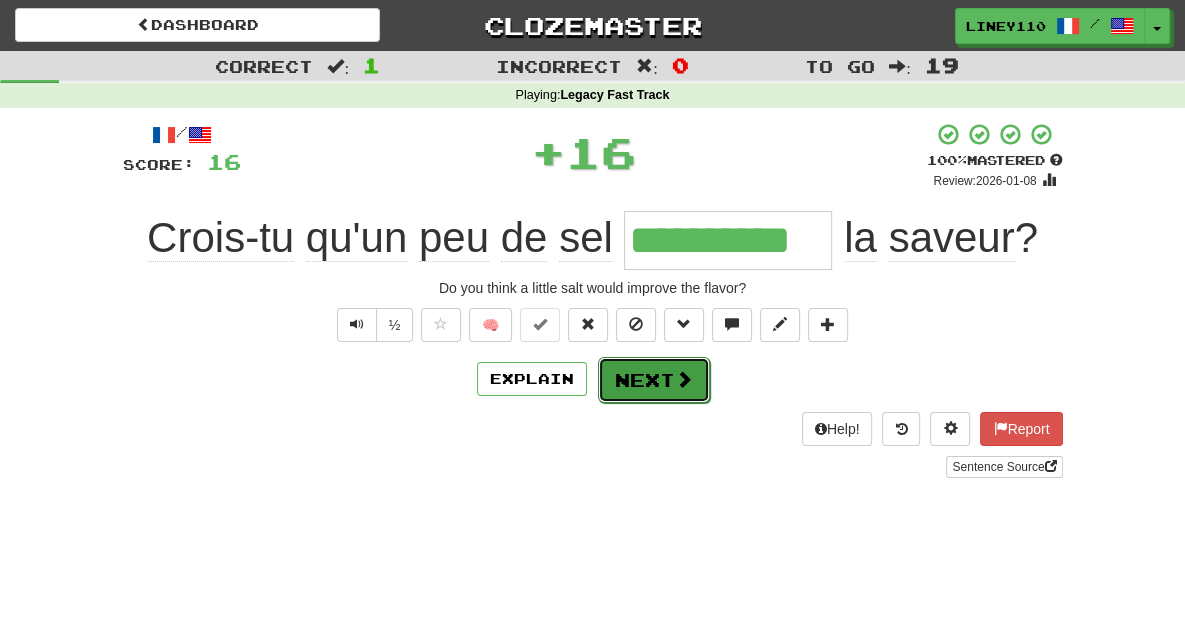 click on "Next" at bounding box center [654, 380] 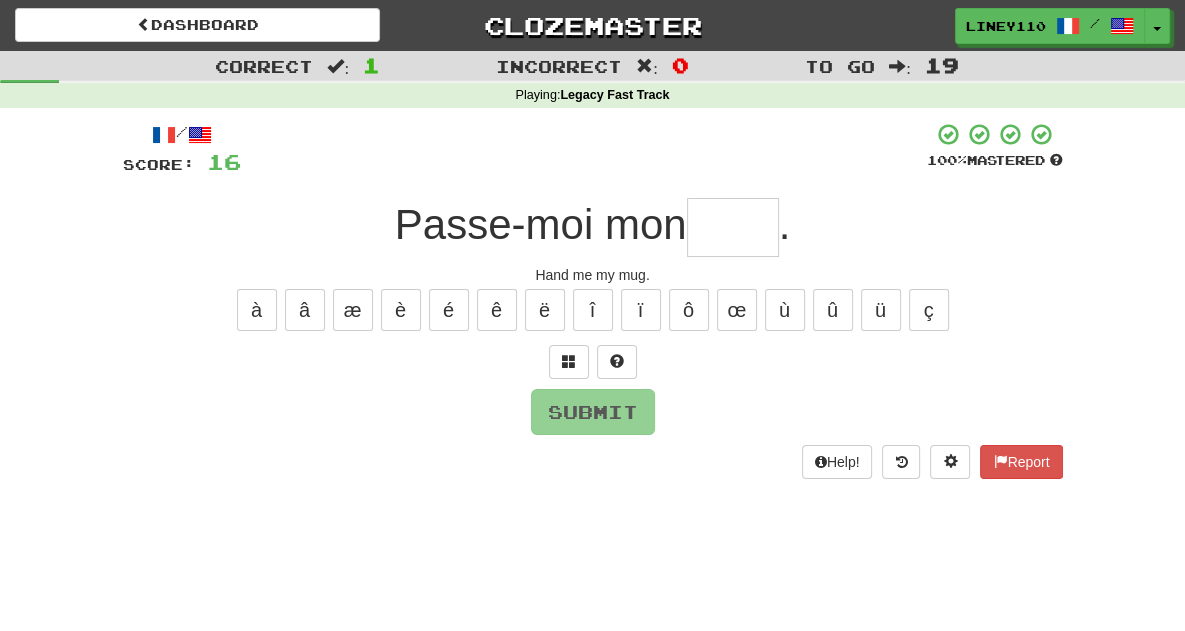 click at bounding box center [733, 227] 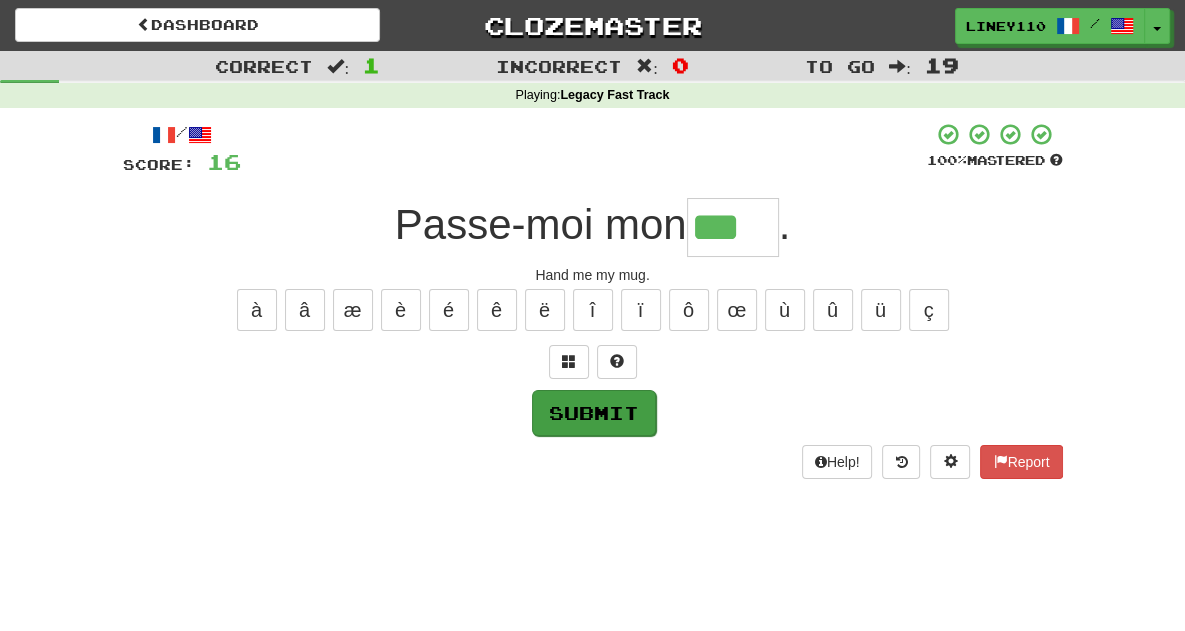 type on "***" 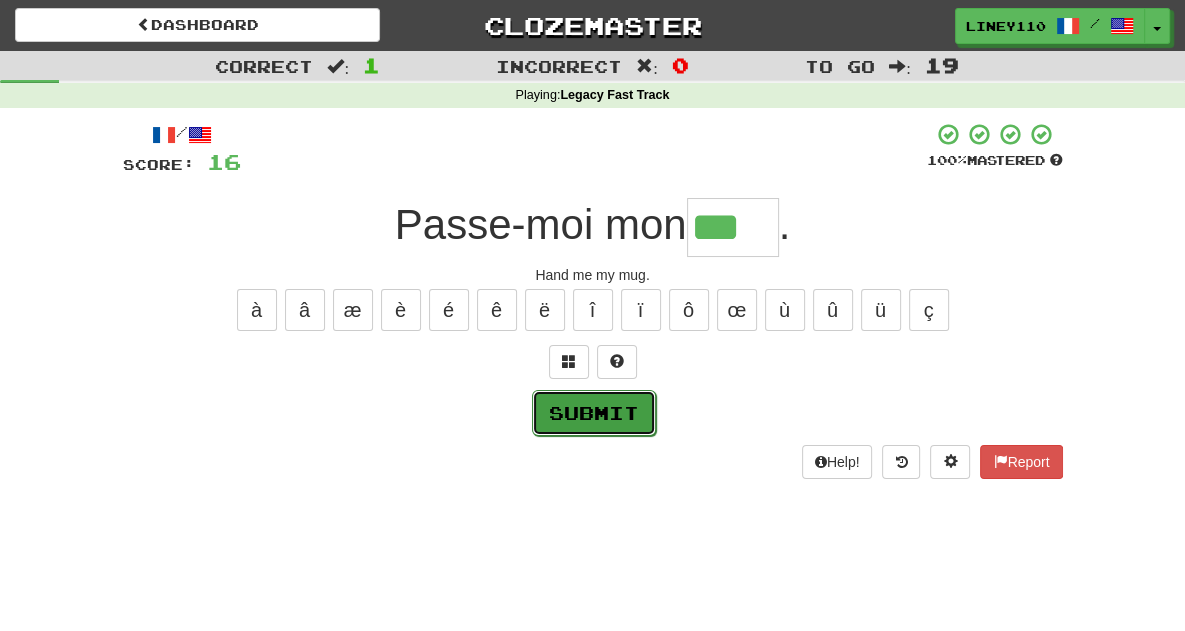 click on "Submit" at bounding box center [594, 413] 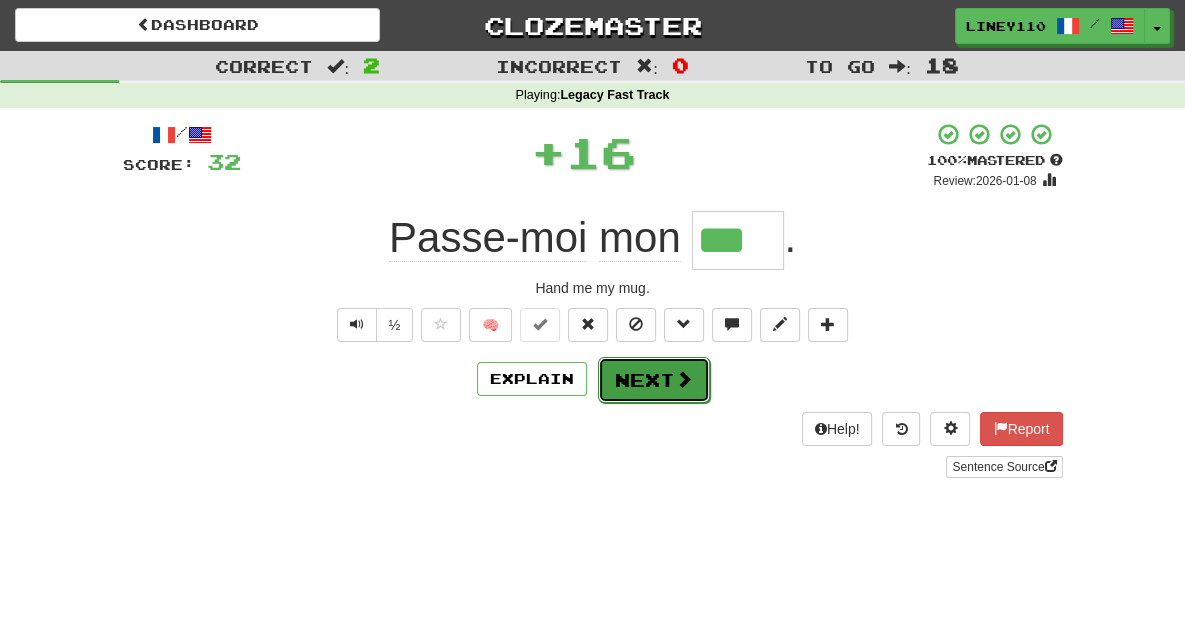 click on "Next" at bounding box center [654, 380] 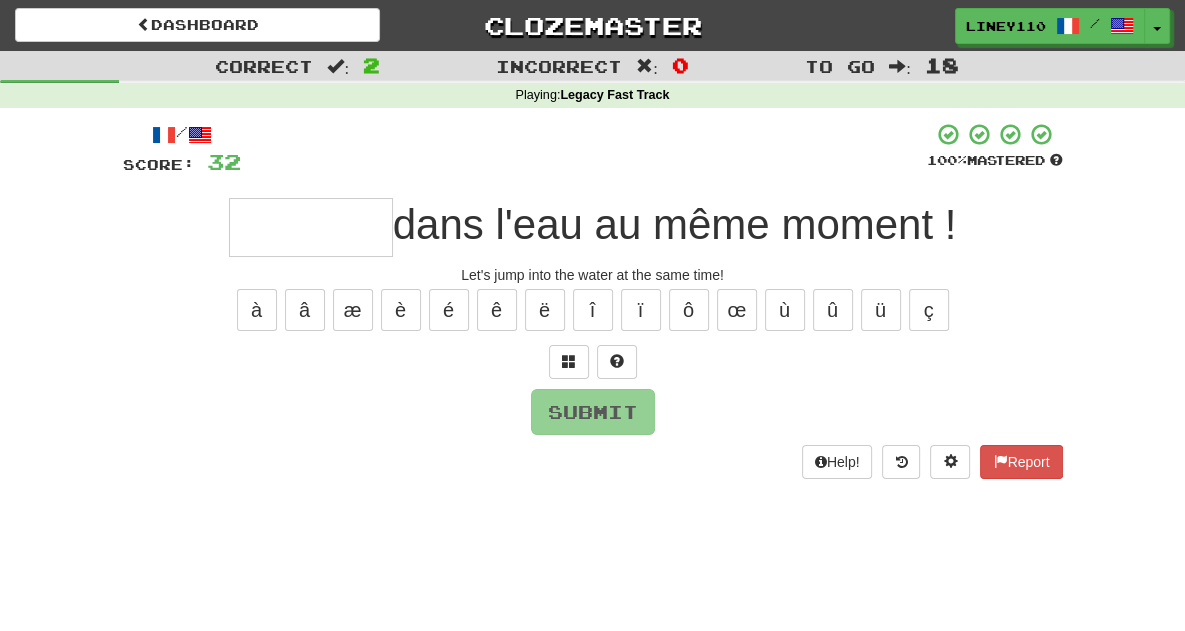 click at bounding box center (311, 227) 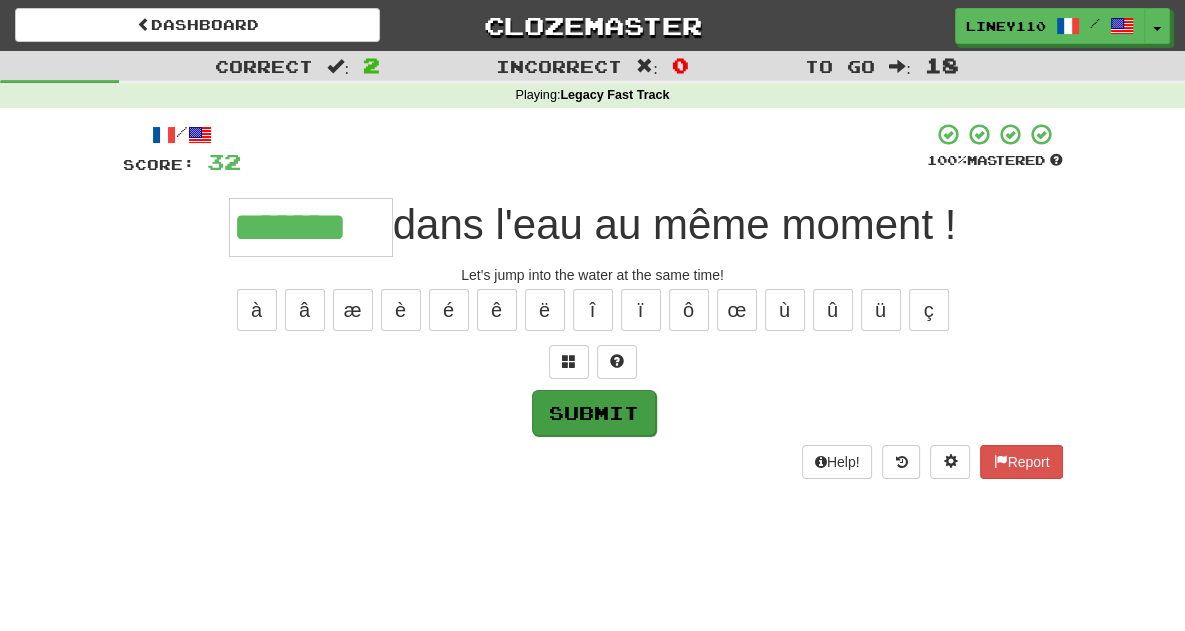 type on "*******" 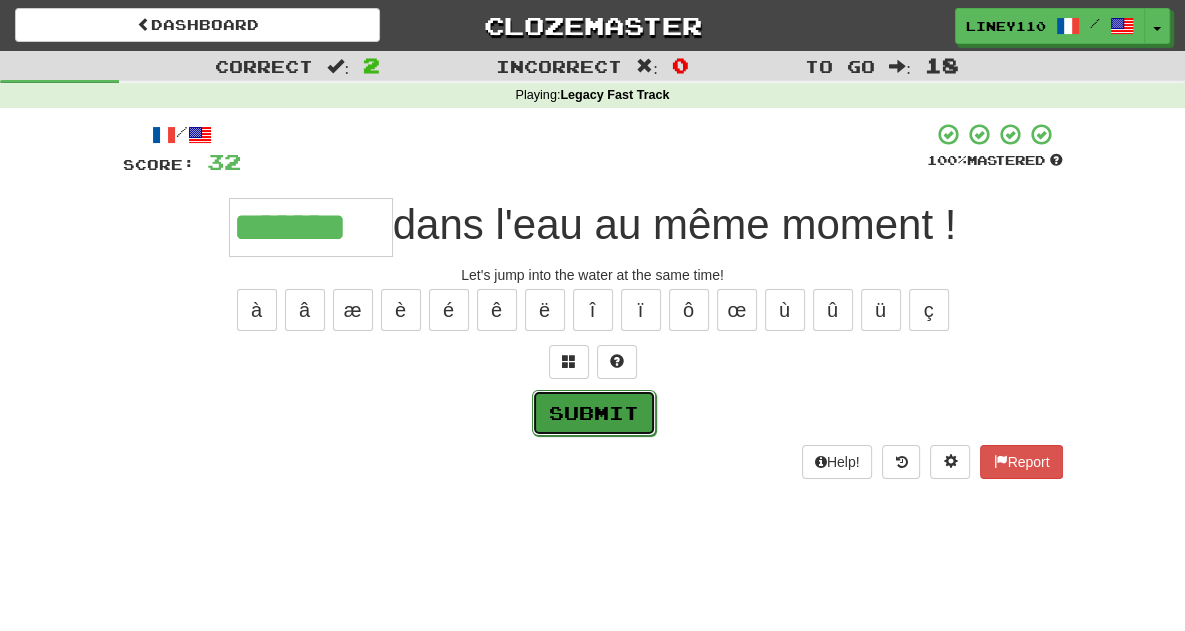 click on "Submit" at bounding box center (594, 413) 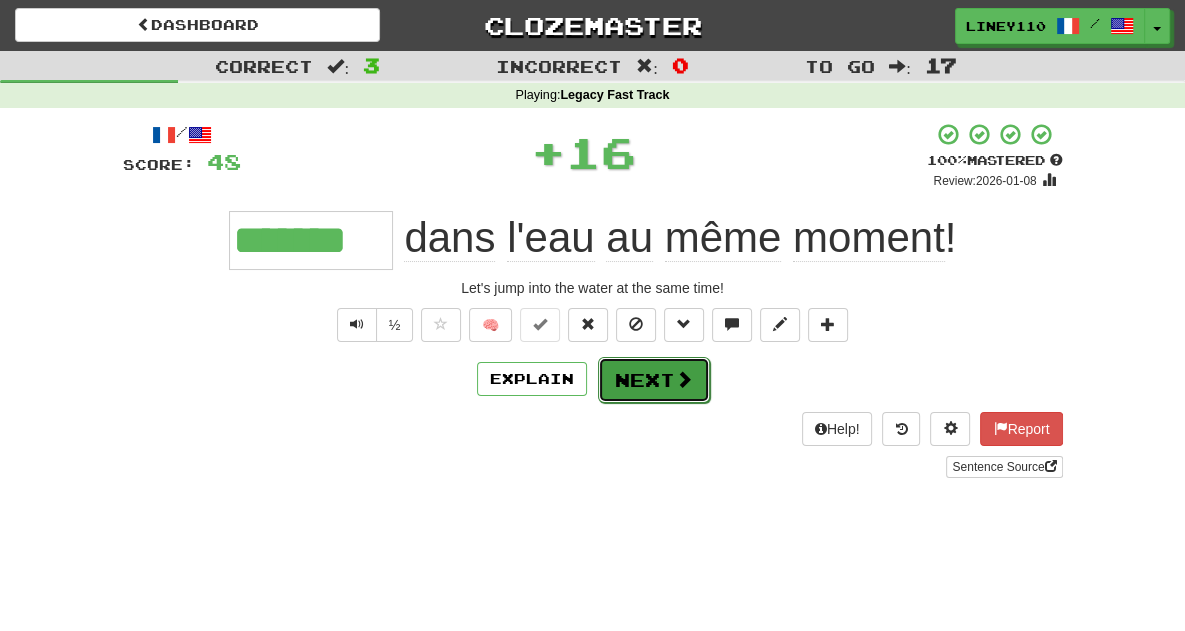 click on "Next" at bounding box center (654, 380) 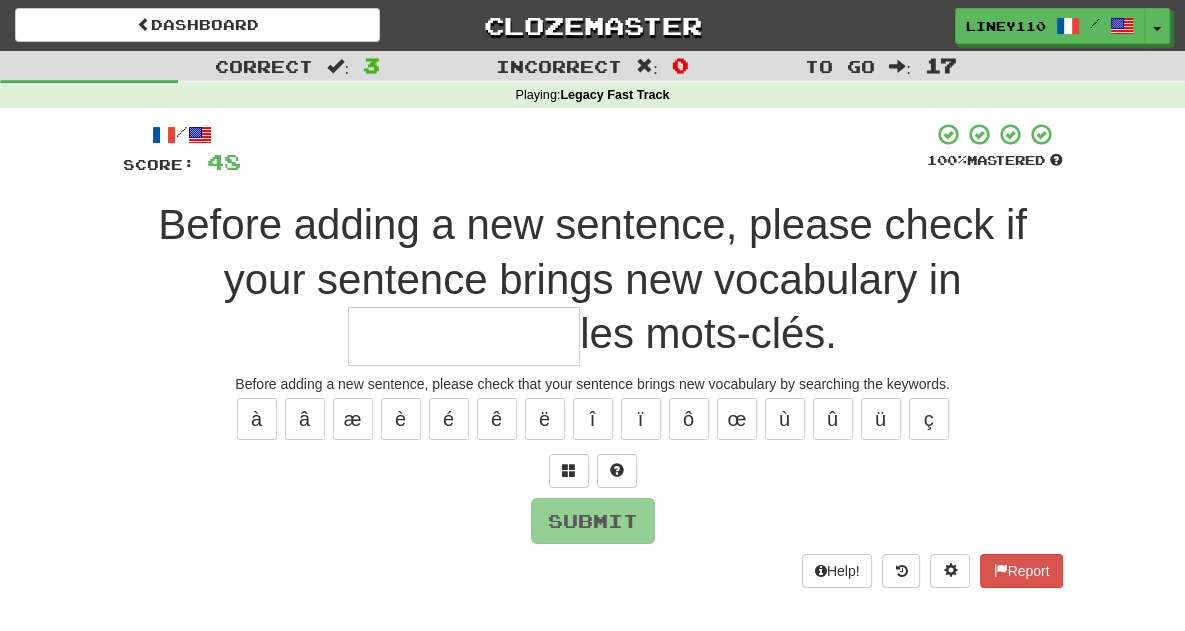 click at bounding box center [464, 336] 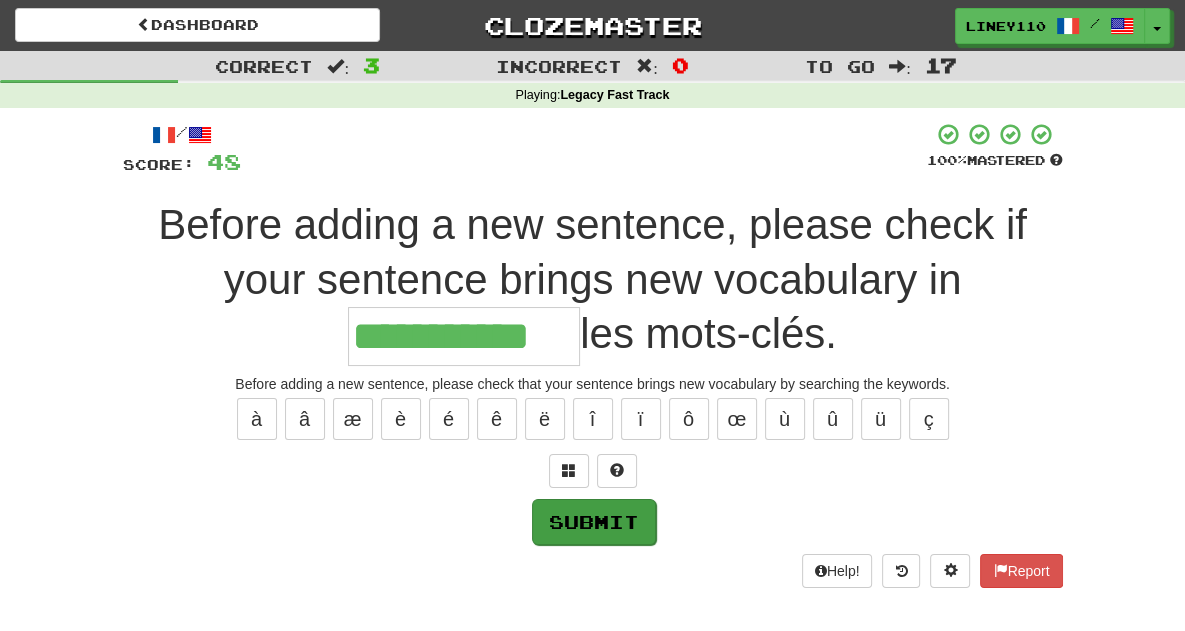 type on "**********" 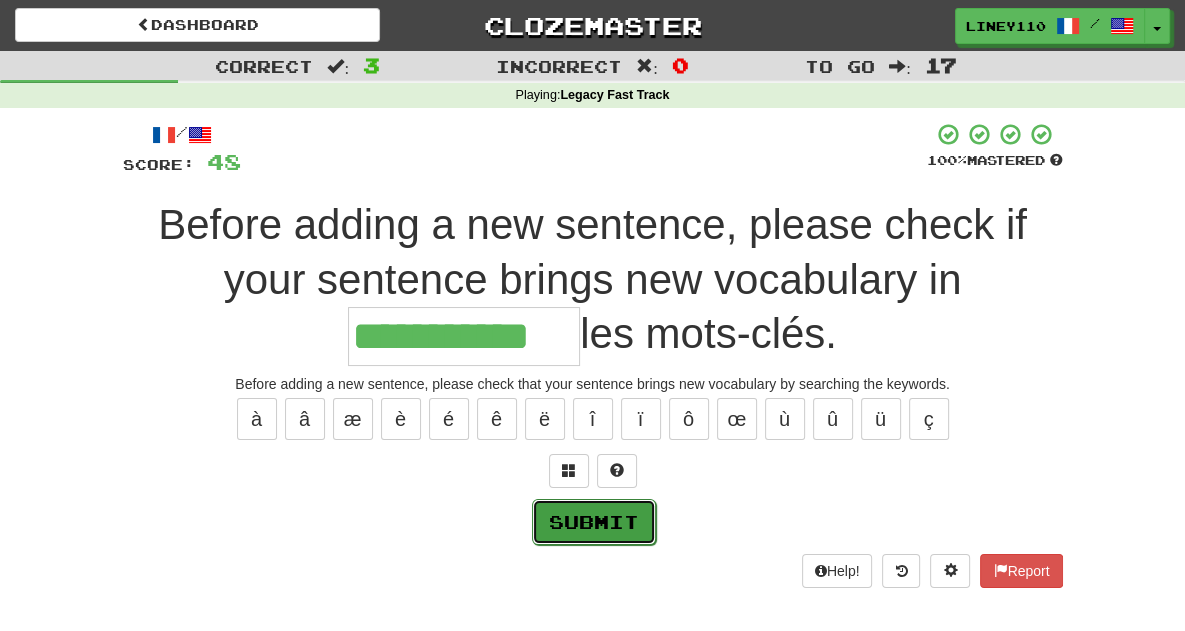 click on "Submit" at bounding box center (594, 522) 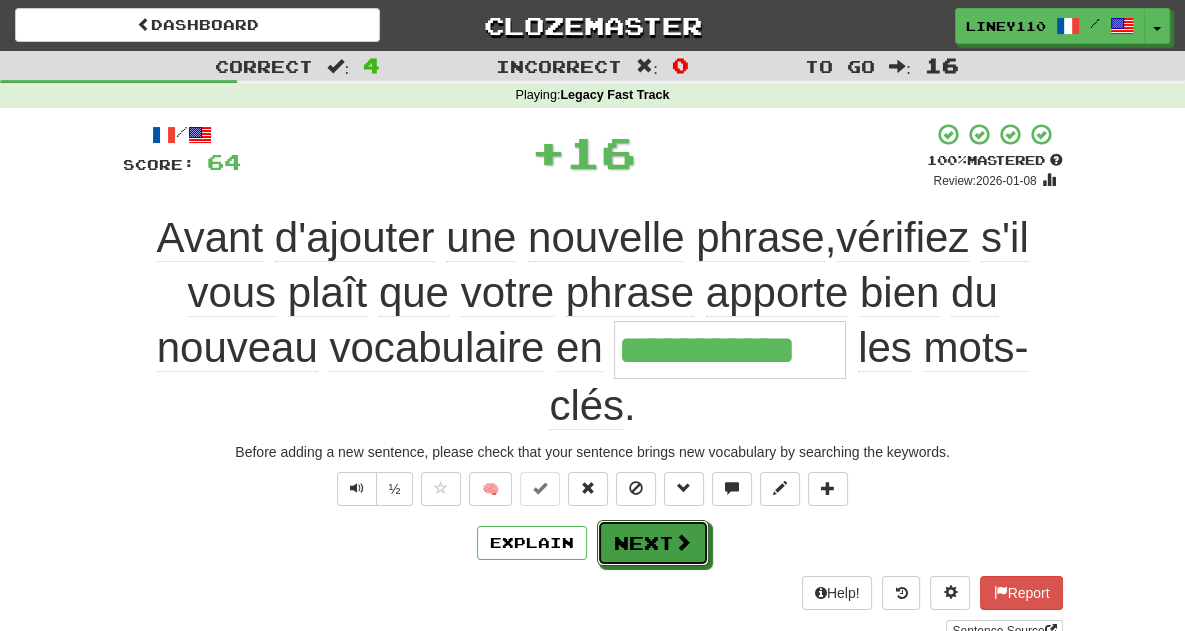 click on "Next" at bounding box center [653, 543] 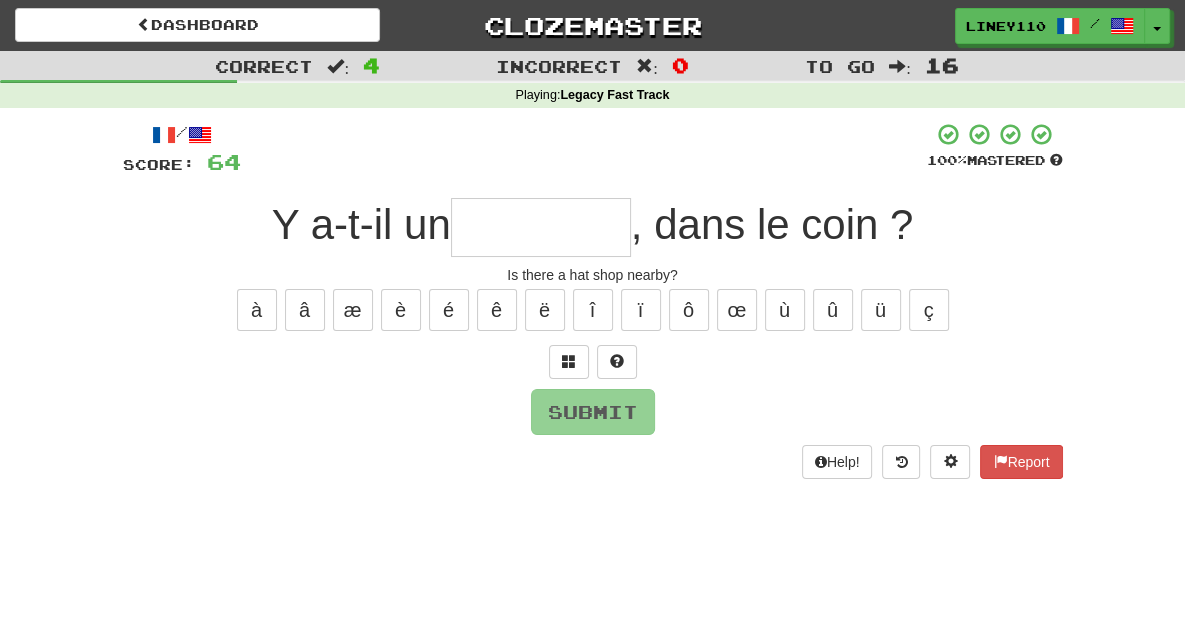 click at bounding box center [541, 227] 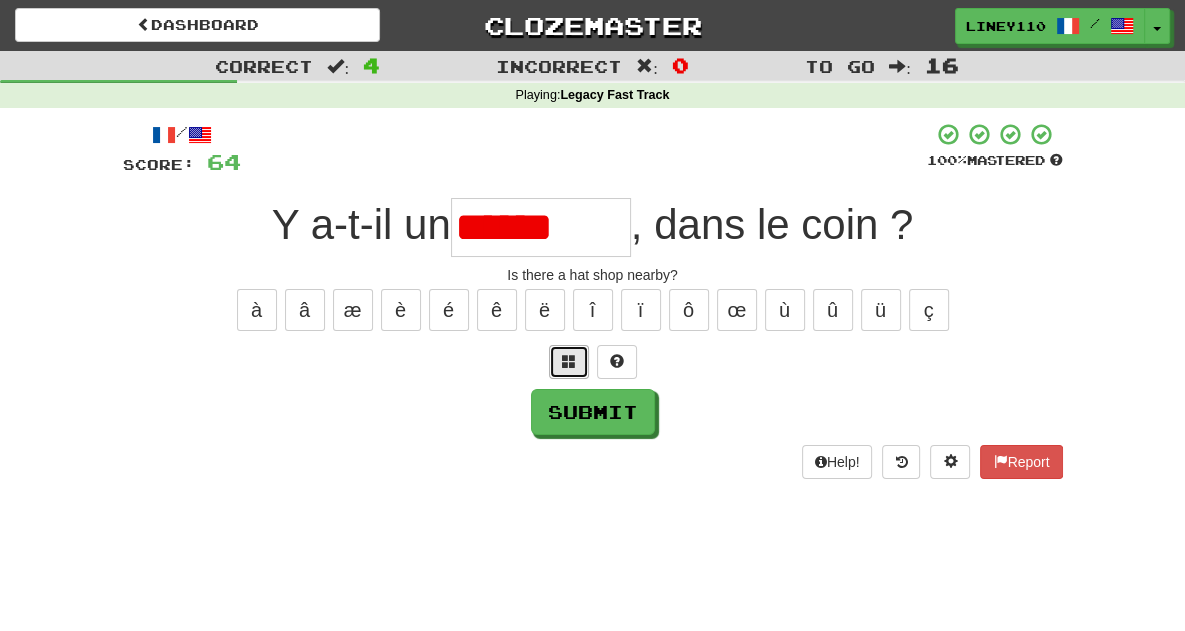 click at bounding box center [569, 361] 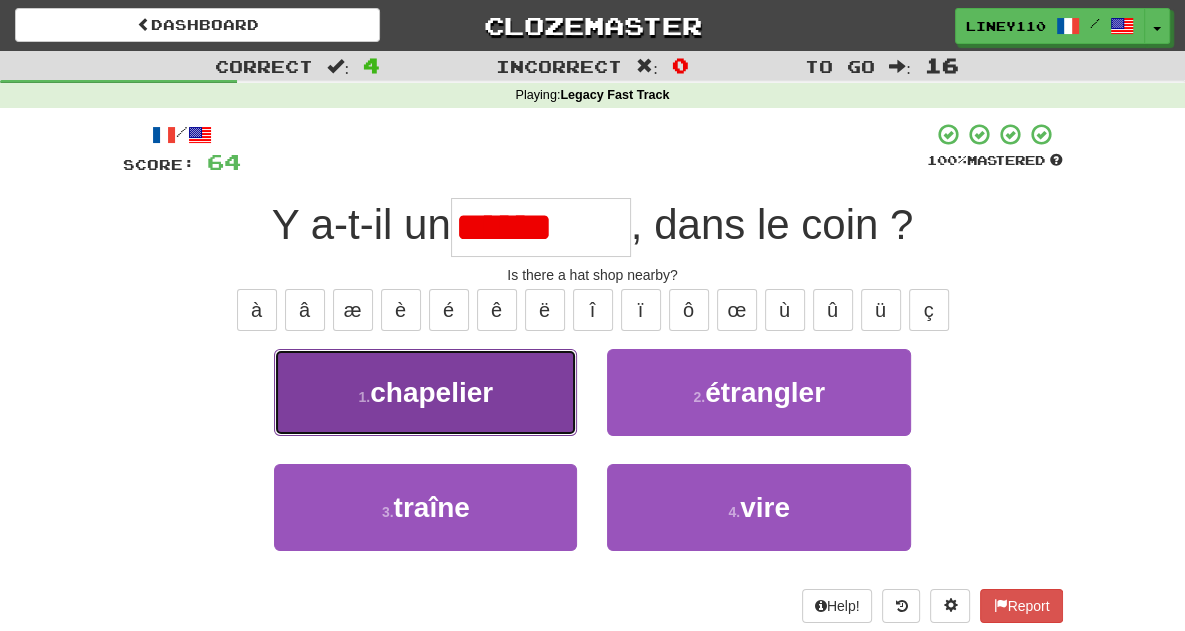 click on "1 .  [PERSON]" at bounding box center [425, 392] 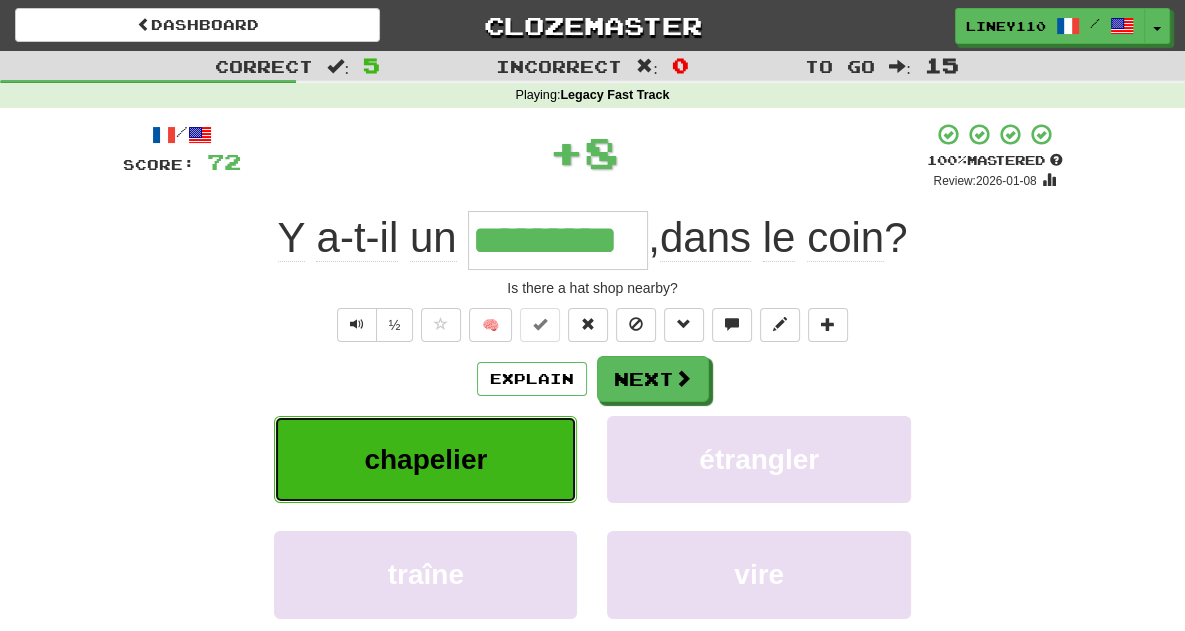 click on "chapelier" at bounding box center [425, 459] 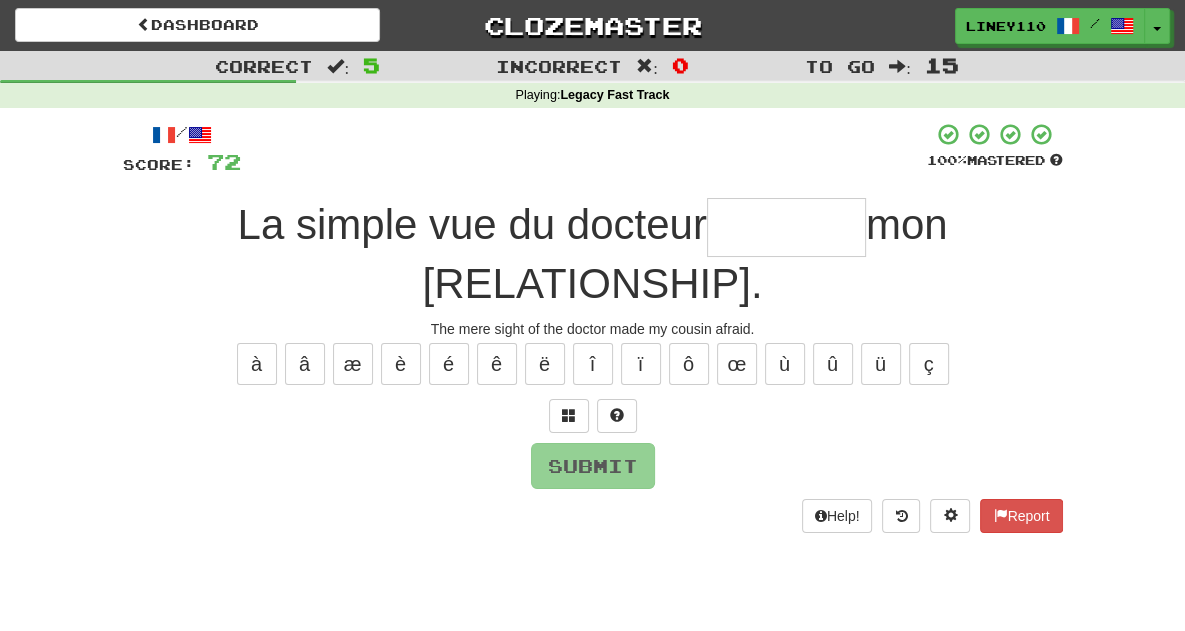 click at bounding box center [786, 227] 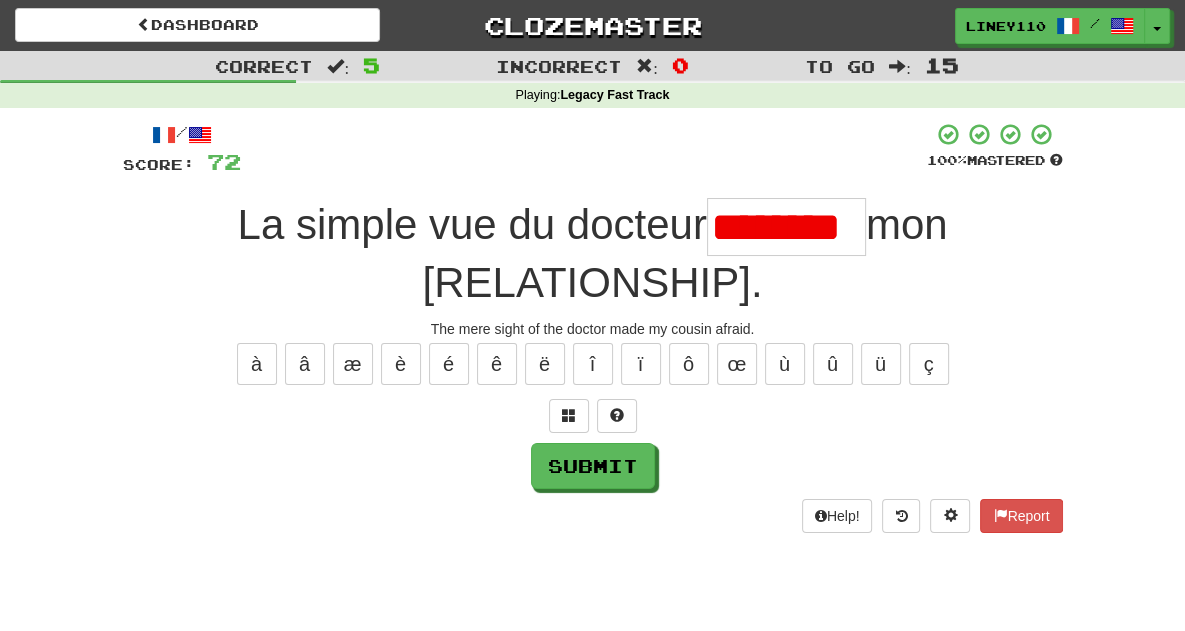 scroll, scrollTop: 0, scrollLeft: 0, axis: both 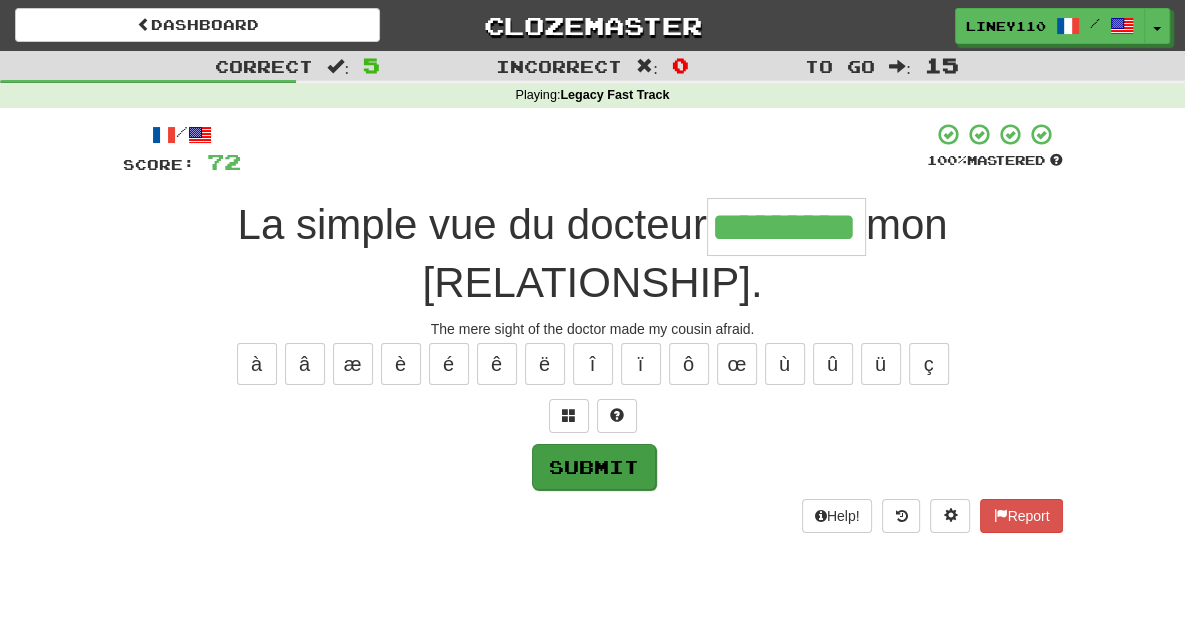 type on "*********" 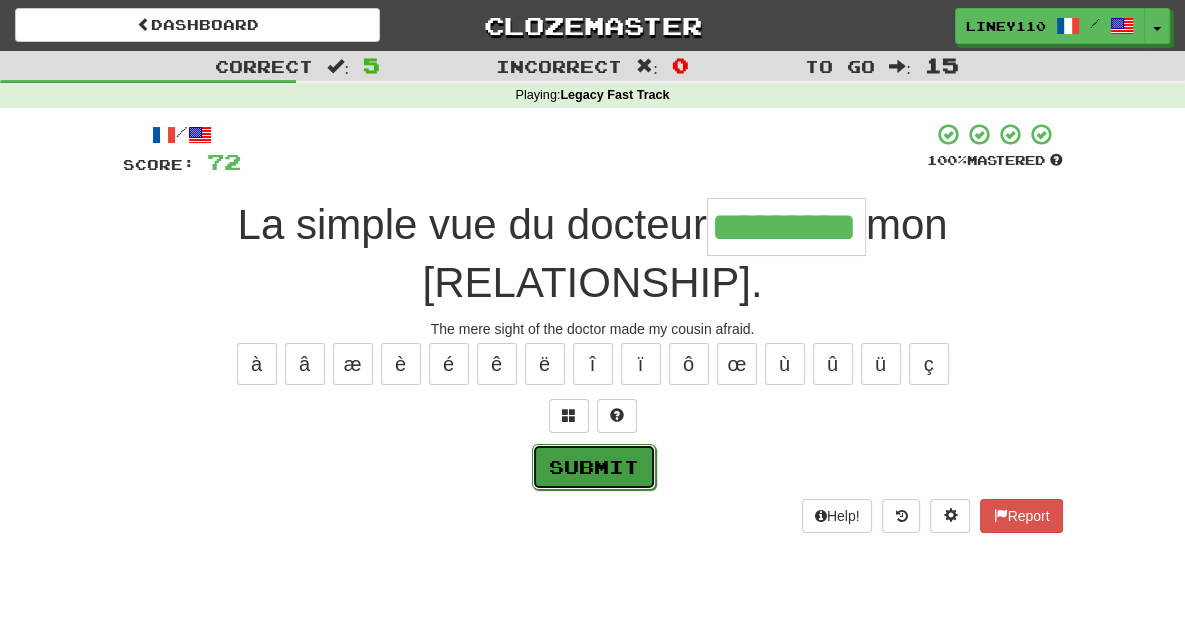 click on "Submit" at bounding box center (594, 467) 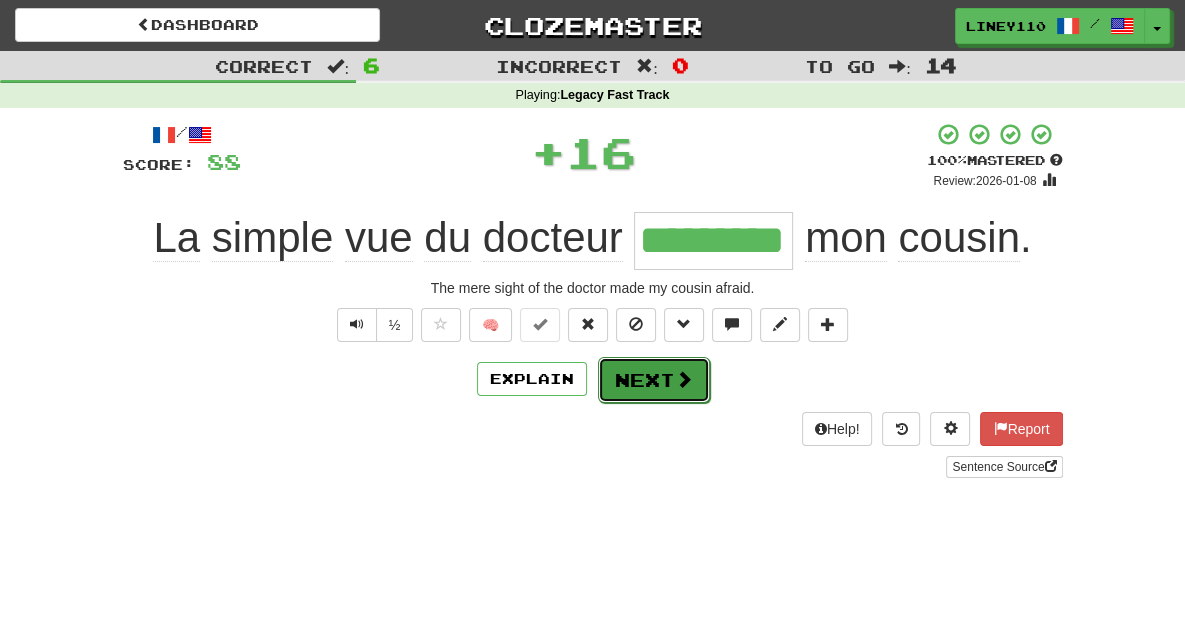 click at bounding box center (684, 379) 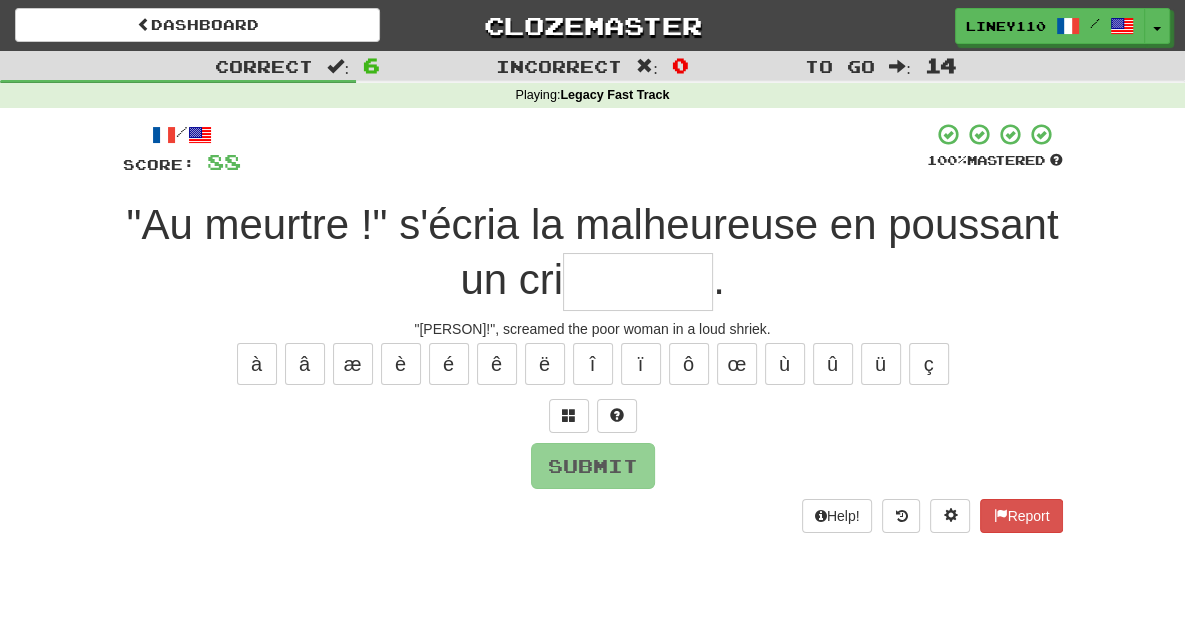 click at bounding box center (638, 282) 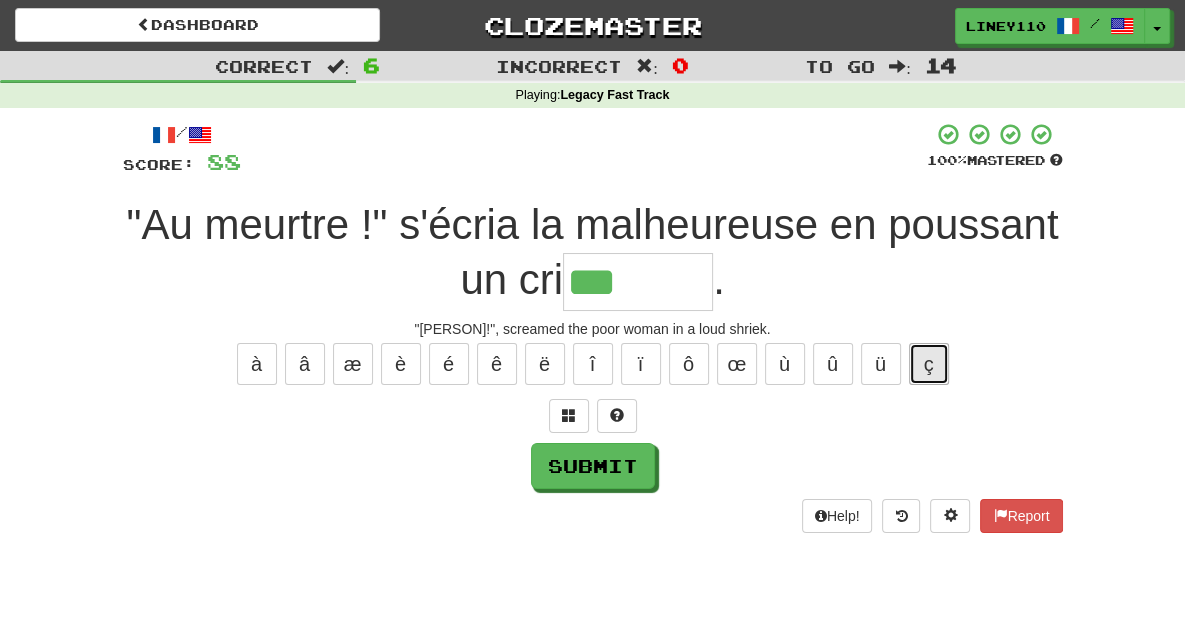 click on "ç" at bounding box center [929, 364] 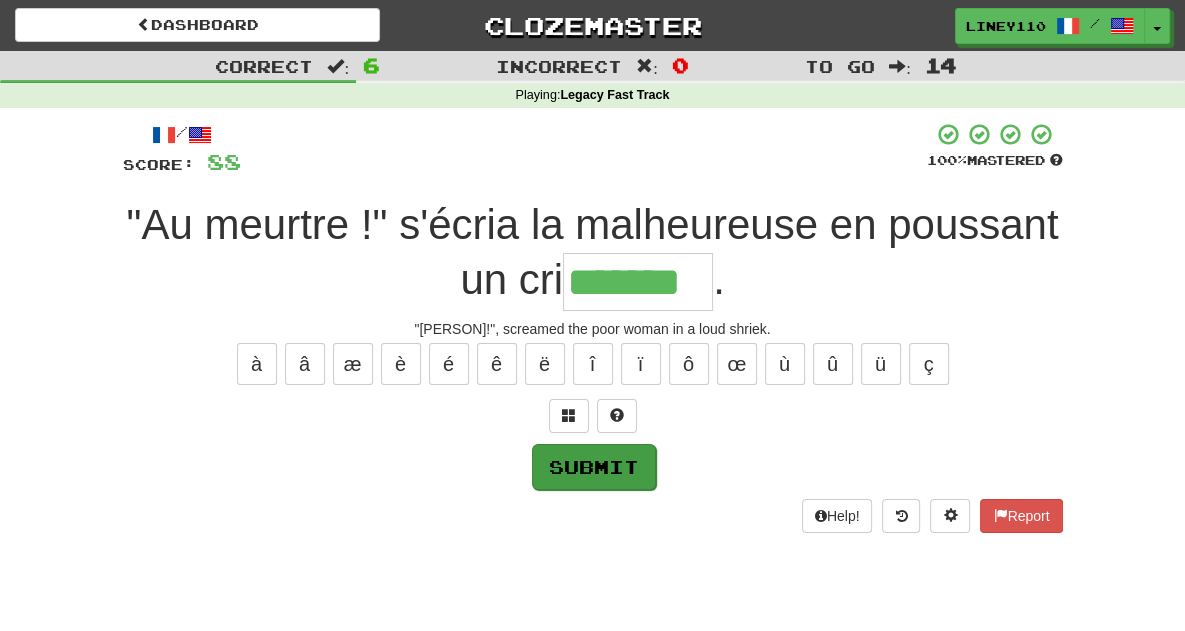 type on "*******" 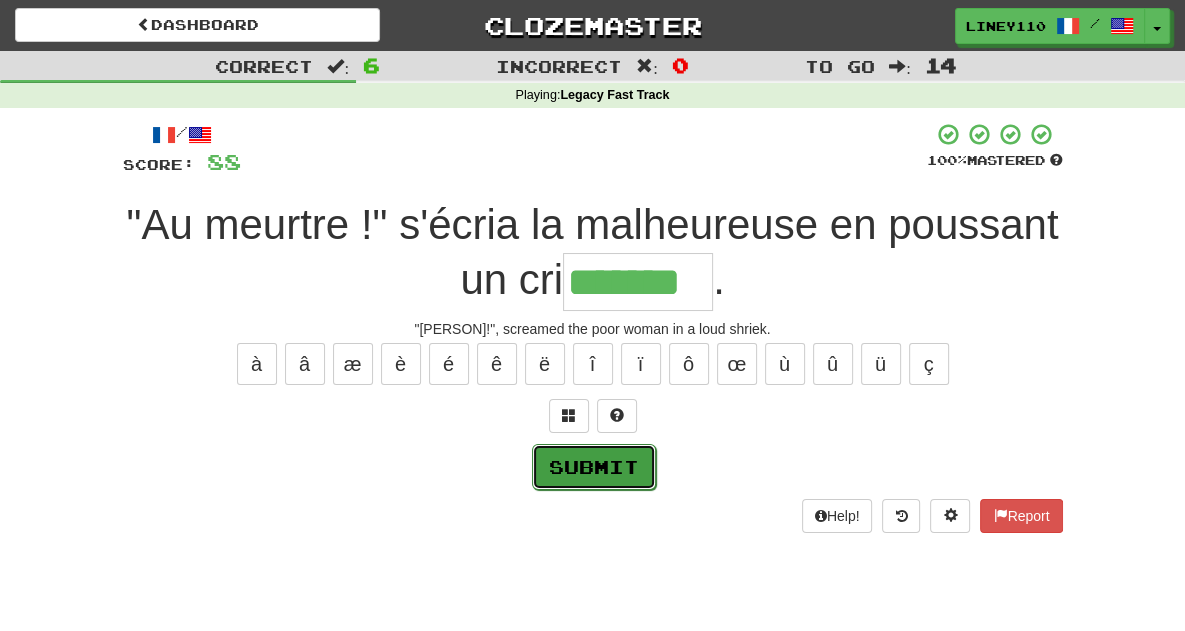 click on "Submit" at bounding box center (594, 467) 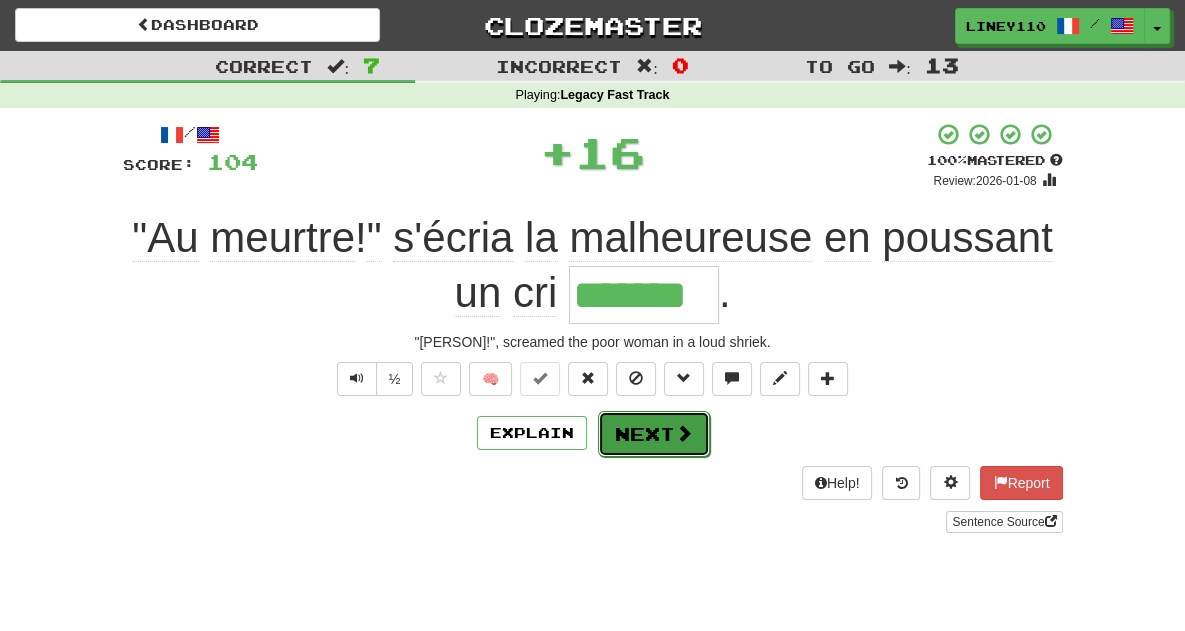 click on "Next" at bounding box center (654, 434) 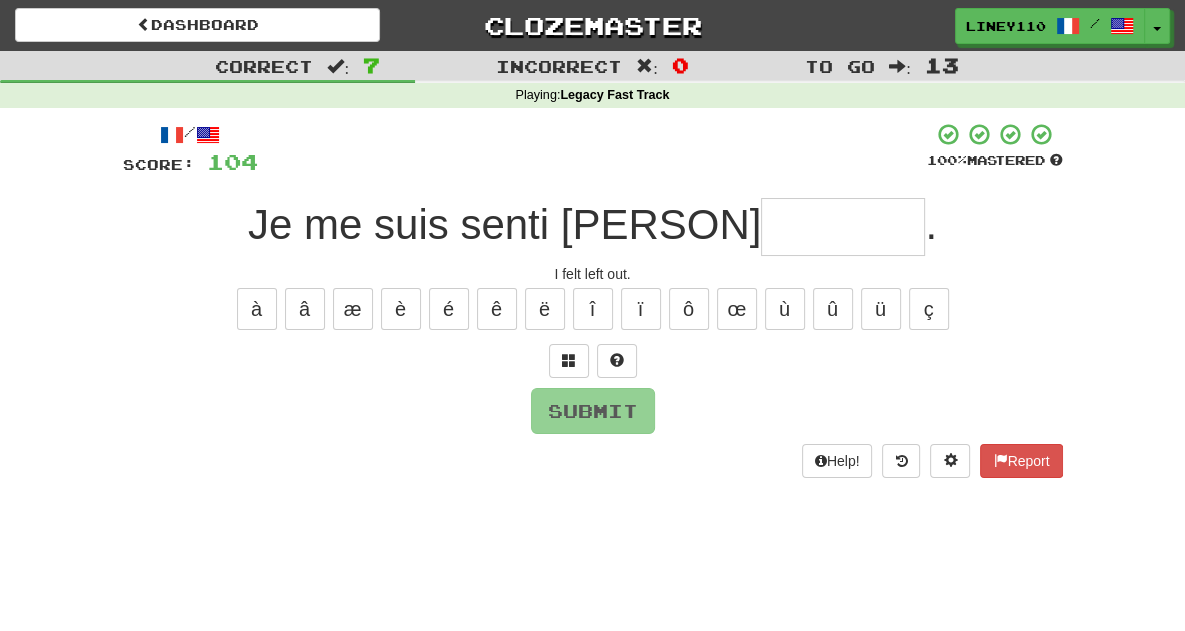 click at bounding box center (843, 227) 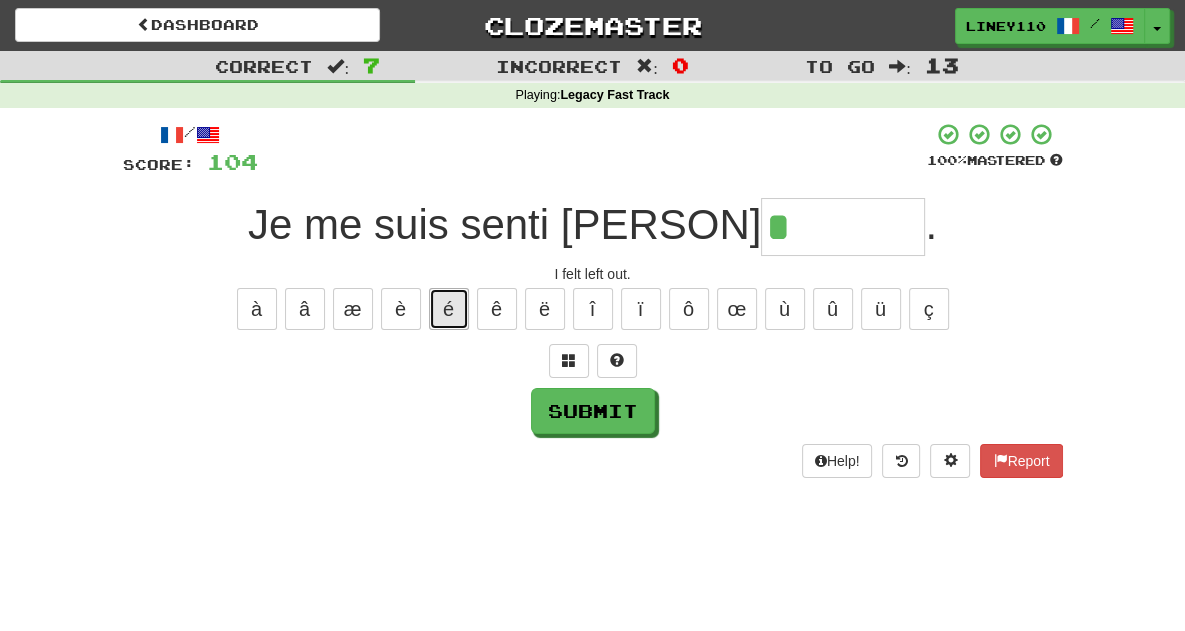 click on "é" at bounding box center [449, 309] 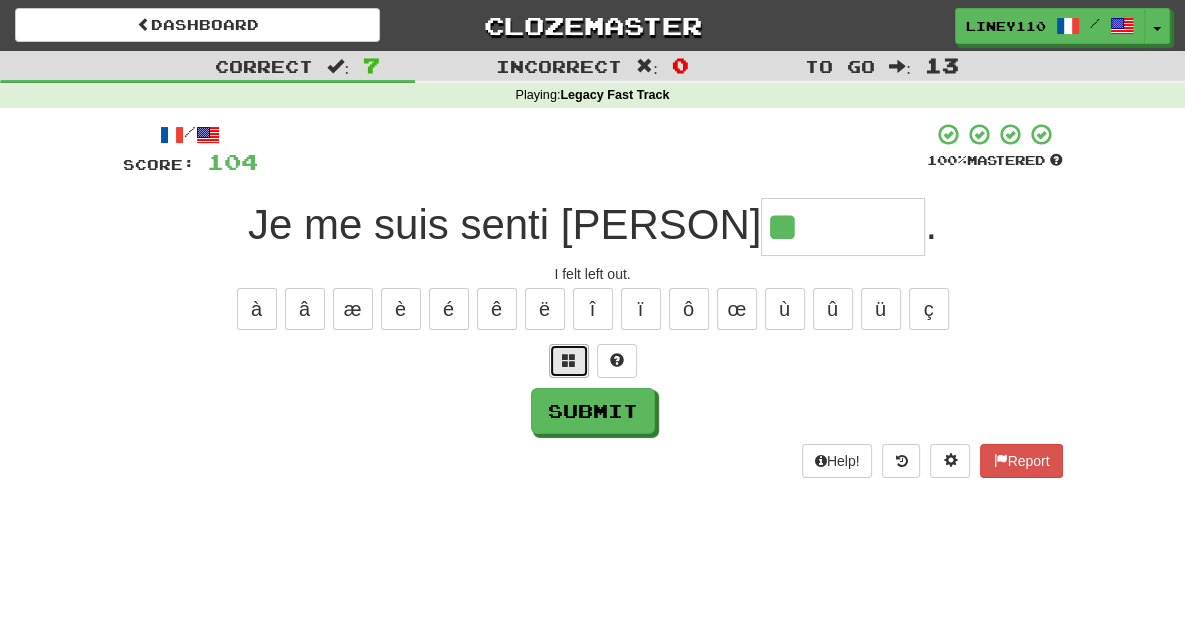 click at bounding box center (569, 361) 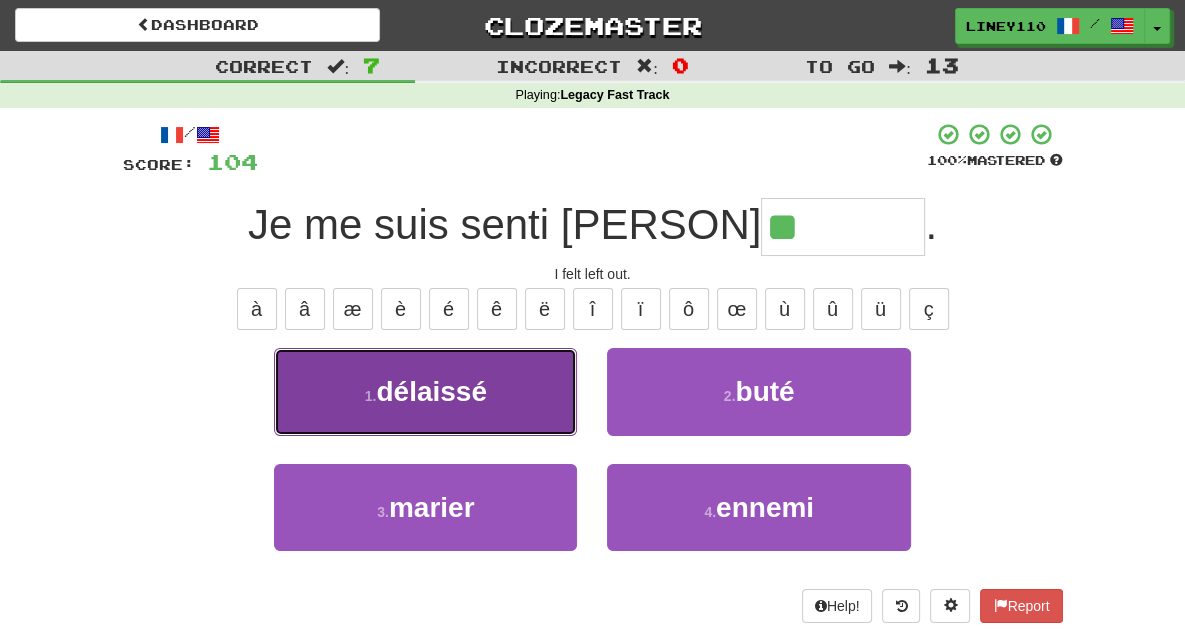 click on "1 .  délaissé" at bounding box center (425, 391) 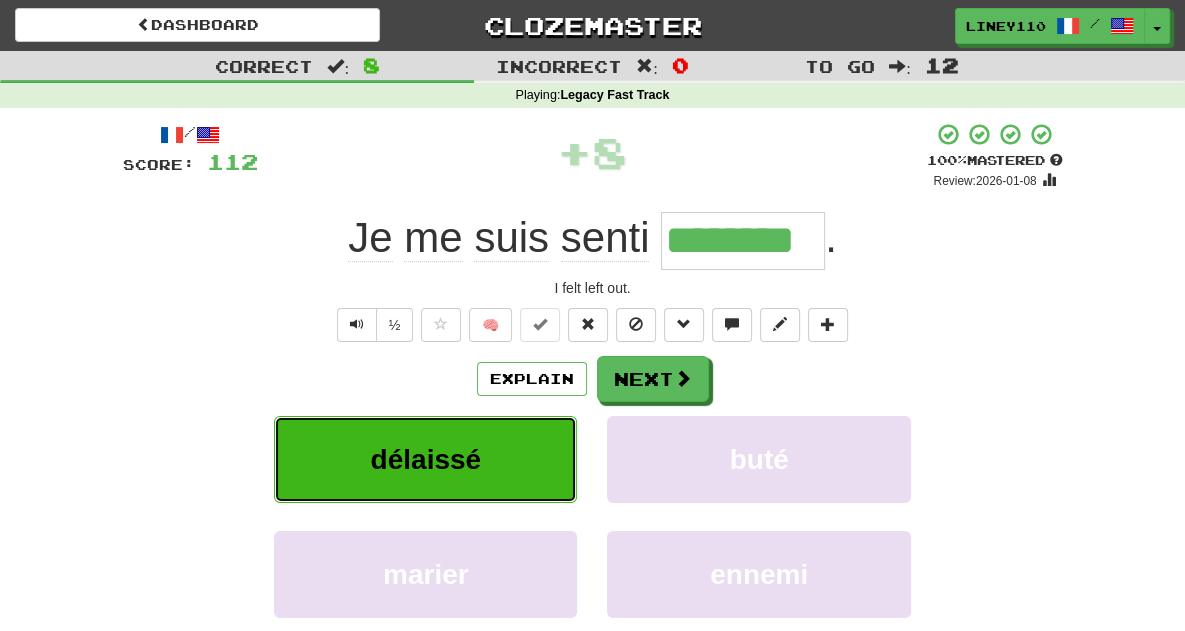 click on "délaissé" at bounding box center [426, 459] 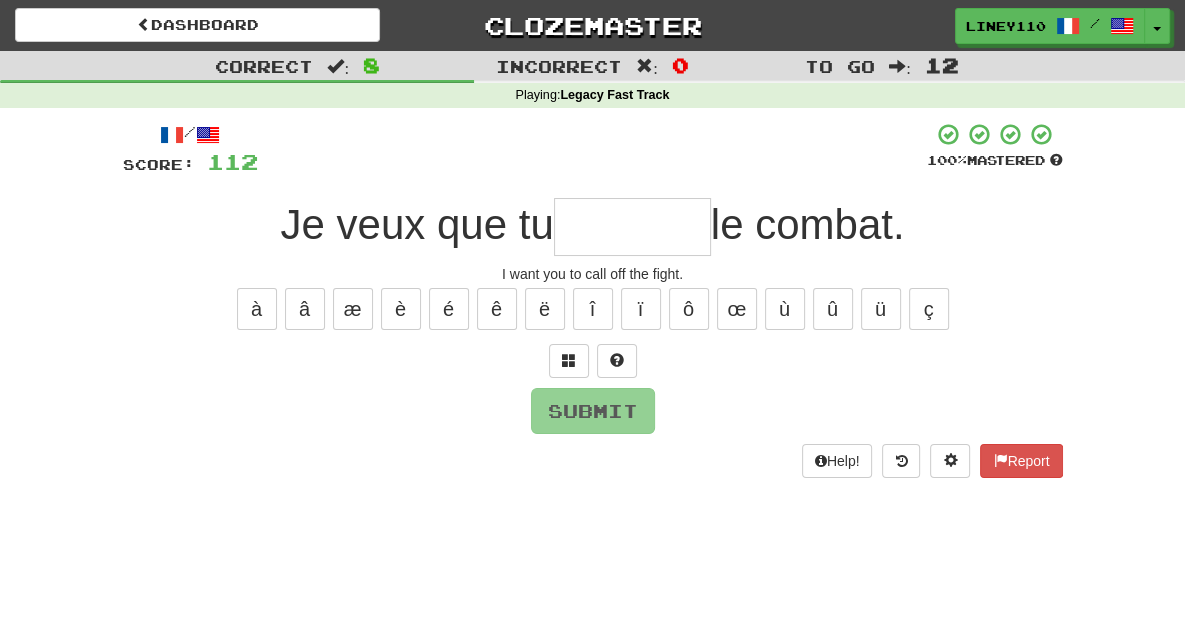 click at bounding box center [632, 227] 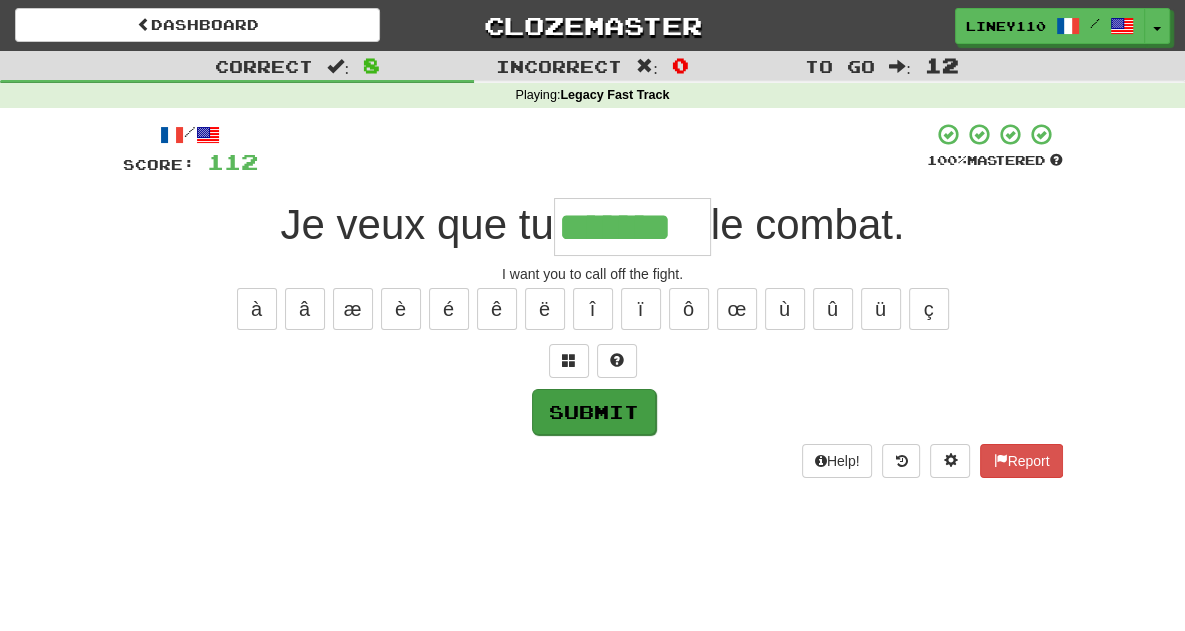 type on "*******" 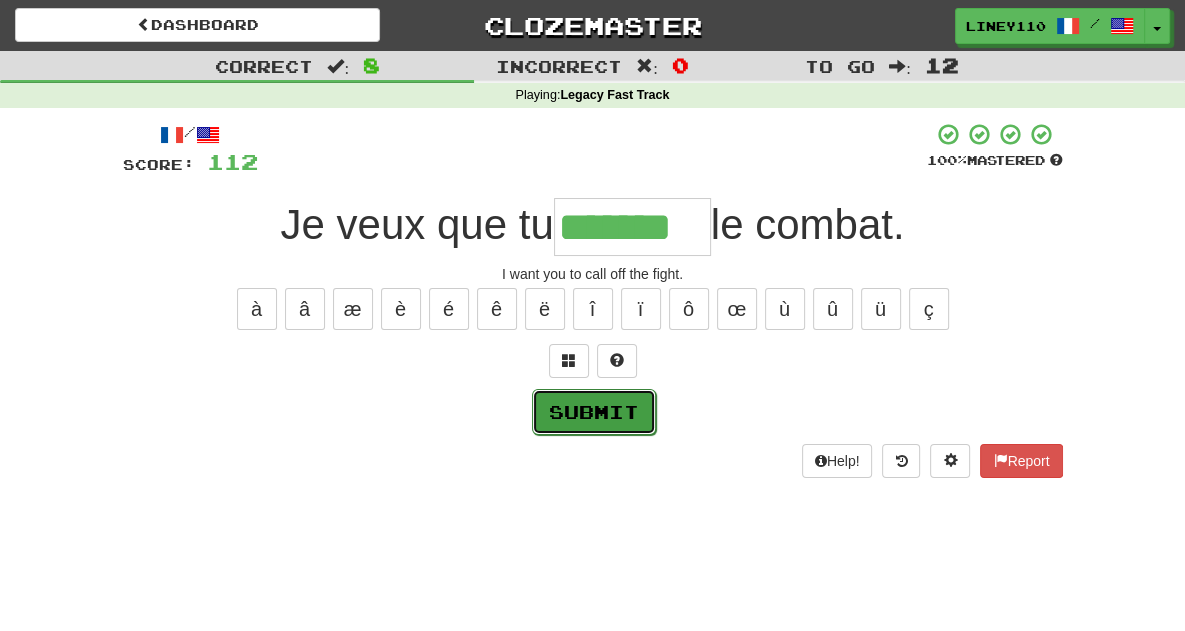 click on "Submit" at bounding box center [594, 412] 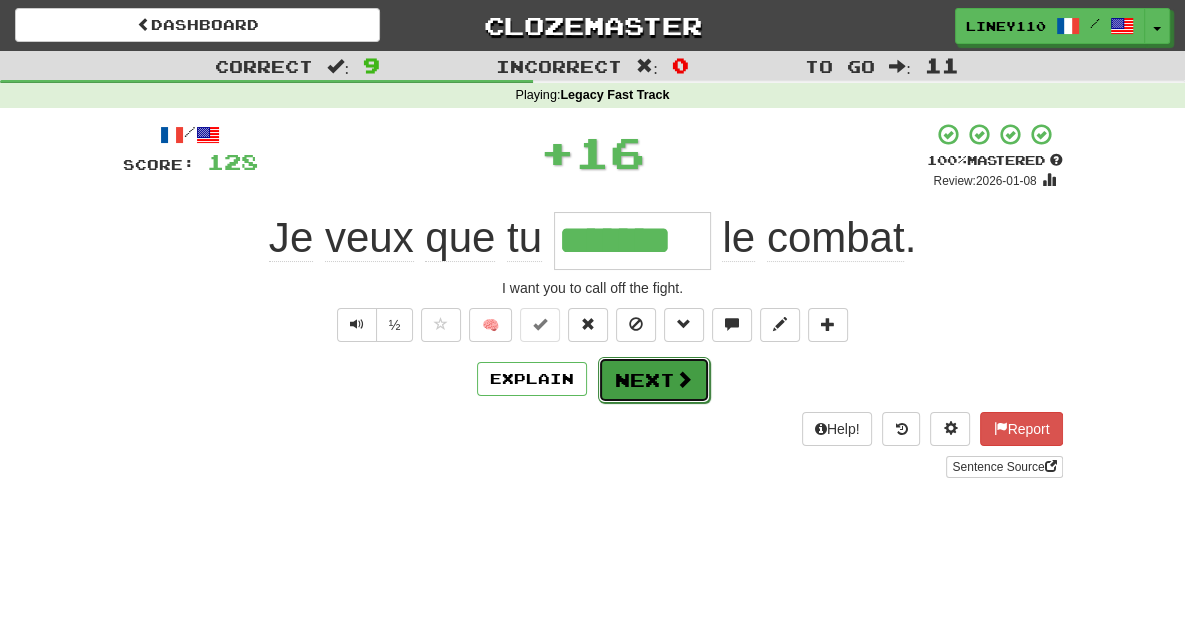 click on "Next" at bounding box center [654, 380] 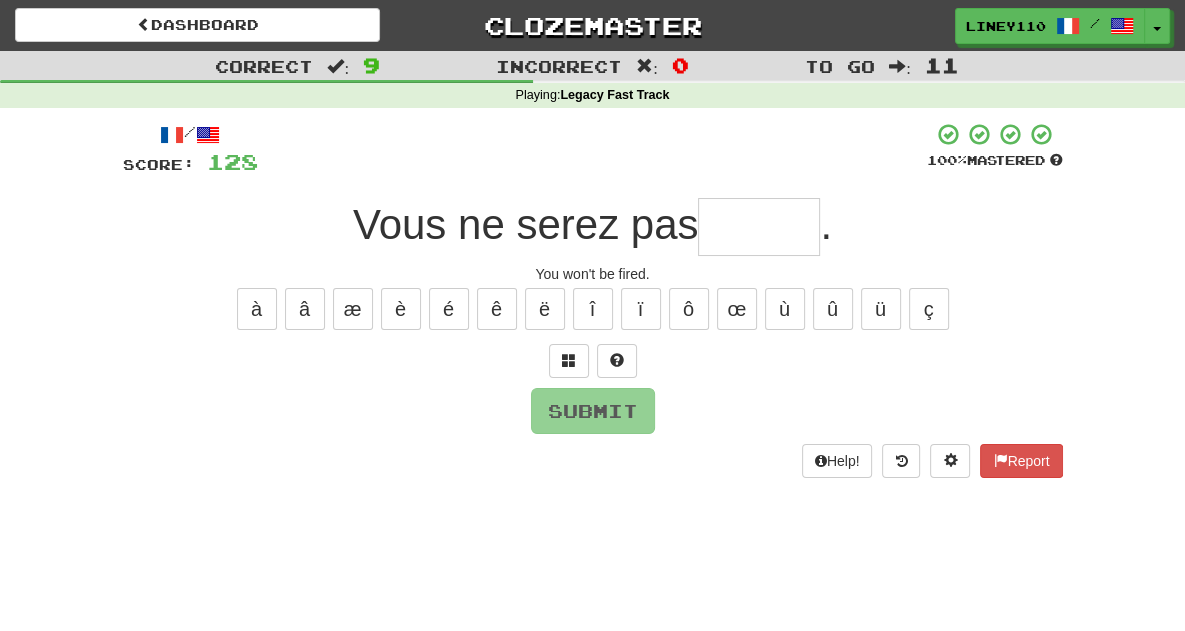 click at bounding box center (759, 227) 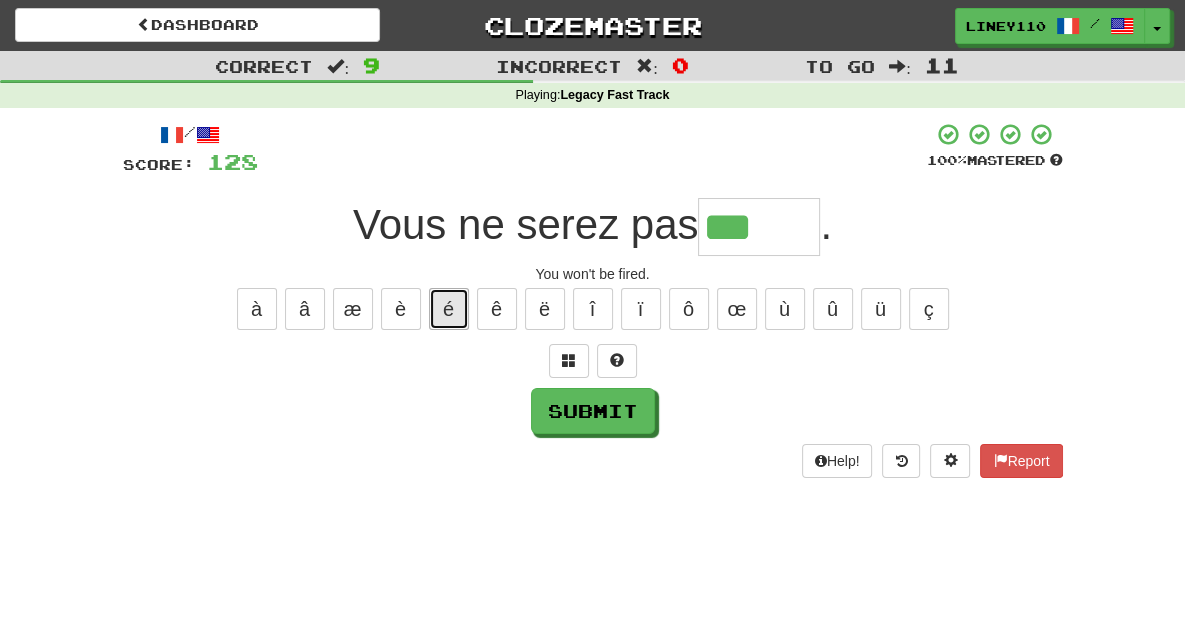 click on "é" at bounding box center [449, 309] 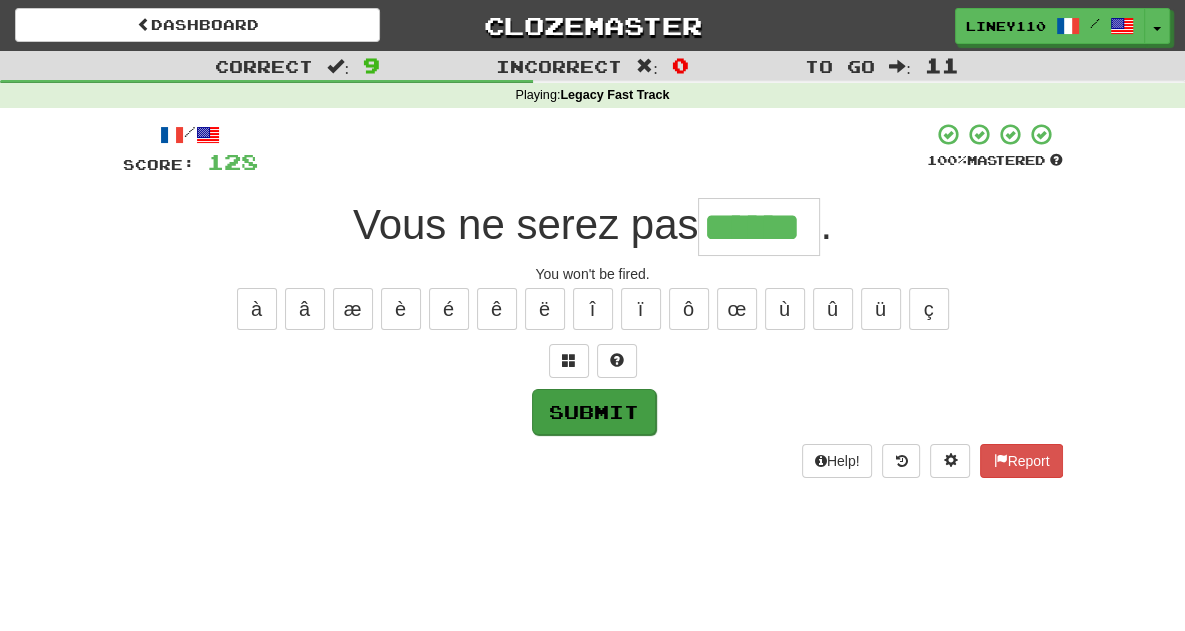 type on "******" 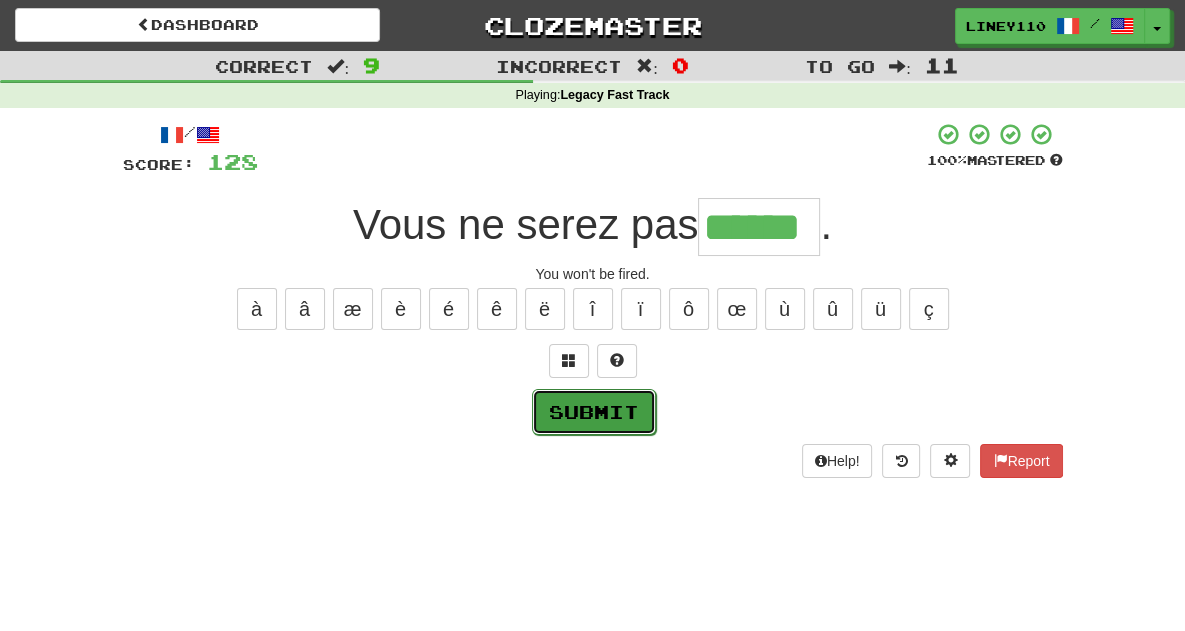 click on "Submit" at bounding box center [594, 412] 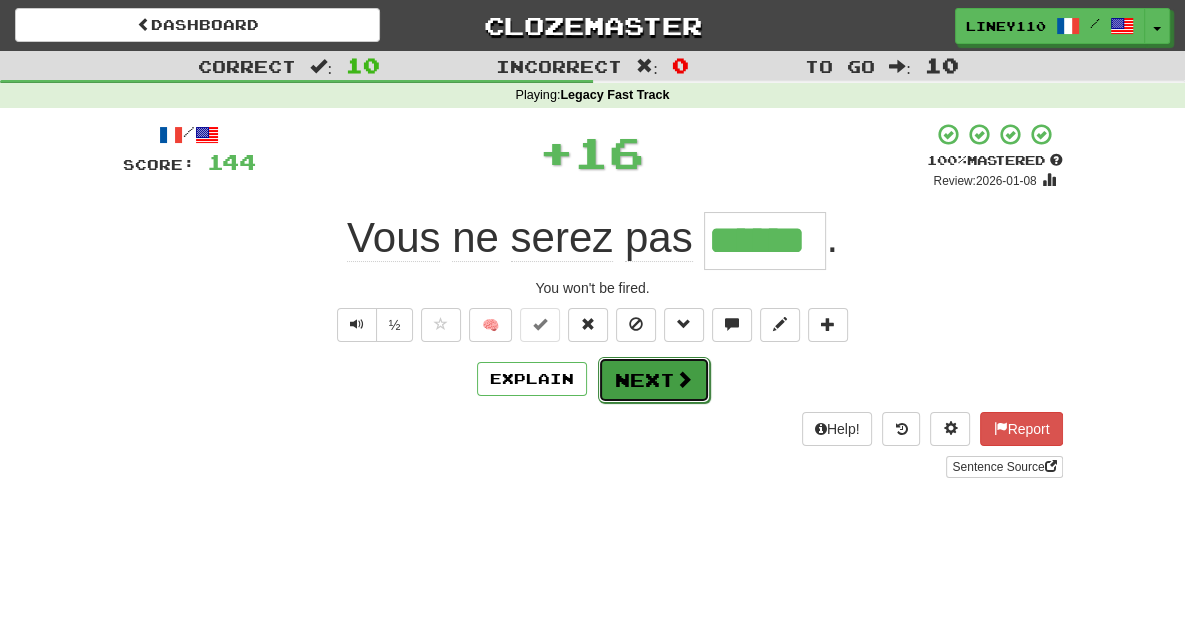 click on "Next" at bounding box center [654, 380] 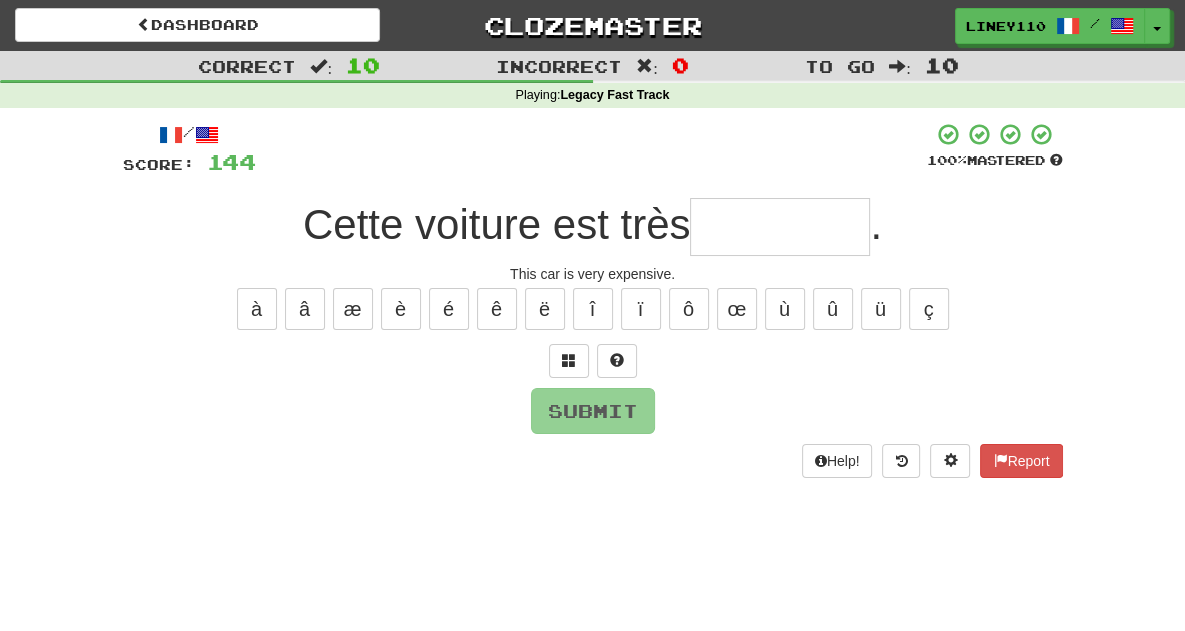 click at bounding box center [780, 227] 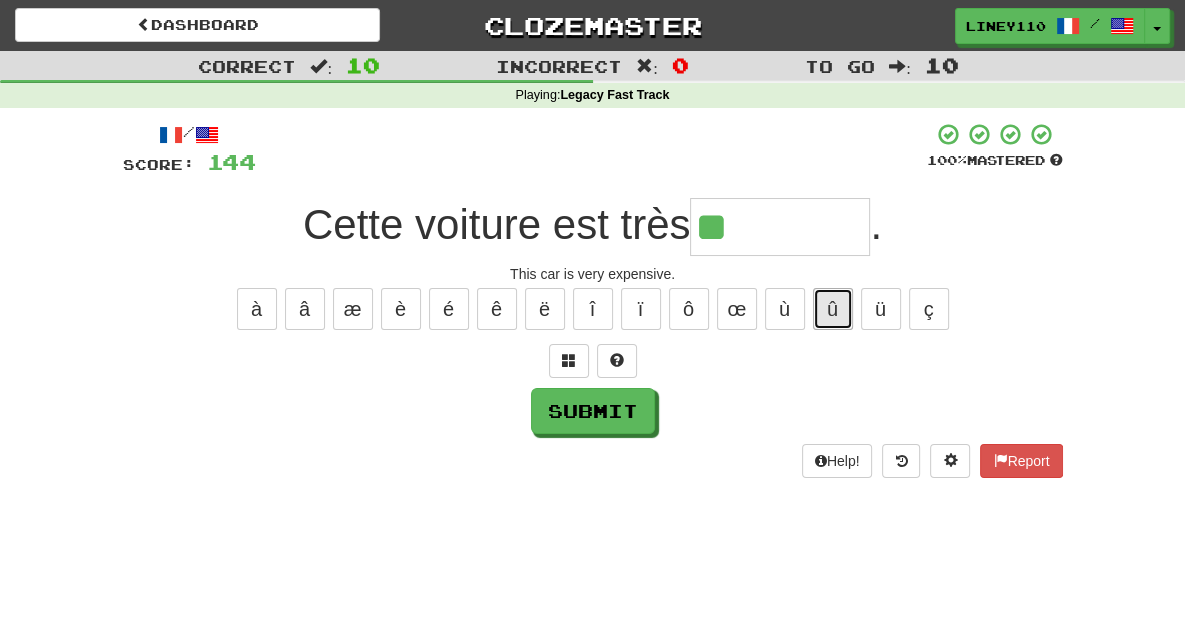 click on "û" at bounding box center (833, 309) 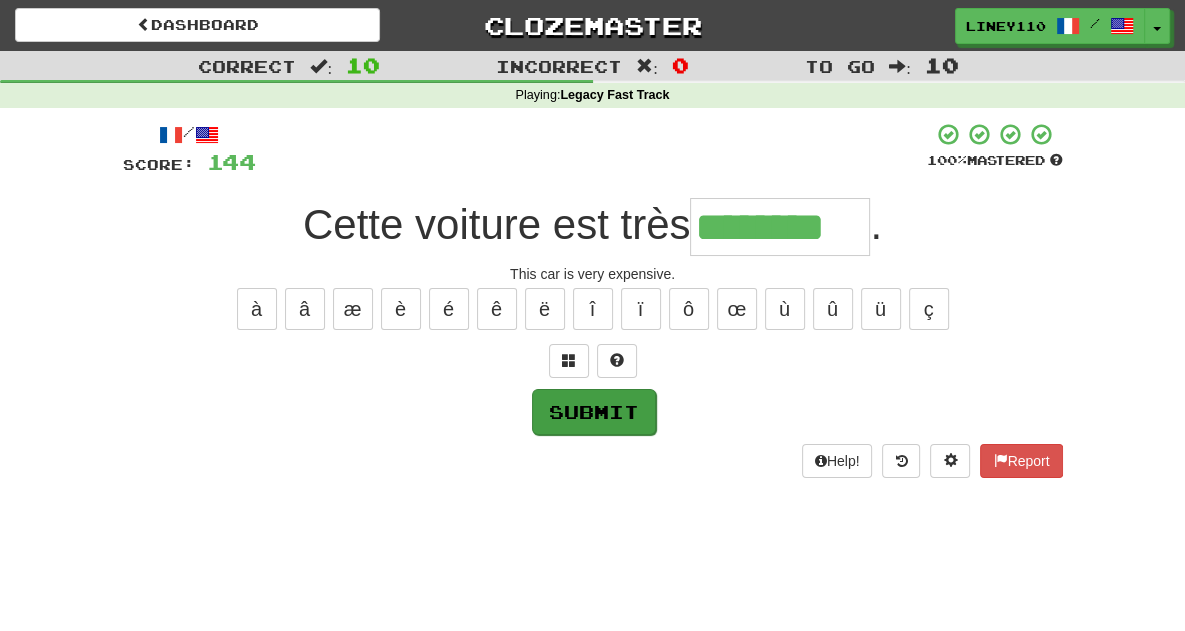 type on "********" 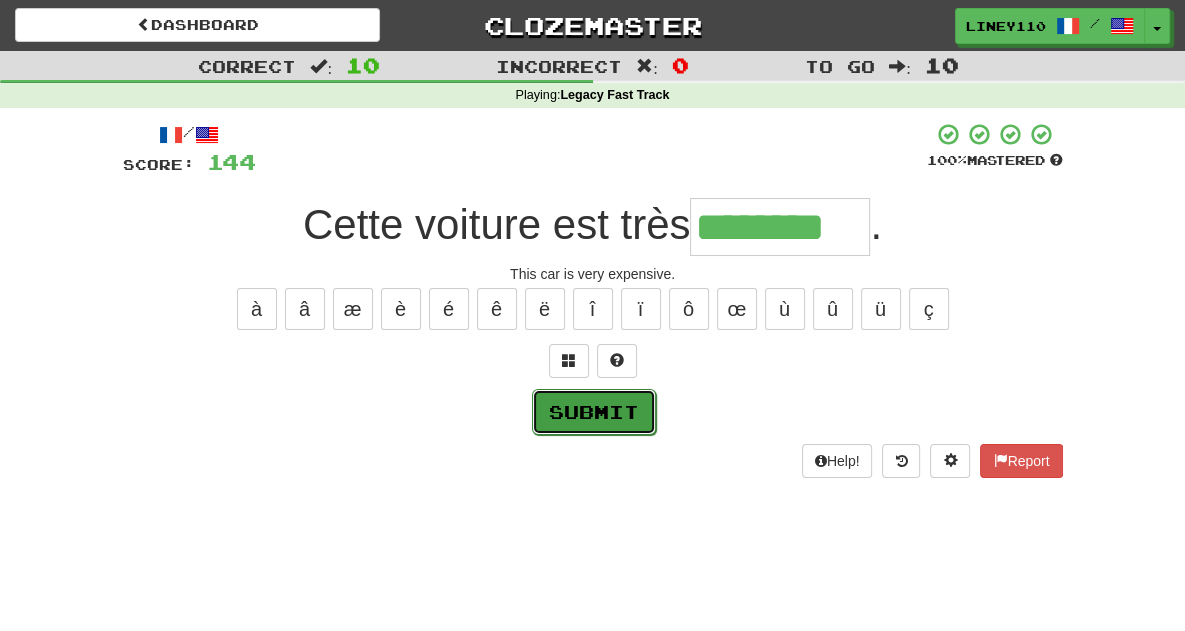 click on "Submit" at bounding box center (594, 412) 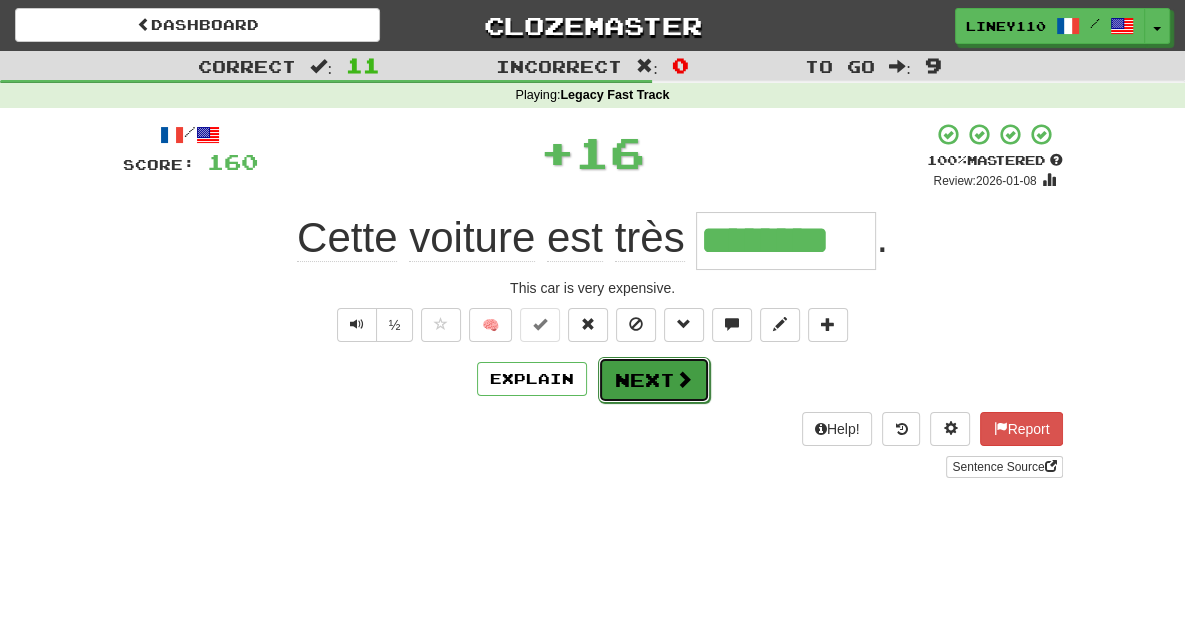 click on "Next" at bounding box center (654, 380) 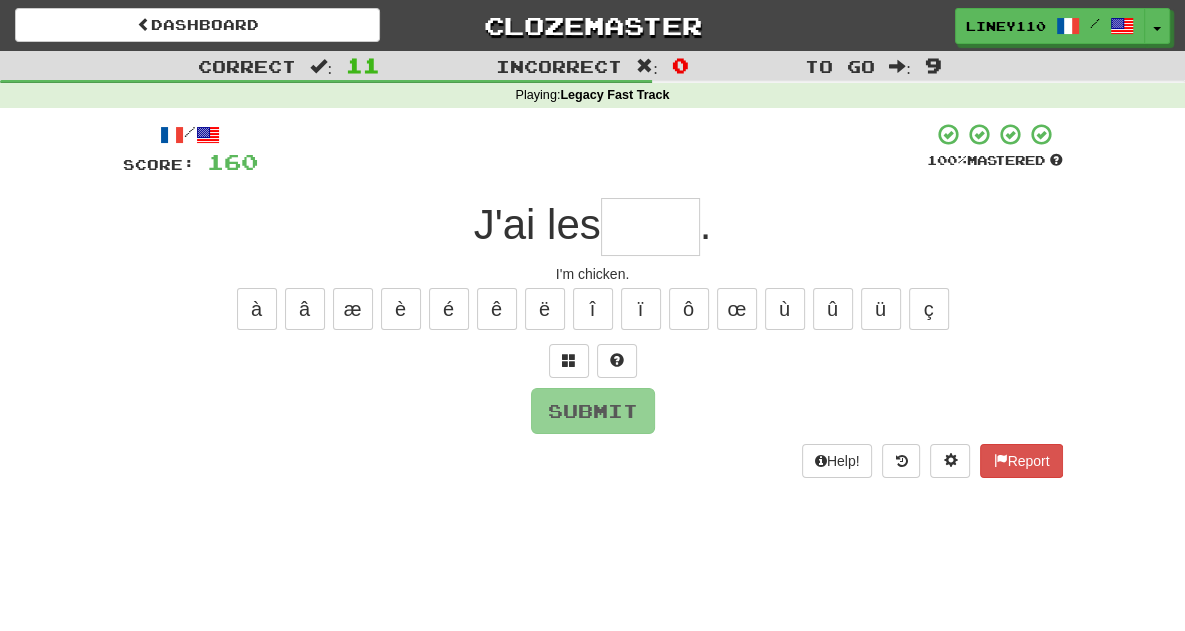 click at bounding box center (650, 227) 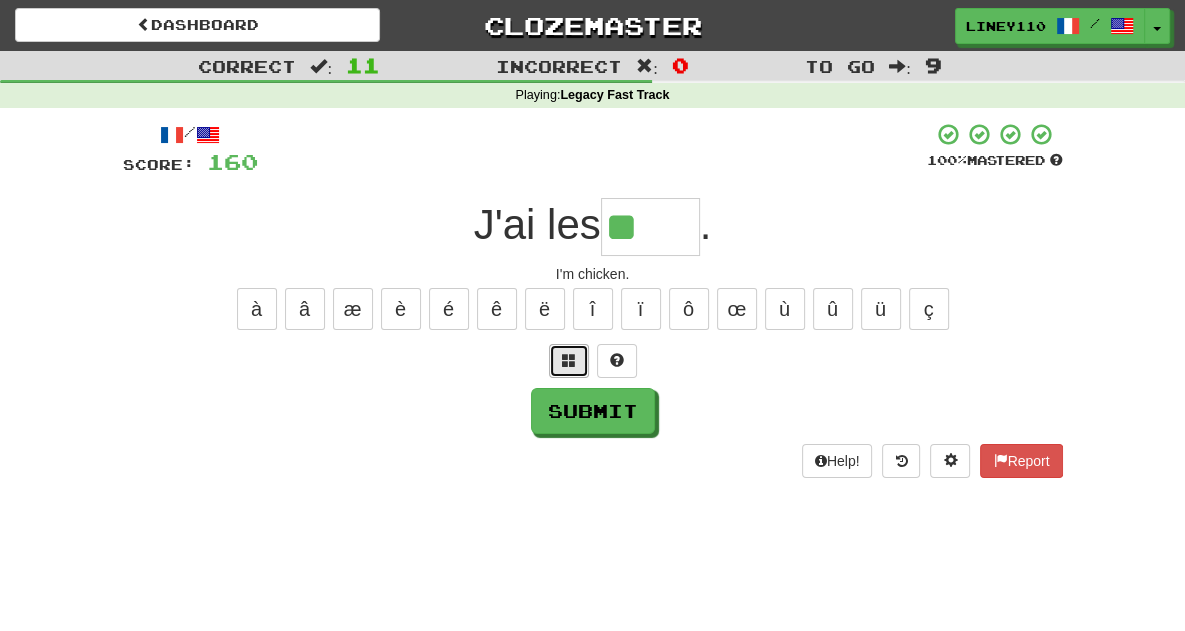 click at bounding box center [569, 360] 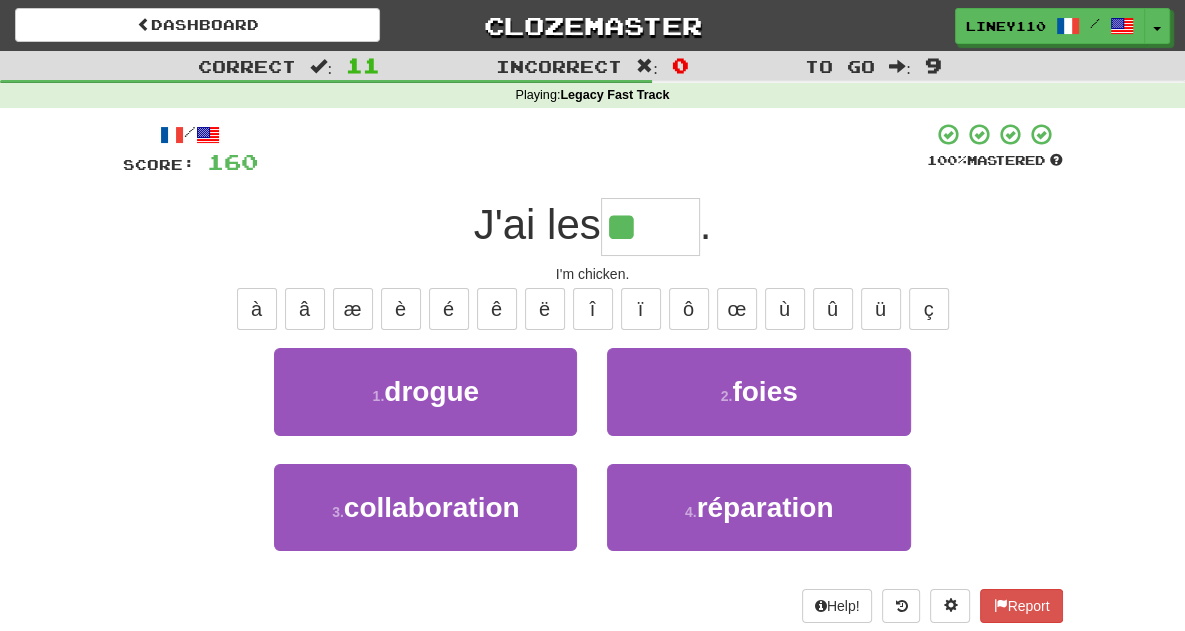 click on "2 .  foies" at bounding box center (758, 405) 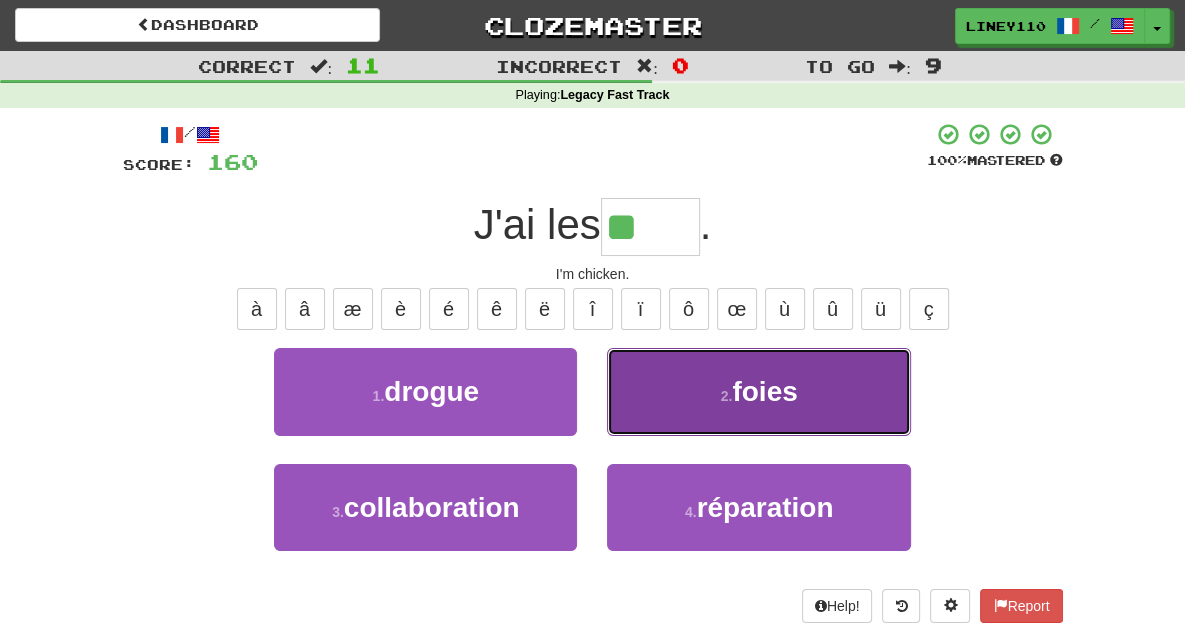 click on "2 .  foies" at bounding box center [758, 391] 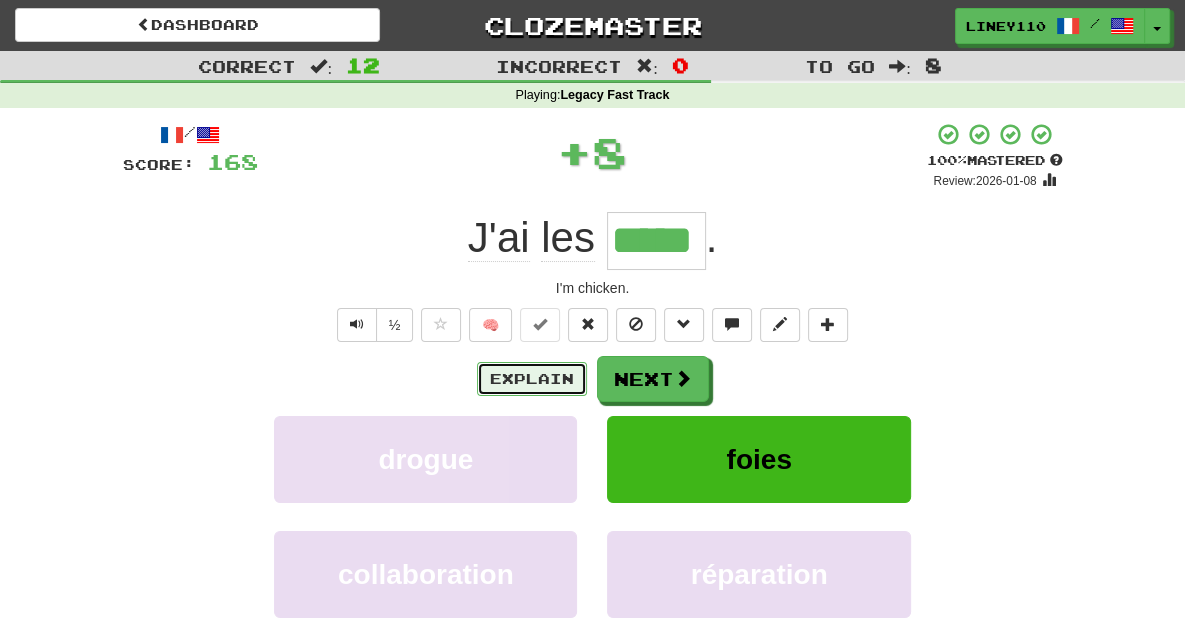 click on "Explain" at bounding box center (532, 379) 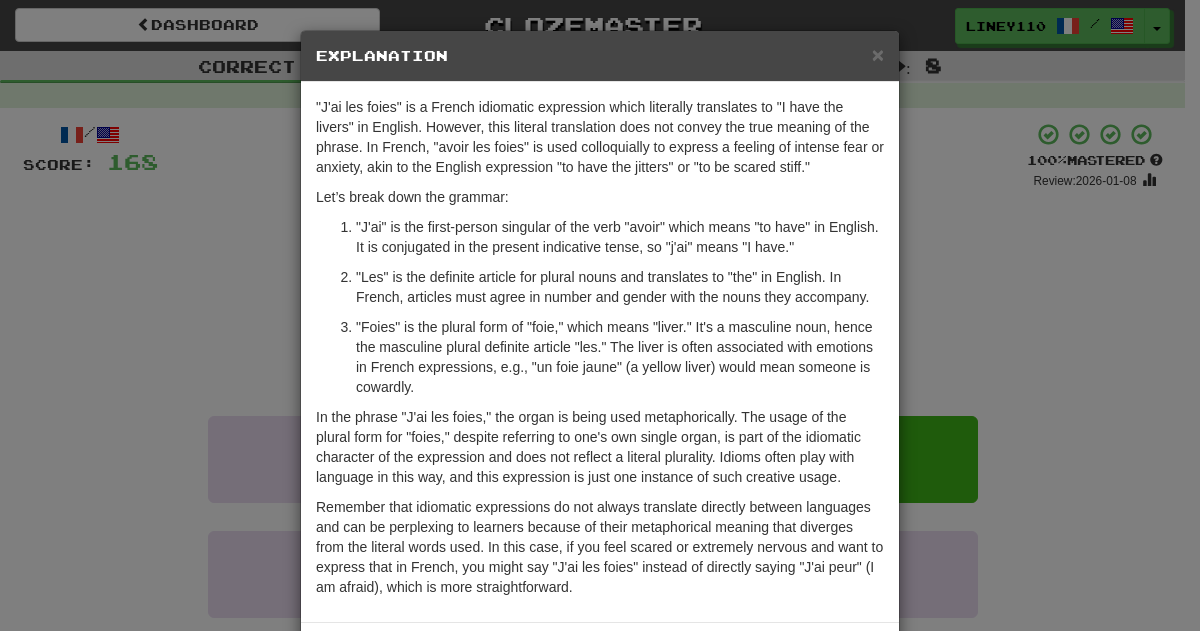click on "× Explanation" at bounding box center [600, 56] 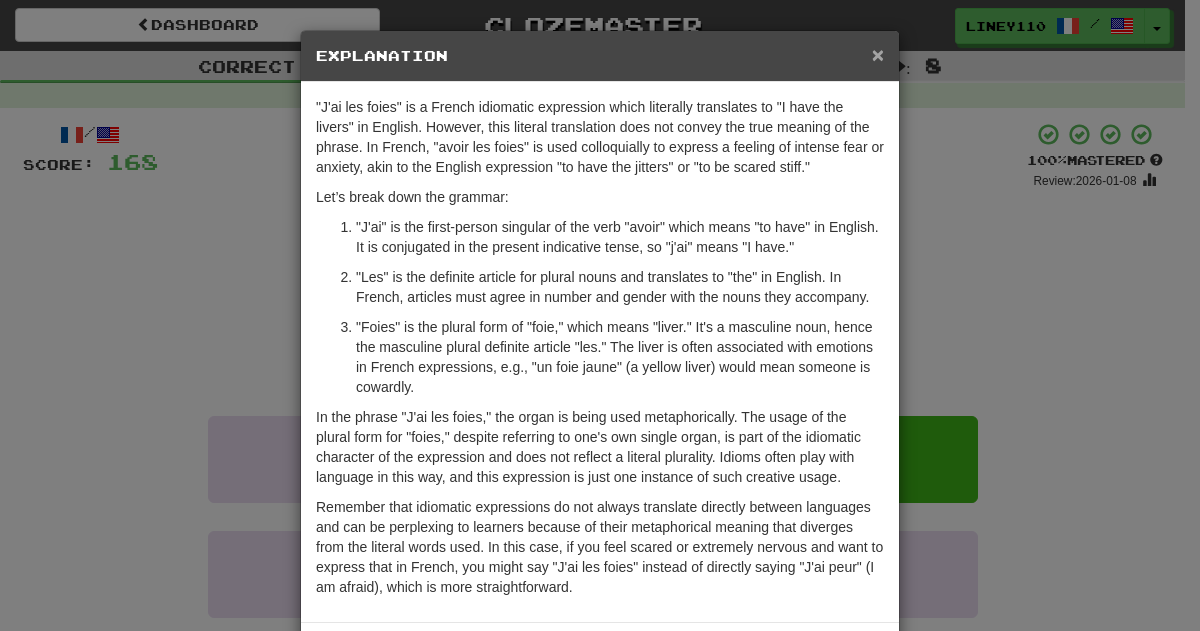 click on "×" at bounding box center [878, 54] 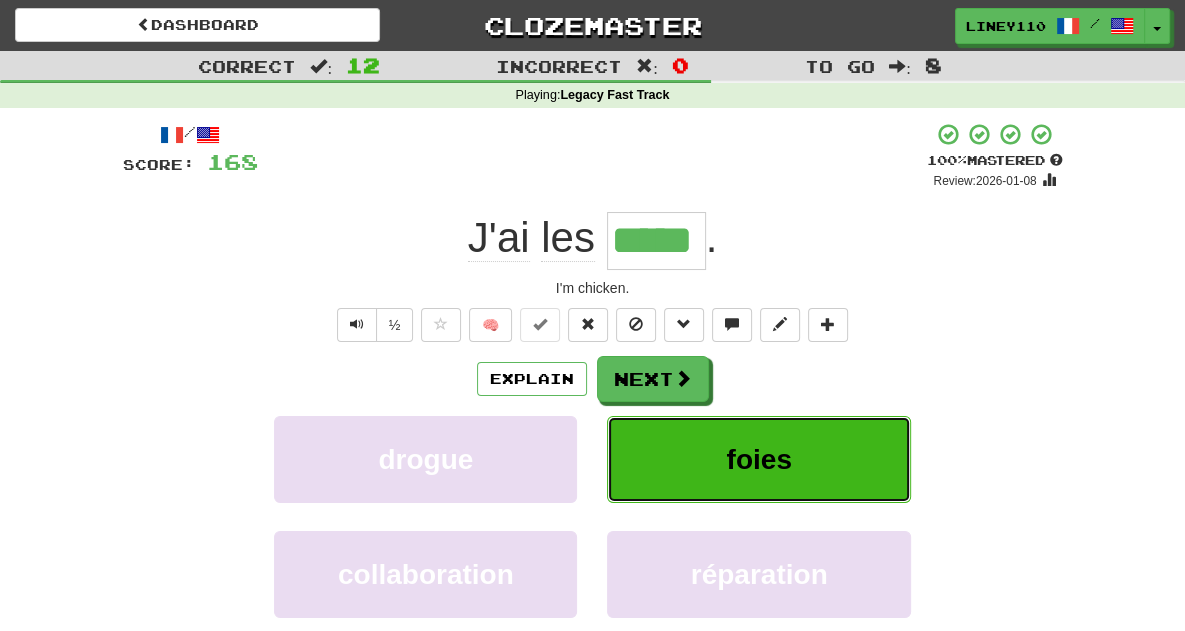 click on "foies" at bounding box center (758, 459) 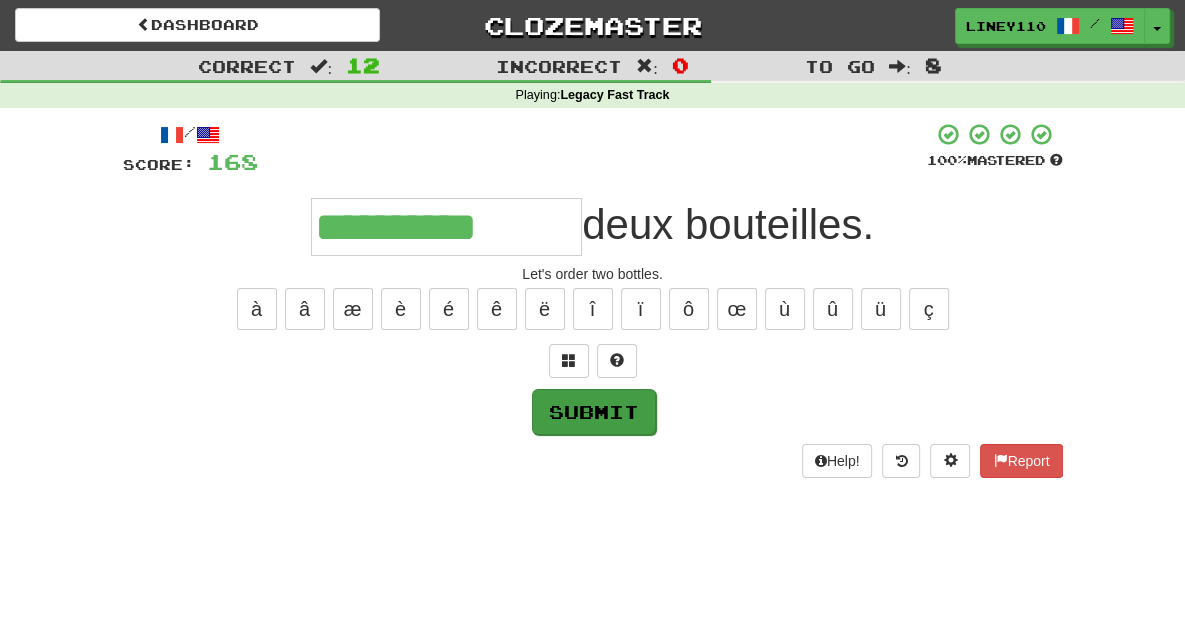 type on "**********" 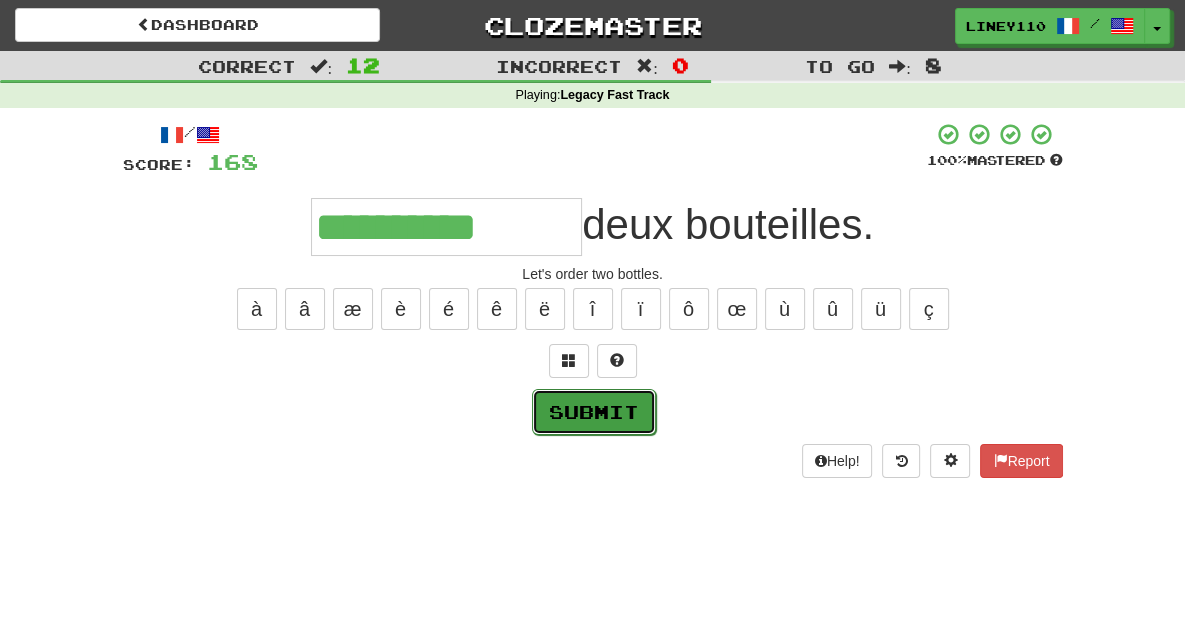 click on "Submit" at bounding box center (594, 412) 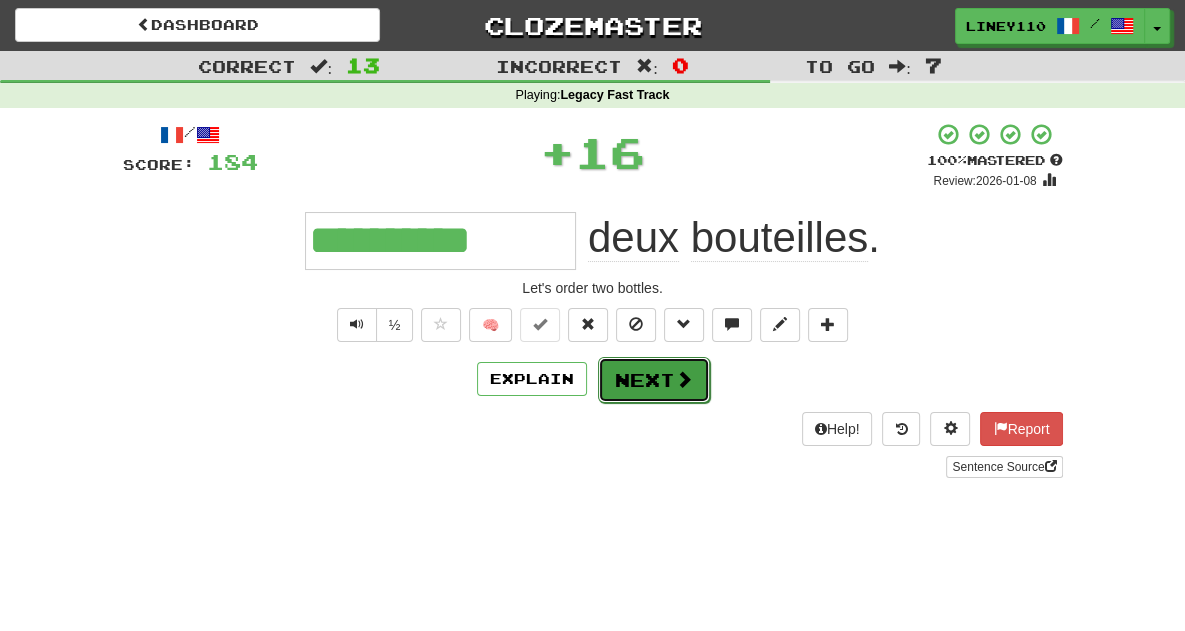 click on "Next" at bounding box center [654, 380] 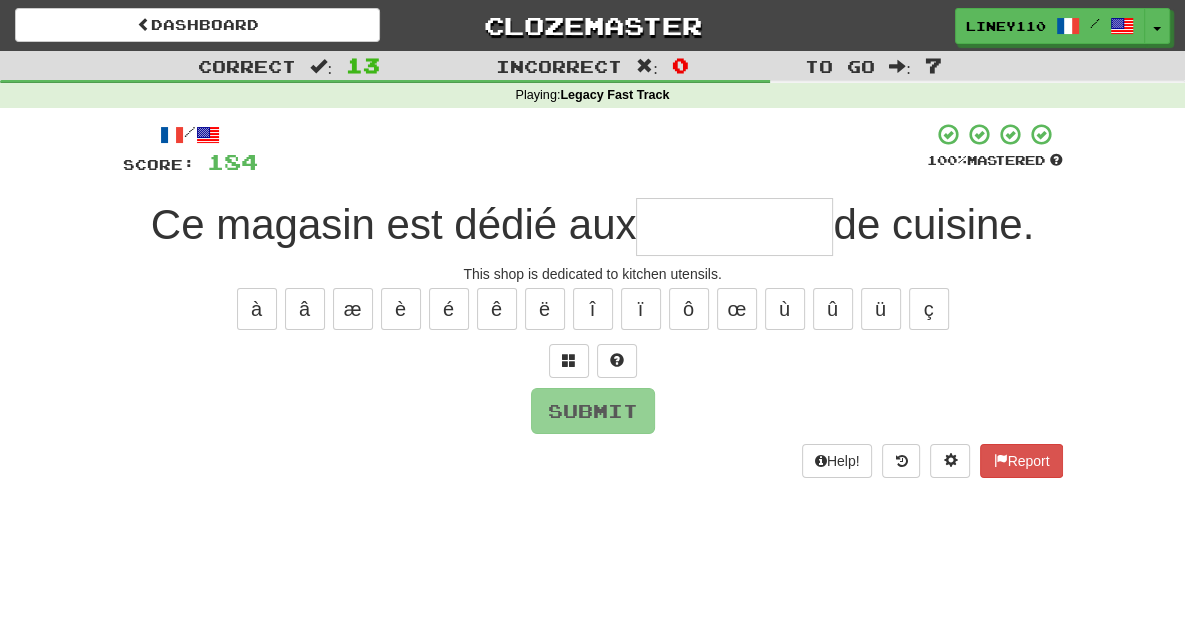 click at bounding box center [734, 227] 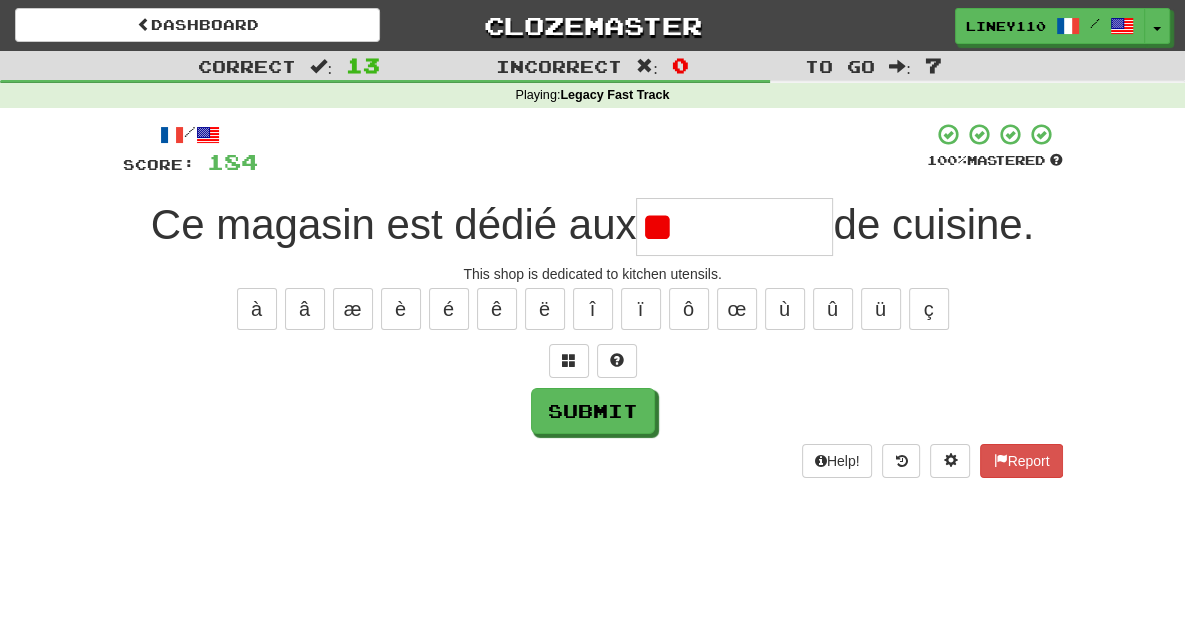type on "*" 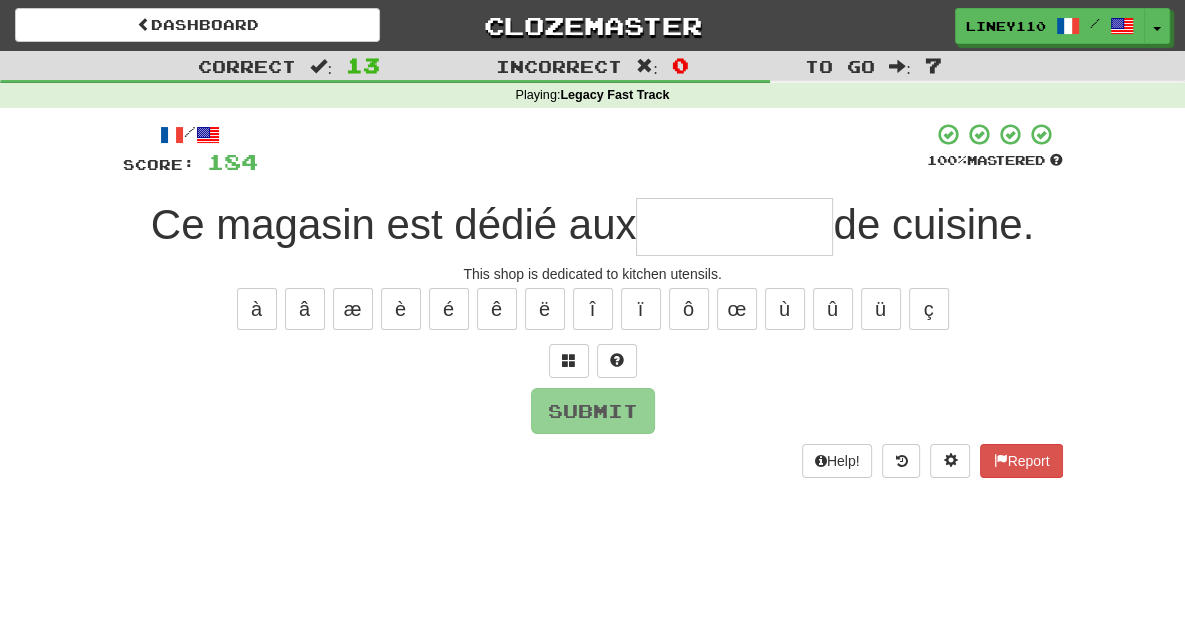 type on "*" 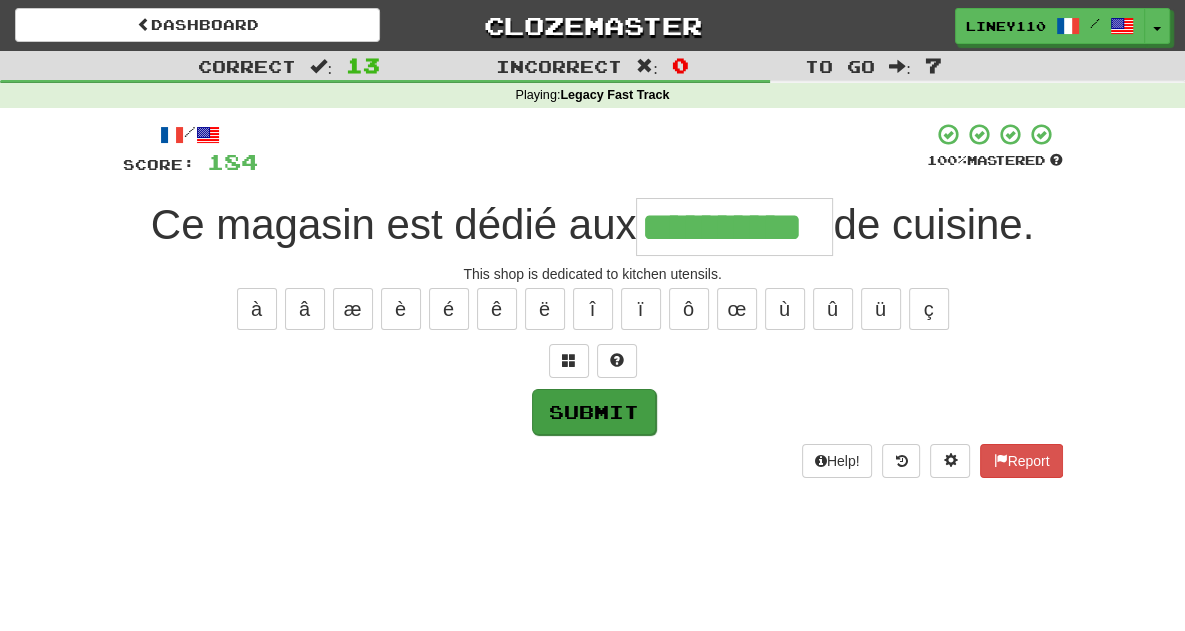 type on "**********" 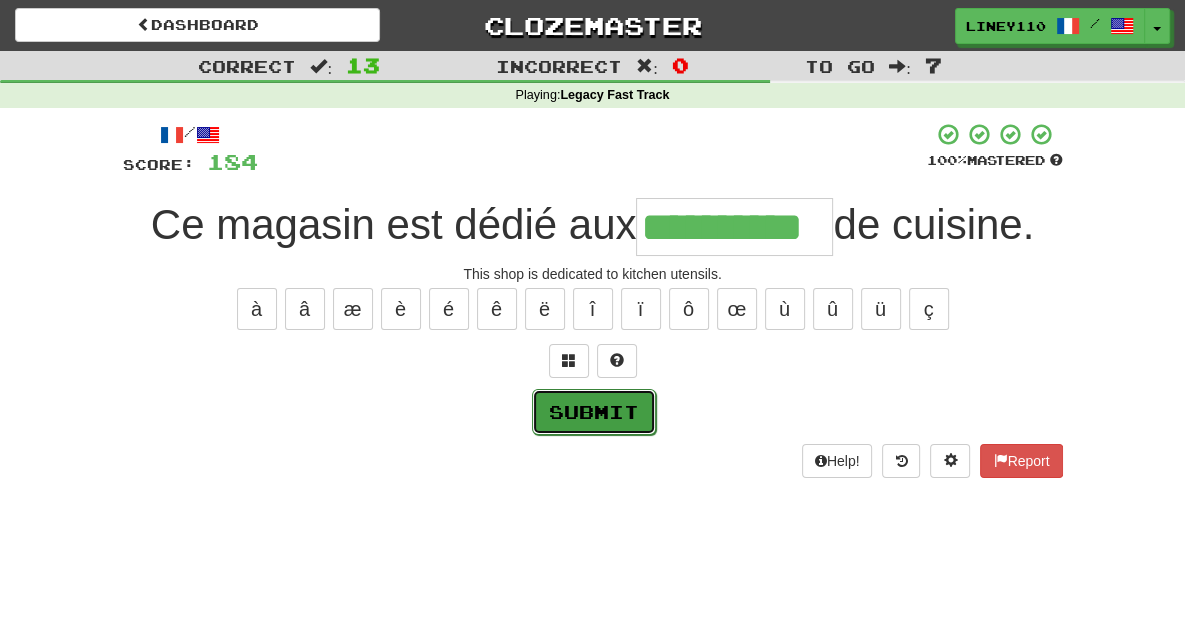 click on "Submit" at bounding box center (594, 412) 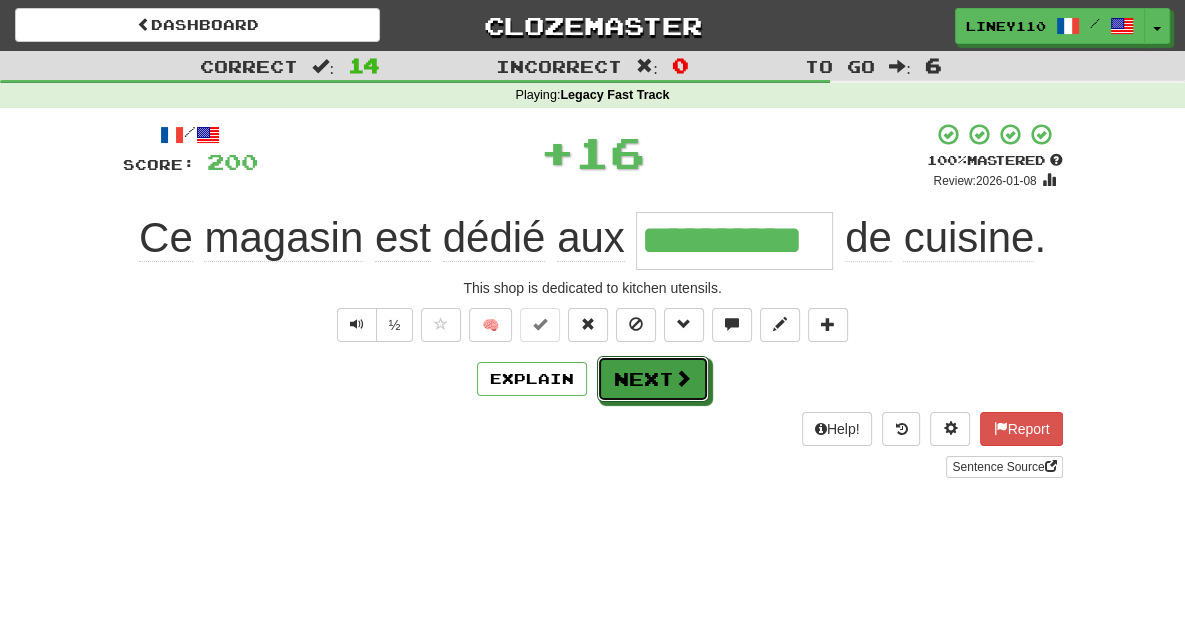 click on "Next" at bounding box center (653, 379) 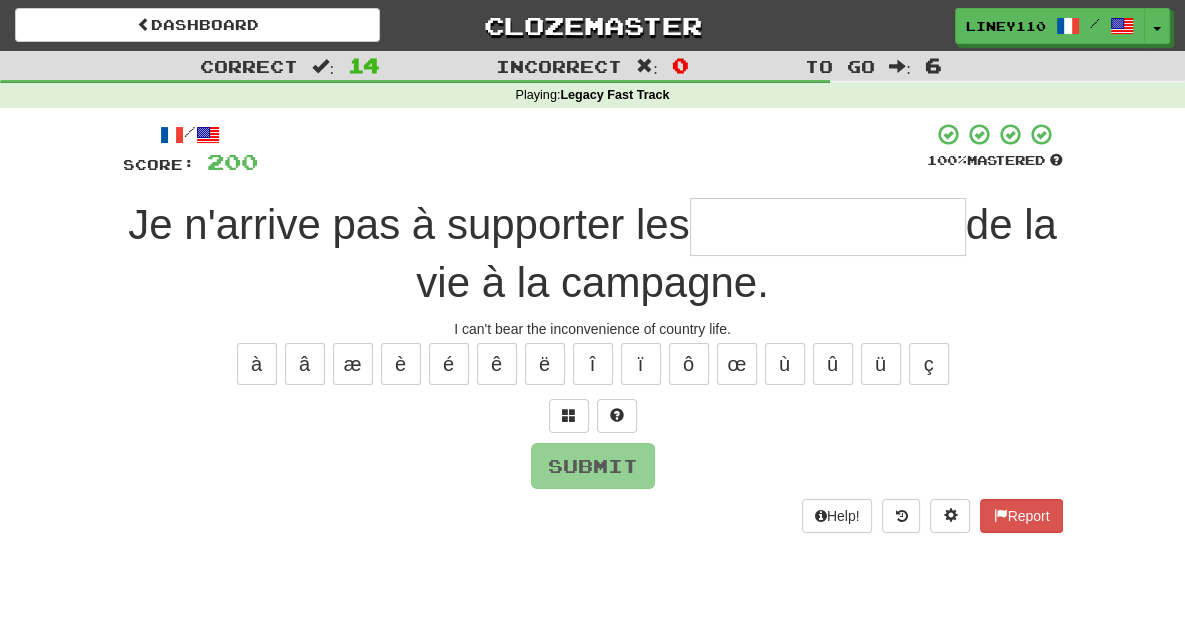 click at bounding box center (828, 227) 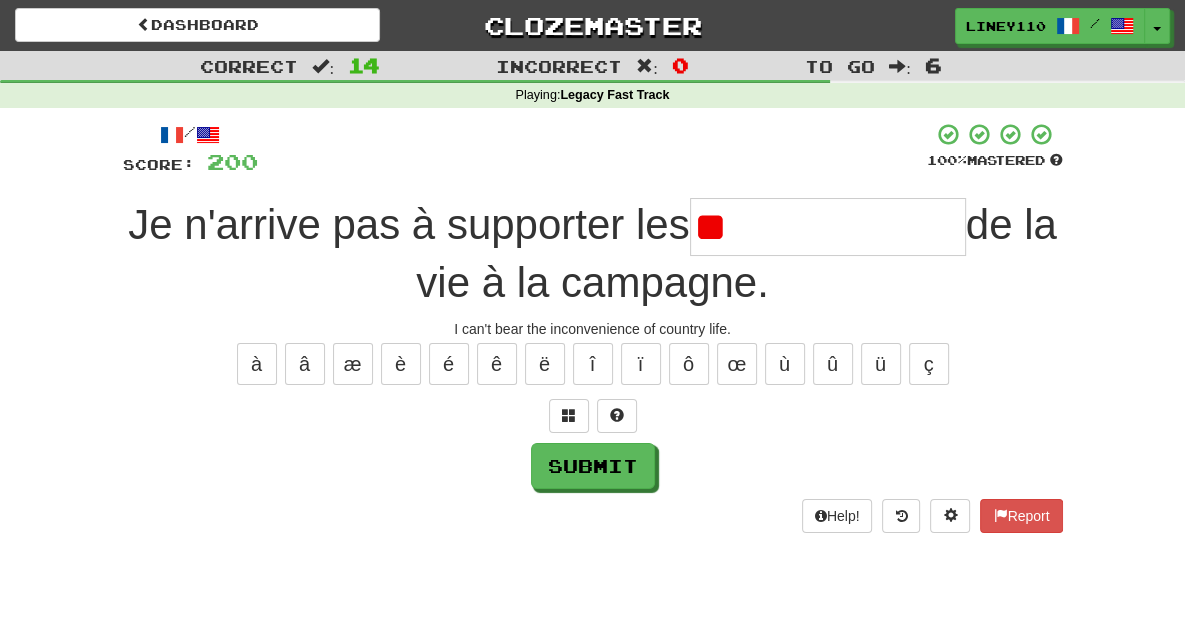 type on "*" 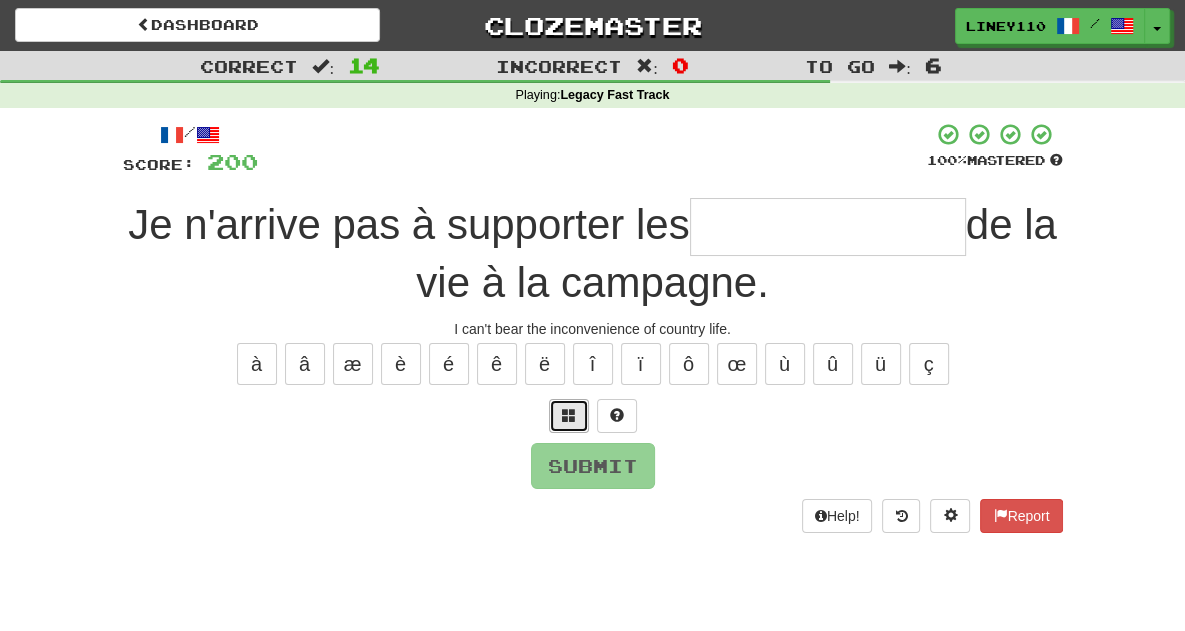 click at bounding box center (569, 416) 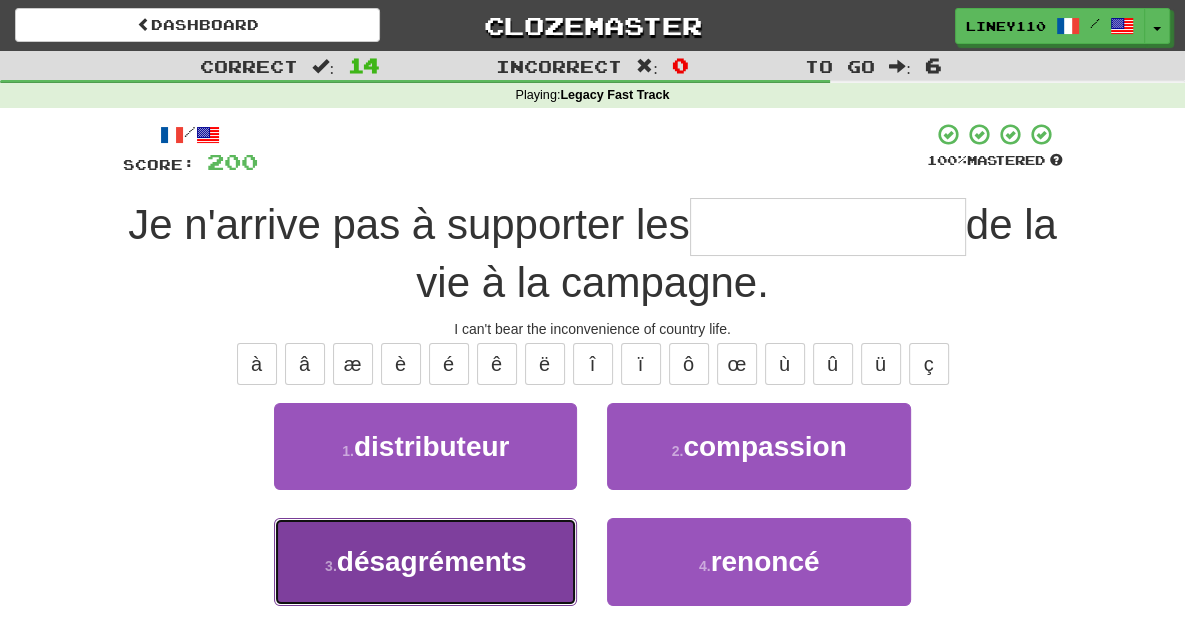 click on "désagréments" at bounding box center (432, 561) 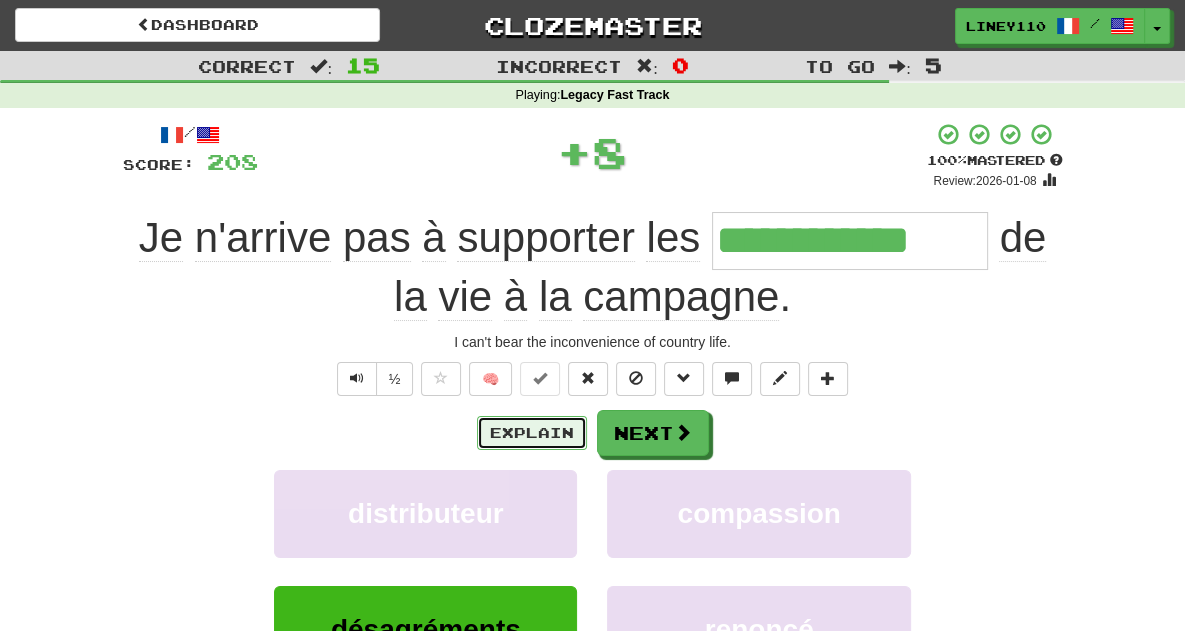 click on "Explain" at bounding box center (532, 433) 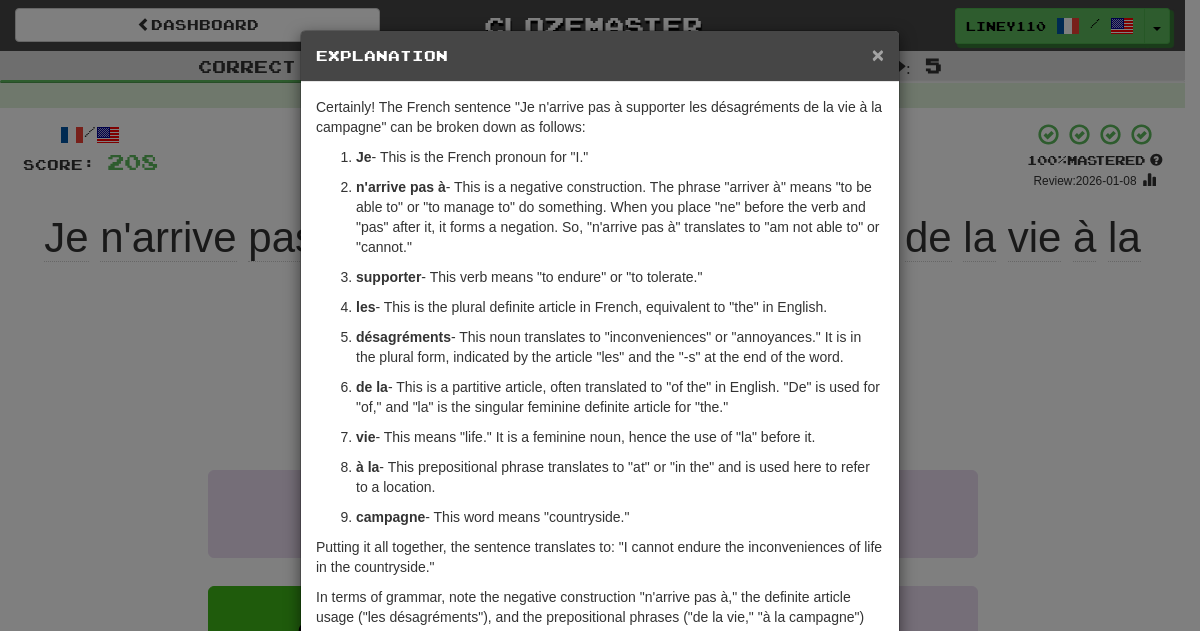 click on "×" at bounding box center (878, 54) 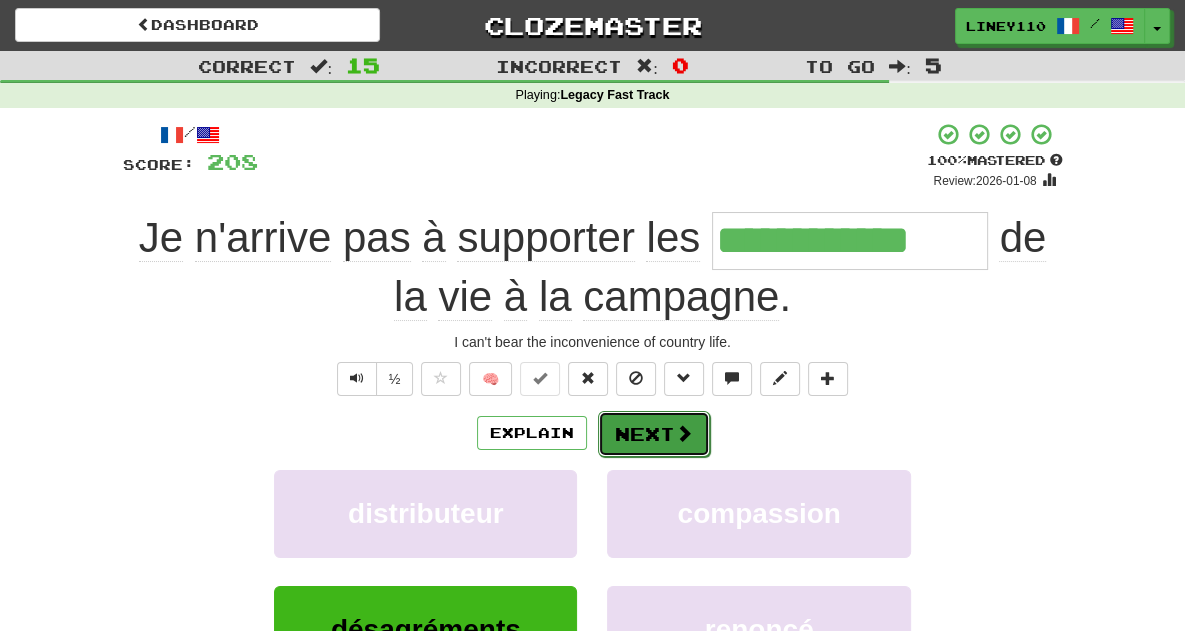 click on "Next" at bounding box center [654, 434] 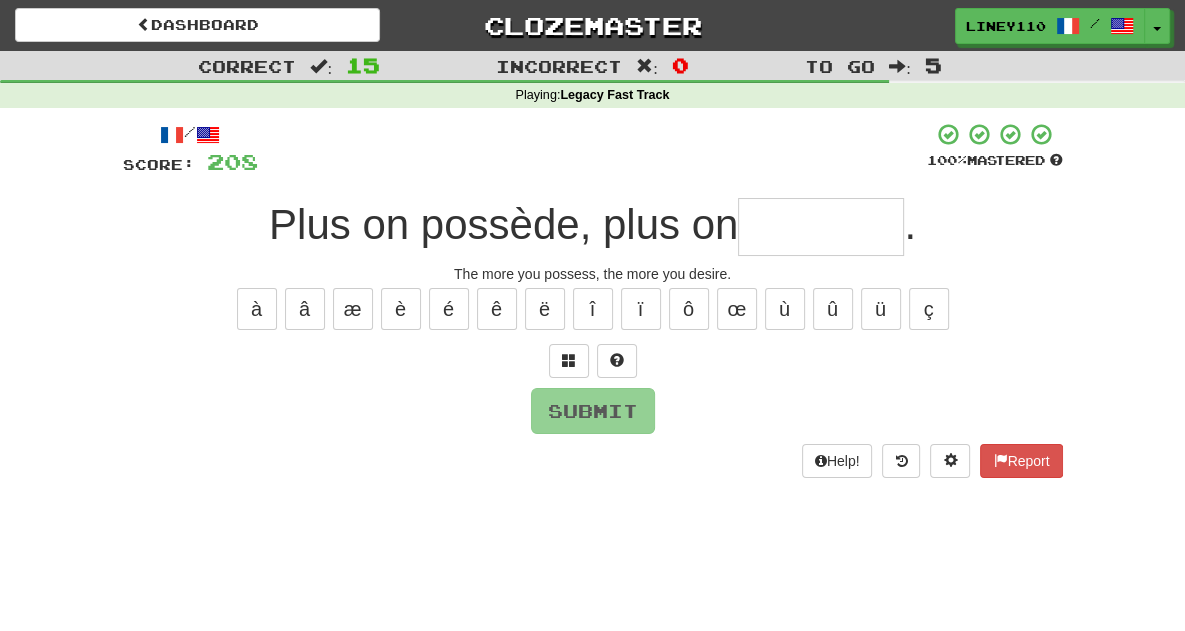 click at bounding box center (821, 227) 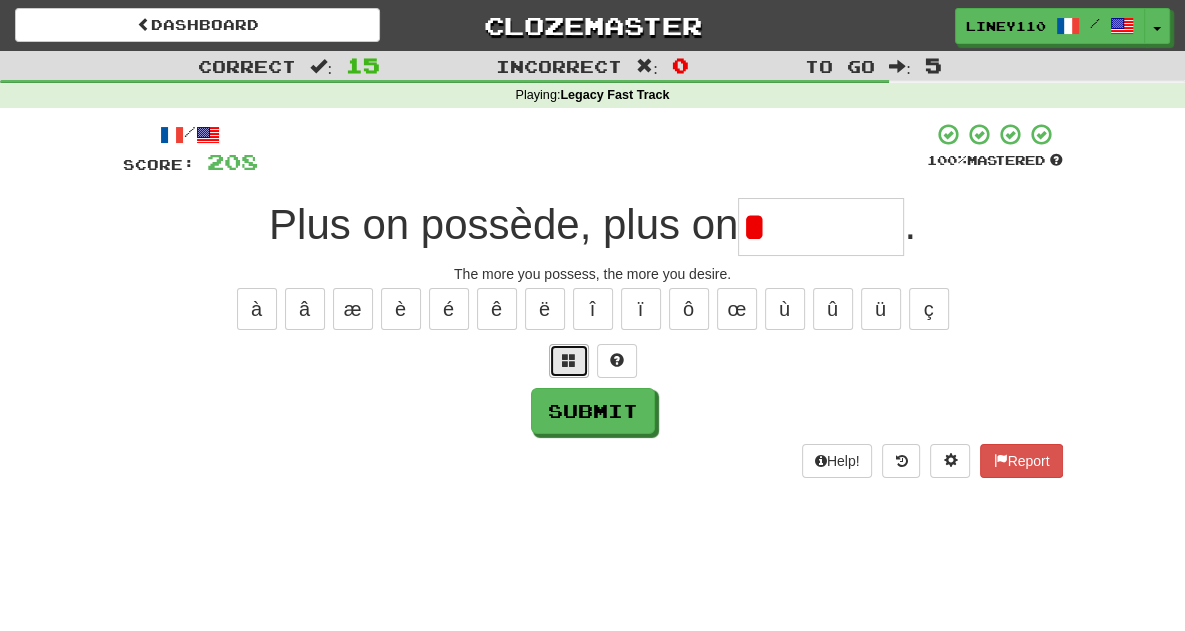 click at bounding box center [569, 360] 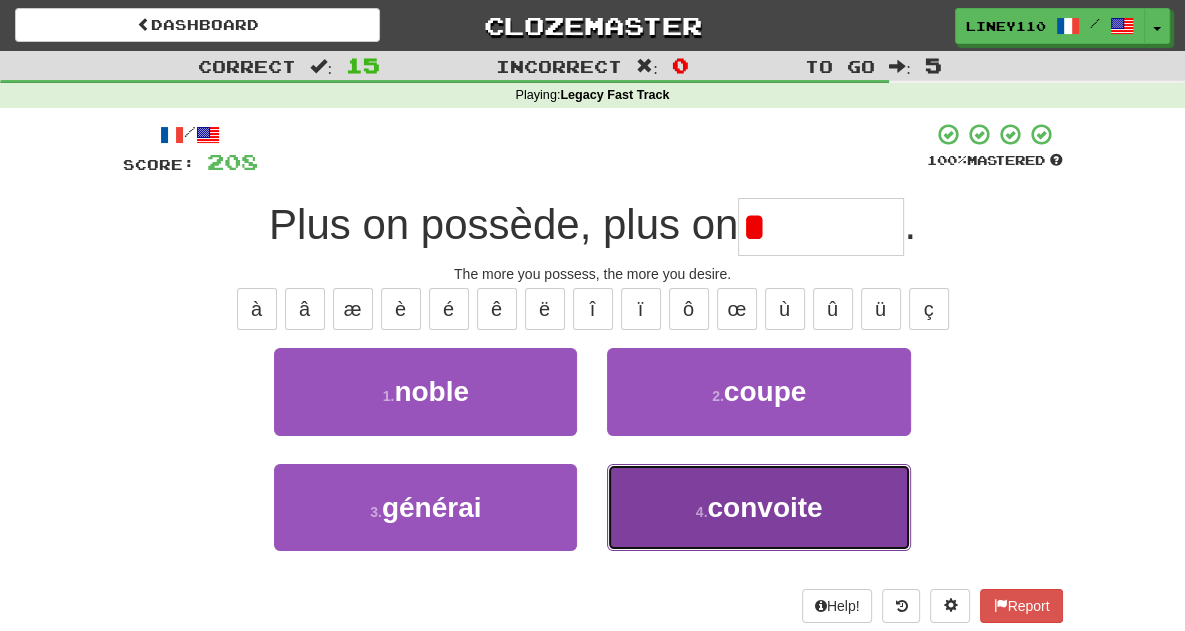 click on "4 .  convoite" at bounding box center [758, 507] 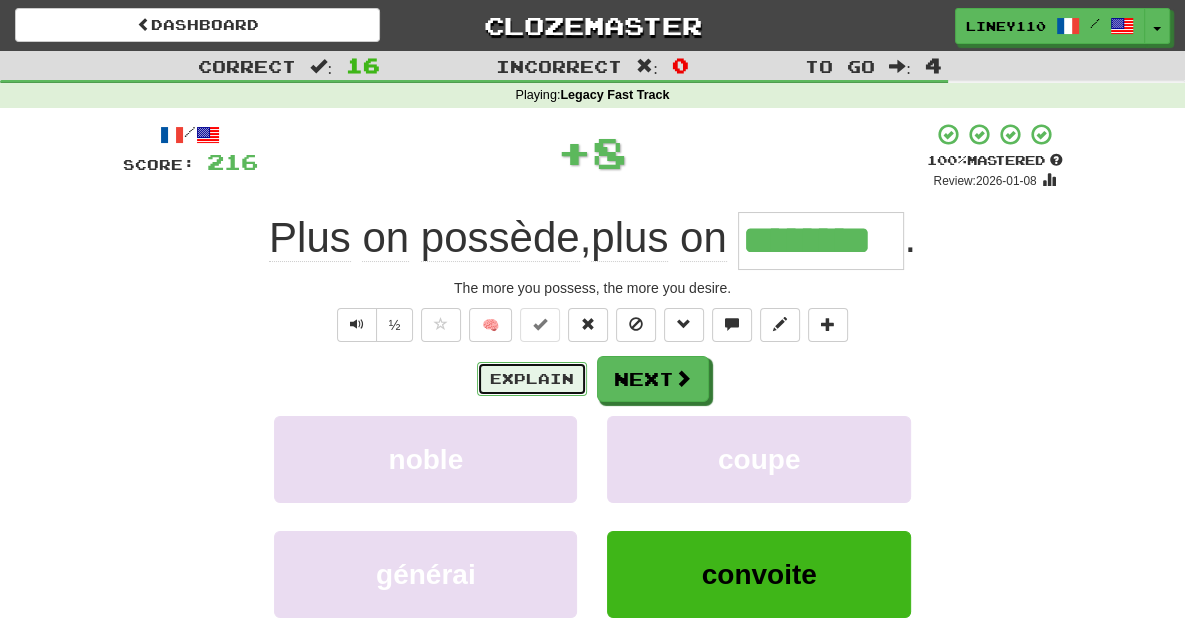 click on "Explain" at bounding box center (532, 379) 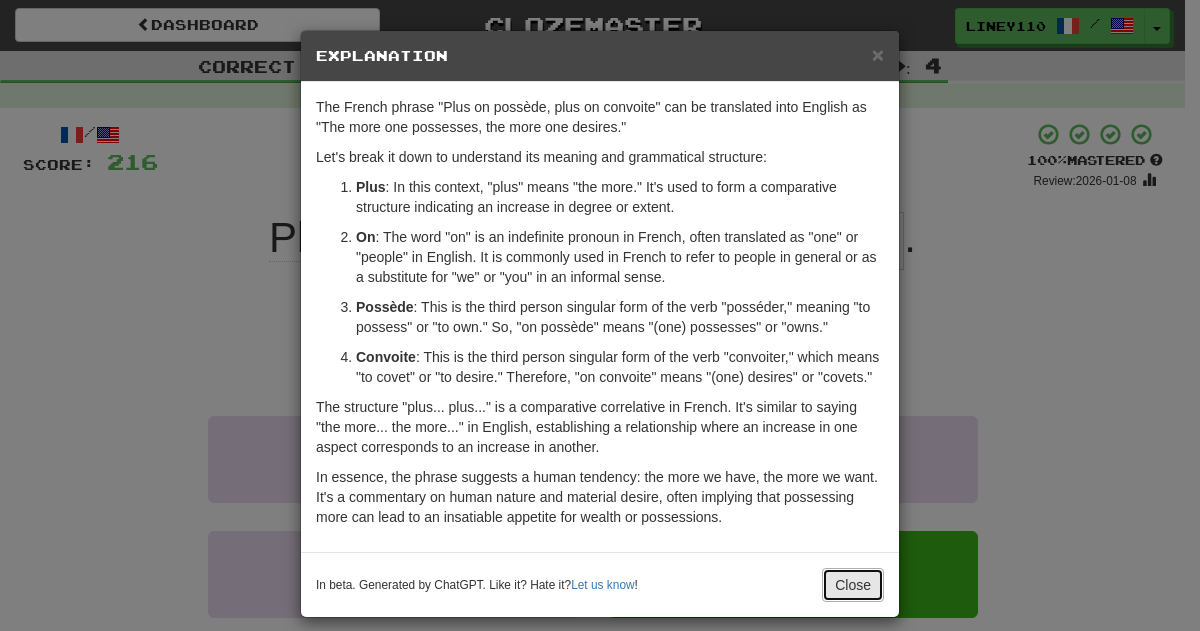 click on "Close" at bounding box center (853, 585) 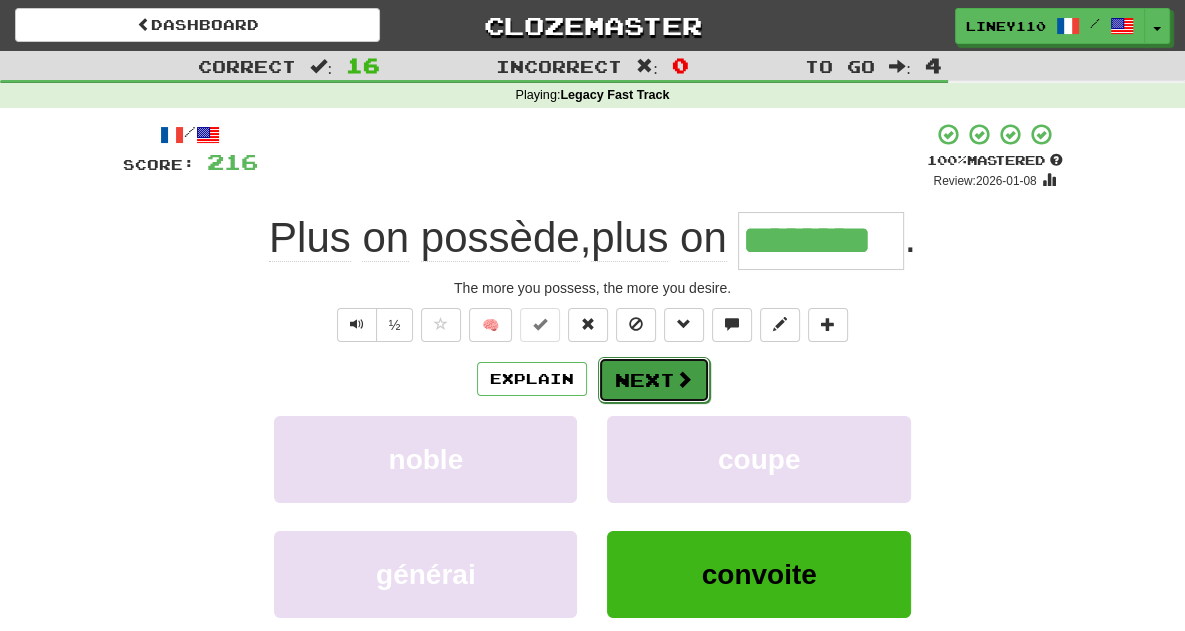 click on "Next" at bounding box center [654, 380] 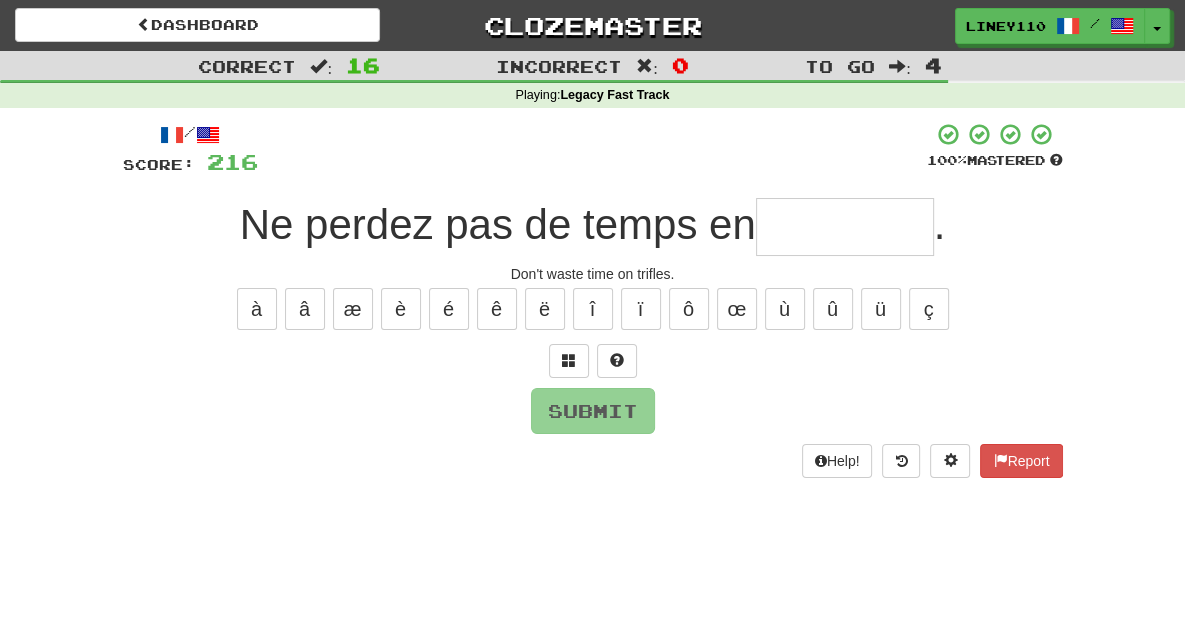 click at bounding box center (845, 227) 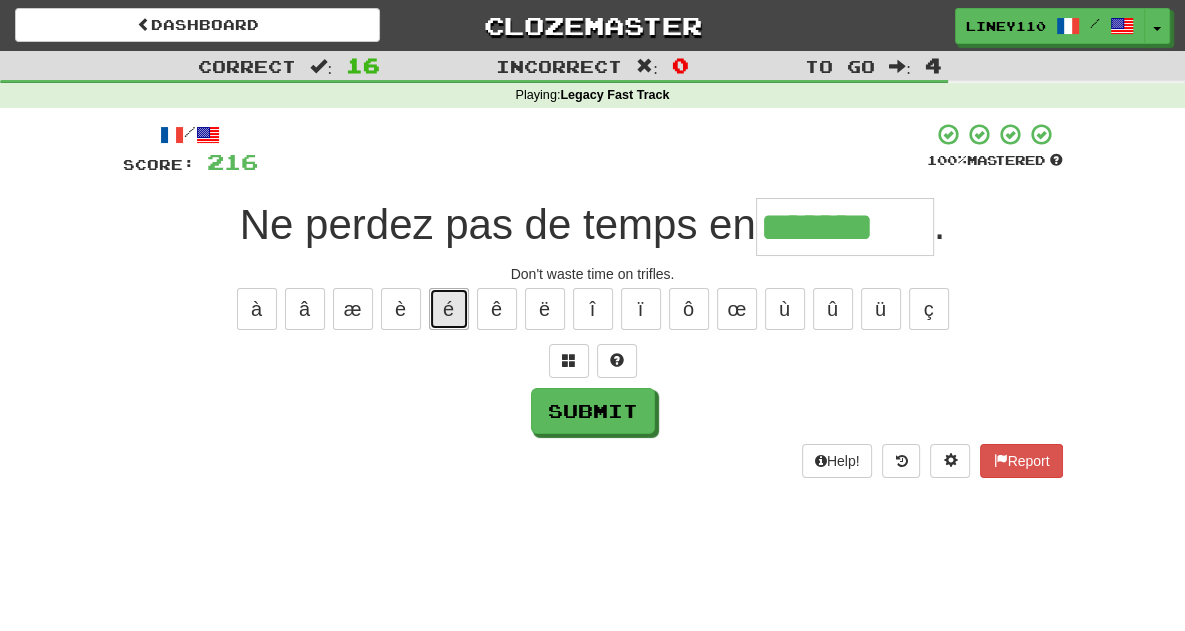 click on "é" at bounding box center (449, 309) 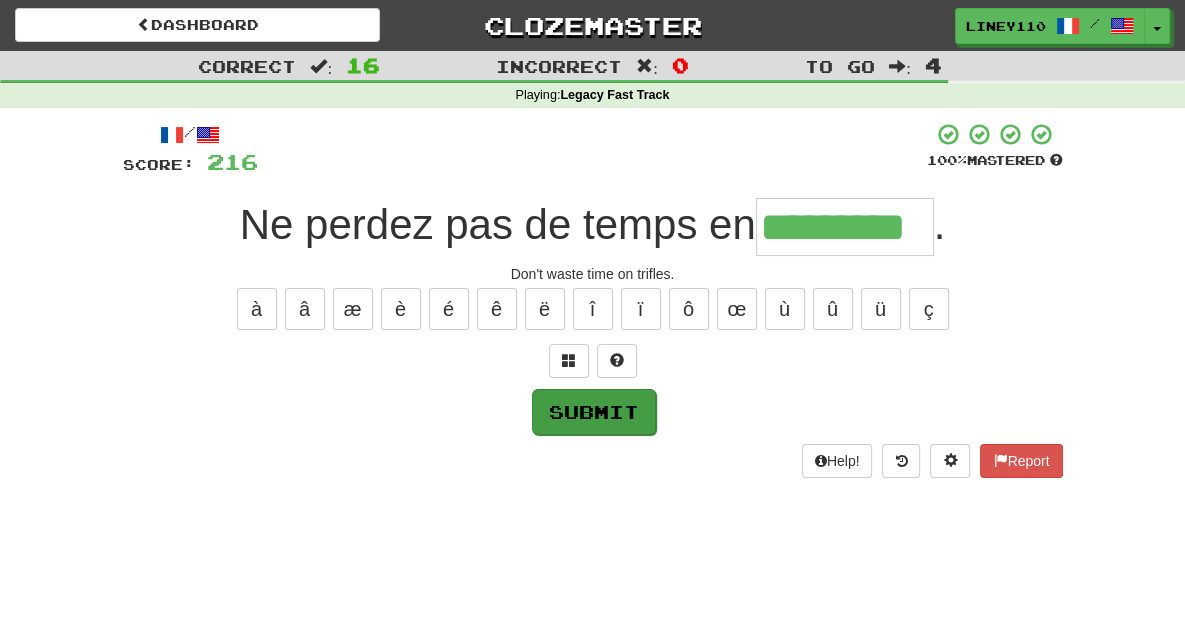 type on "*********" 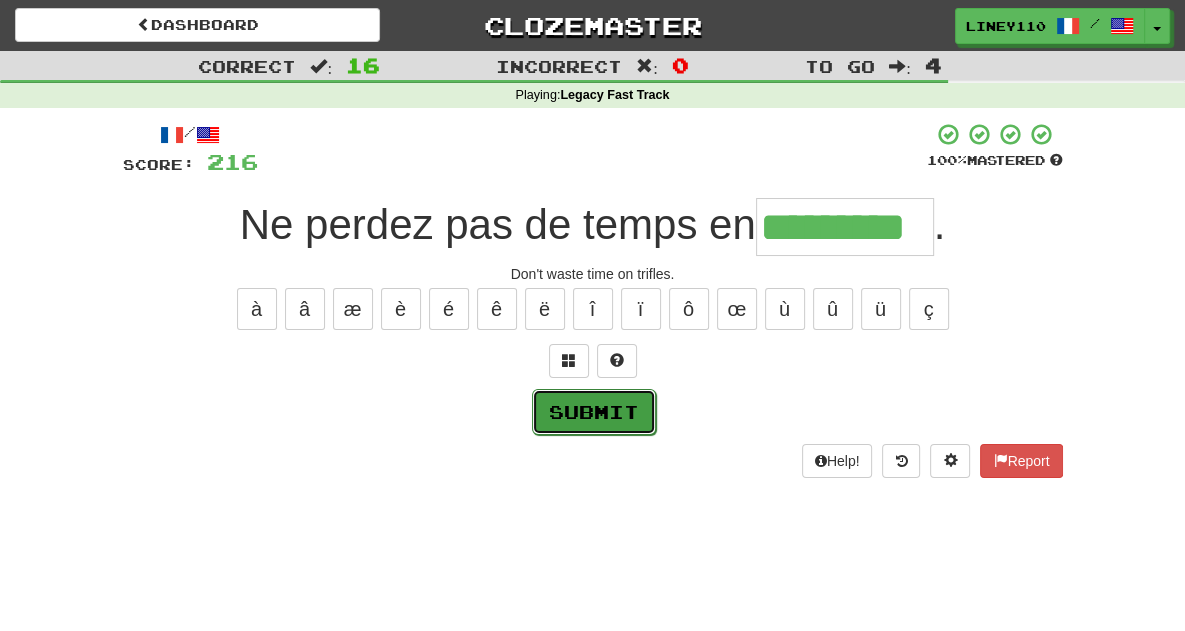 click on "Submit" at bounding box center (594, 412) 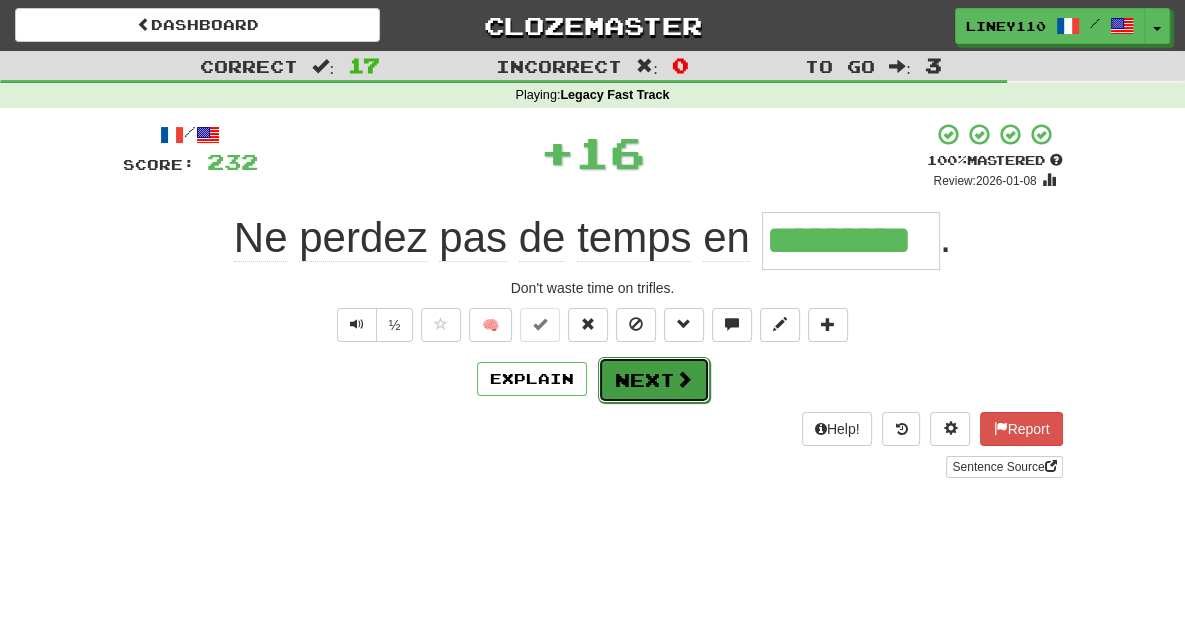 click on "Next" at bounding box center [654, 380] 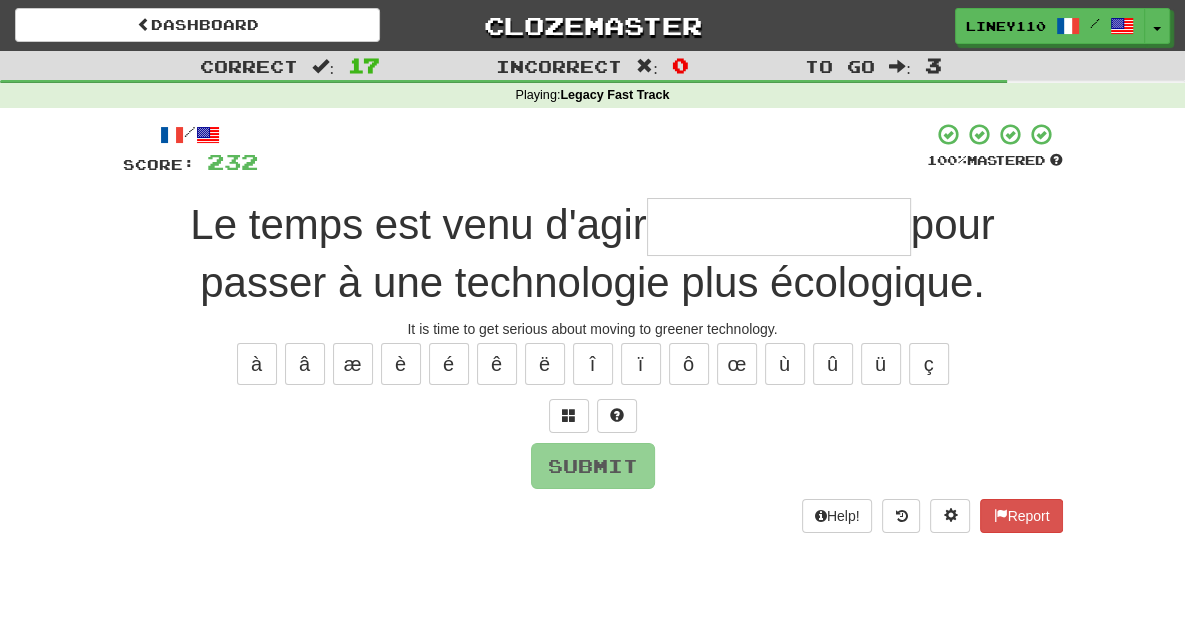 click at bounding box center [779, 227] 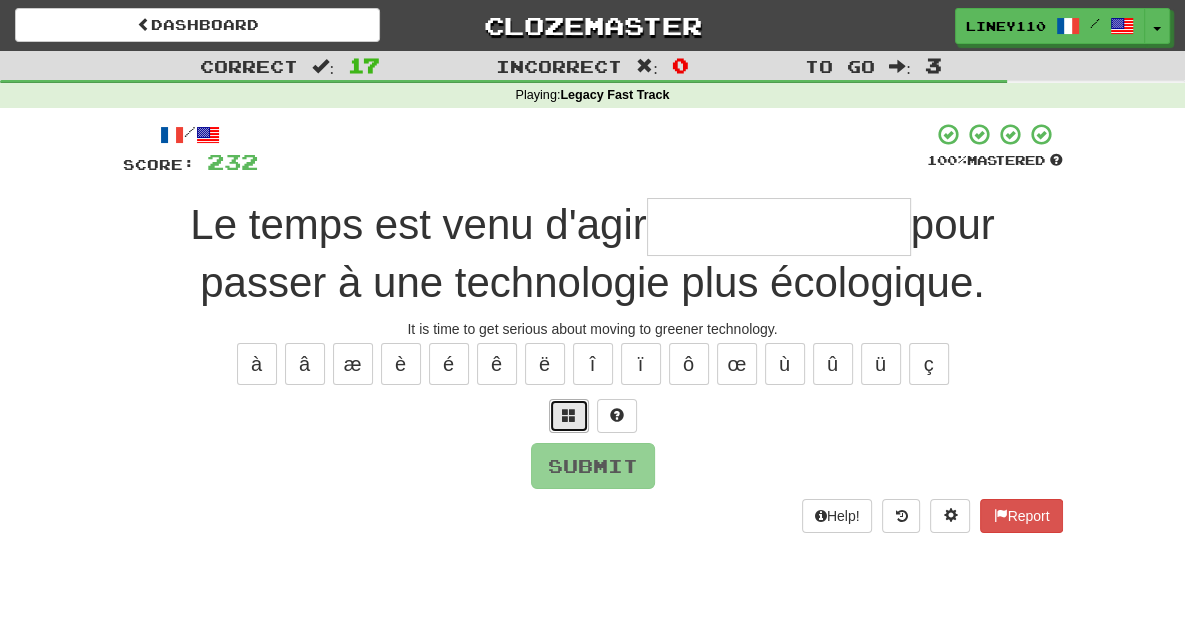 click at bounding box center (569, 416) 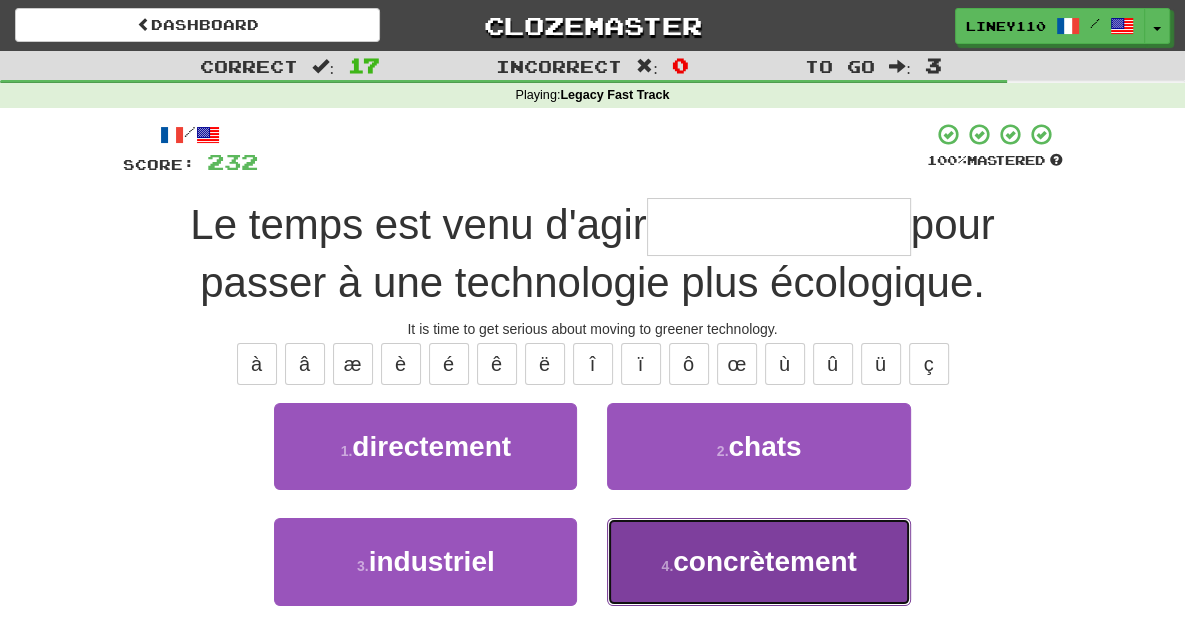 click on "4 .  concrètement" at bounding box center [758, 561] 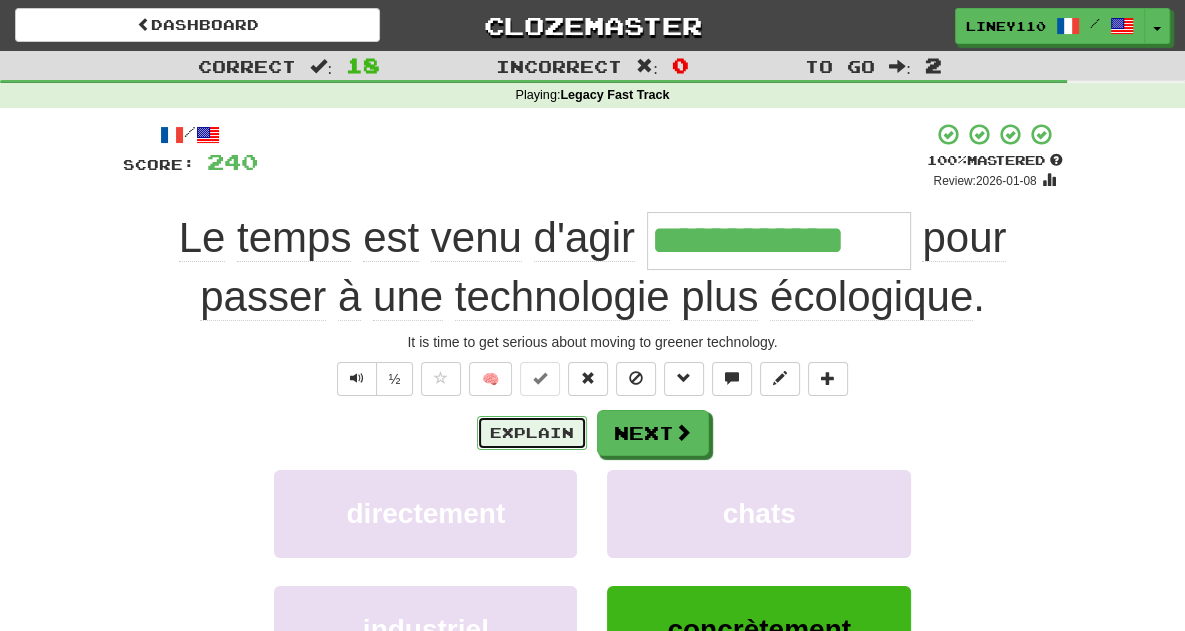 click on "Explain" at bounding box center (532, 433) 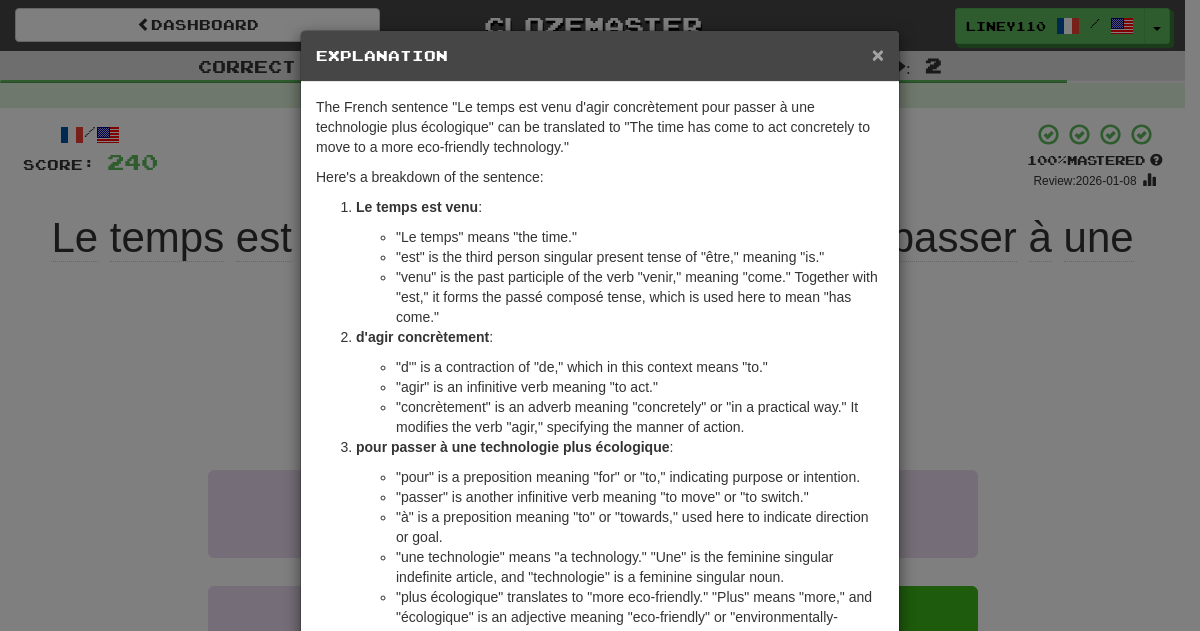 click on "×" at bounding box center [878, 54] 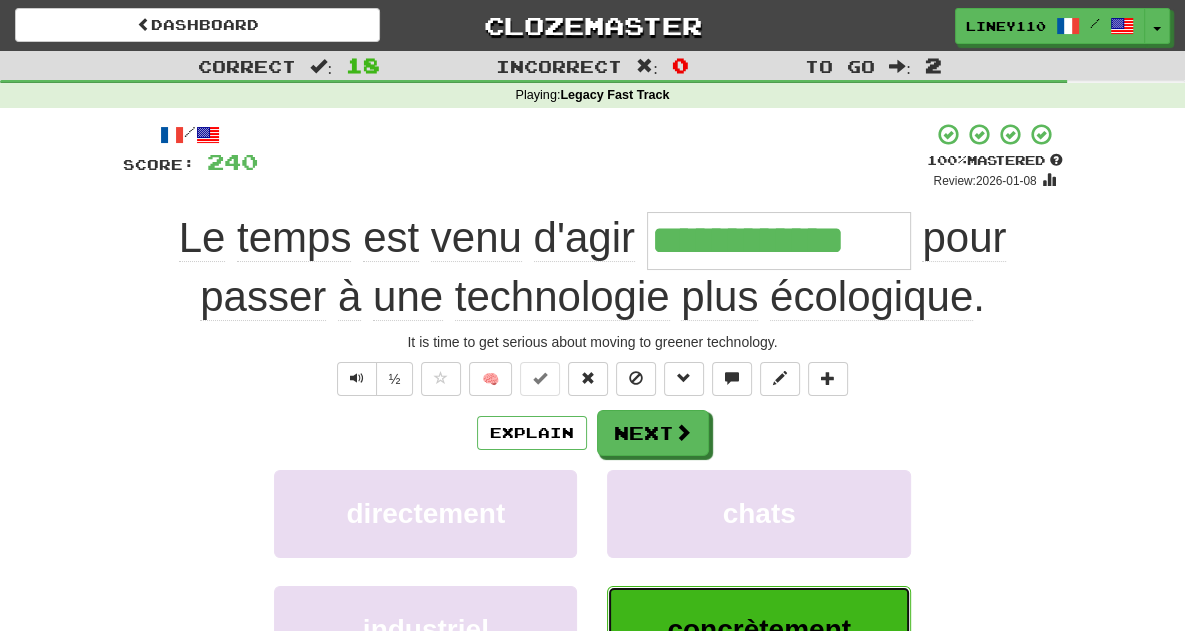 click on "concrètement" at bounding box center [758, 629] 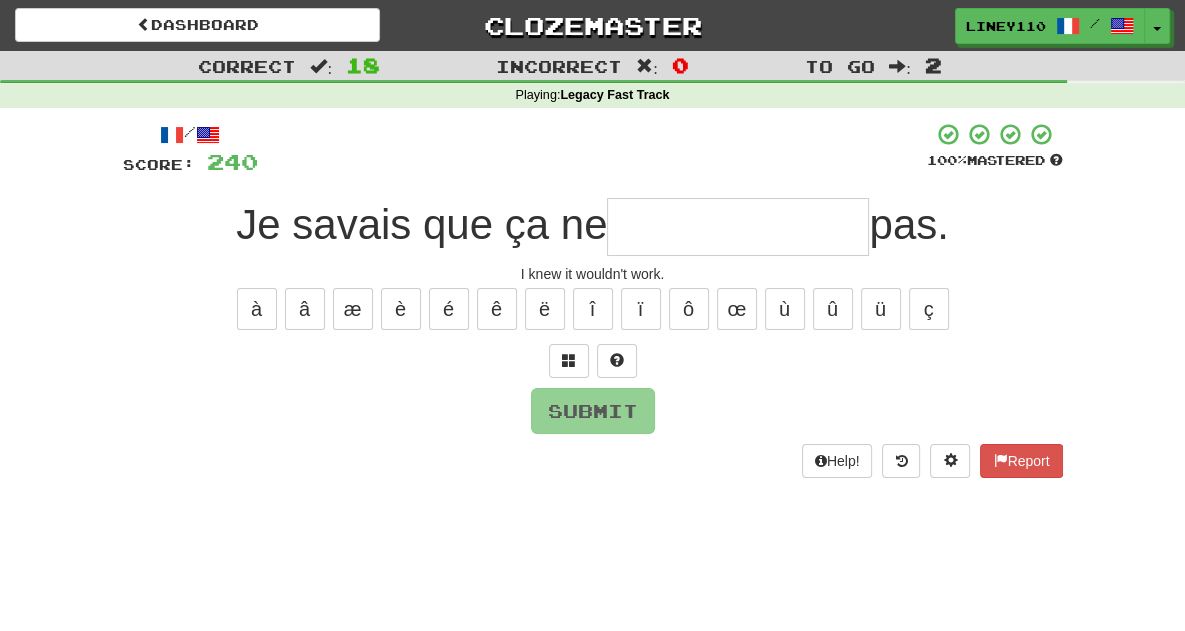 click at bounding box center (738, 227) 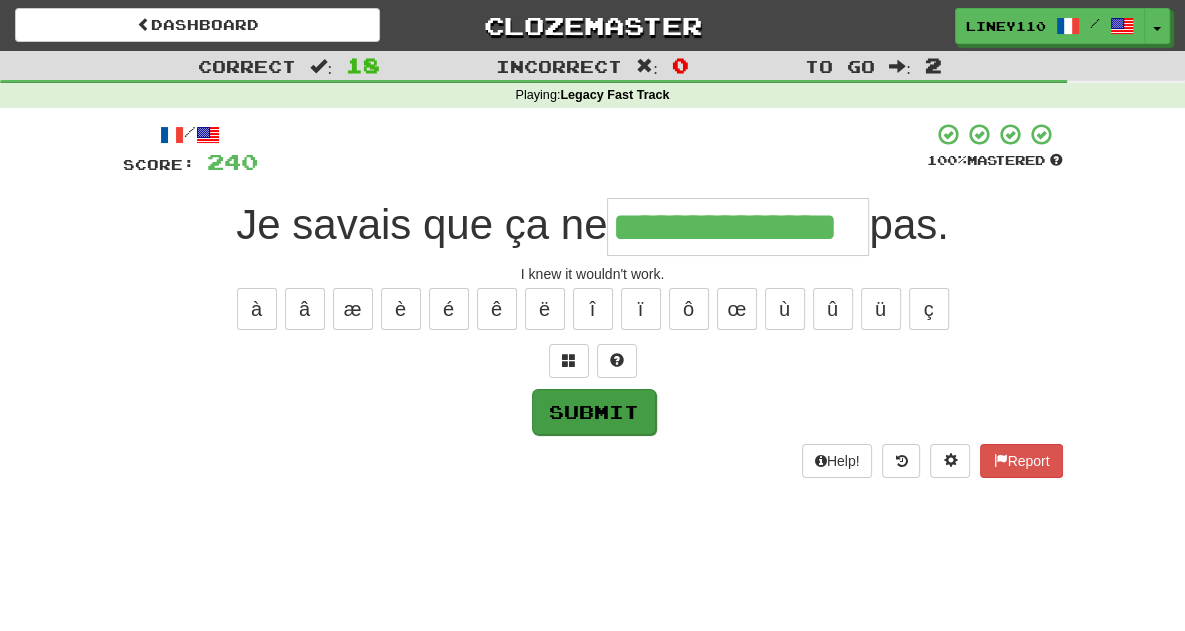 type on "**********" 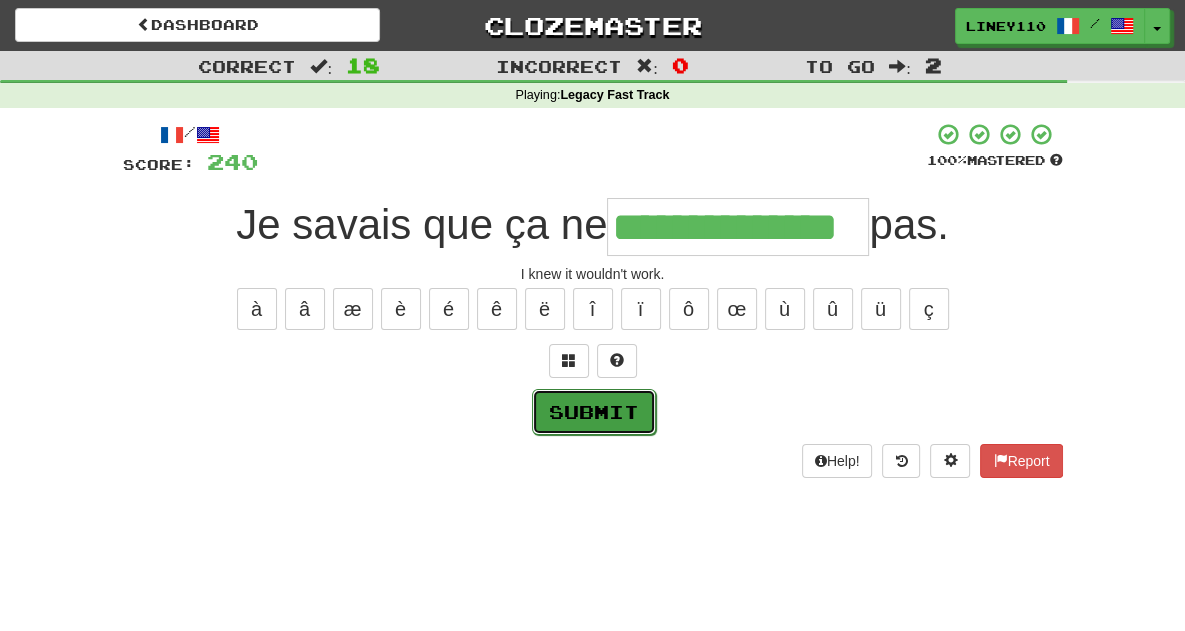 click on "Submit" at bounding box center (594, 412) 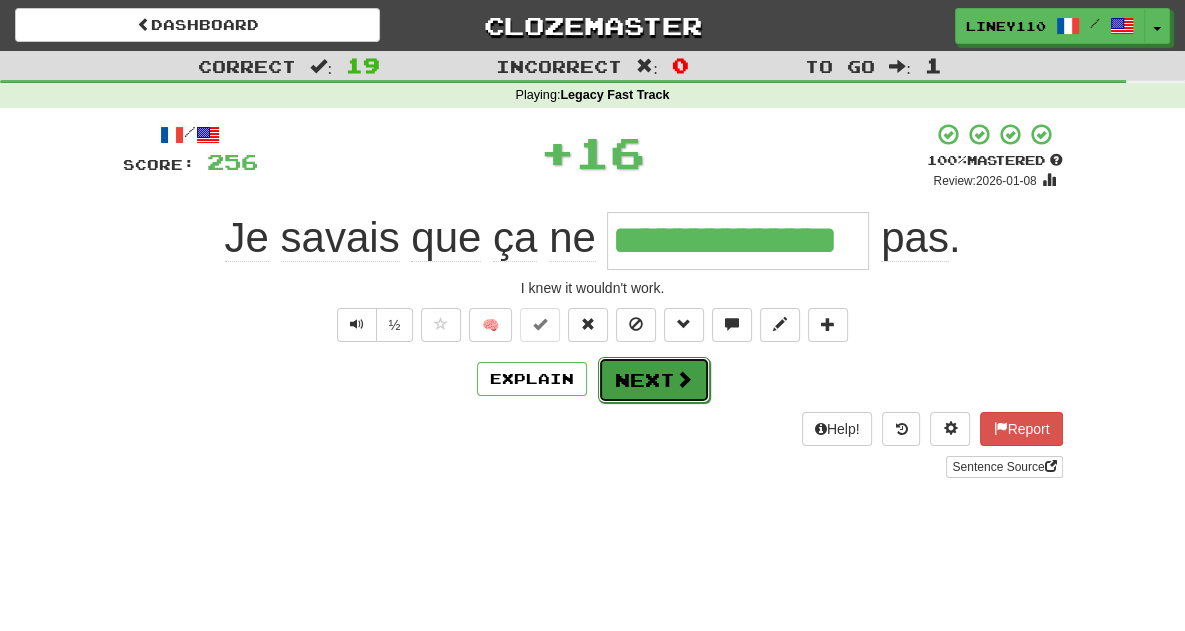 click on "Next" at bounding box center (654, 380) 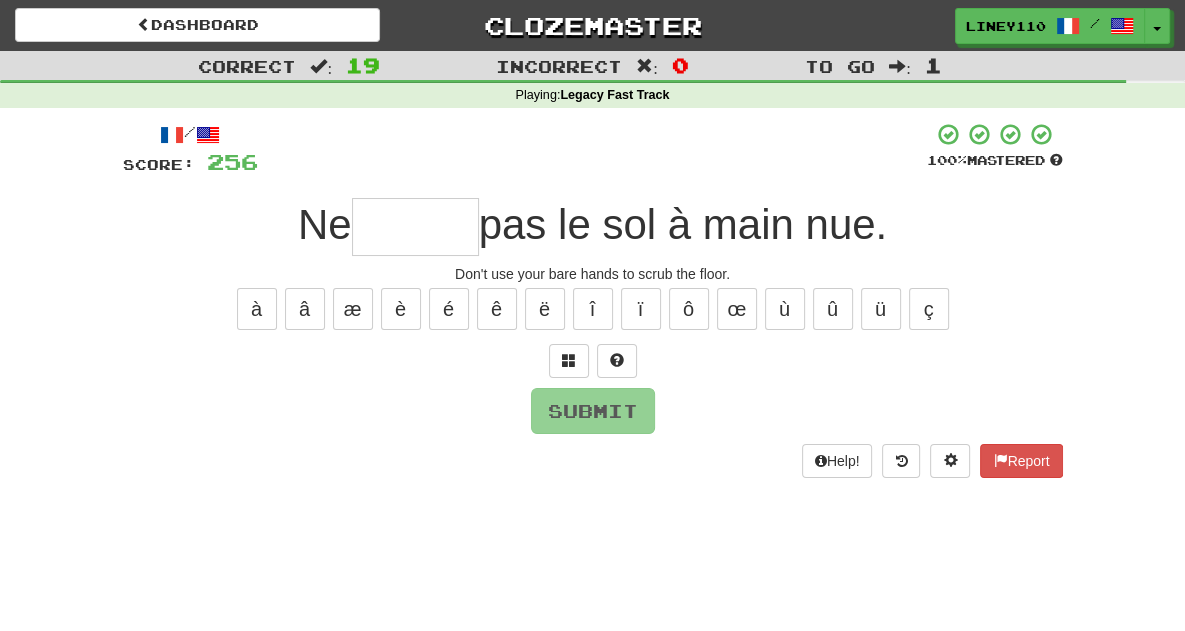 click at bounding box center (415, 227) 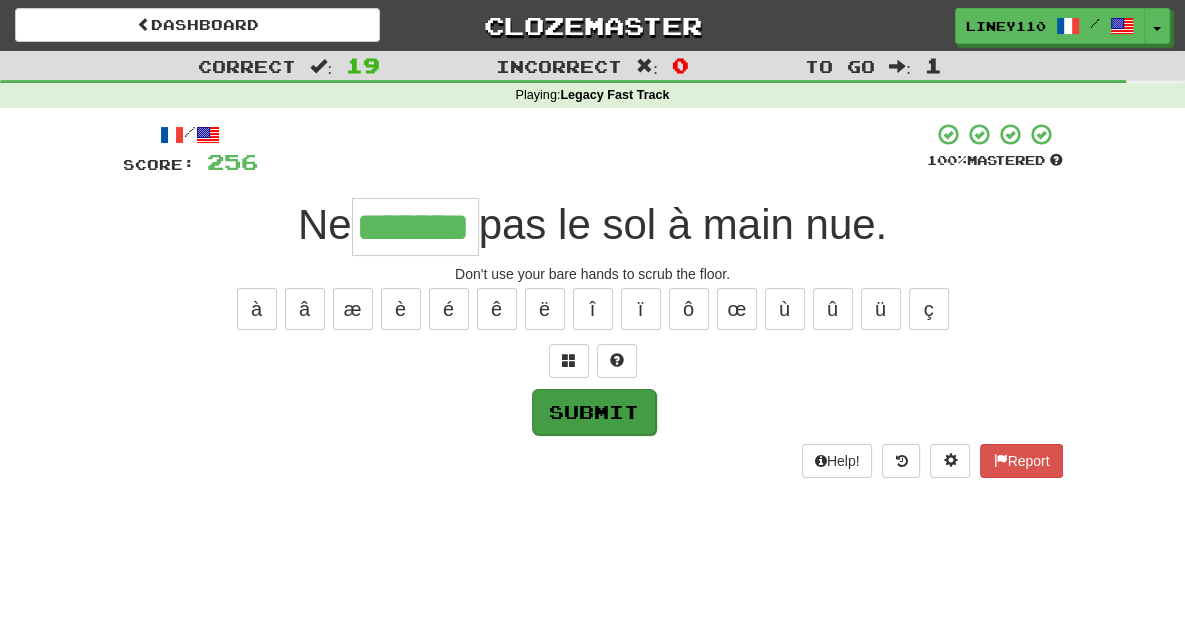type on "*******" 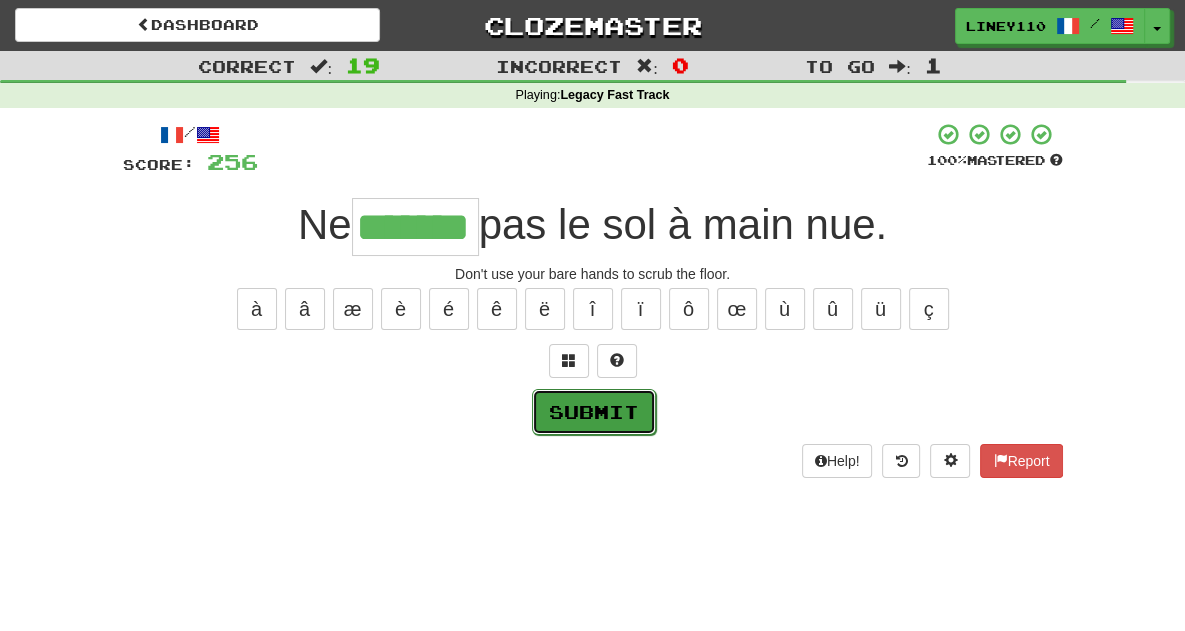 click on "Submit" at bounding box center (594, 412) 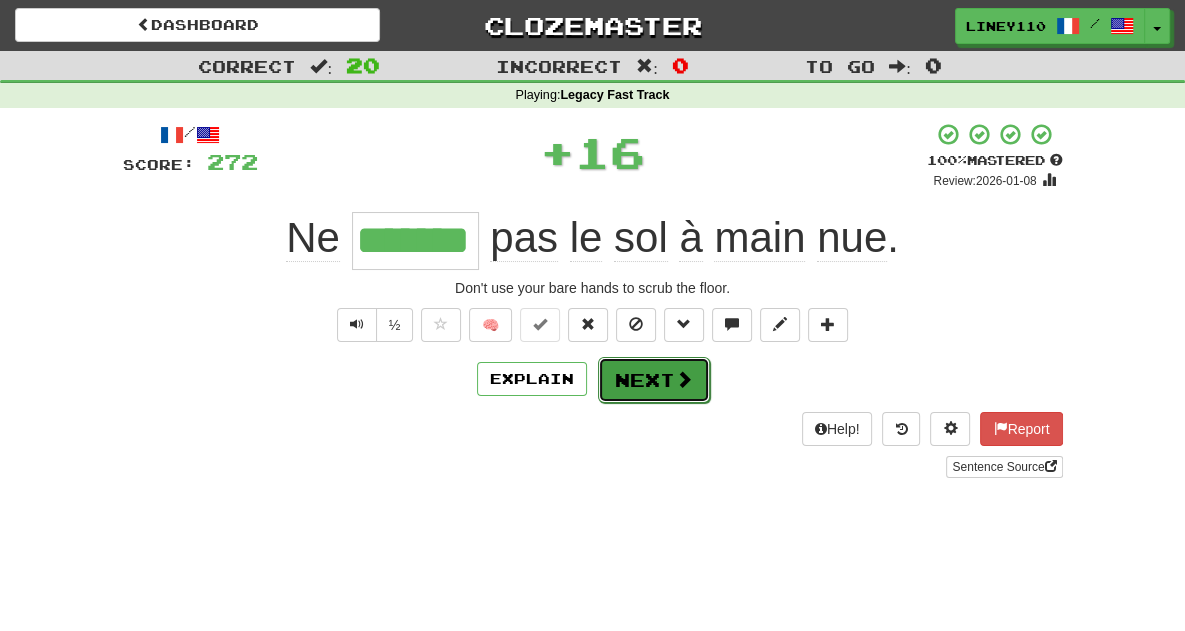 click on "Next" at bounding box center (654, 380) 